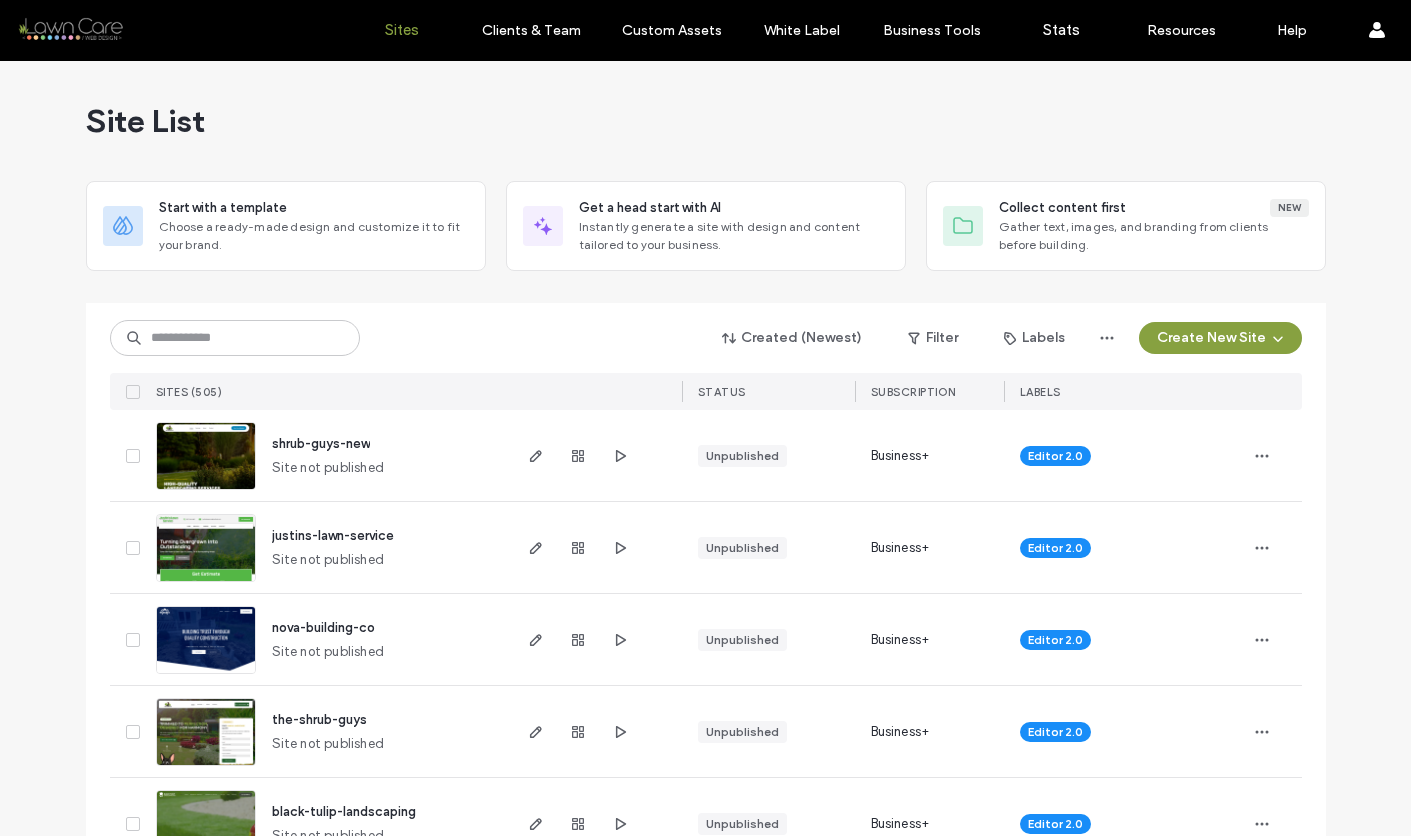 scroll, scrollTop: 0, scrollLeft: 0, axis: both 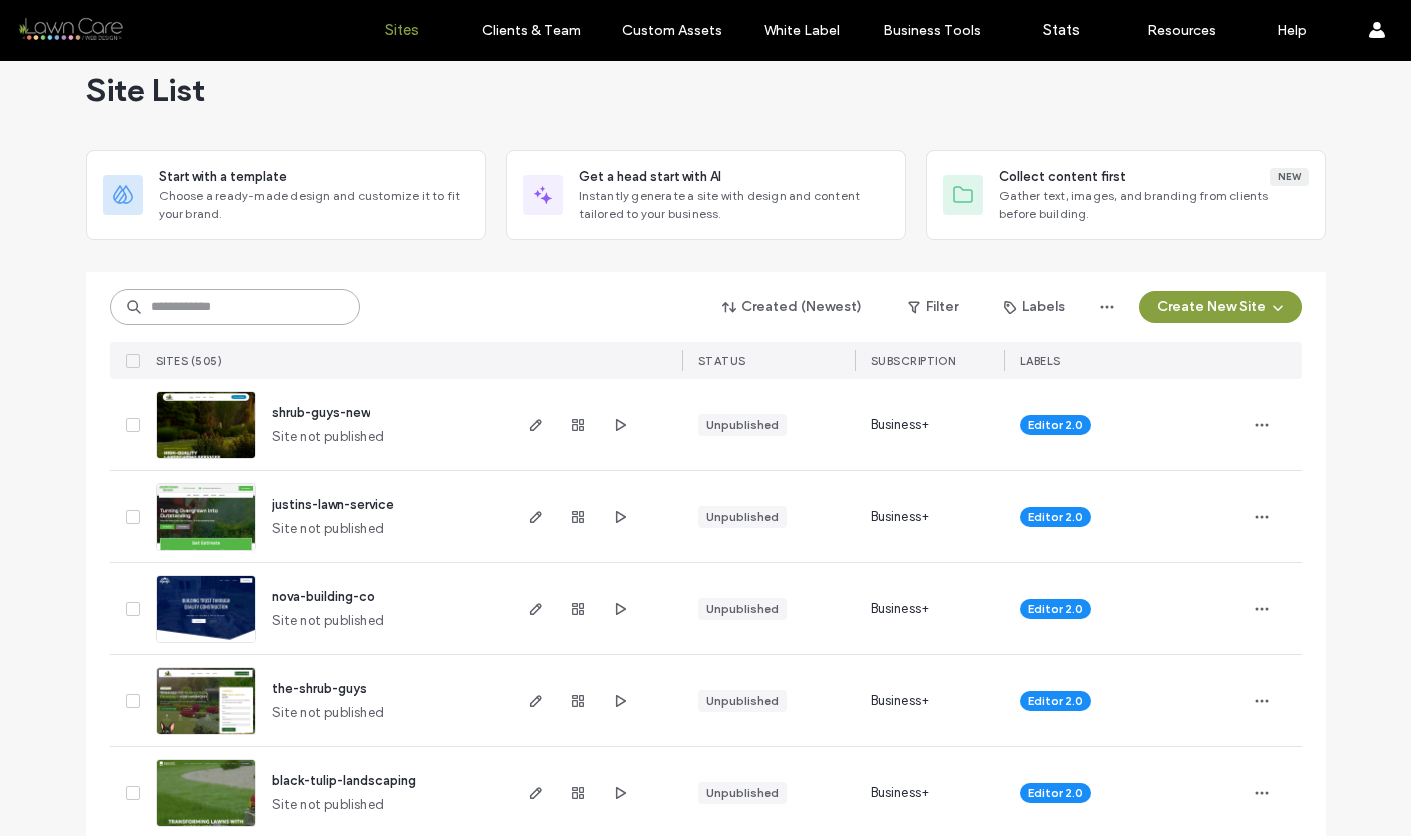 click at bounding box center [235, 307] 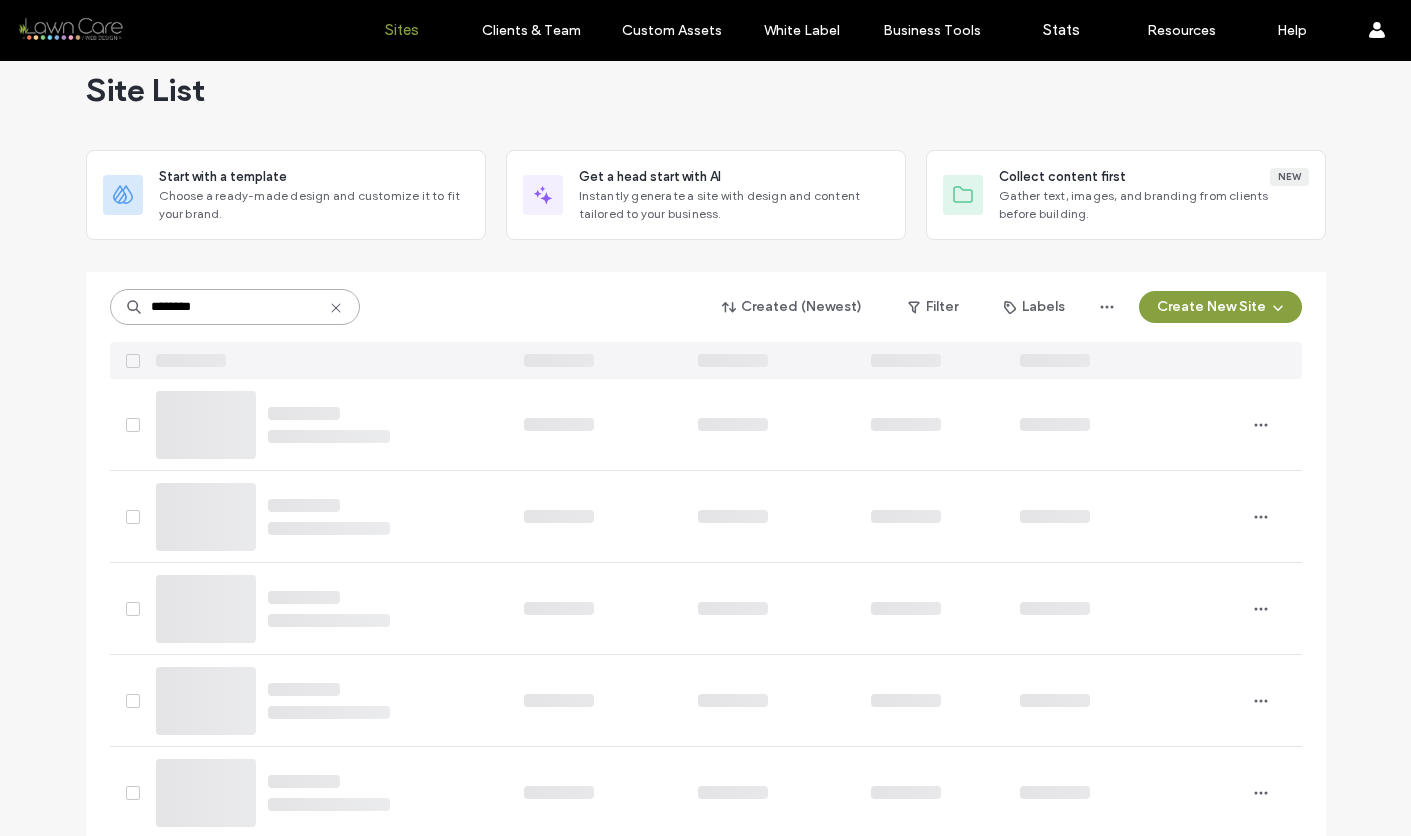 type on "********" 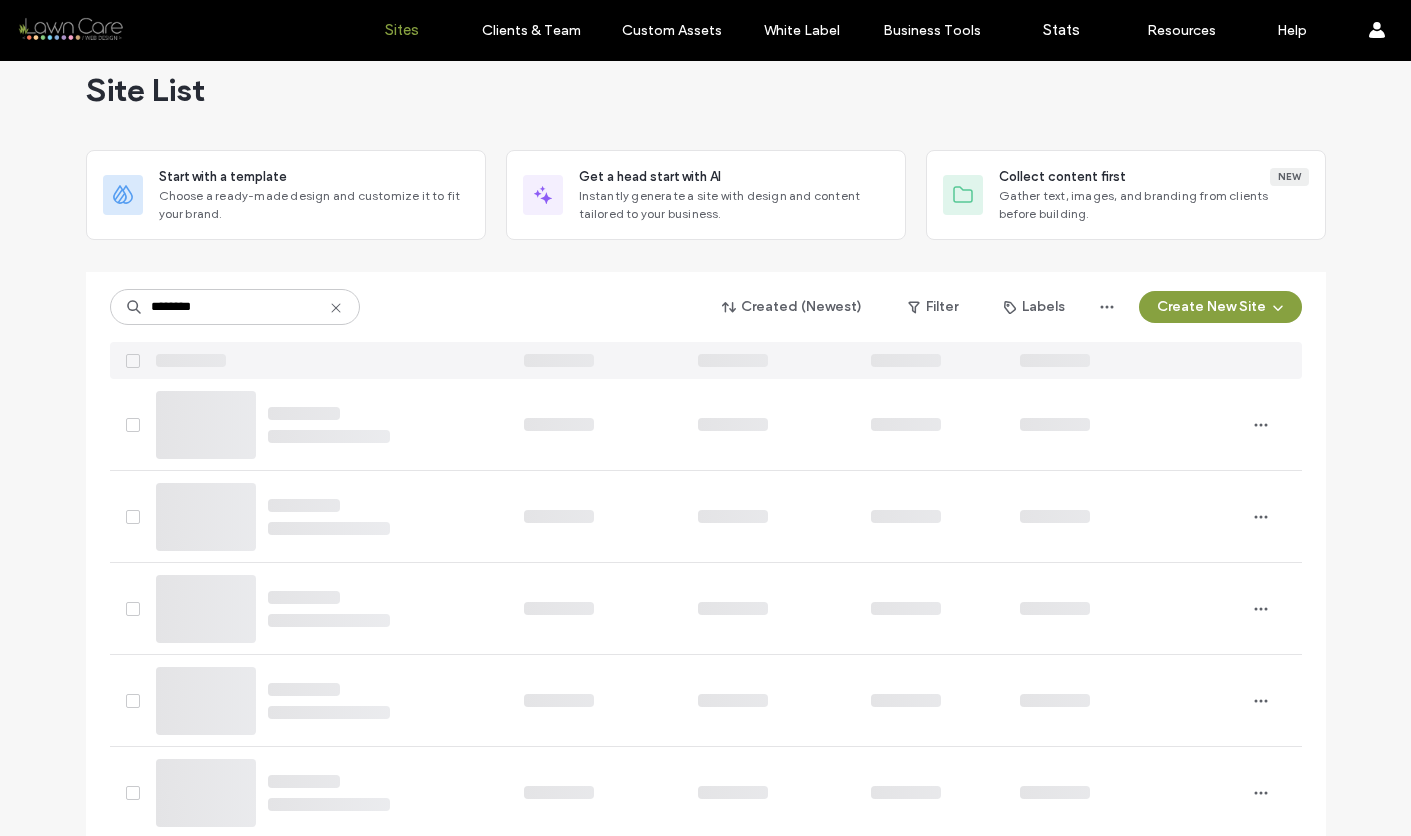 click 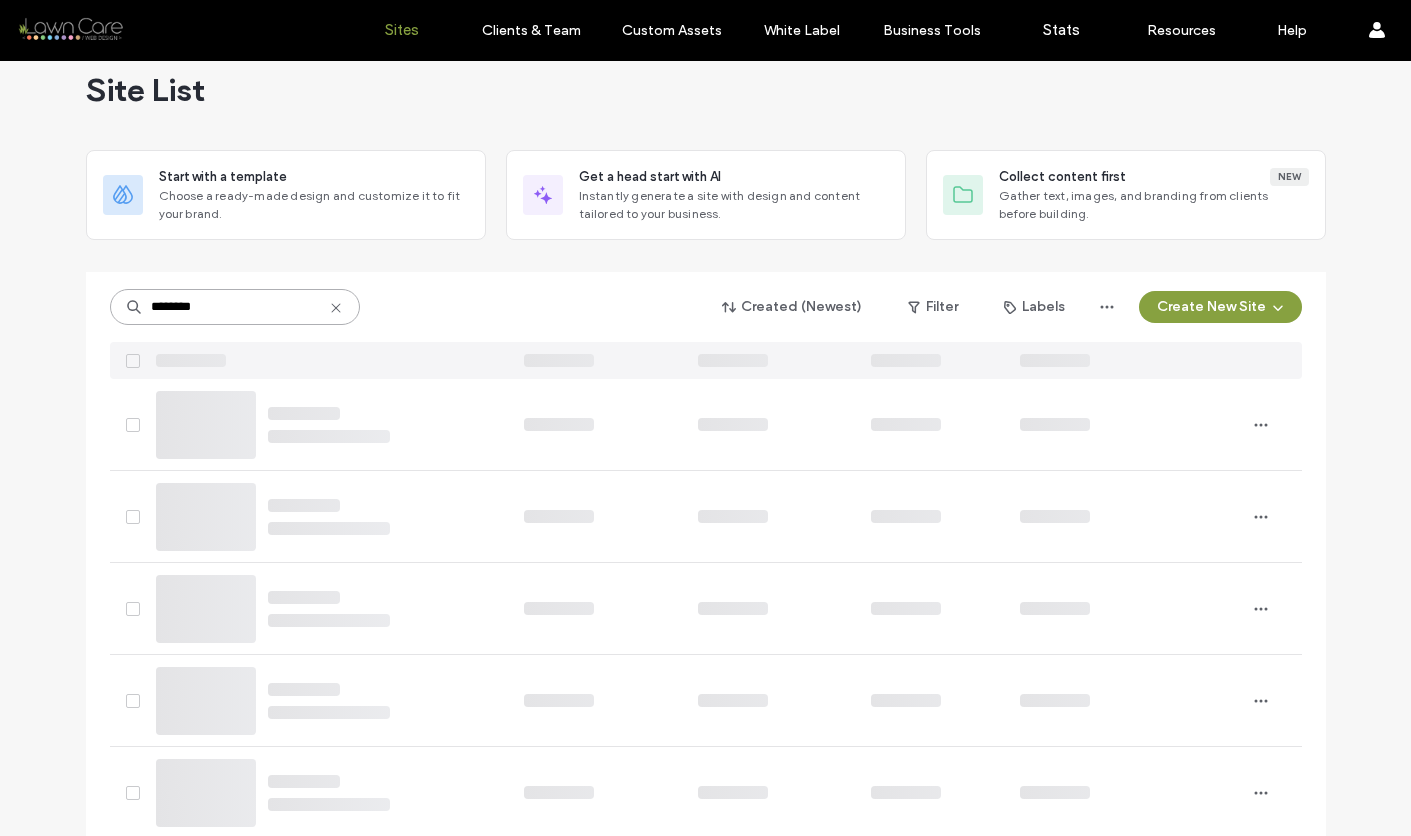 type 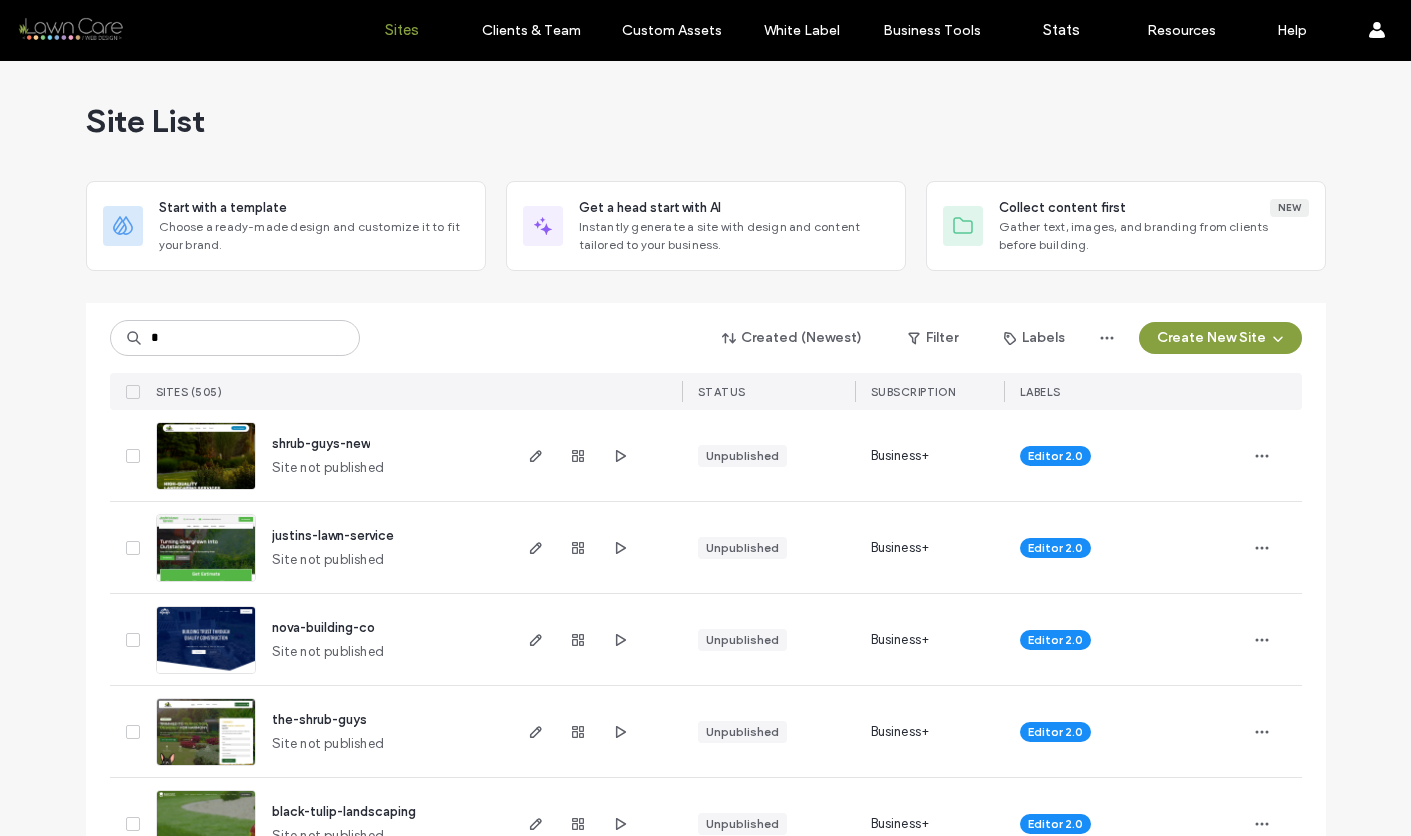 scroll, scrollTop: 0, scrollLeft: 0, axis: both 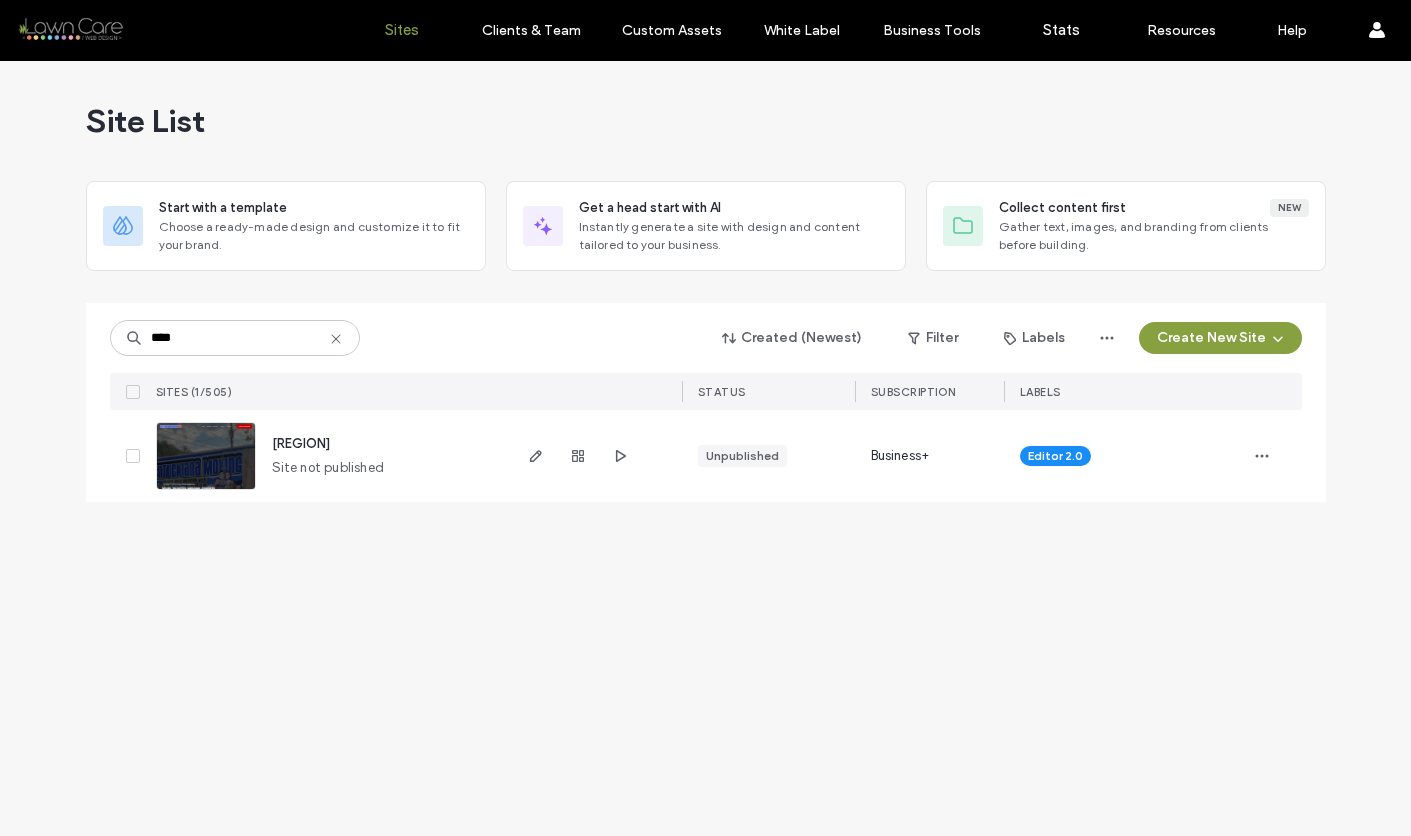 type on "****" 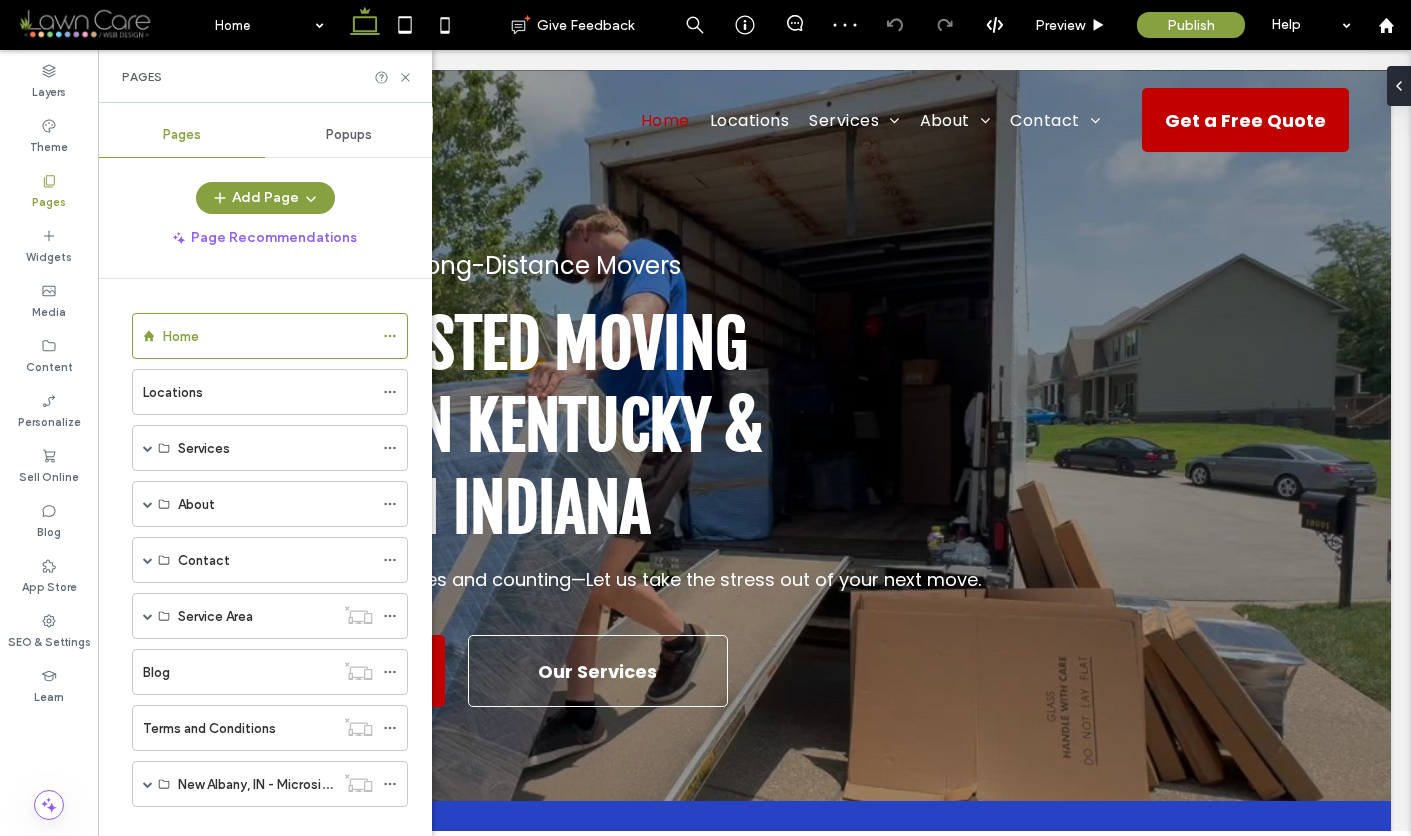 scroll, scrollTop: 0, scrollLeft: 0, axis: both 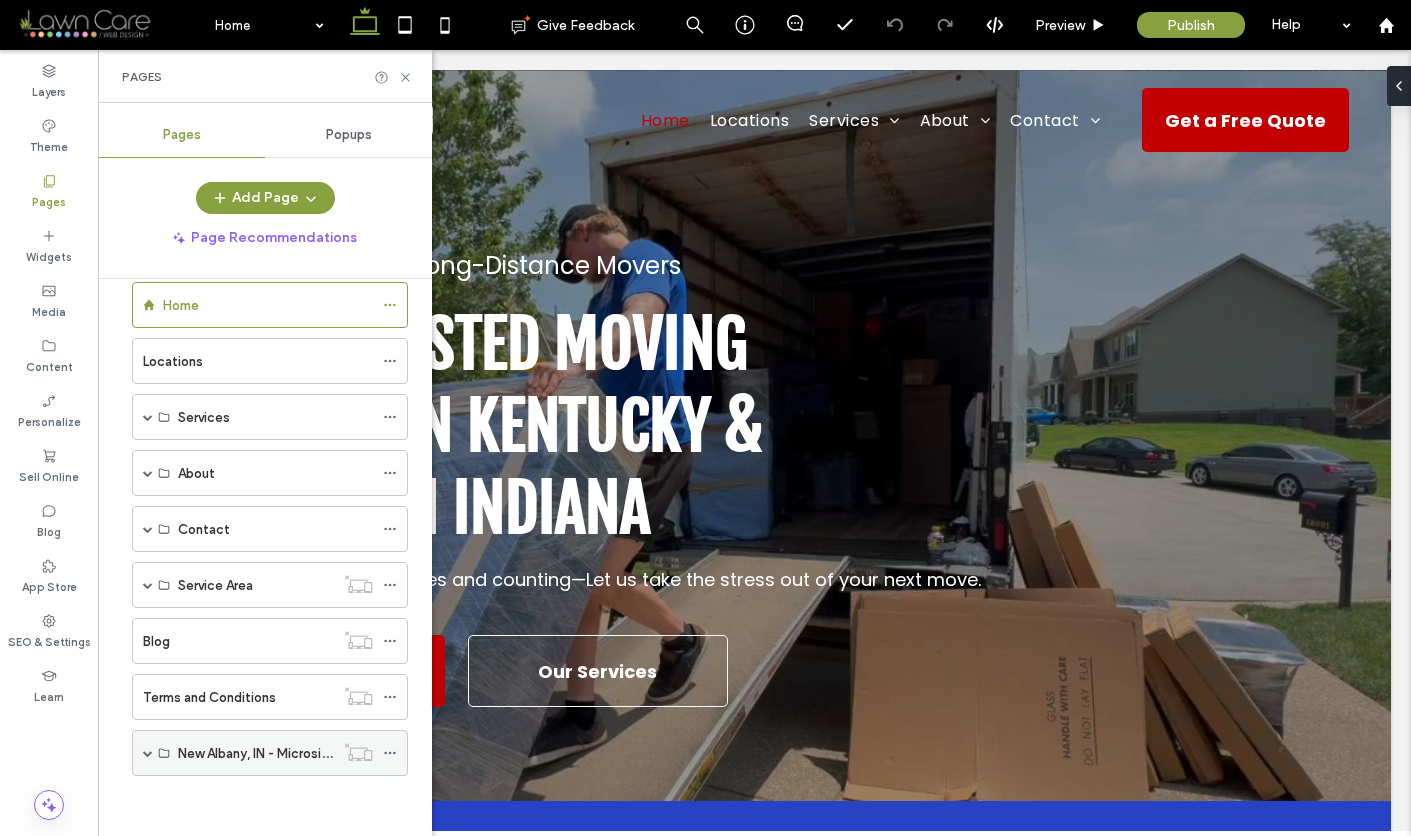 click at bounding box center [148, 753] 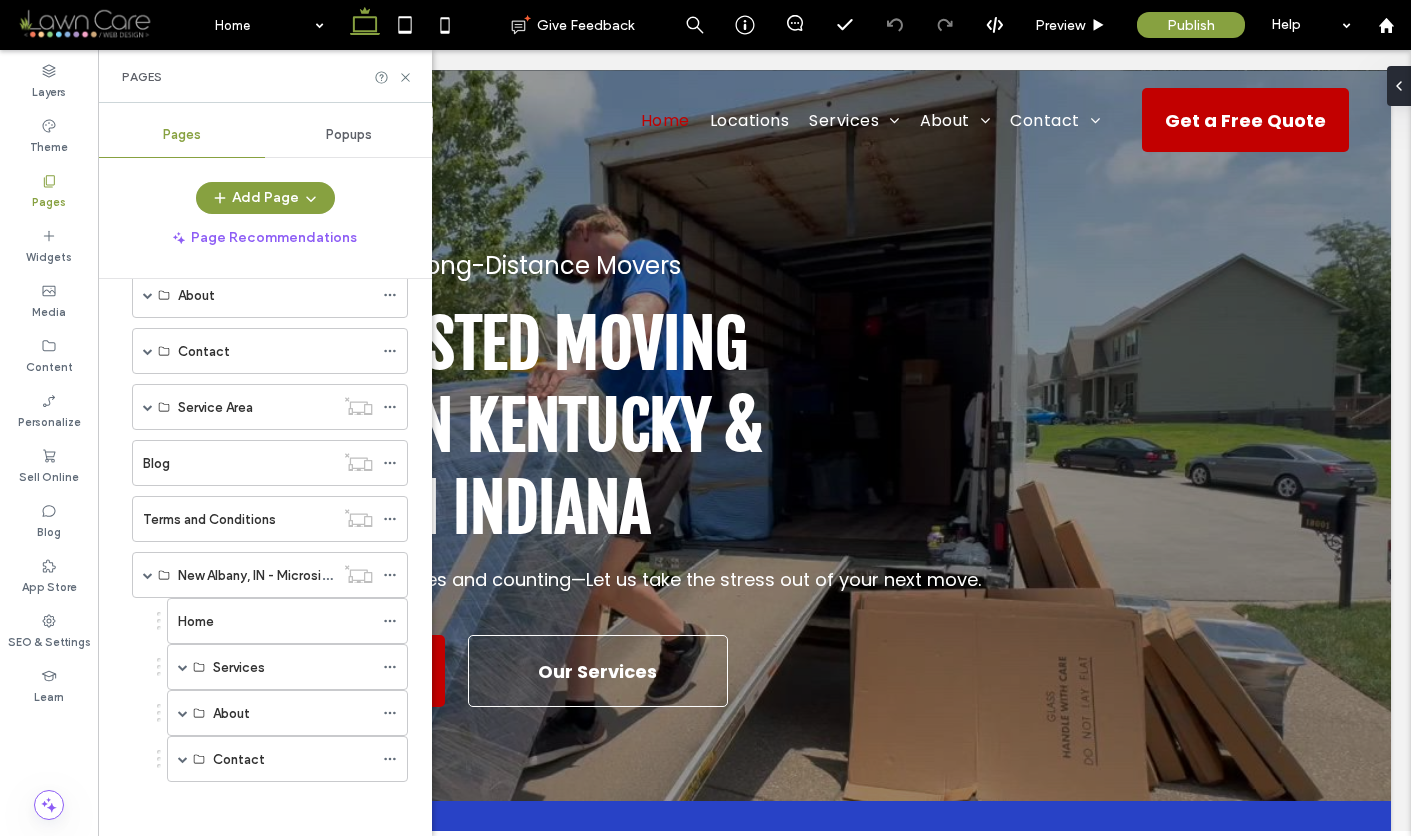 scroll, scrollTop: 215, scrollLeft: 0, axis: vertical 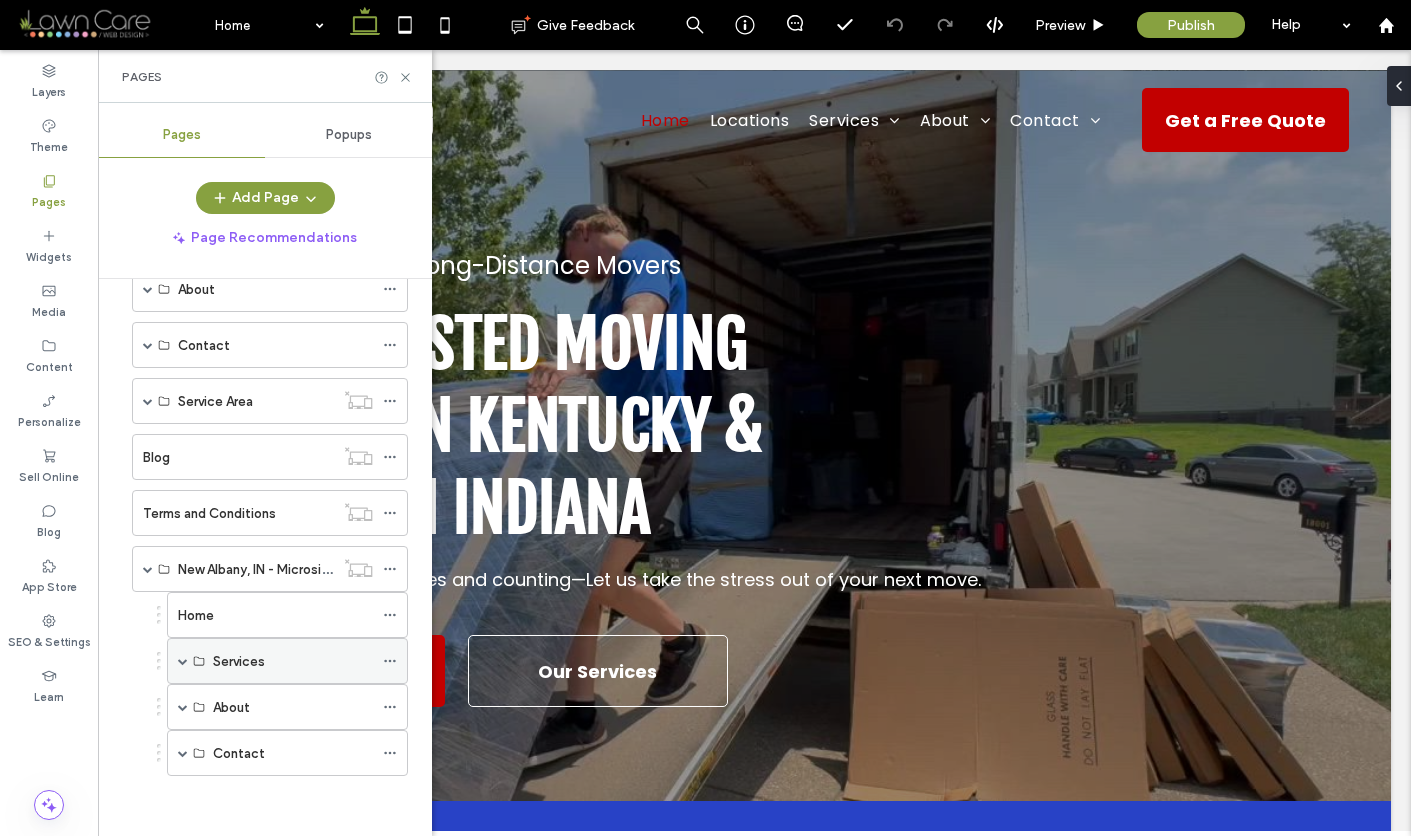 click at bounding box center (183, 661) 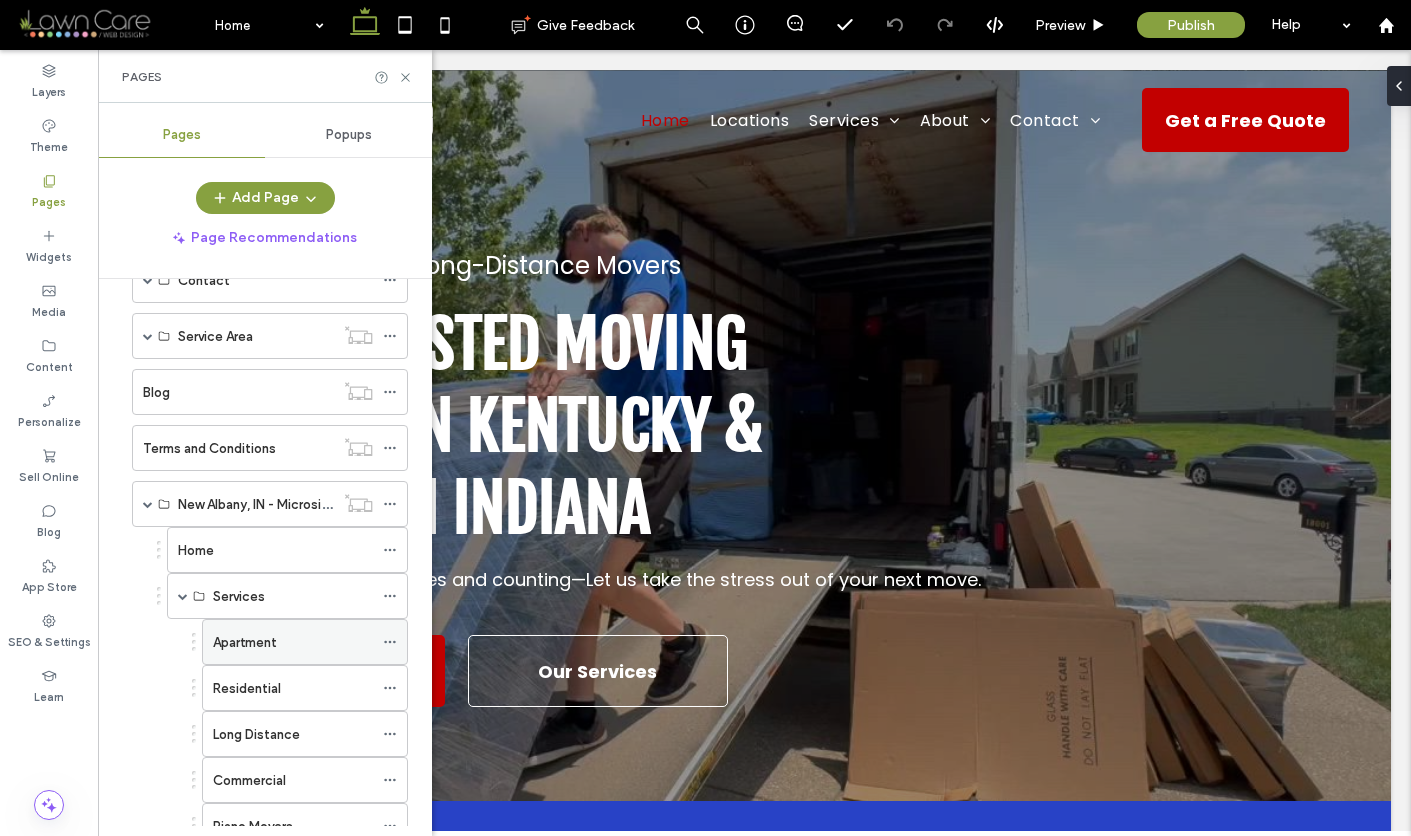 scroll, scrollTop: 299, scrollLeft: 0, axis: vertical 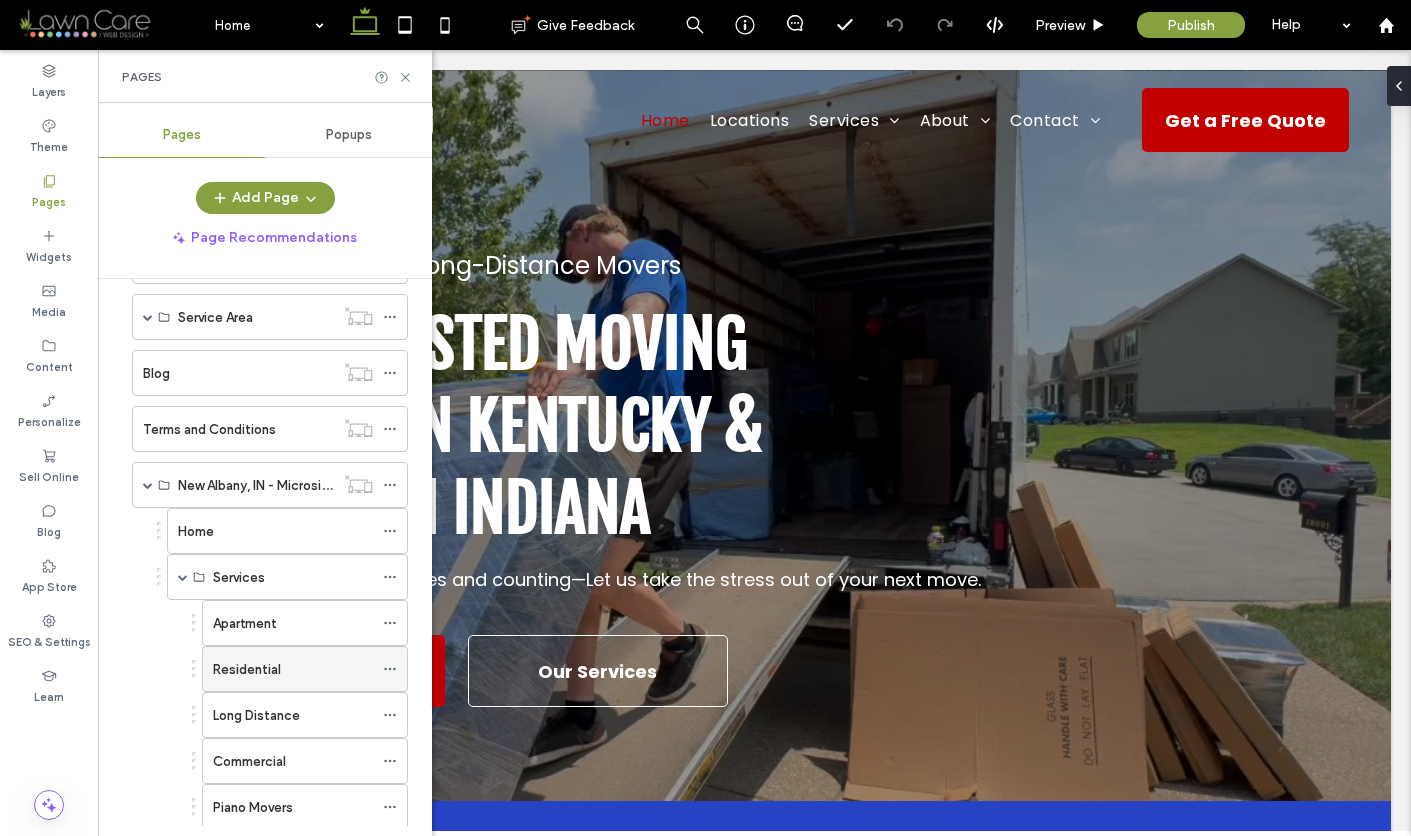 click on "Residential" at bounding box center (293, 669) 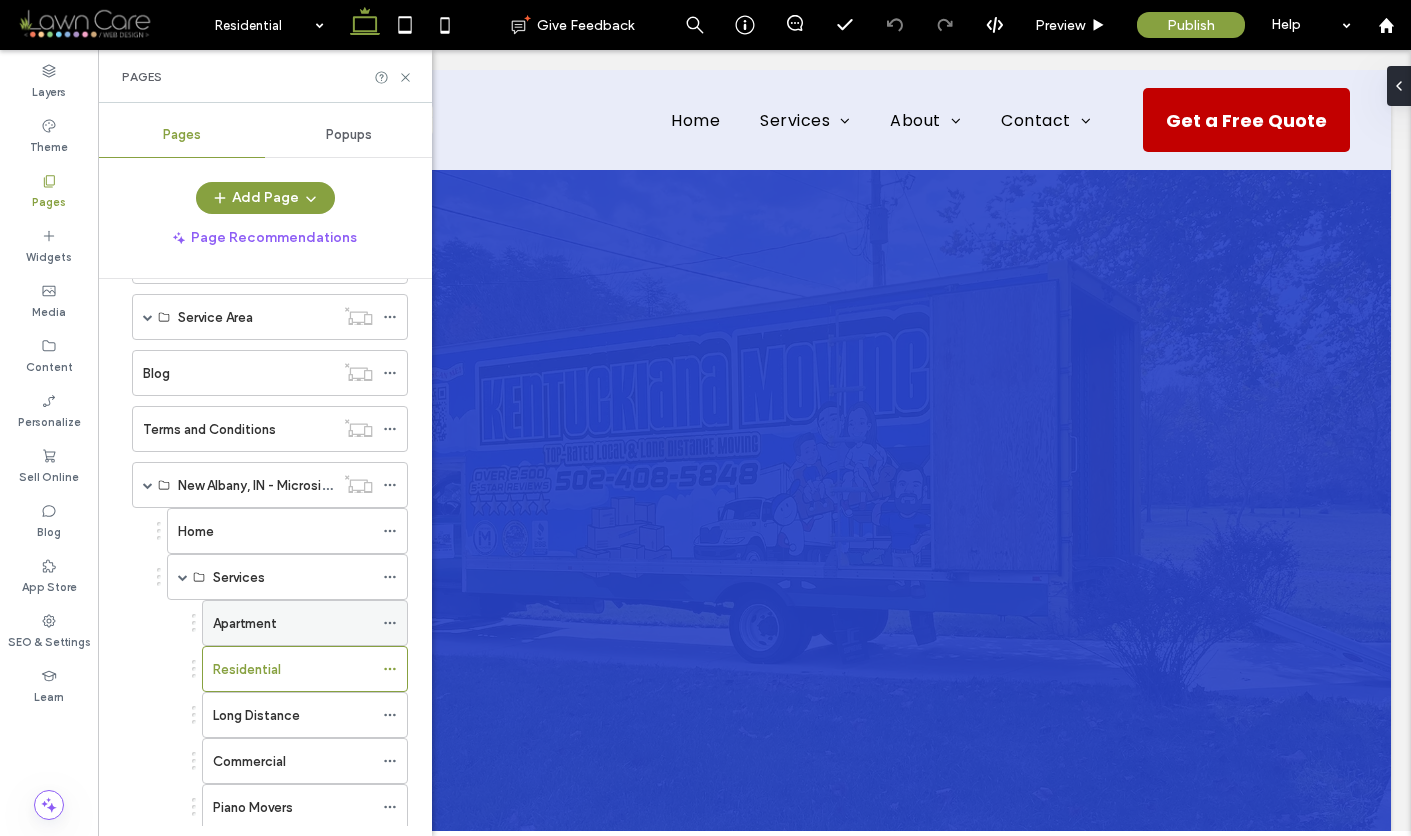scroll, scrollTop: 0, scrollLeft: 0, axis: both 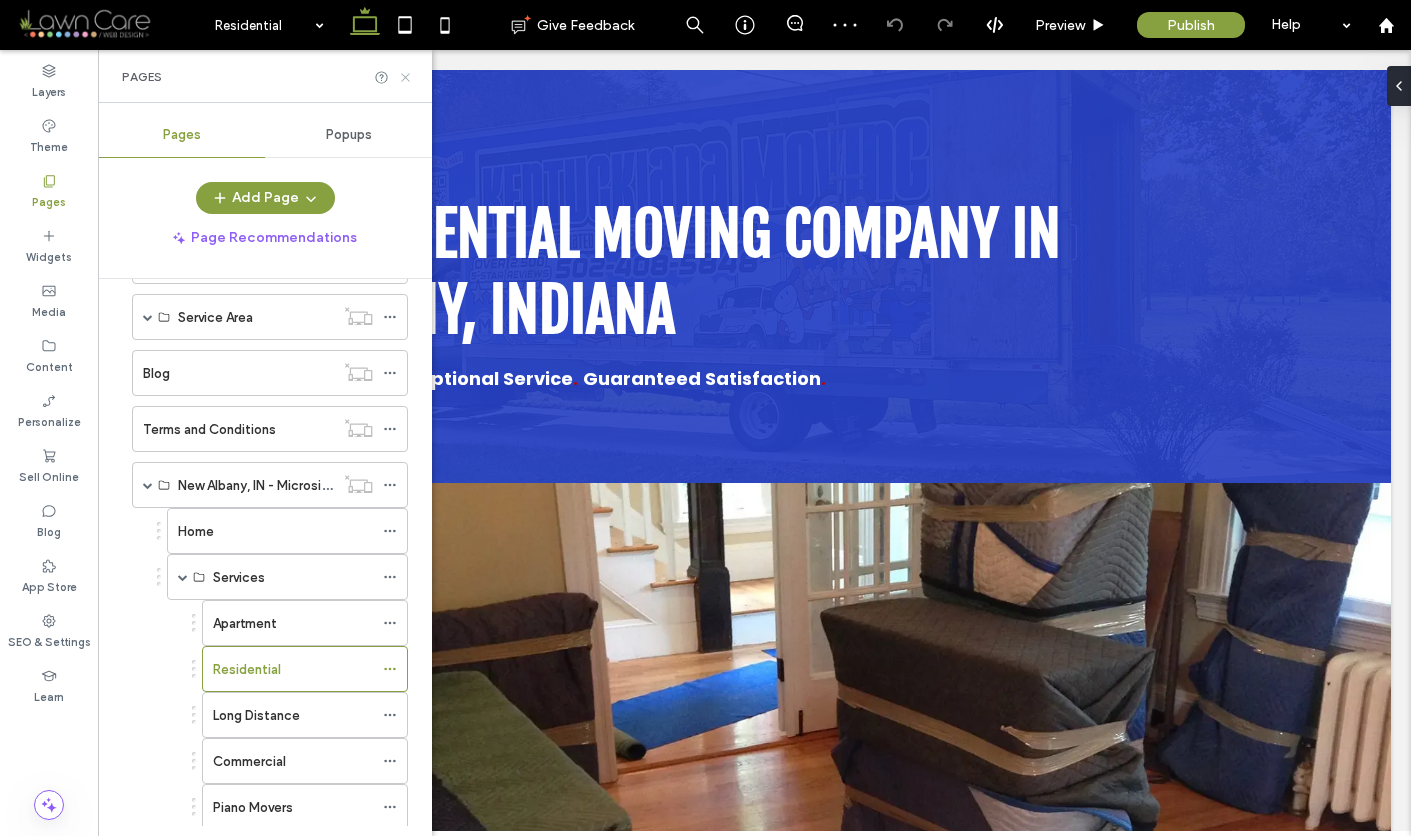 click 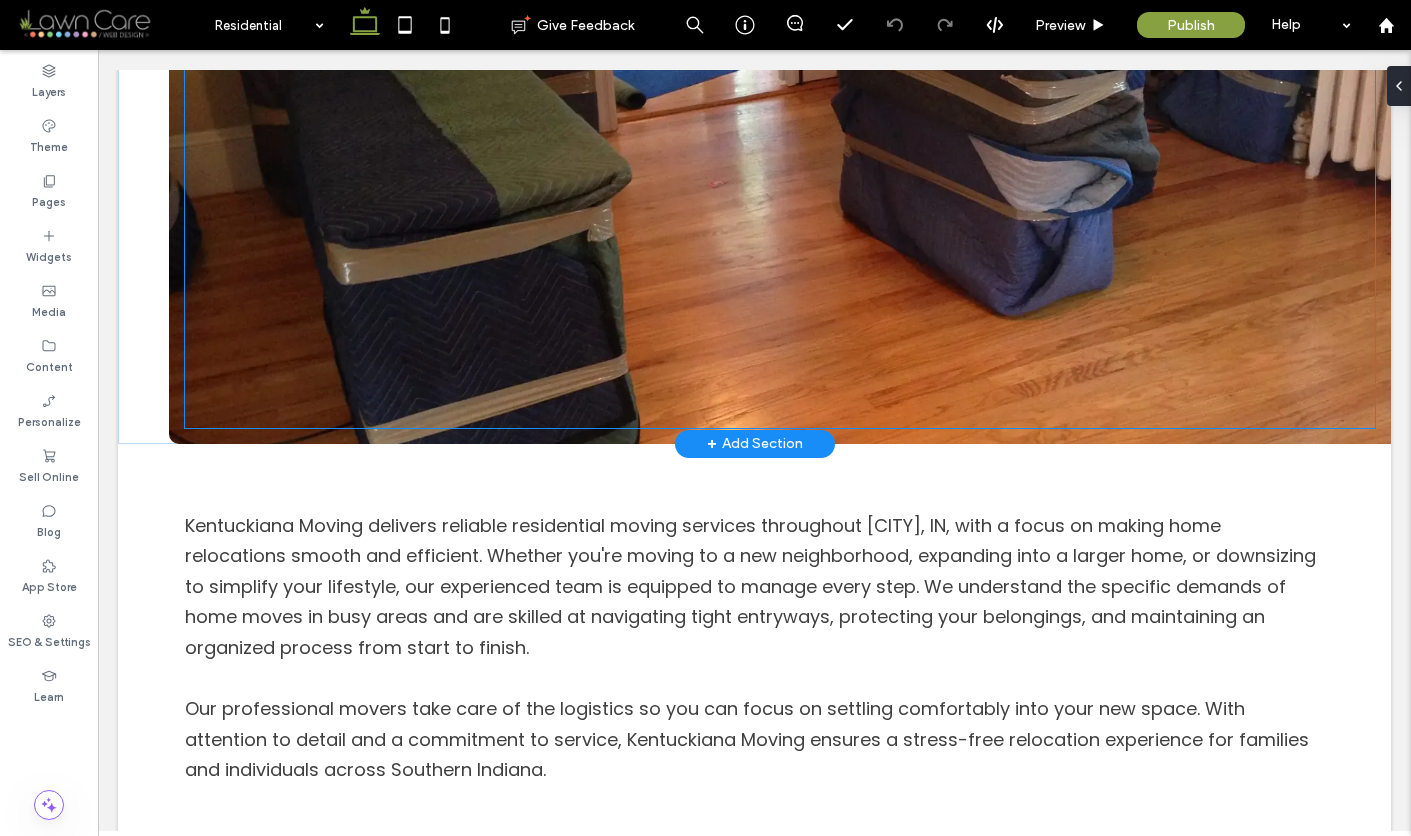 scroll, scrollTop: 941, scrollLeft: 0, axis: vertical 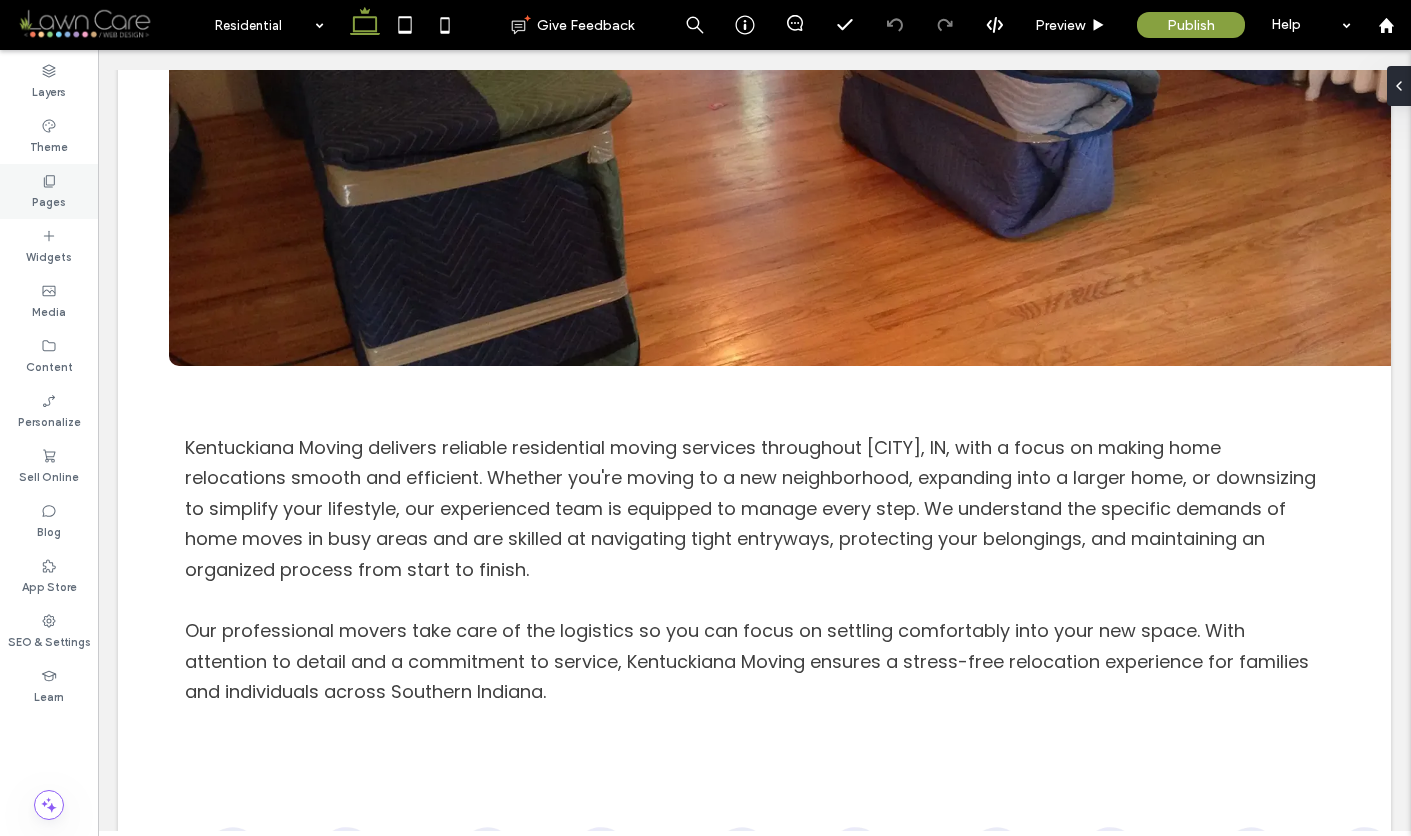 click 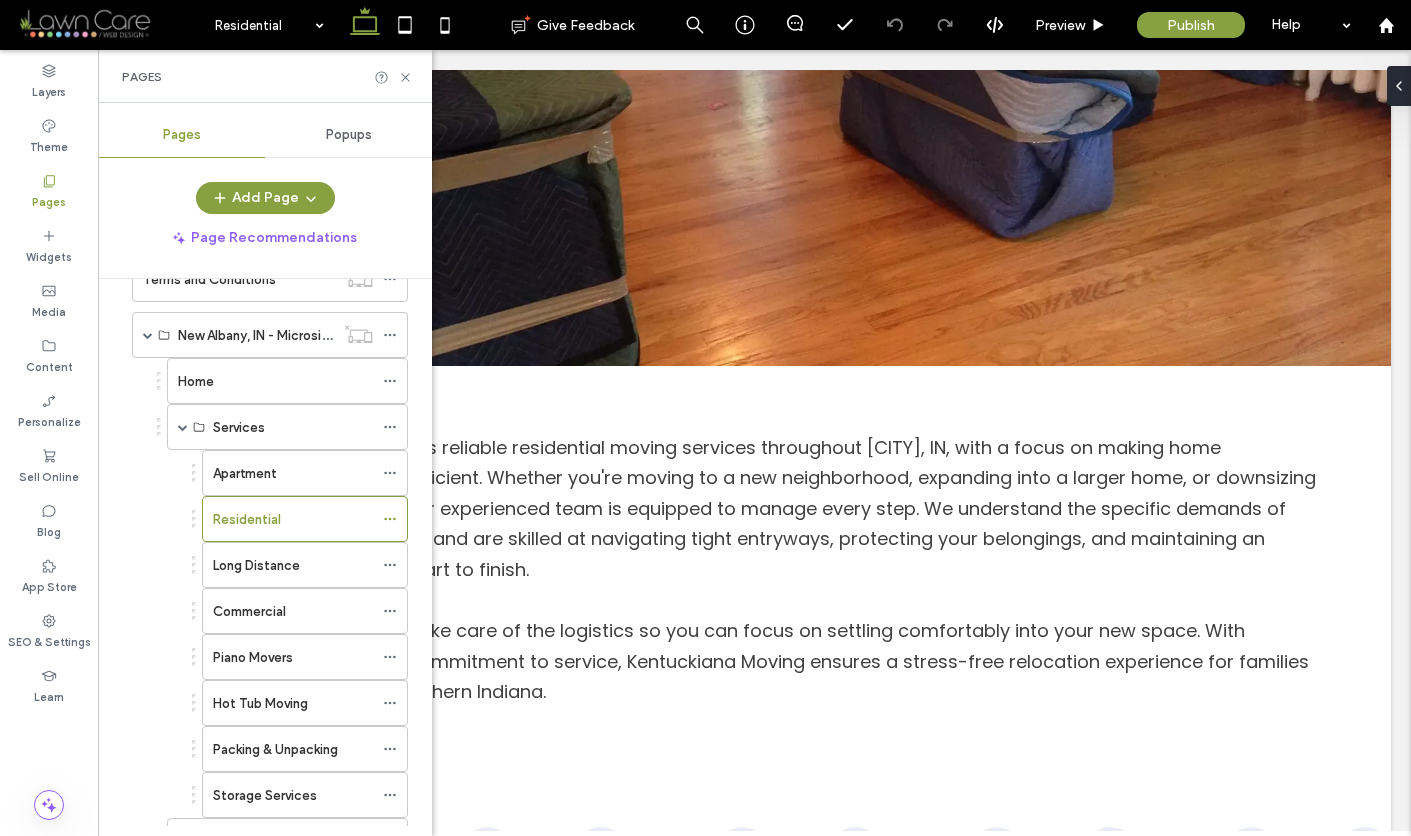 scroll, scrollTop: 583, scrollLeft: 0, axis: vertical 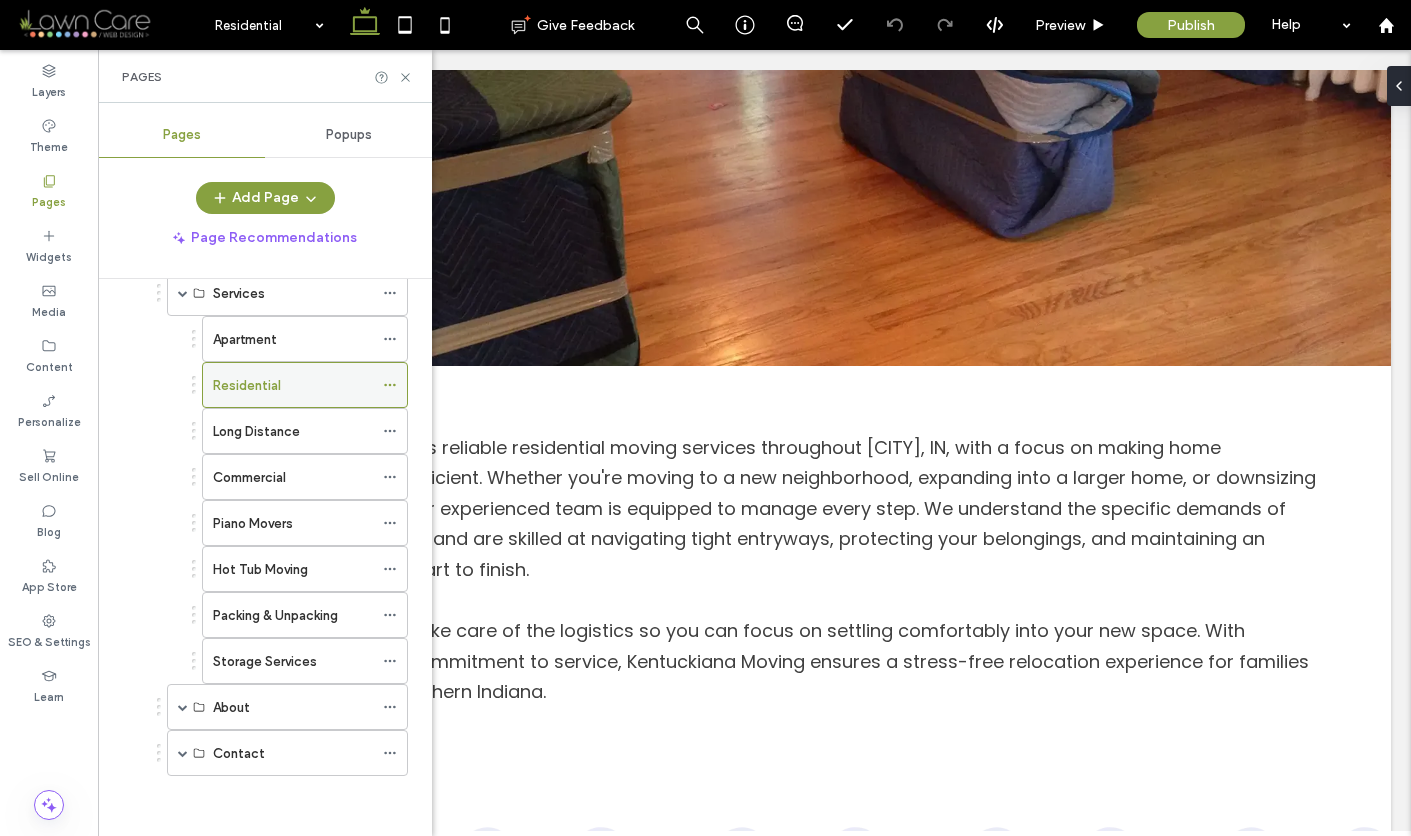 click 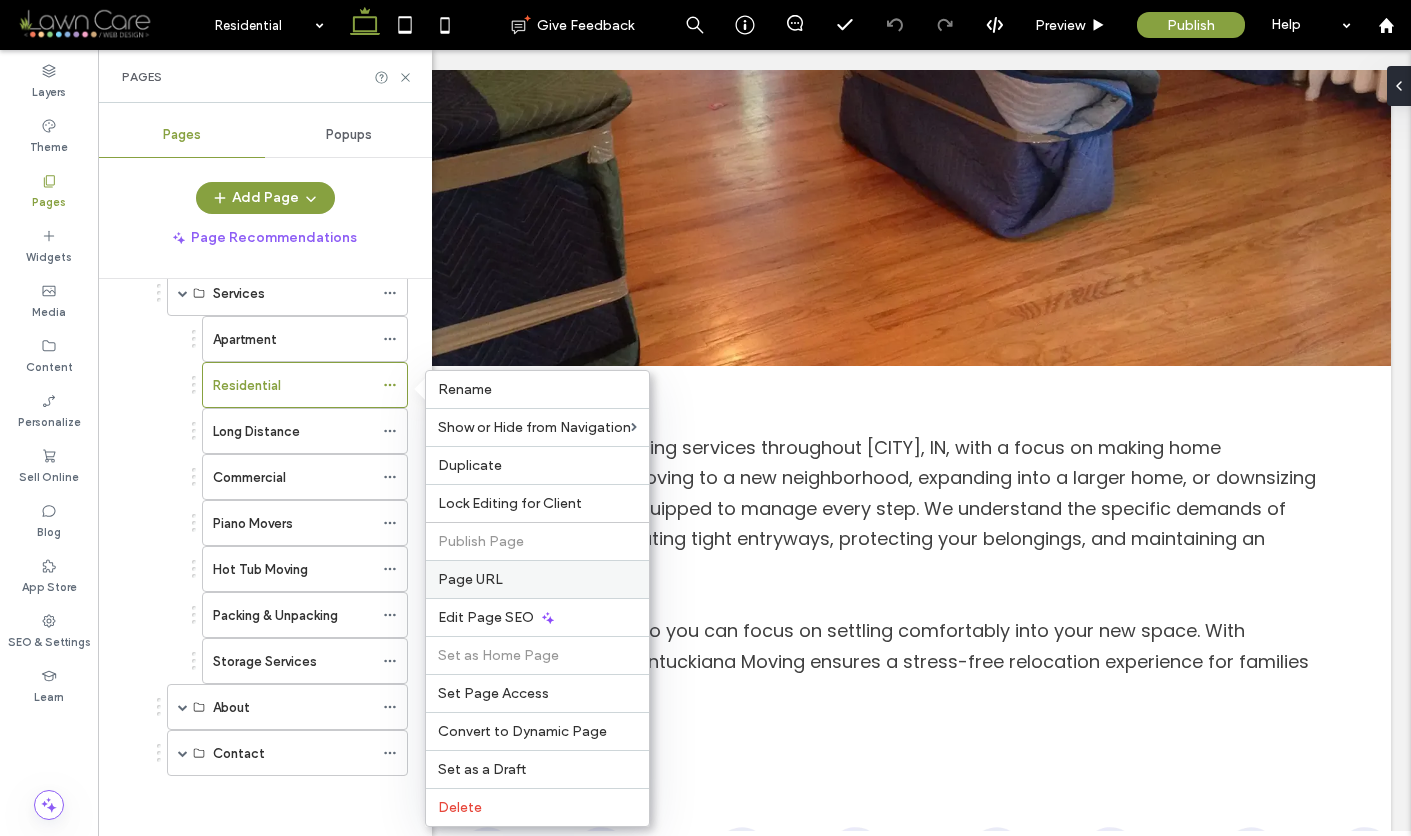 click on "Page URL" at bounding box center (470, 579) 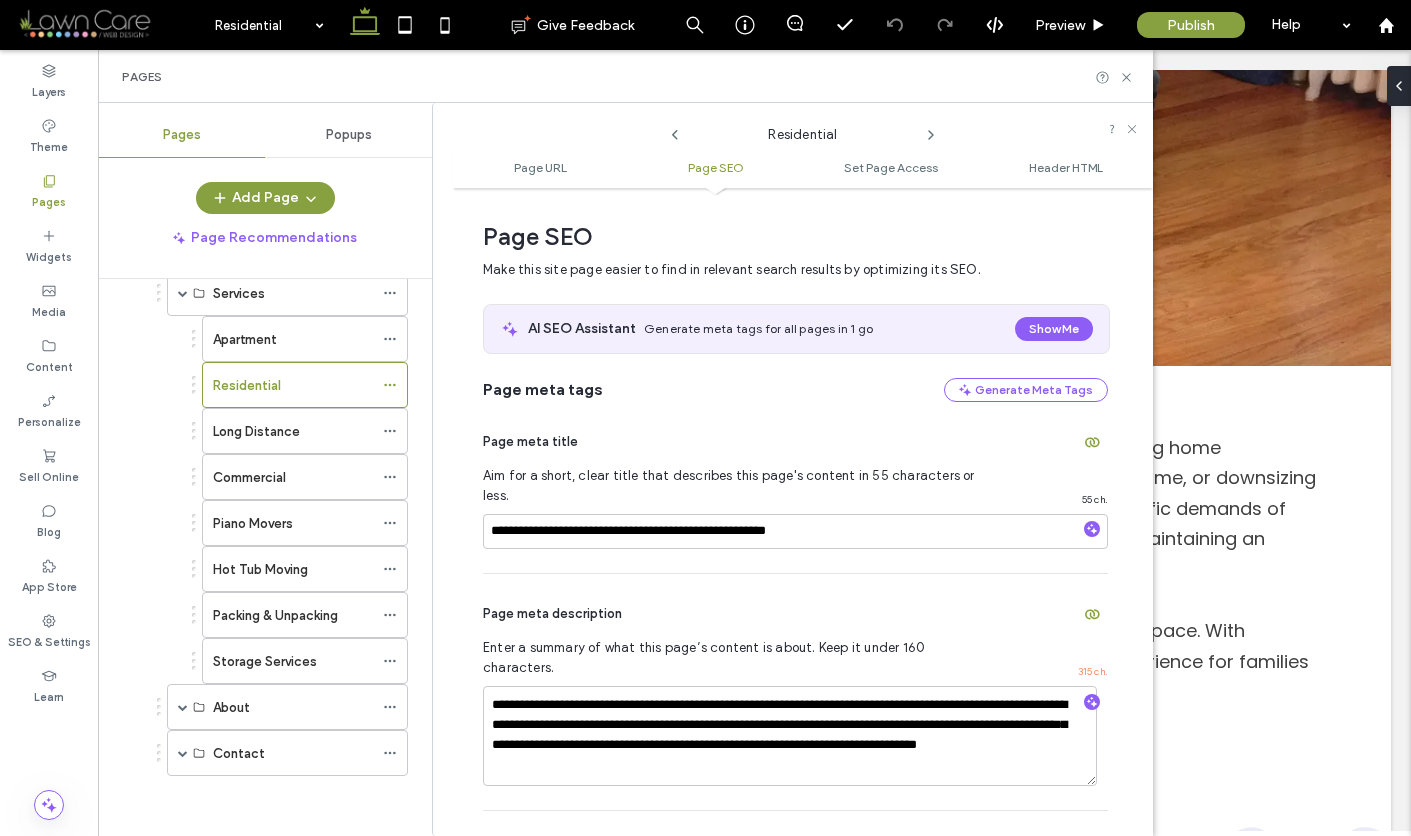 scroll, scrollTop: 267, scrollLeft: 0, axis: vertical 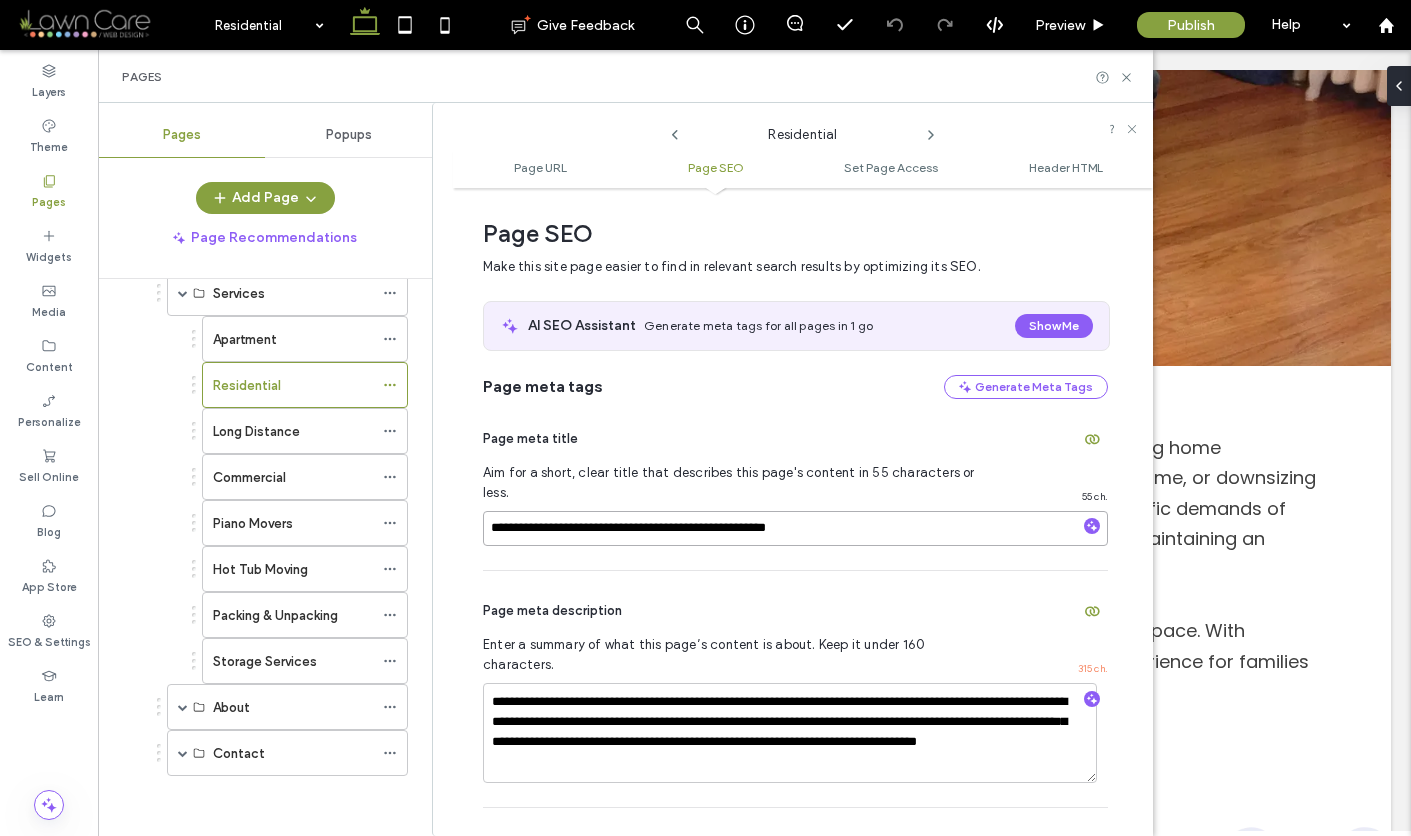 drag, startPoint x: 490, startPoint y: 513, endPoint x: 808, endPoint y: 523, distance: 318.1572 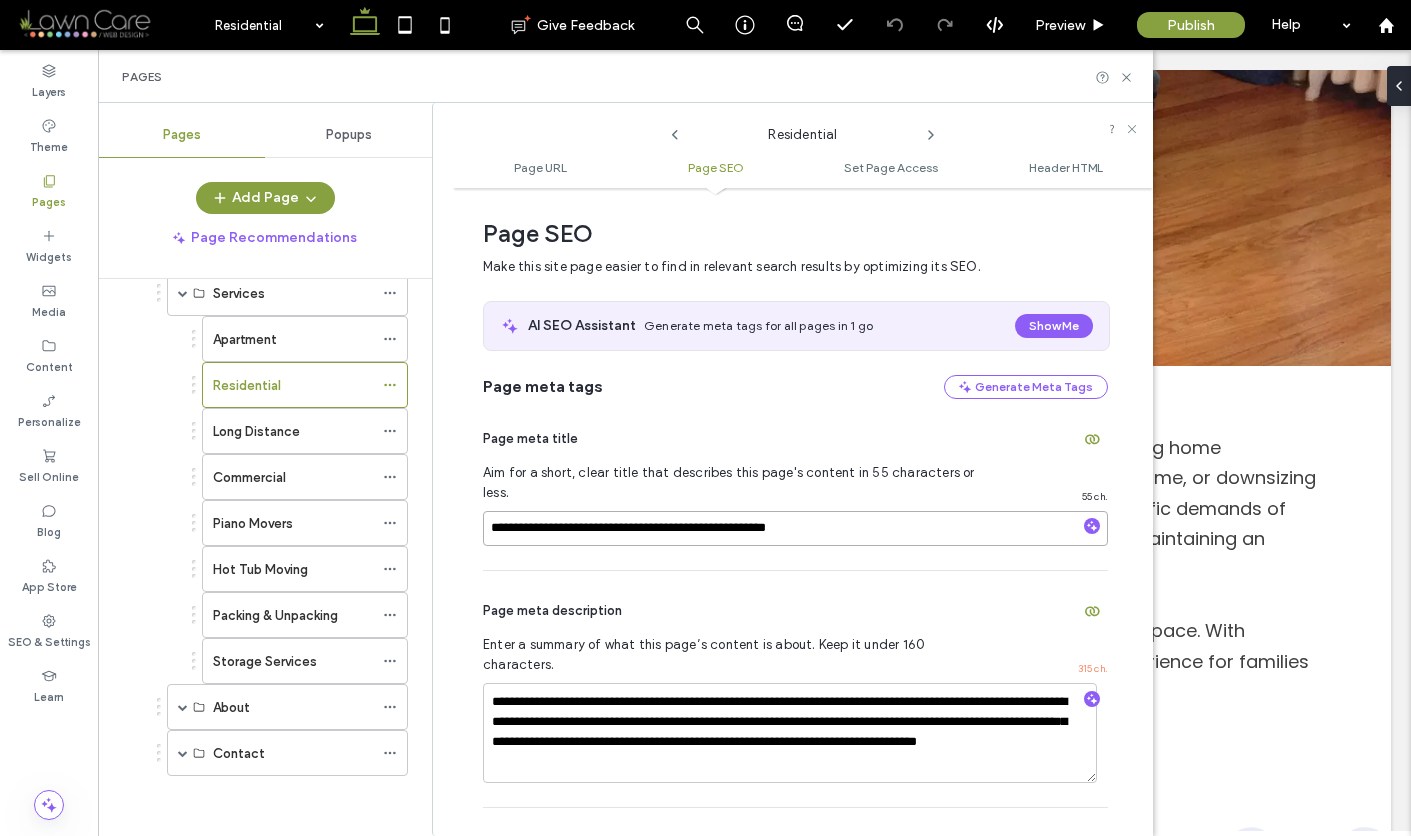 paste on "*******" 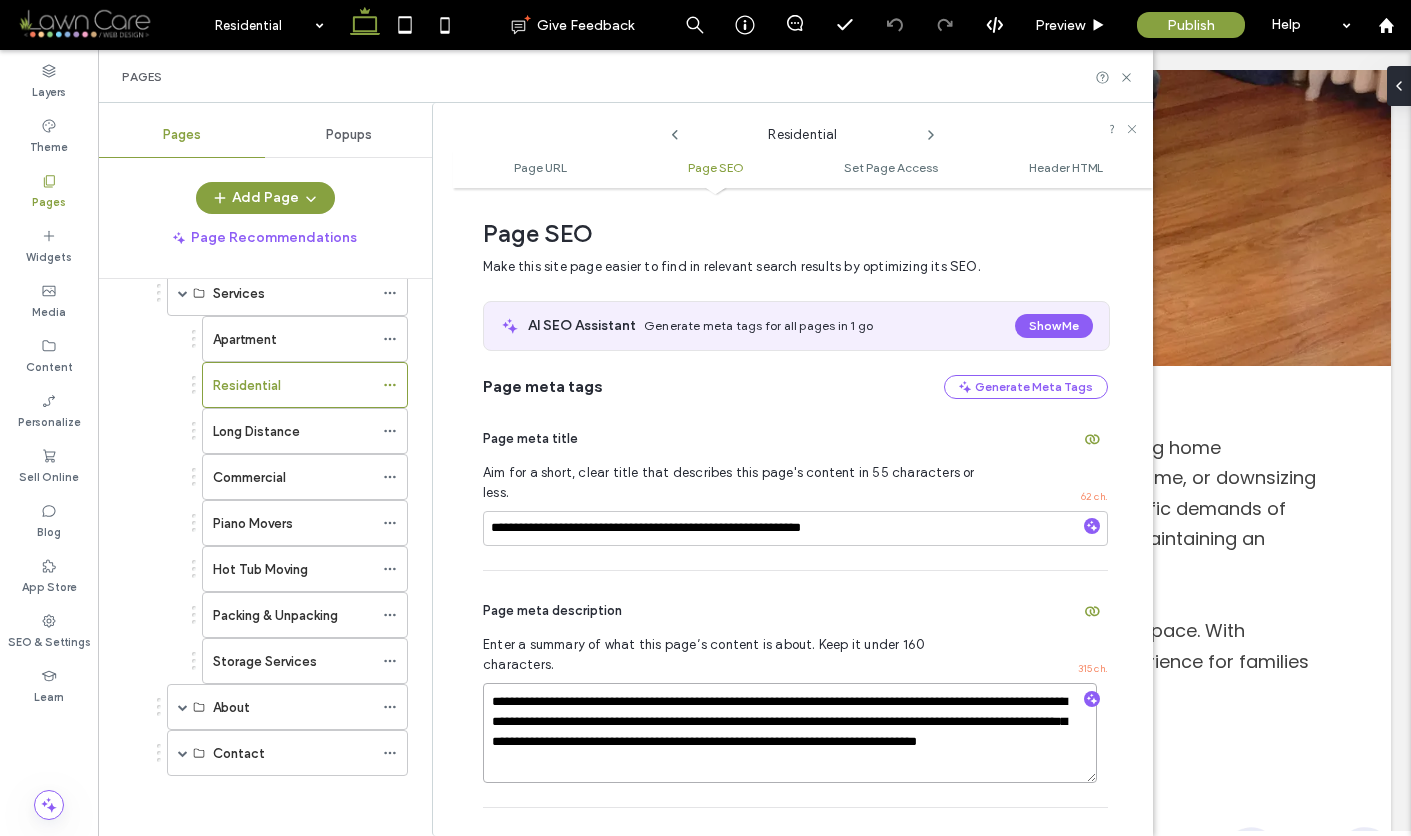 scroll, scrollTop: 38, scrollLeft: 0, axis: vertical 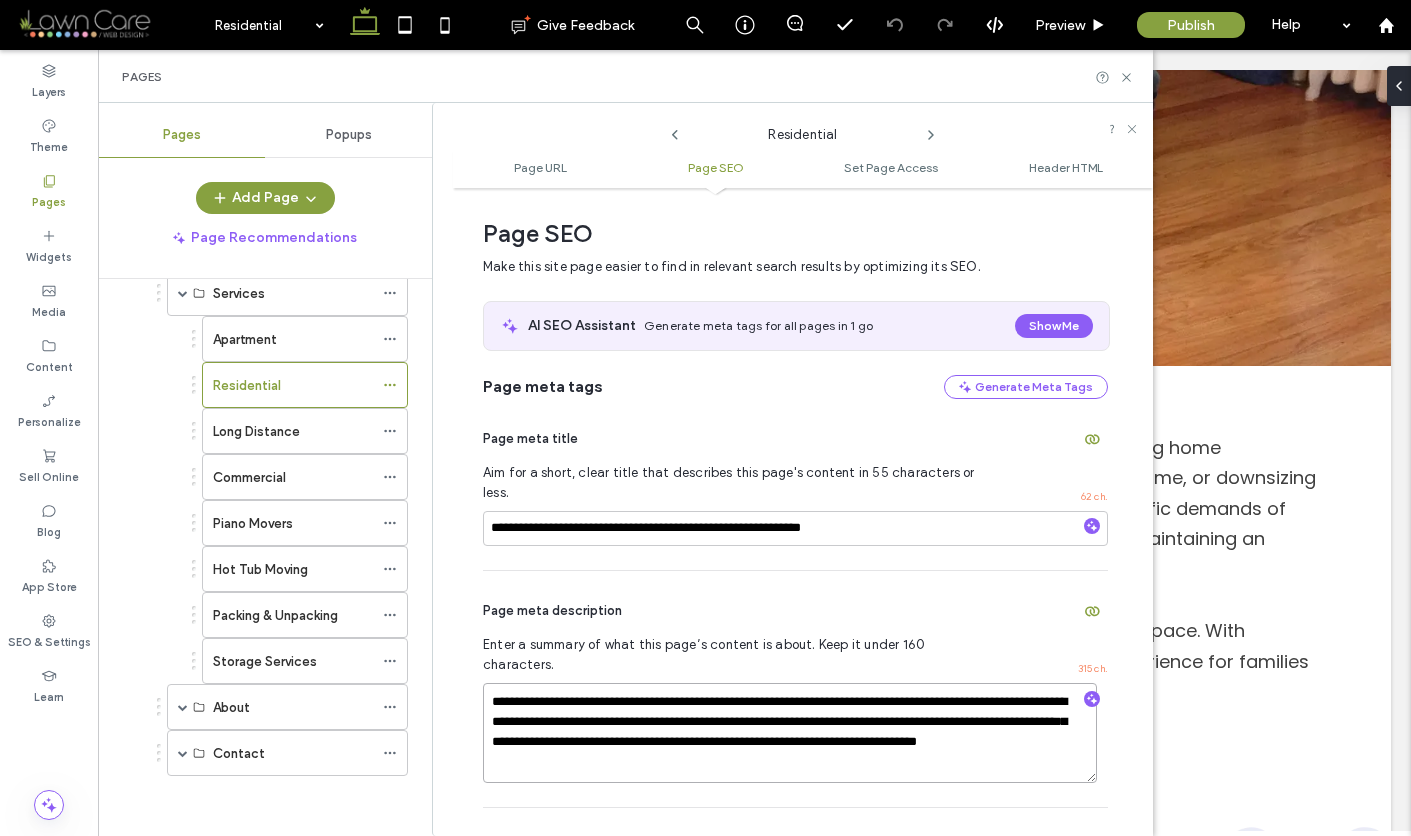 paste 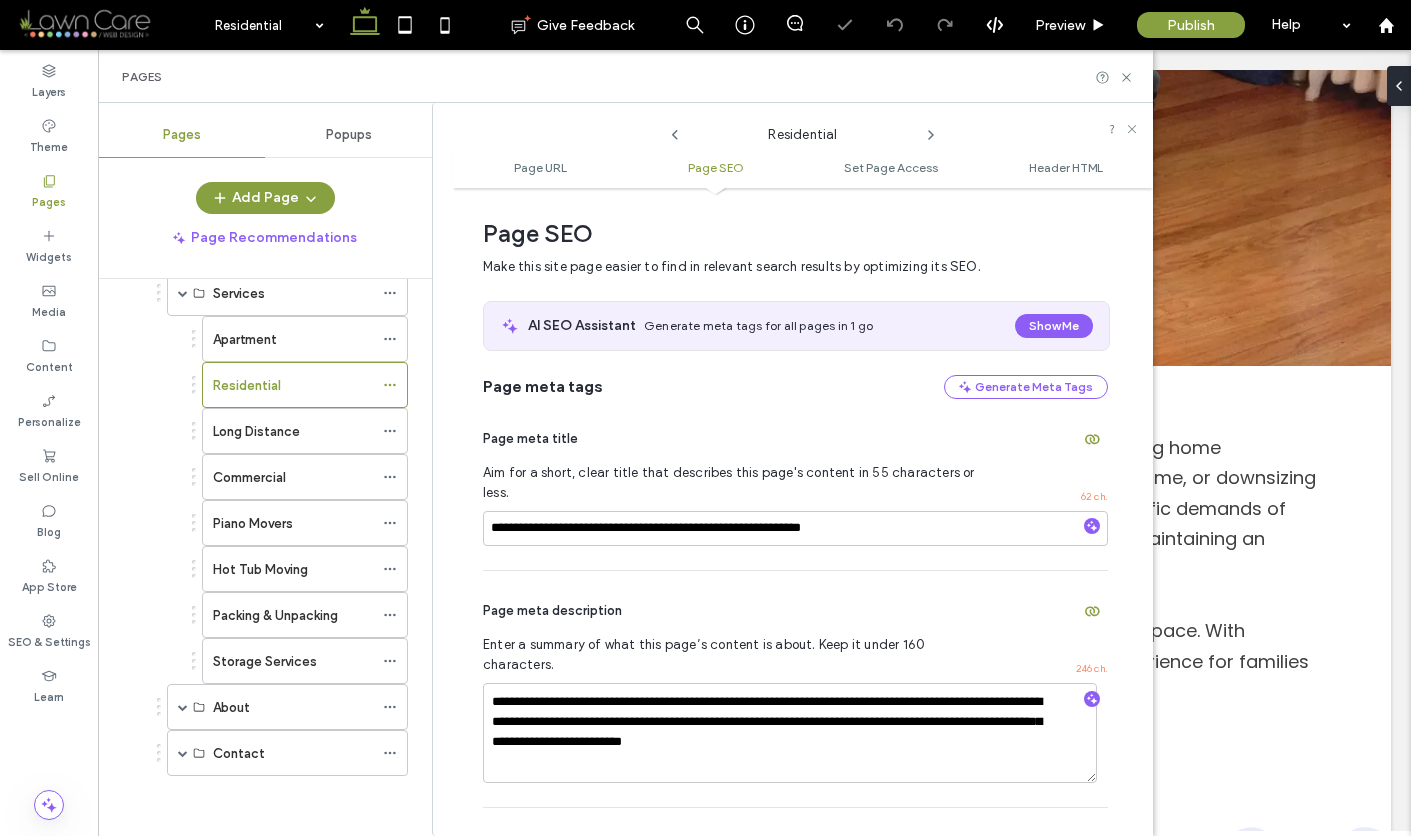 click on "Page meta description" at bounding box center [795, 611] 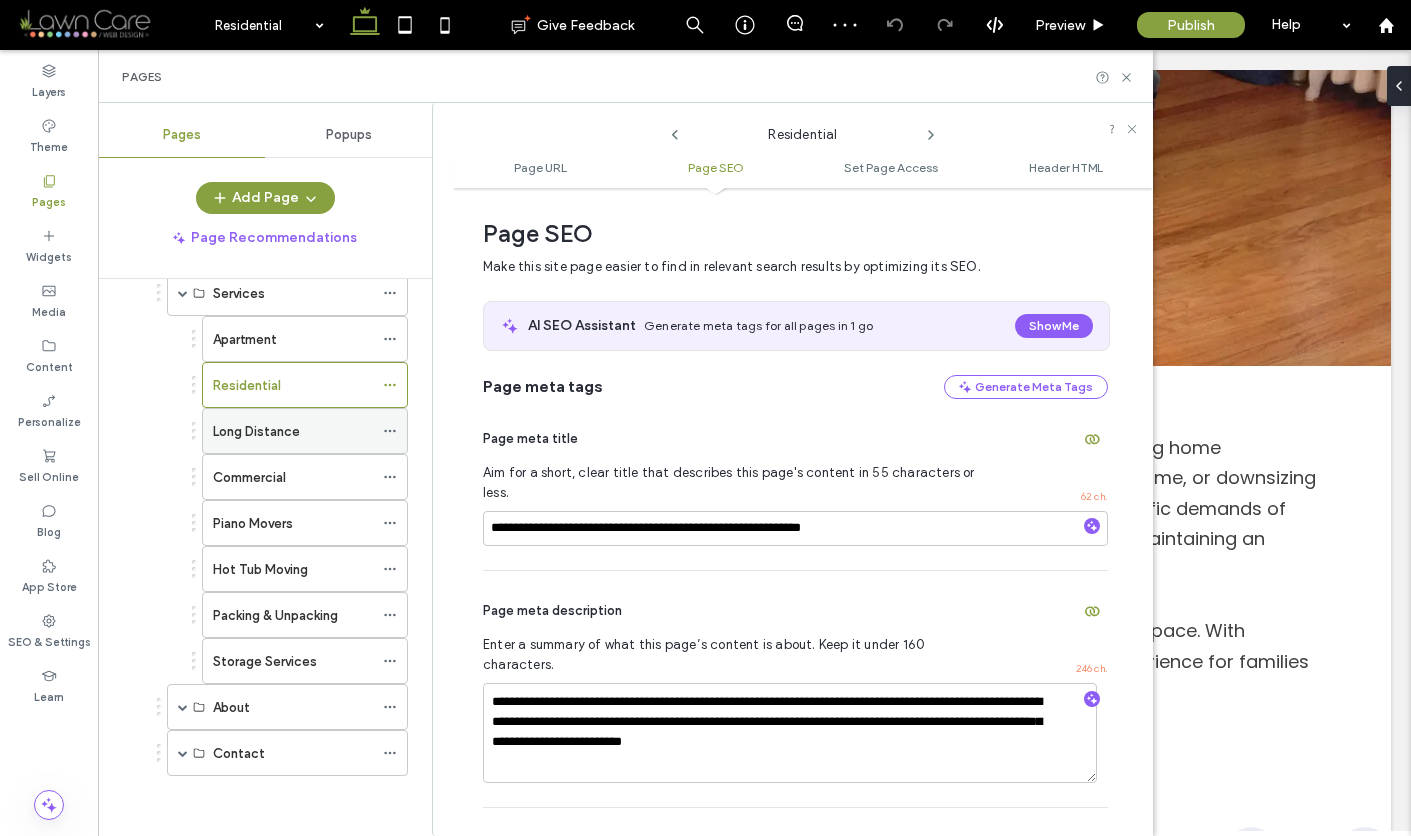 click on "Long Distance" at bounding box center [293, 431] 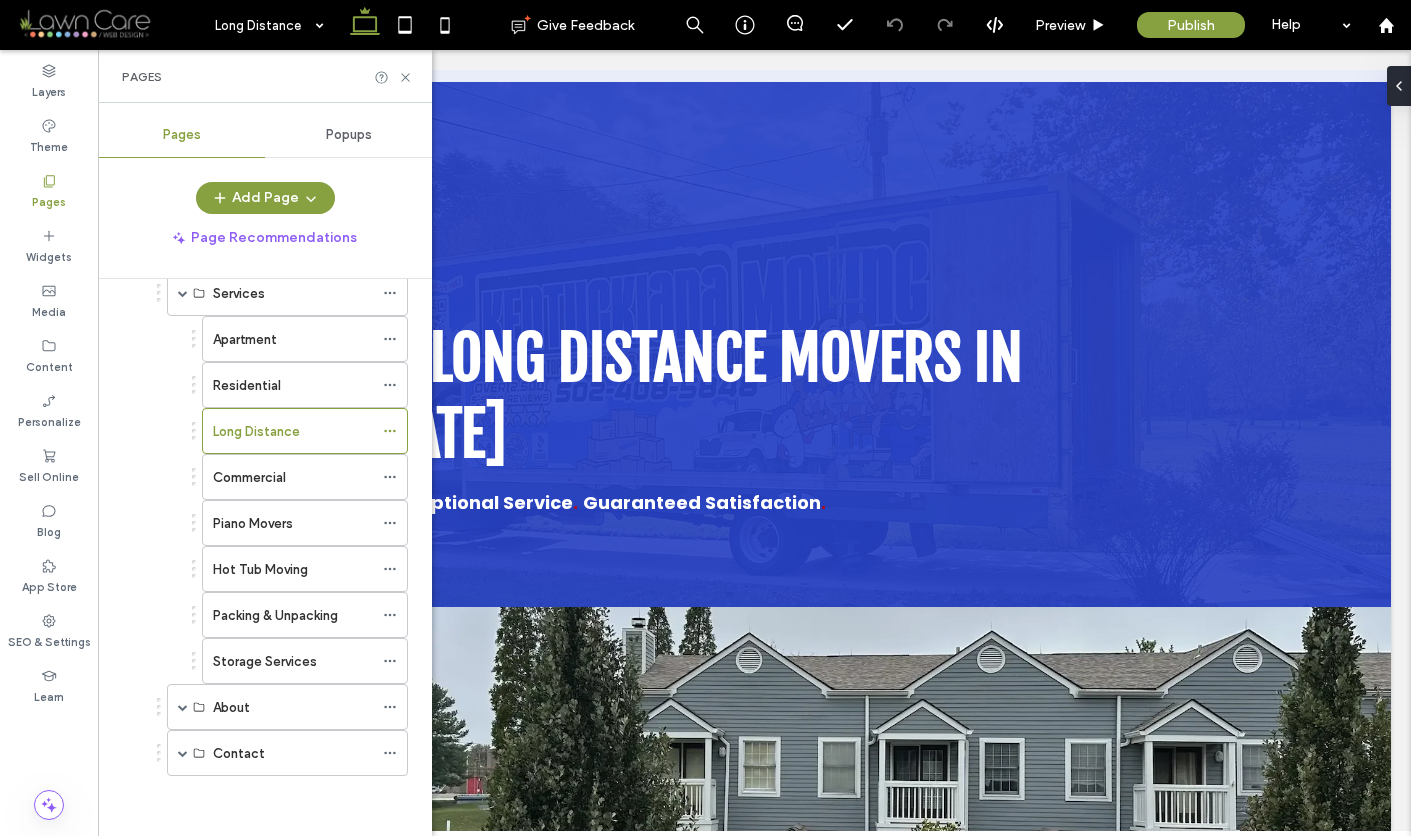 scroll, scrollTop: 90, scrollLeft: 0, axis: vertical 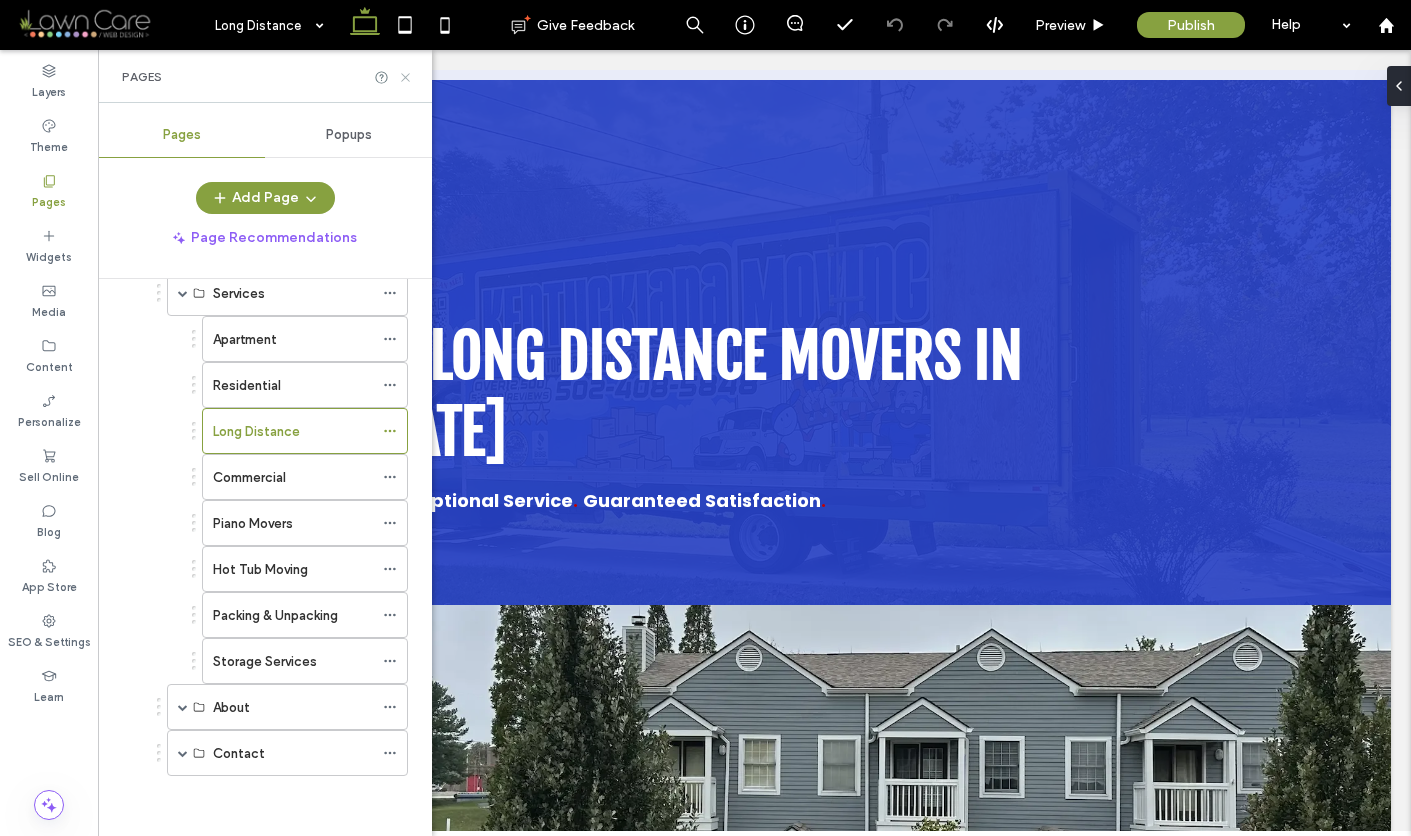 click 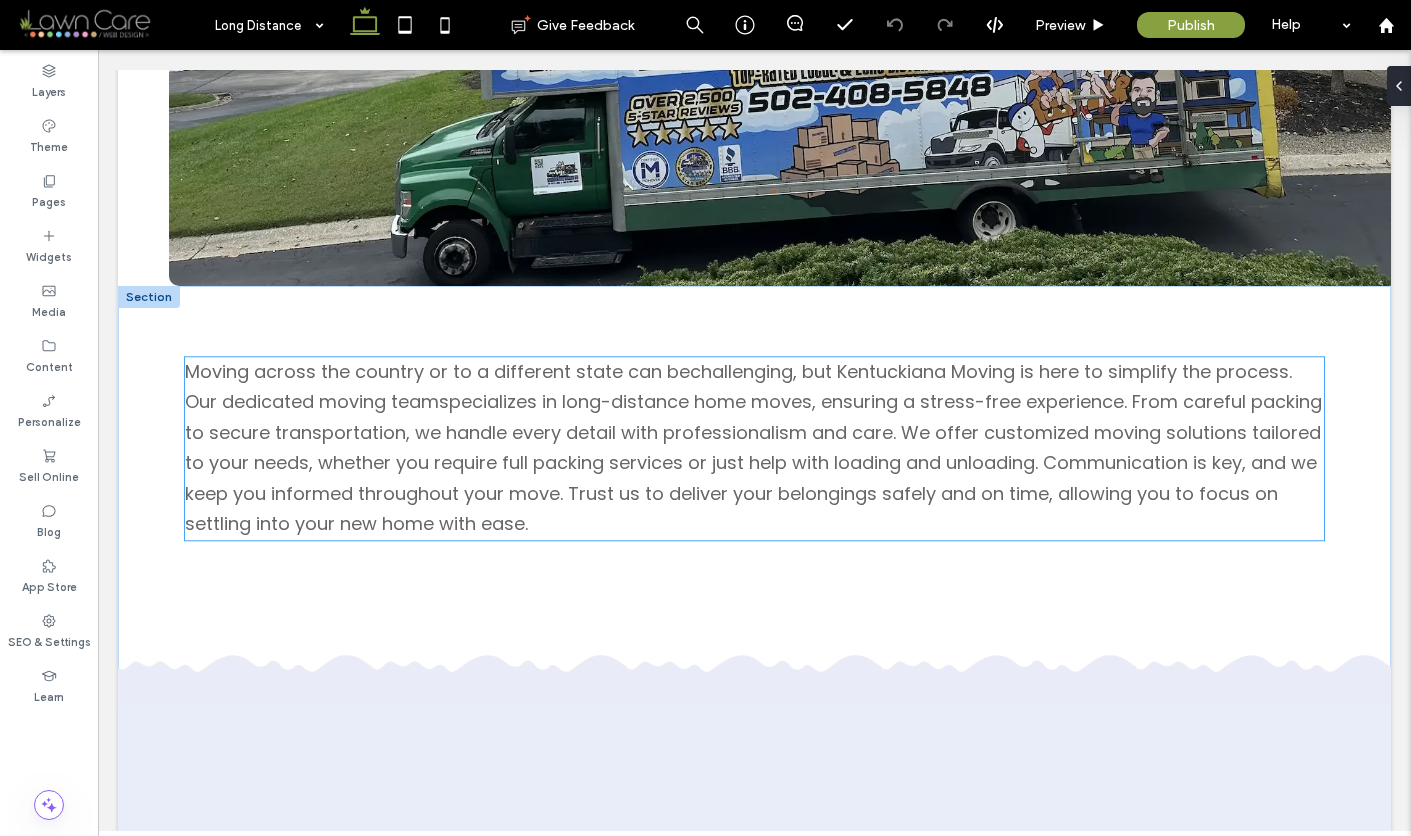 scroll, scrollTop: 1025, scrollLeft: 0, axis: vertical 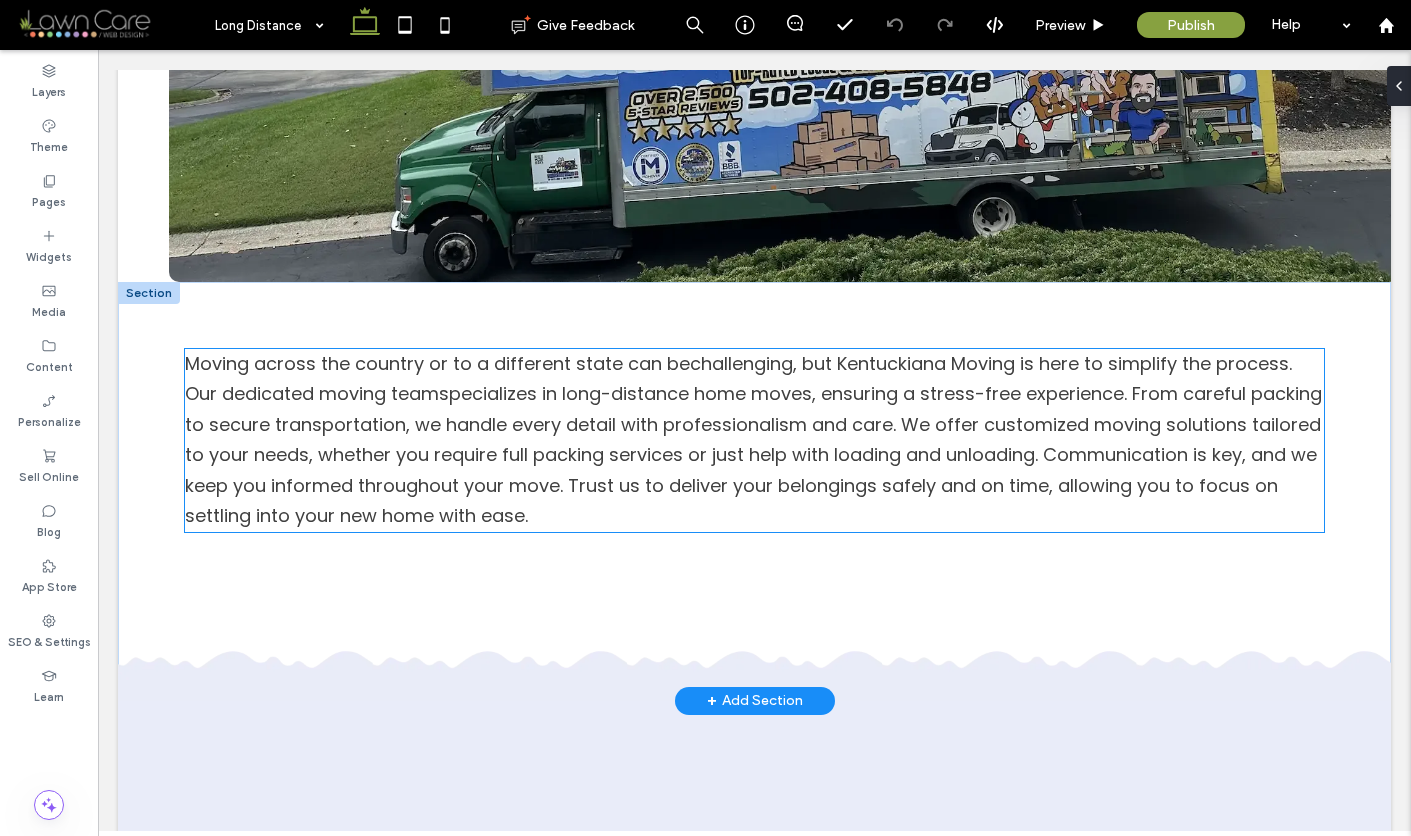 click on "Moving across the country or to a different state can be  challenging , but Kentuckiana Moving is here to simplify the process. Our dedicated m oving team
specializes in long-distance home moves, ensuring a stress-free experience. From careful packing to secure transportation, we handle every detail with professionalism and care. We offer customized moving solutions tailored to your needs, whether you require full packing services or just help with loading and unloading. Communication is key, and we keep you informed throughout your move. Trust us to deliver your belongings safely and on time, allowing you to focus on settling into your new home with ease." at bounding box center [754, 441] 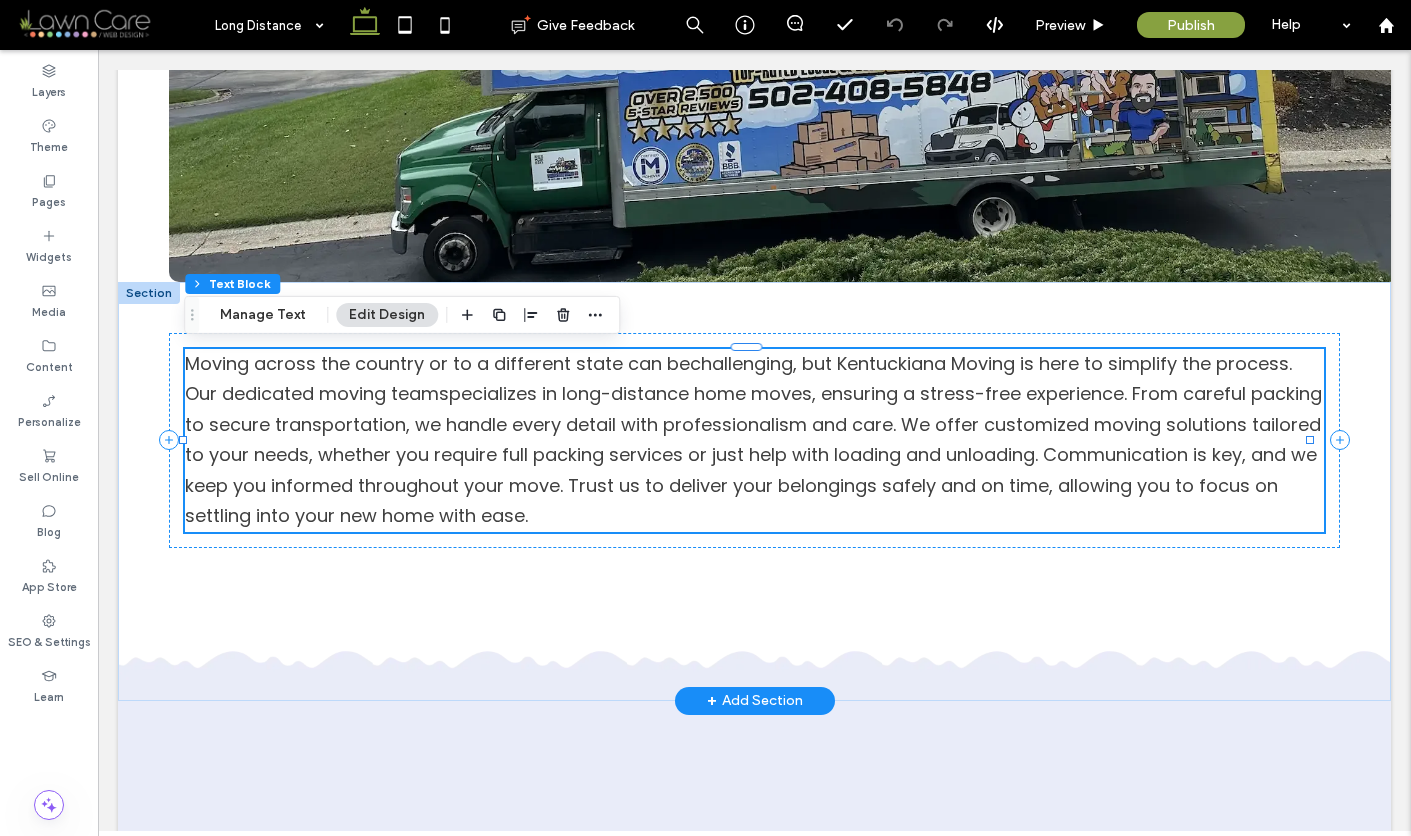 click on "Moving across the country or to a different state can be  challenging , but Kentuckiana Moving is here to simplify the process. Our dedicated m oving team
specializes in long-distance home moves, ensuring a stress-free experience. From careful packing to secure transportation, we handle every detail with professionalism and care. We offer customized moving solutions tailored to your needs, whether you require full packing services or just help with loading and unloading. Communication is key, and we keep you informed throughout your move. Trust us to deliver your belongings safely and on time, allowing you to focus on settling into your new home with ease." at bounding box center (754, 441) 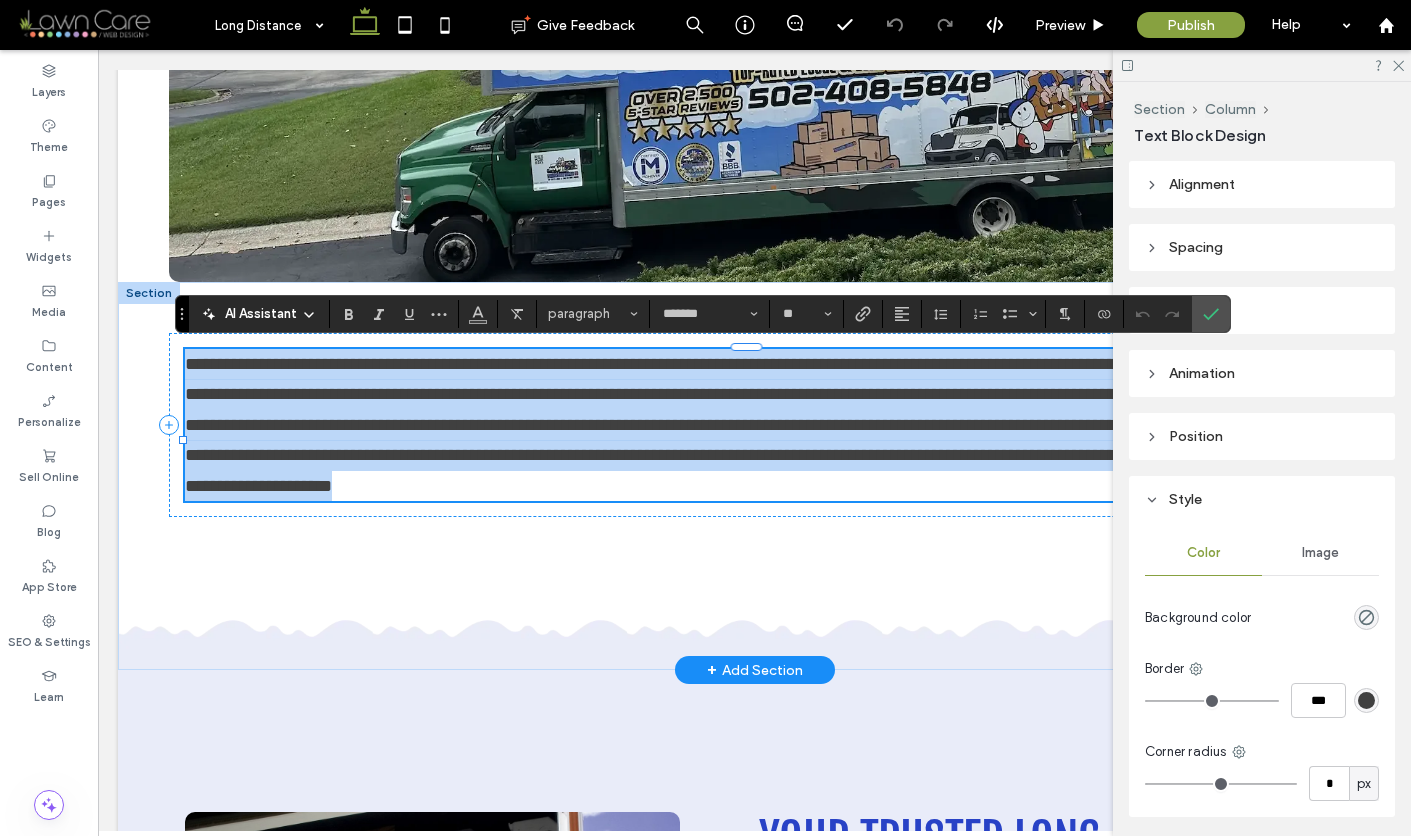 copy on "**********" 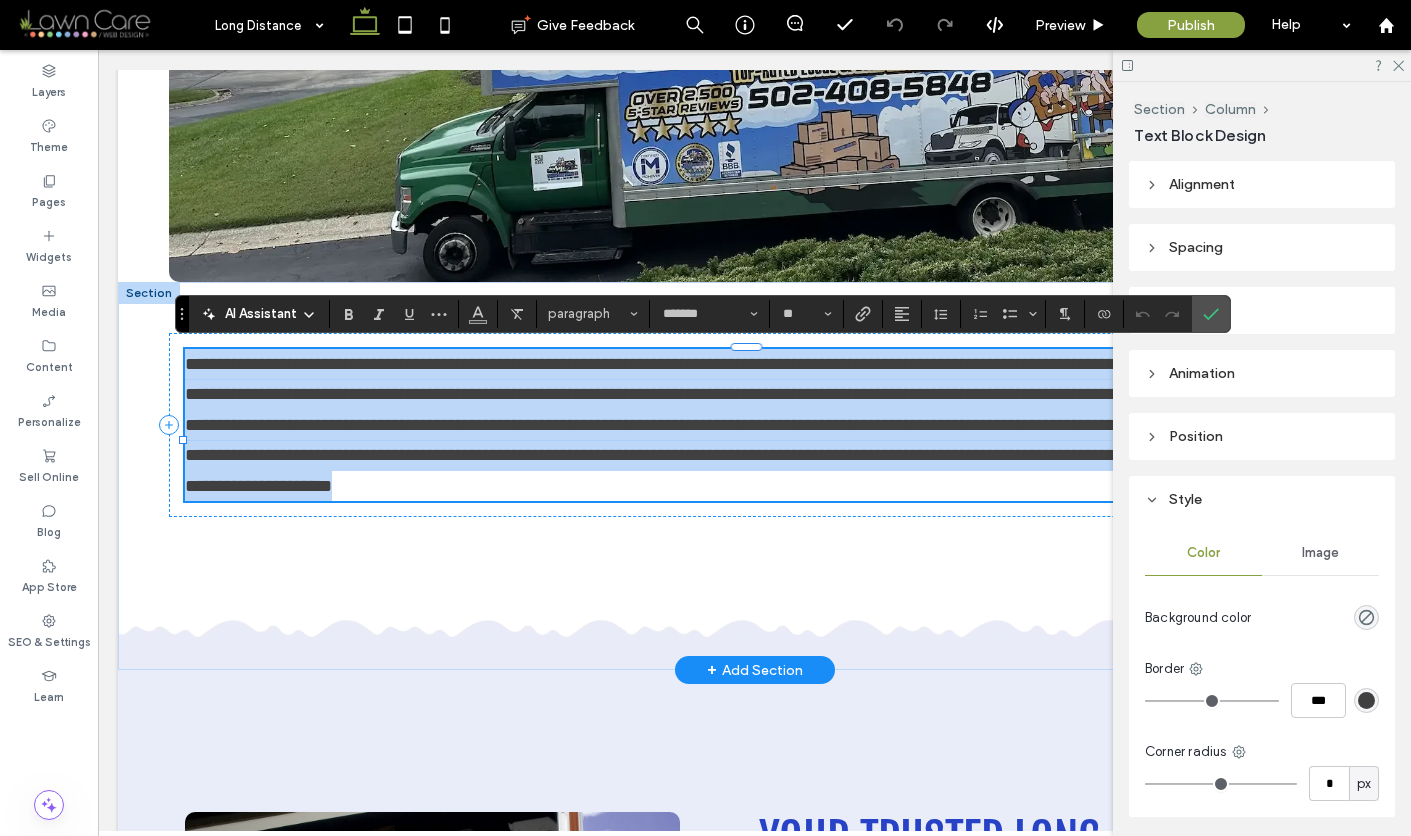 click on "**********" at bounding box center (745, 425) 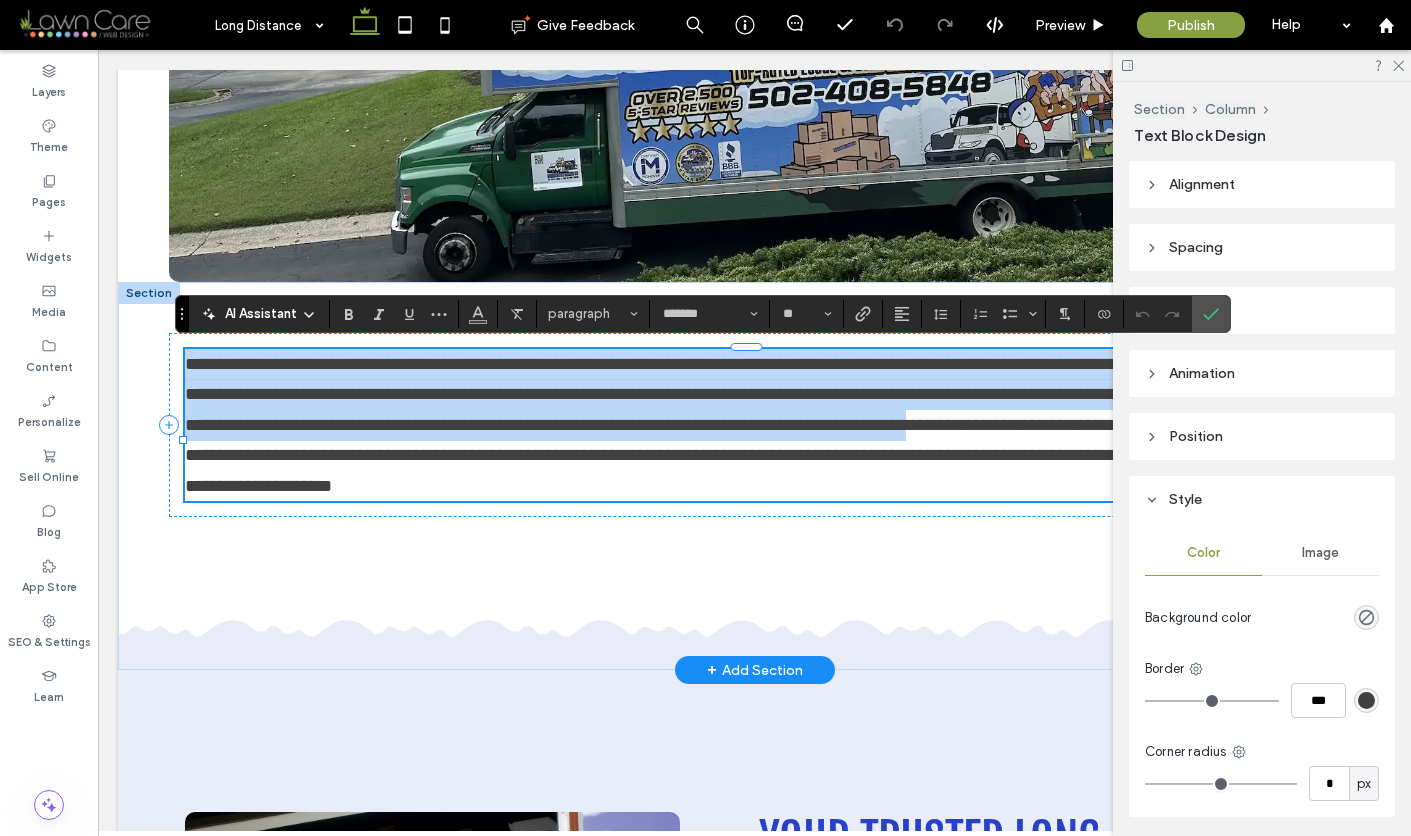drag, startPoint x: 185, startPoint y: 362, endPoint x: 772, endPoint y: 469, distance: 596.6724 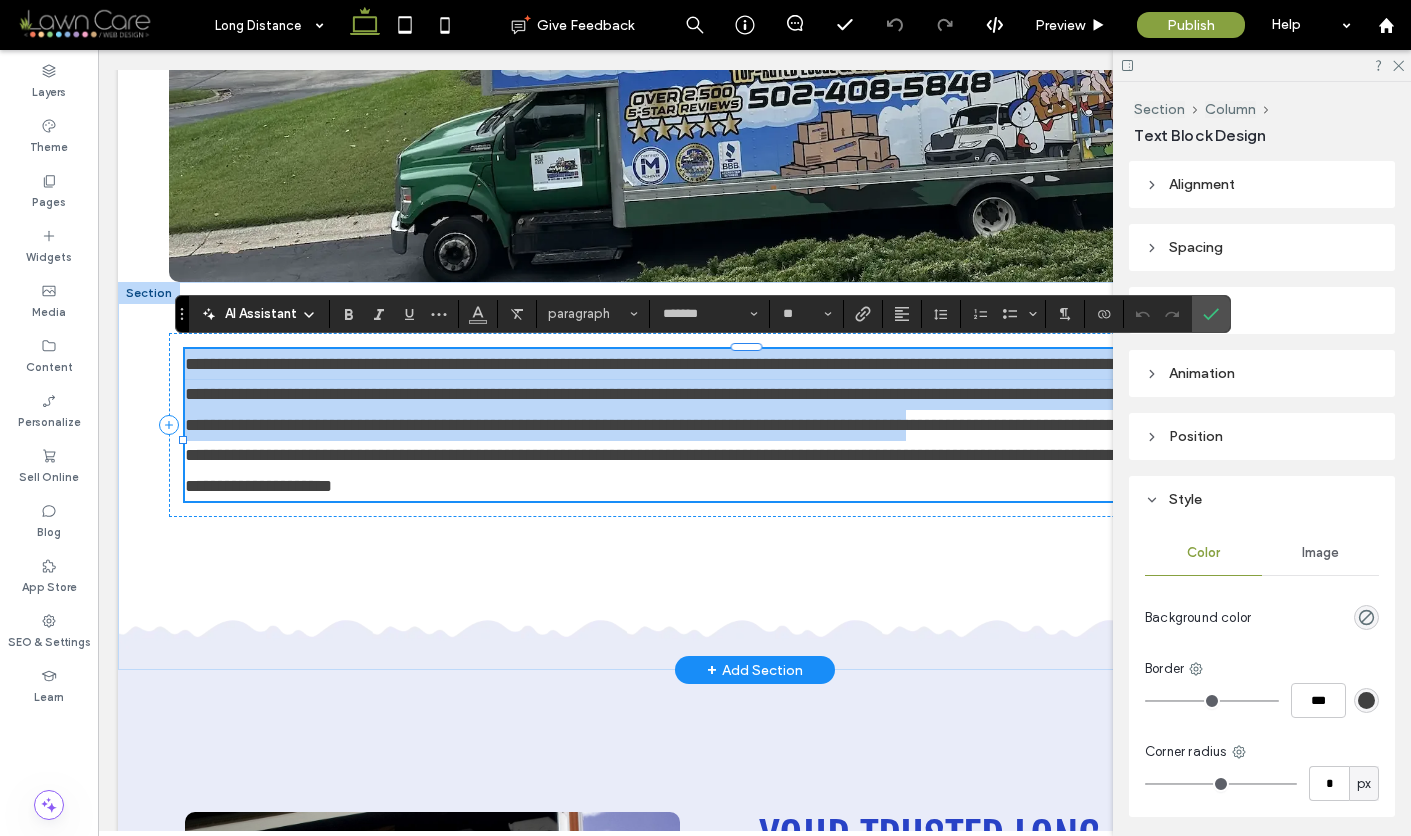 click on "**********" at bounding box center (754, 425) 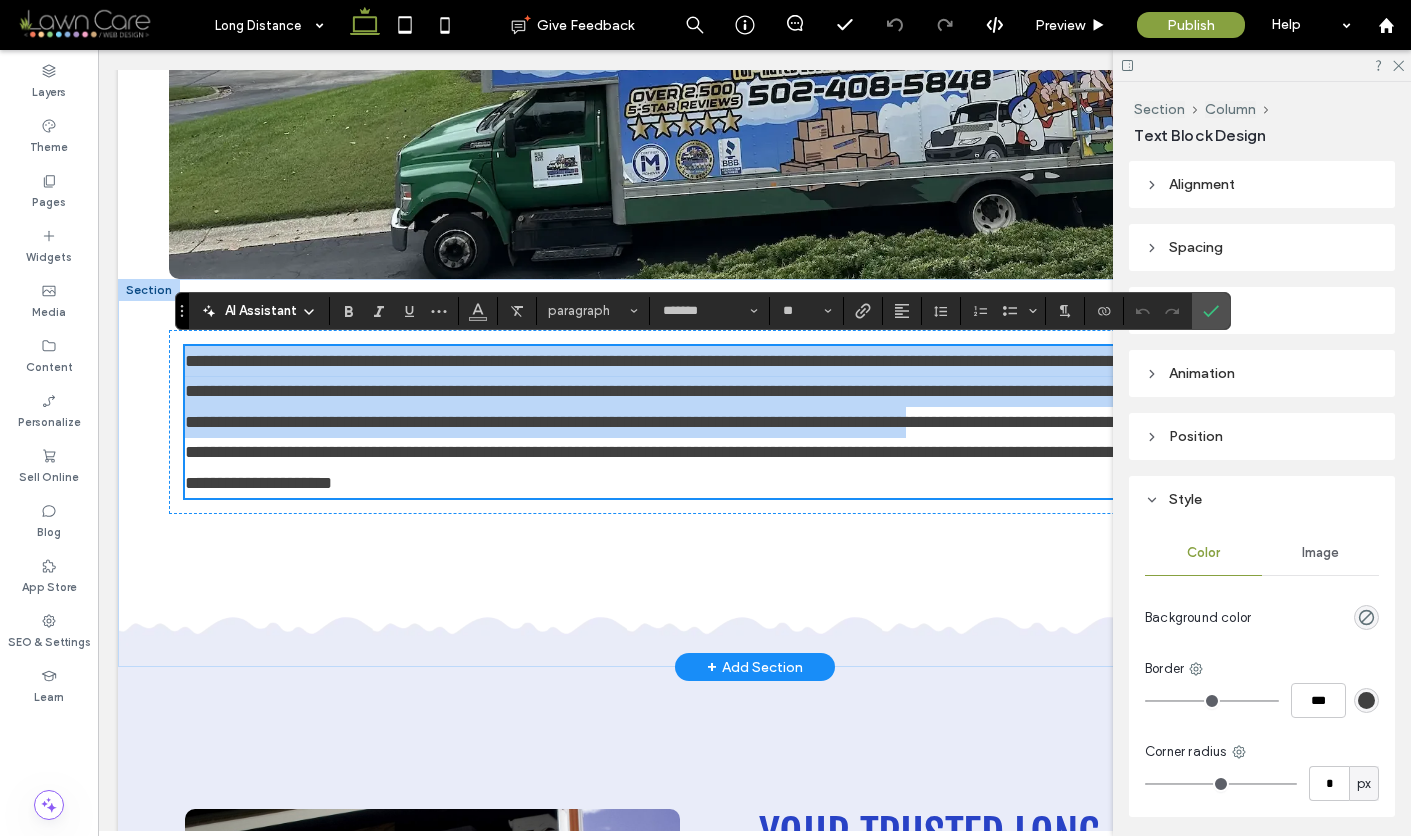 scroll, scrollTop: 1029, scrollLeft: 0, axis: vertical 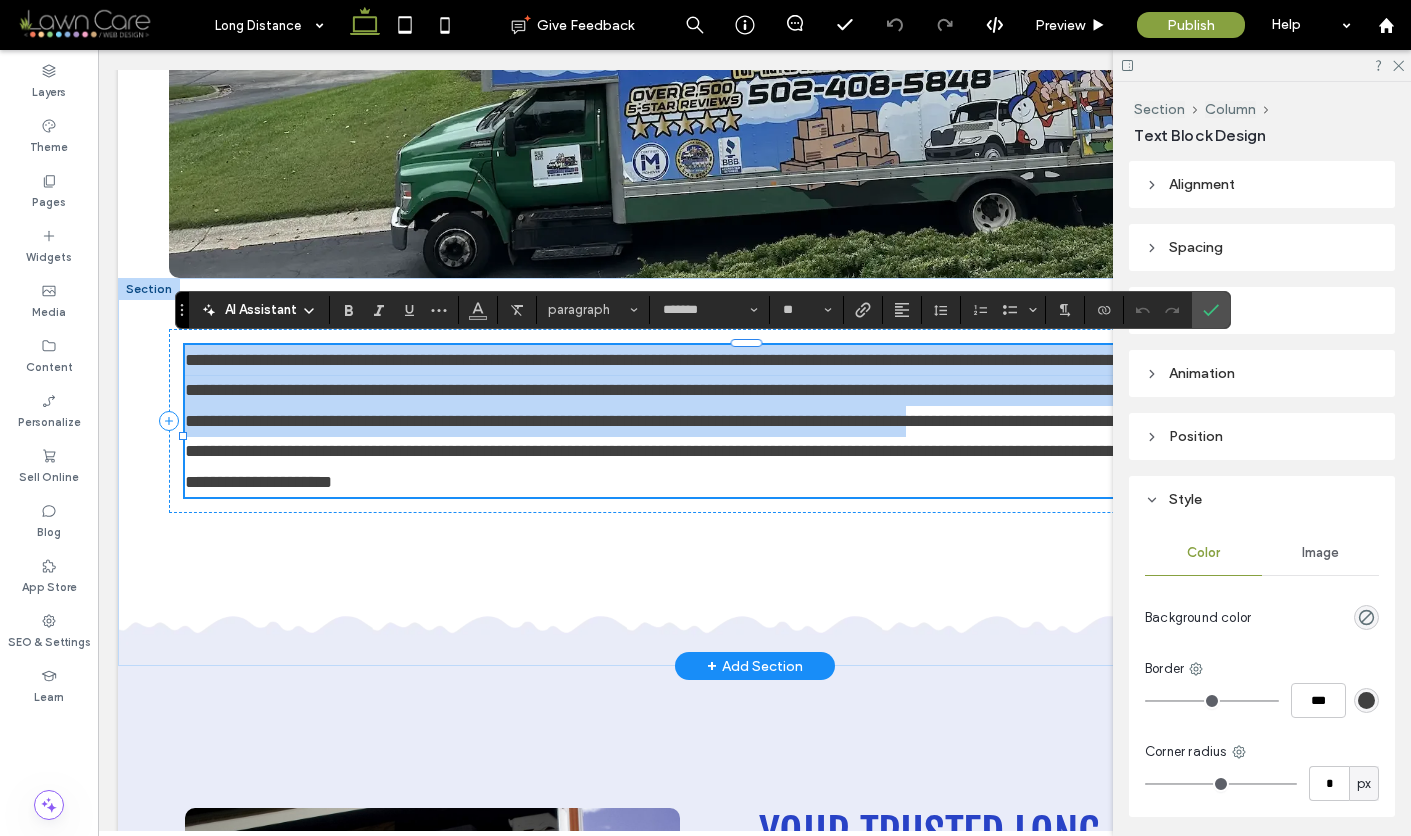 click on "**********" at bounding box center [745, 421] 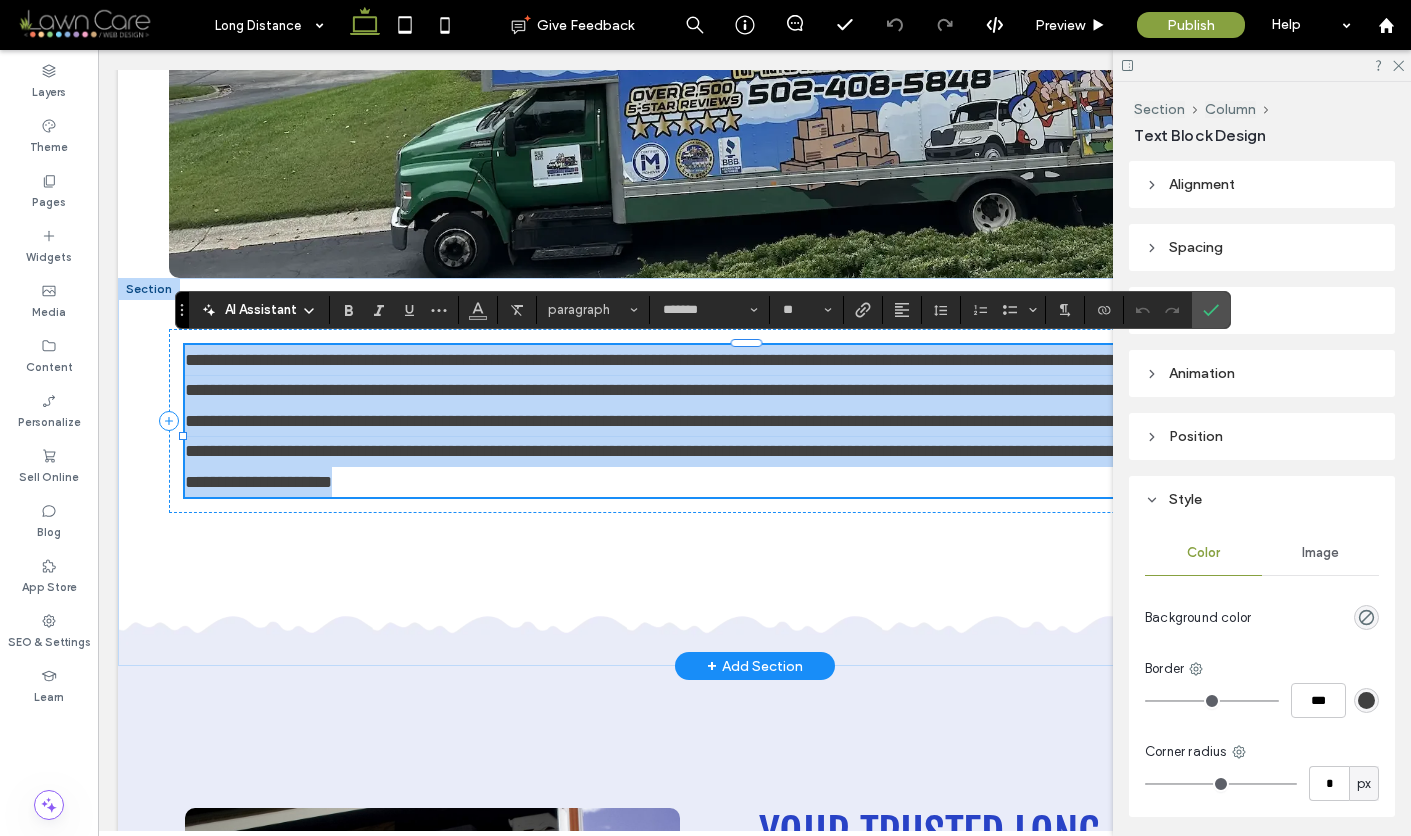 drag, startPoint x: 187, startPoint y: 361, endPoint x: 820, endPoint y: 507, distance: 649.61914 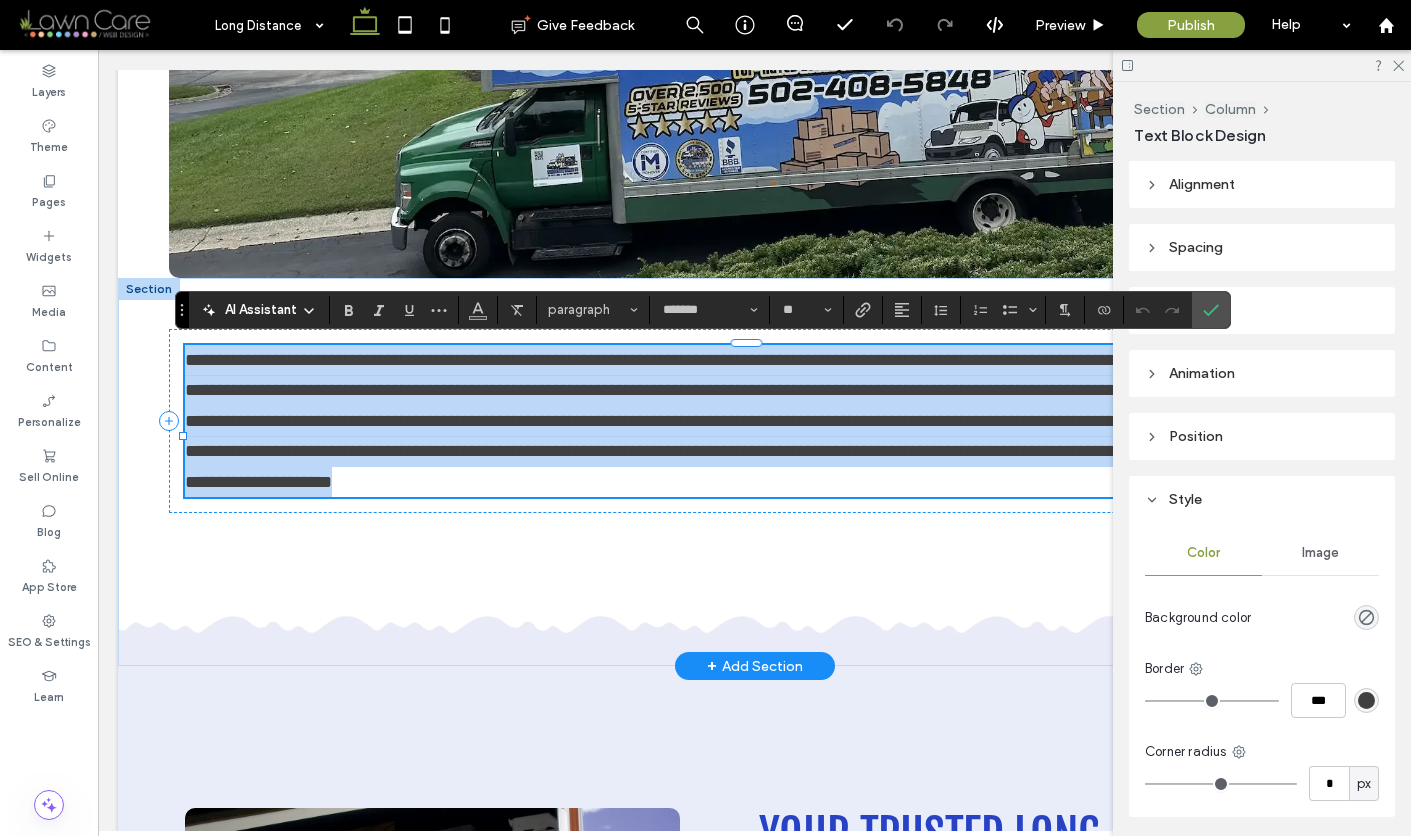 click on "**********" at bounding box center [754, 421] 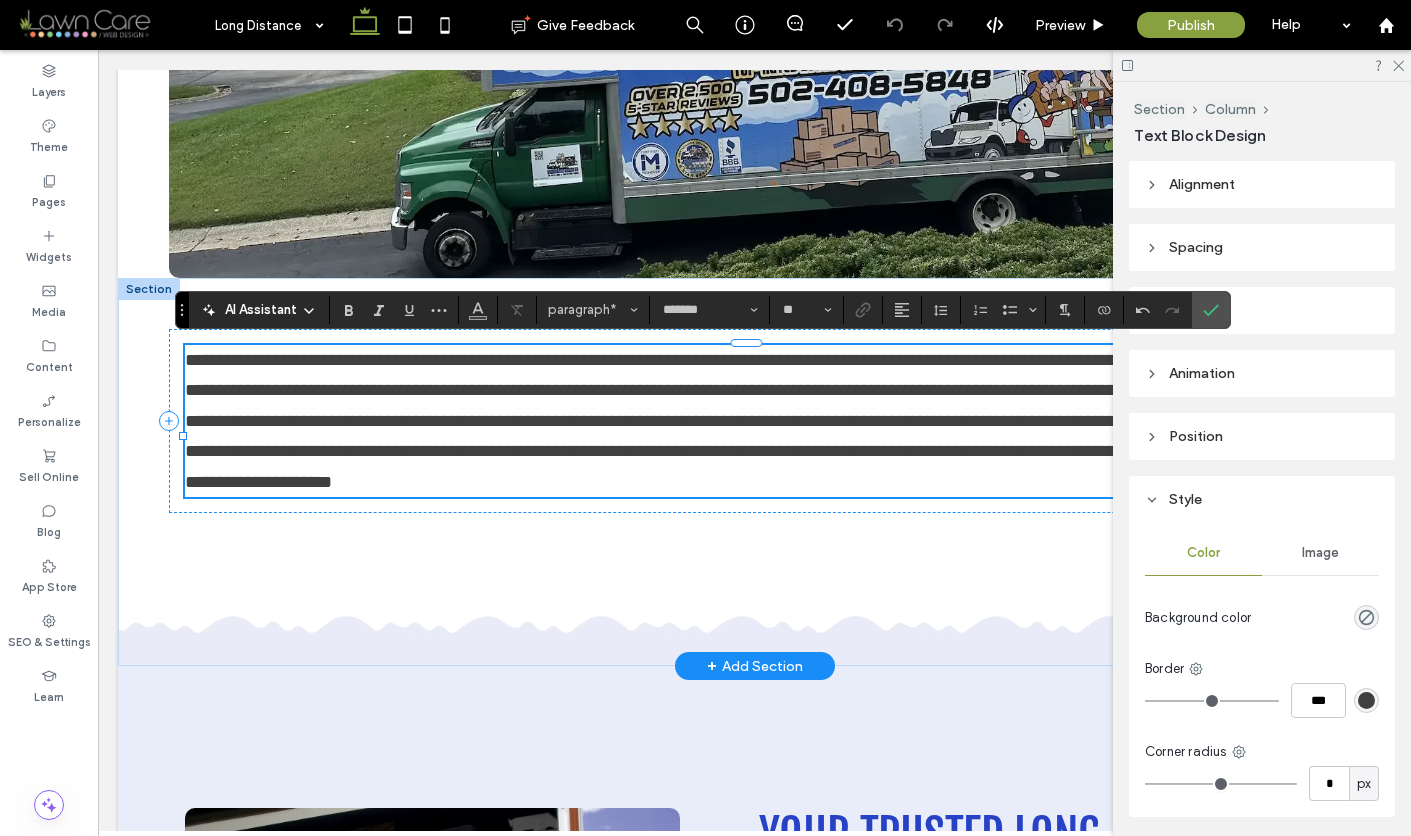 scroll, scrollTop: 0, scrollLeft: 0, axis: both 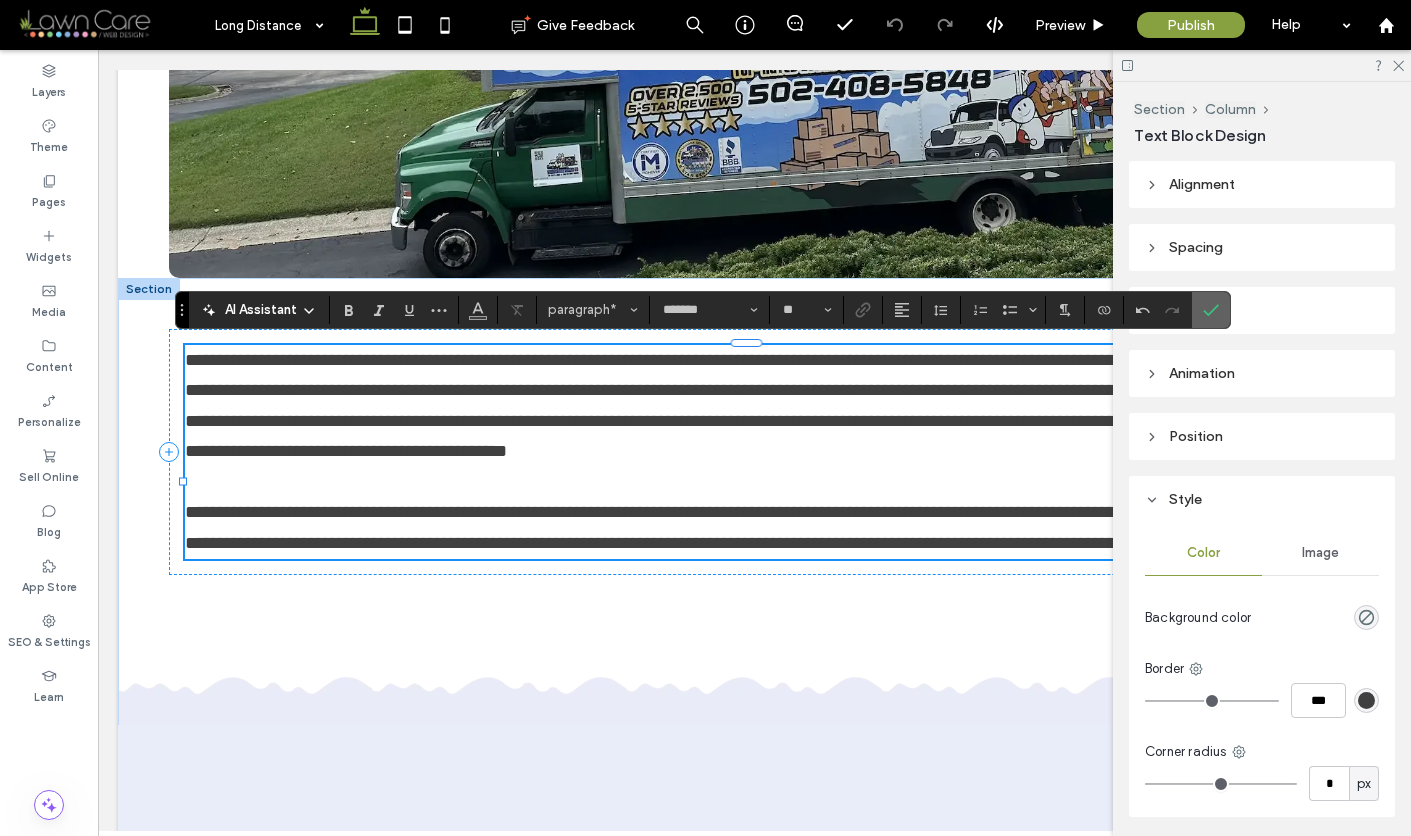click 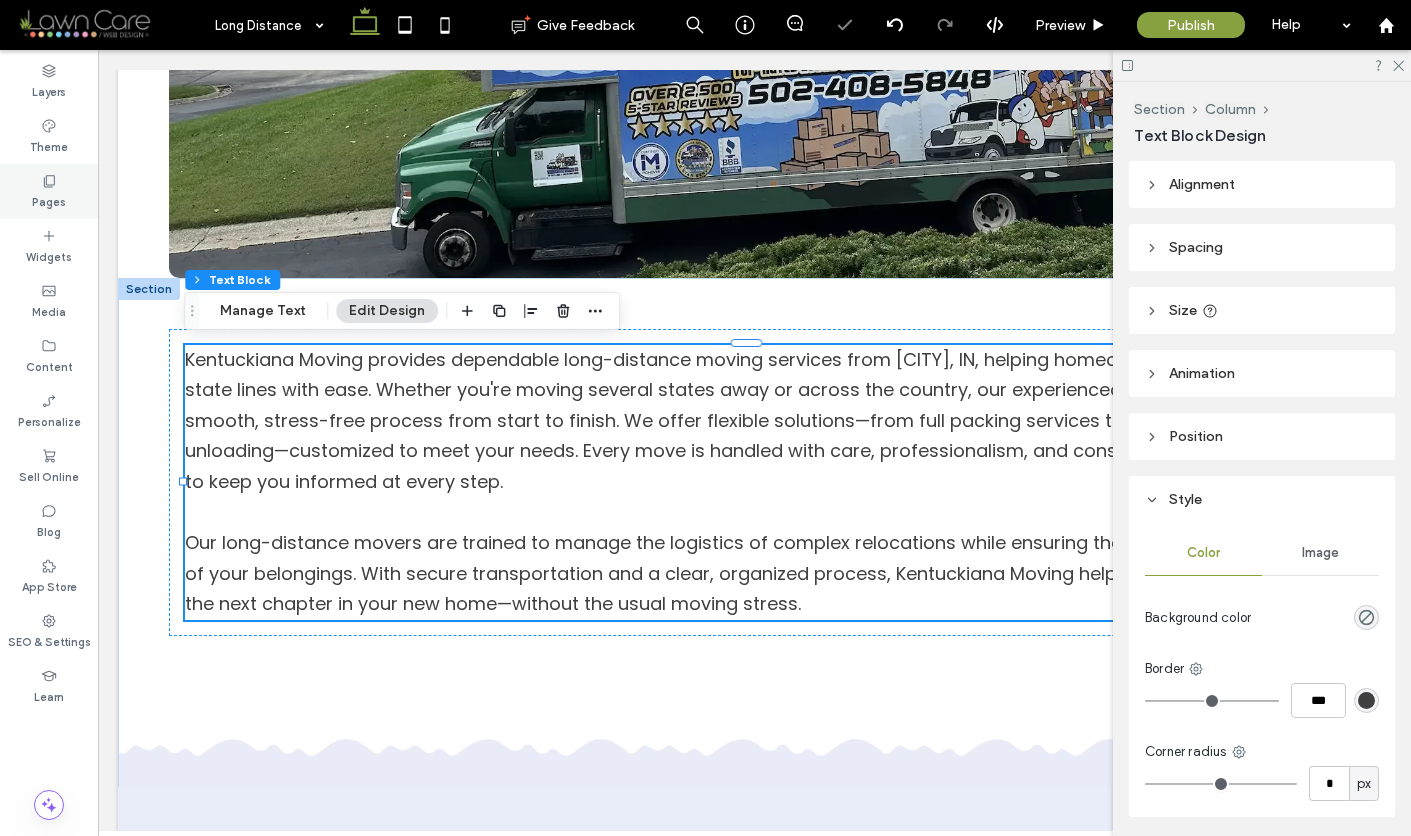 click on "Pages" at bounding box center (49, 200) 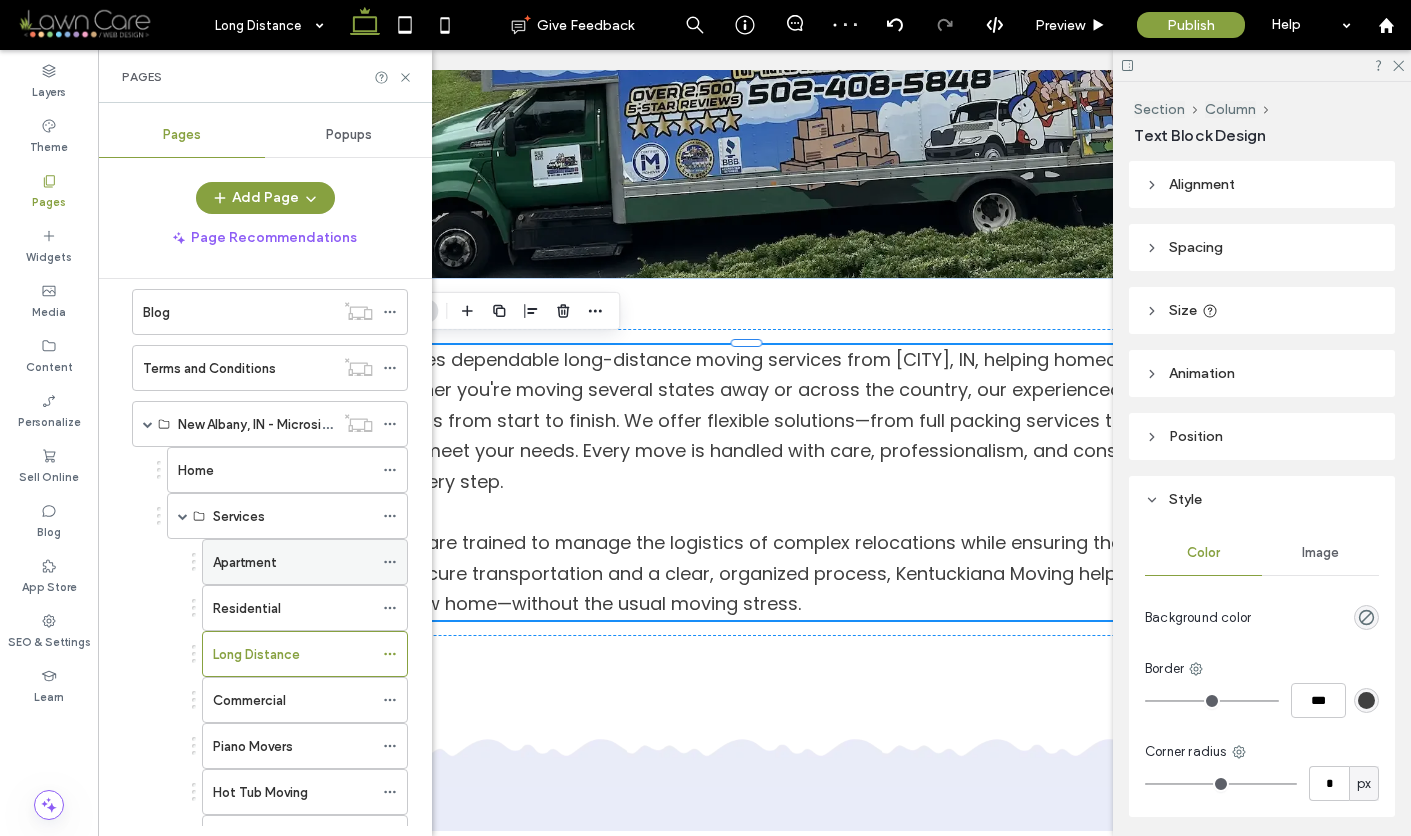 scroll, scrollTop: 392, scrollLeft: 0, axis: vertical 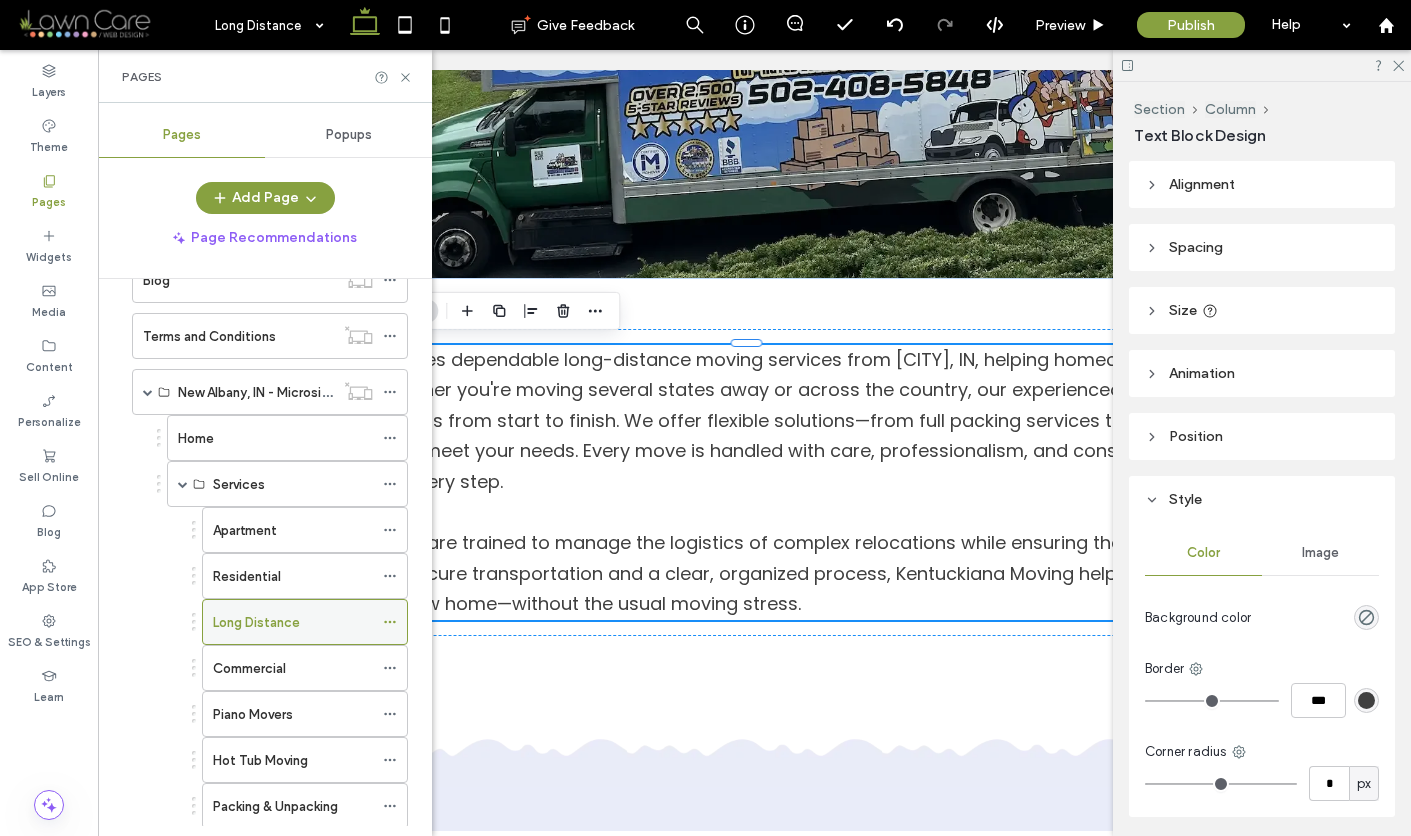 click 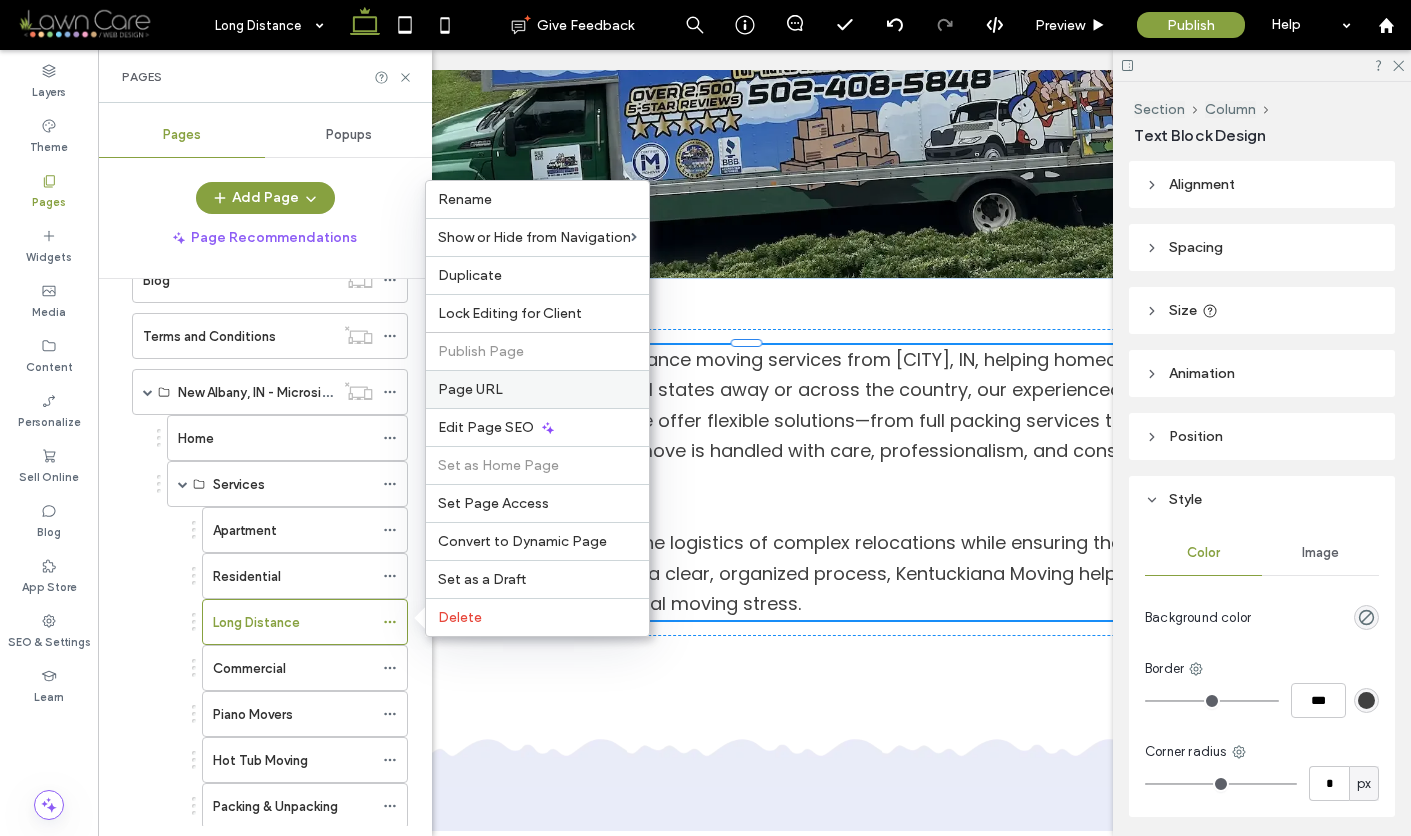 click on "Page URL" at bounding box center (470, 389) 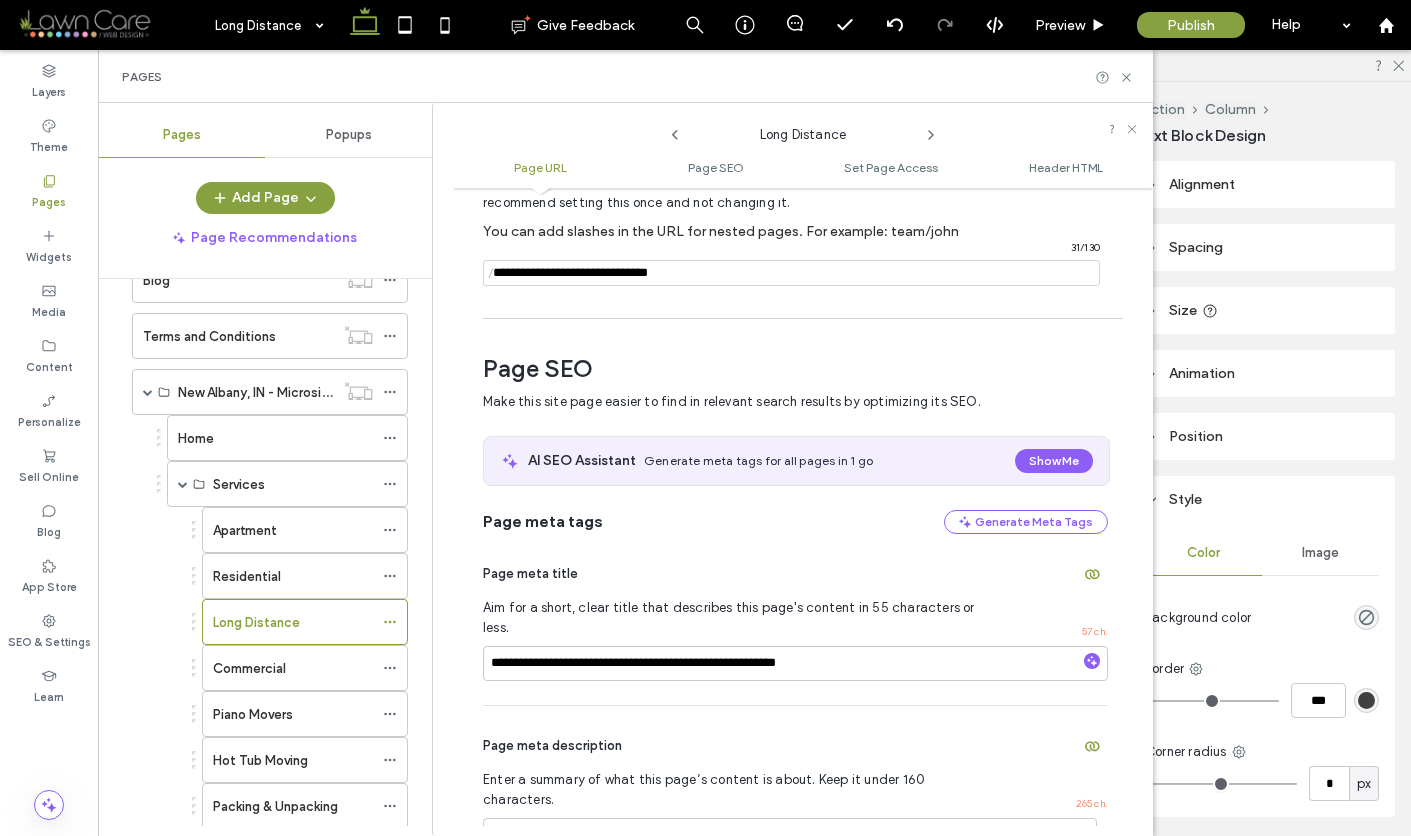 scroll, scrollTop: 186, scrollLeft: 0, axis: vertical 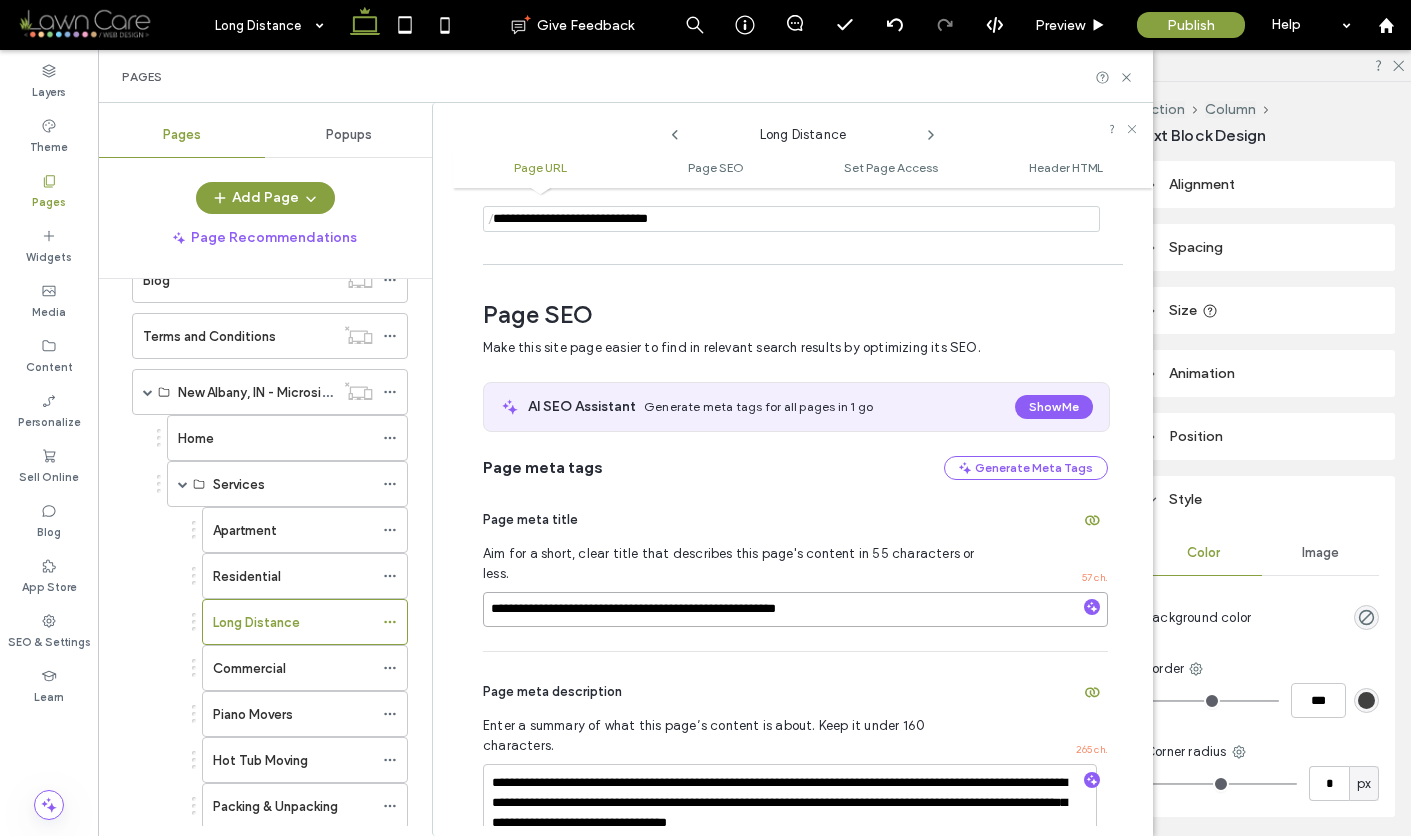drag, startPoint x: 867, startPoint y: 591, endPoint x: 482, endPoint y: 586, distance: 385.03247 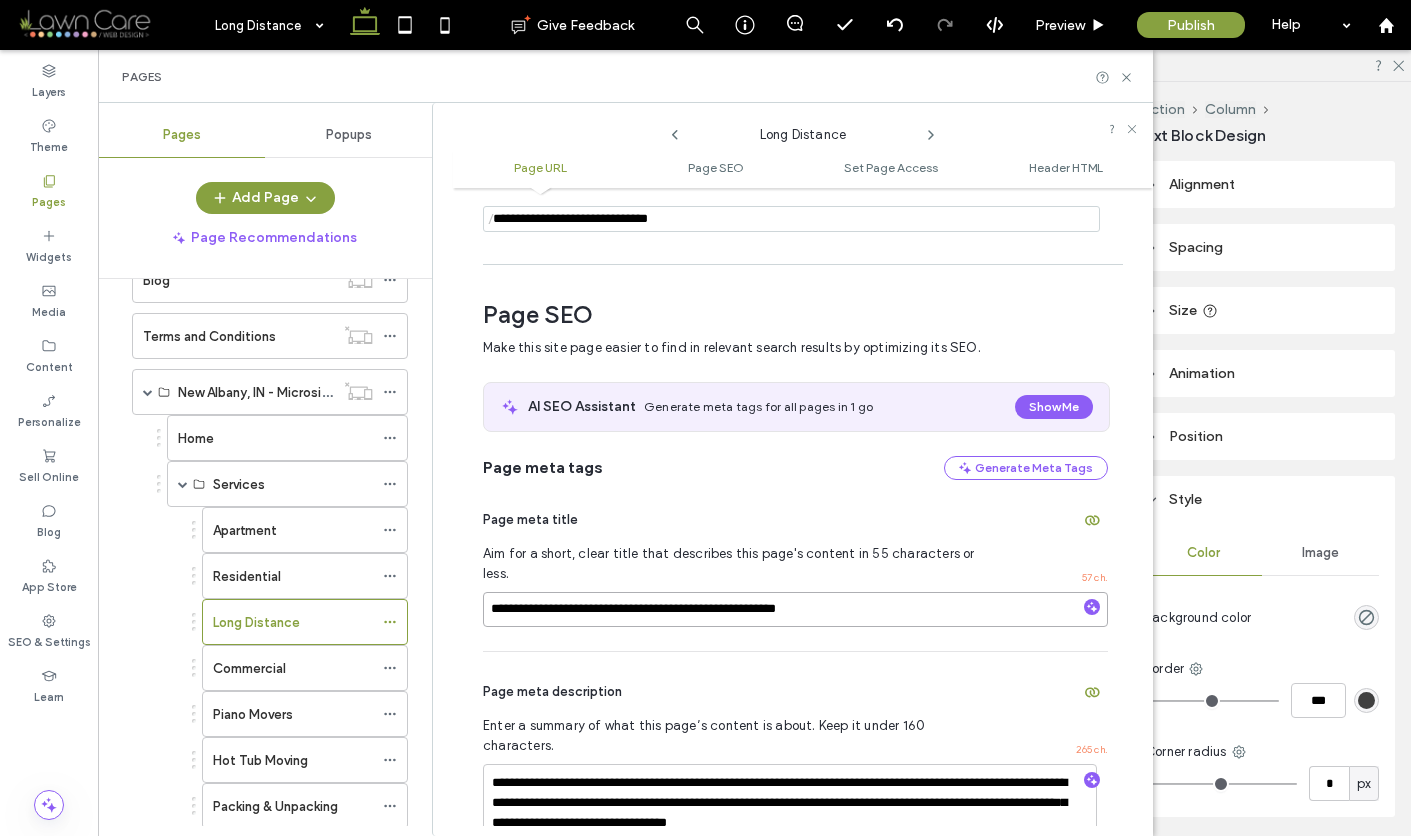 click on "**********" at bounding box center [795, 609] 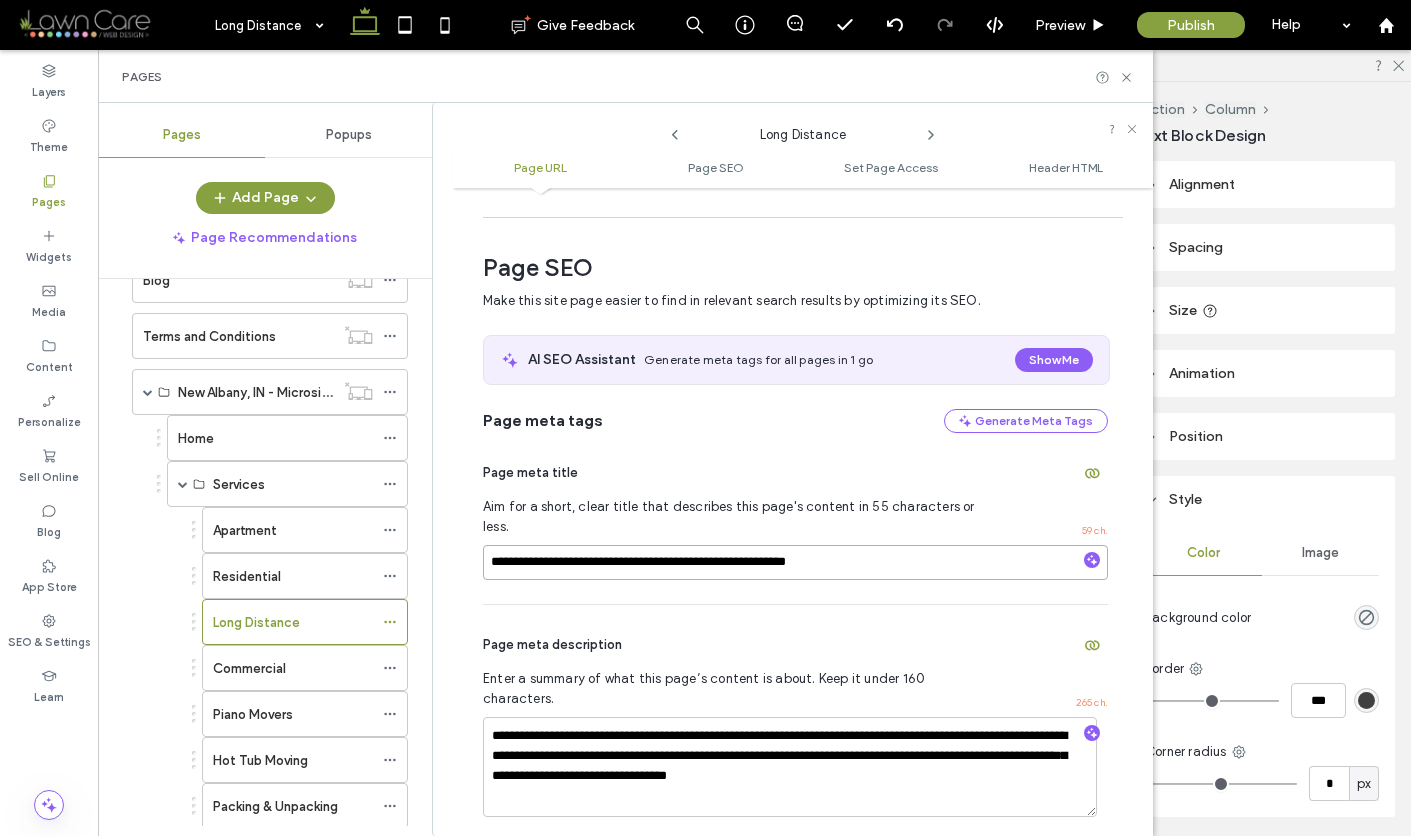 scroll, scrollTop: 275, scrollLeft: 0, axis: vertical 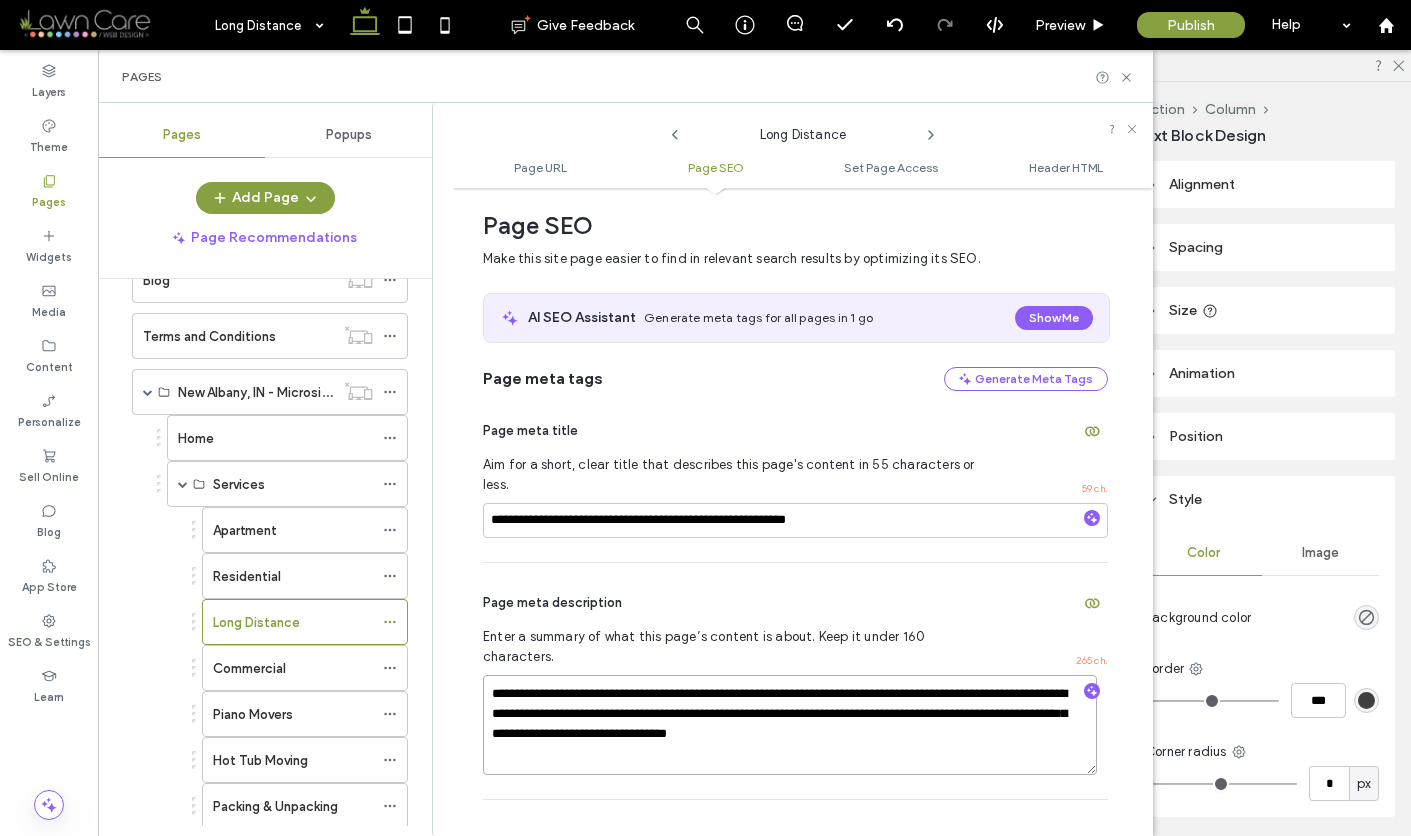 drag, startPoint x: 492, startPoint y: 654, endPoint x: 956, endPoint y: 685, distance: 465.0344 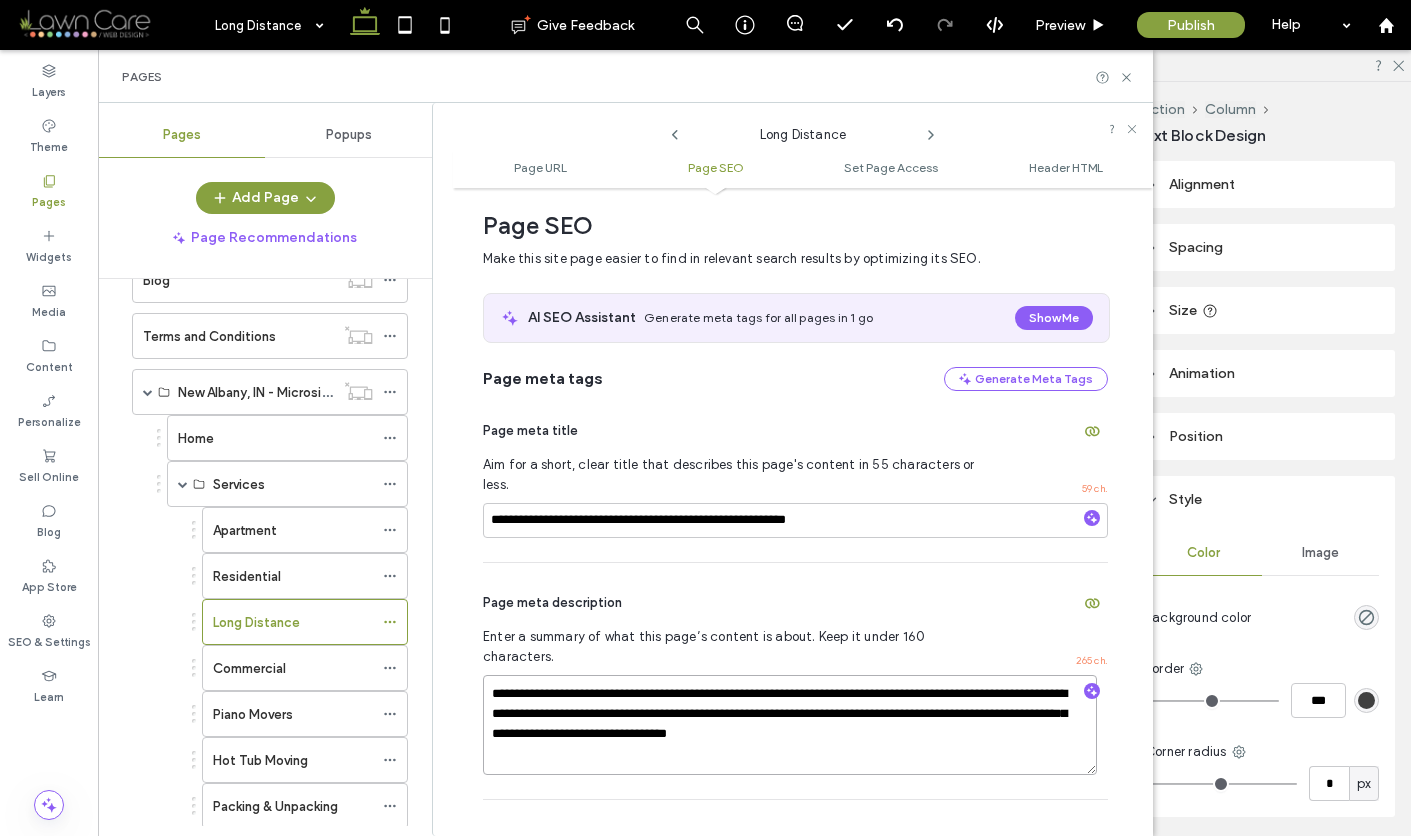 paste 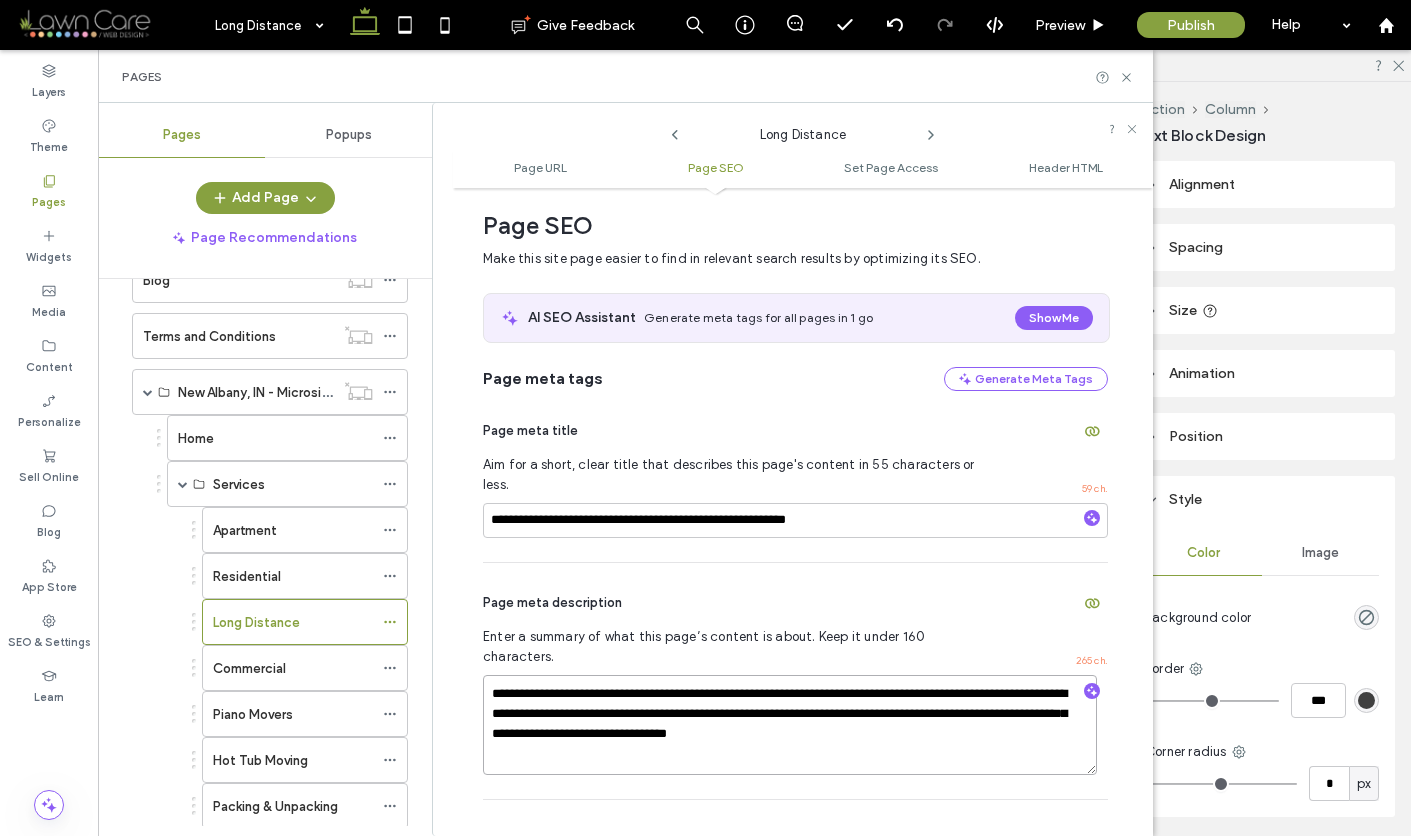 type on "**********" 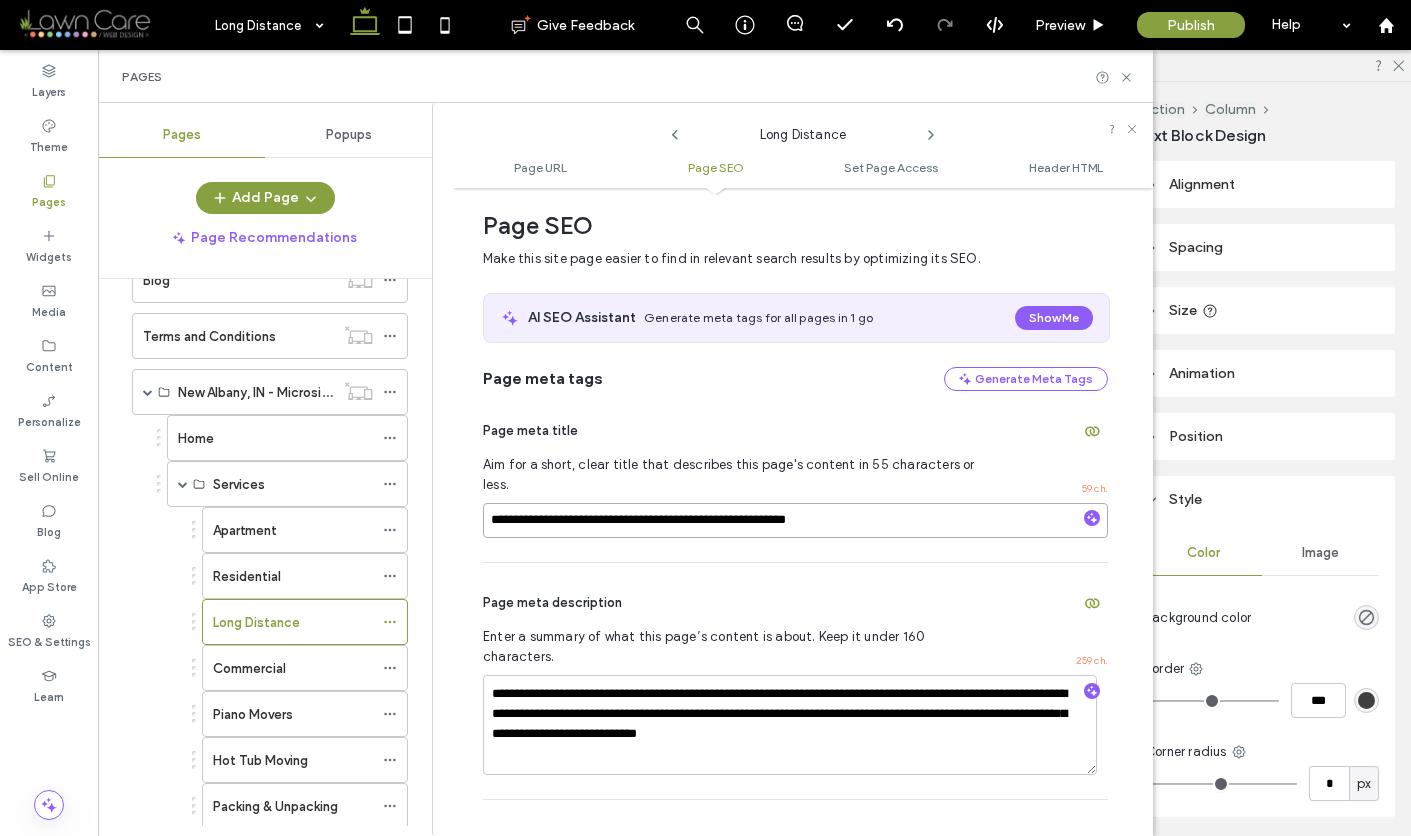 click on "**********" at bounding box center [795, 520] 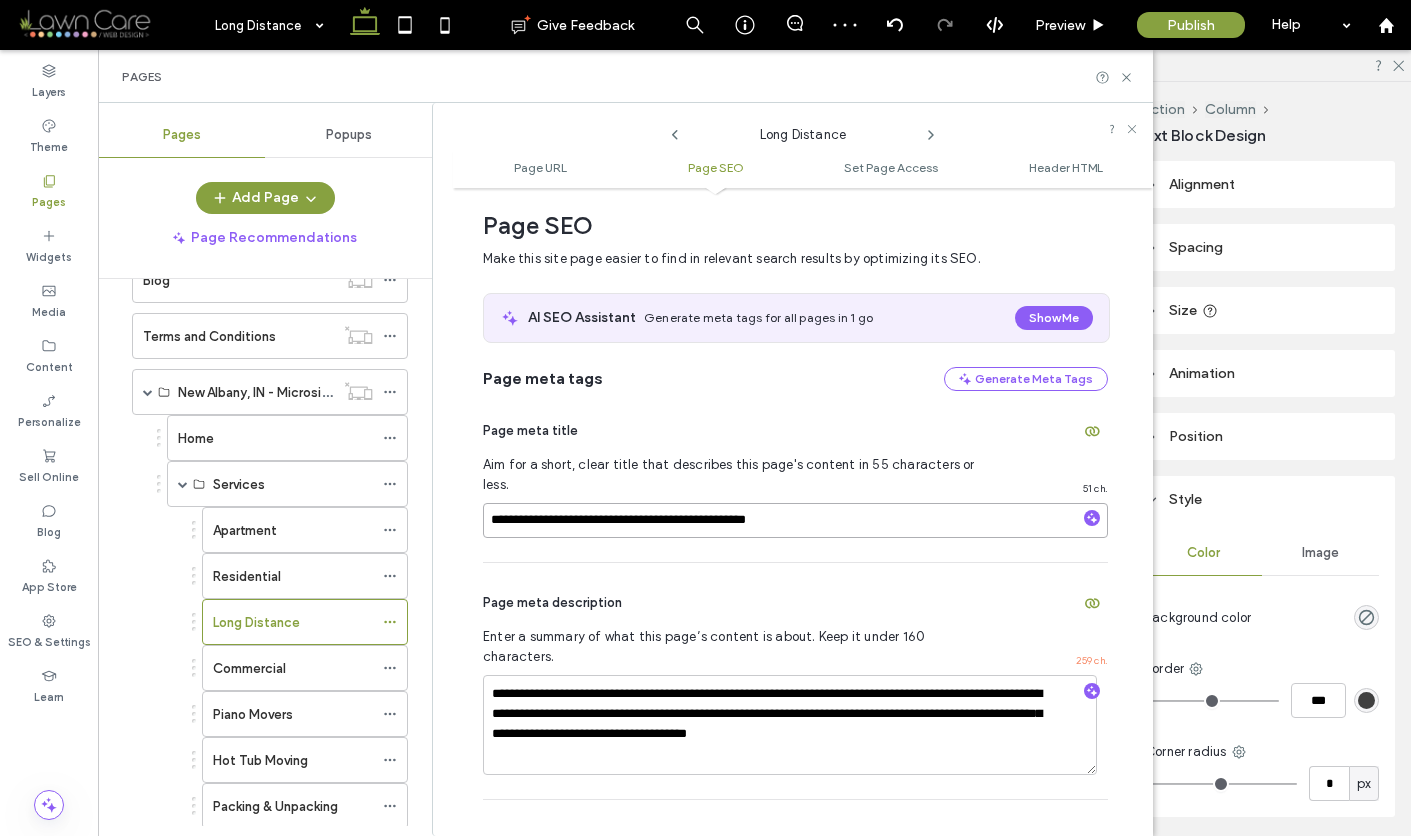 click on "**********" at bounding box center (795, 520) 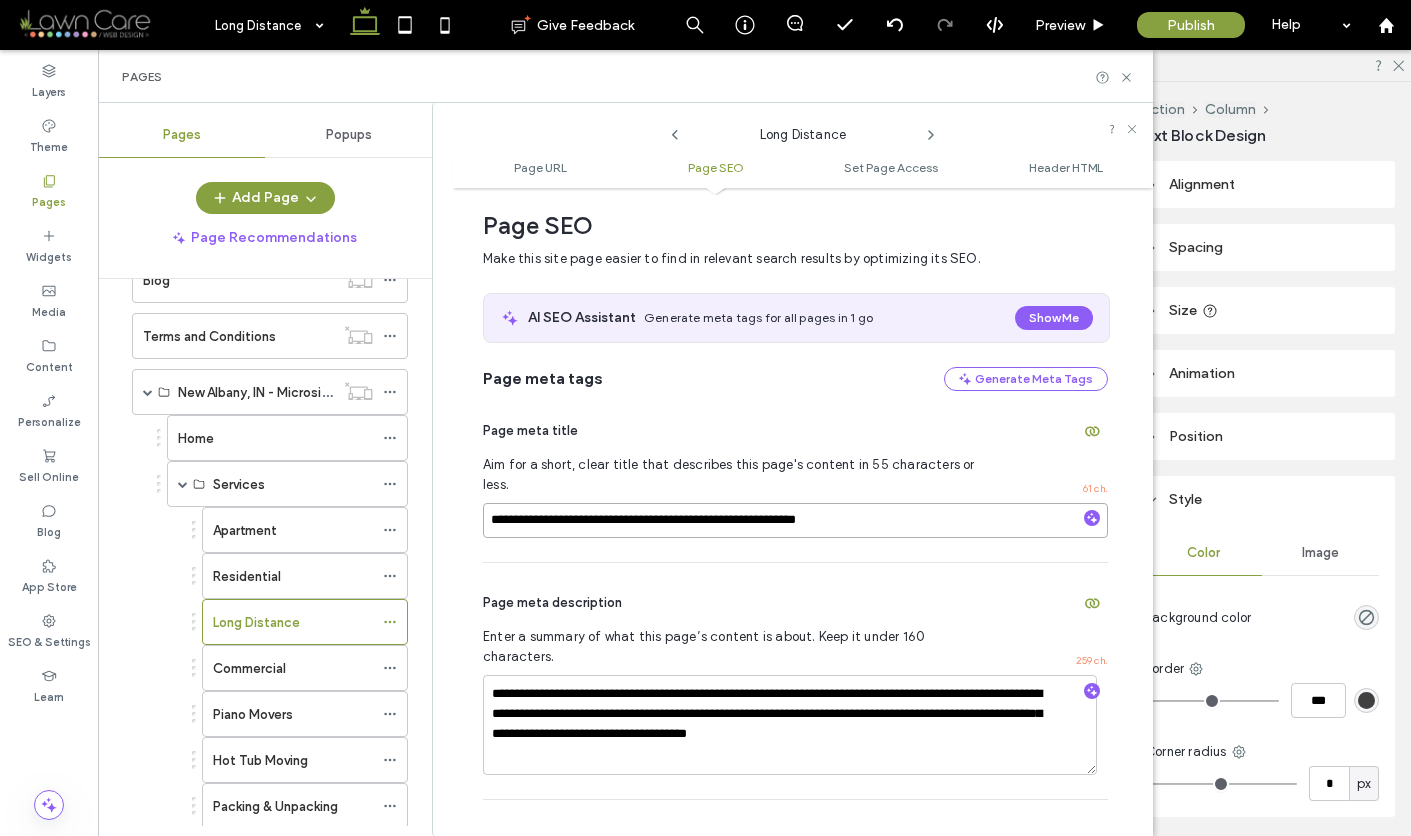 click on "**********" at bounding box center [795, 520] 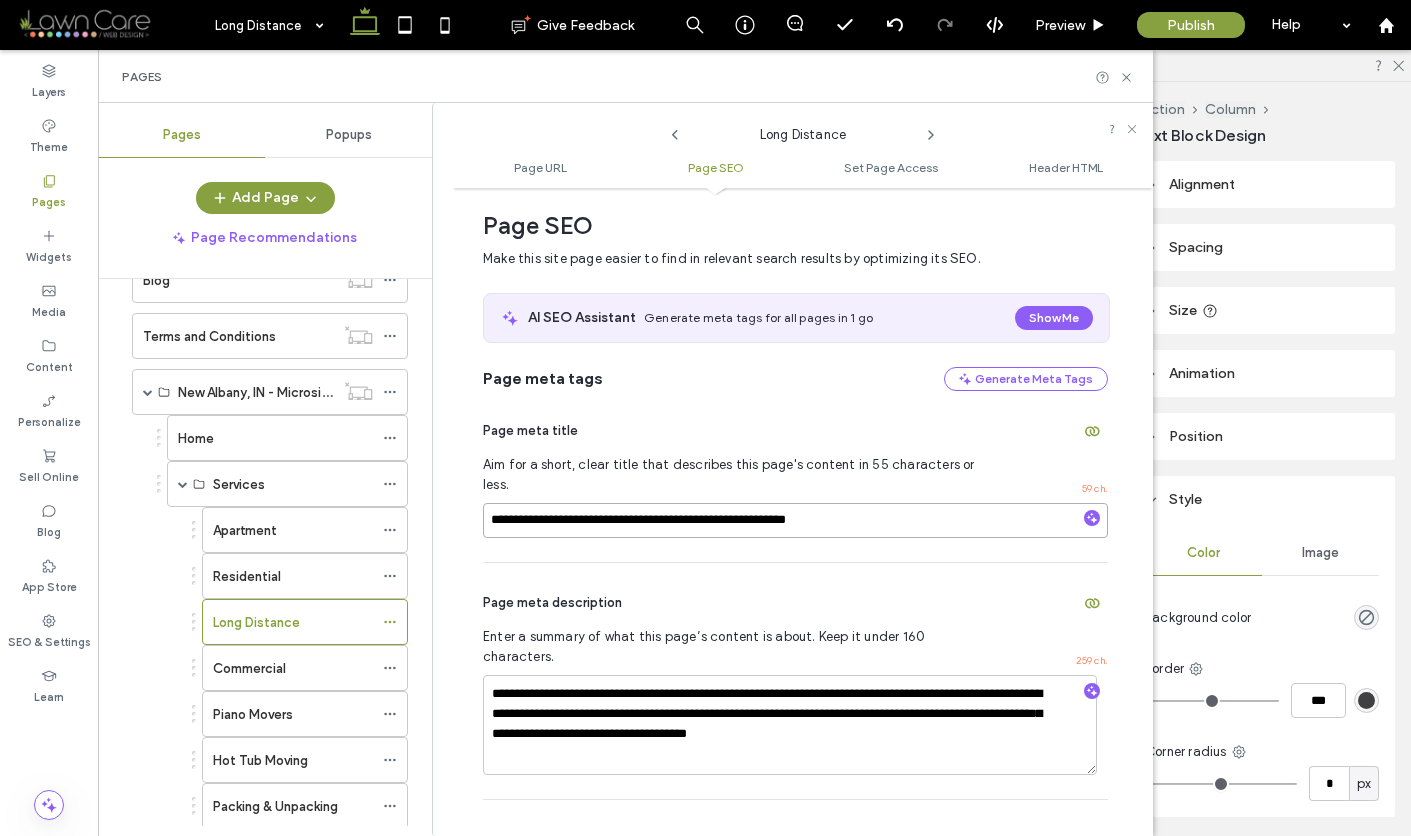 type on "**********" 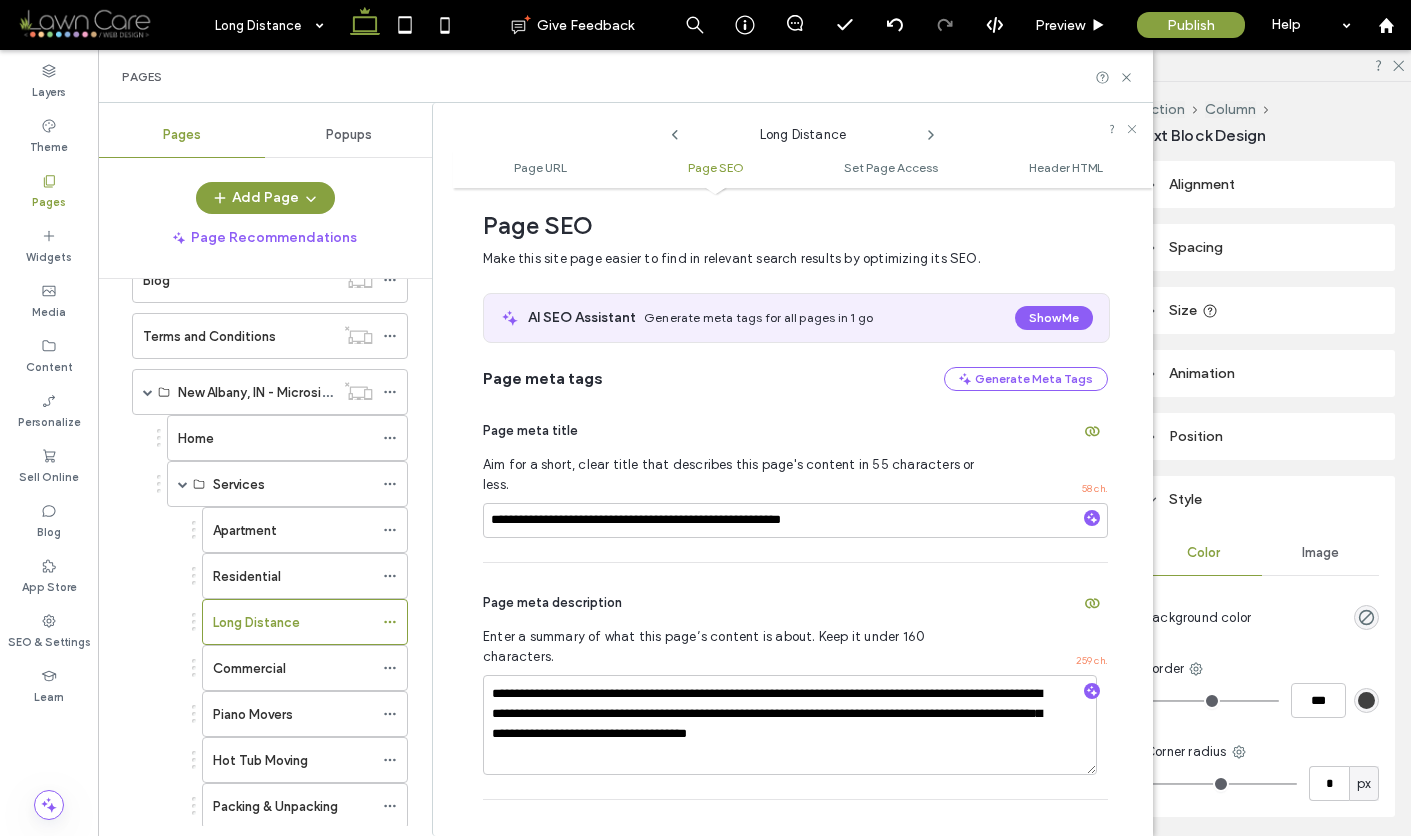 click on "**********" at bounding box center [795, 681] 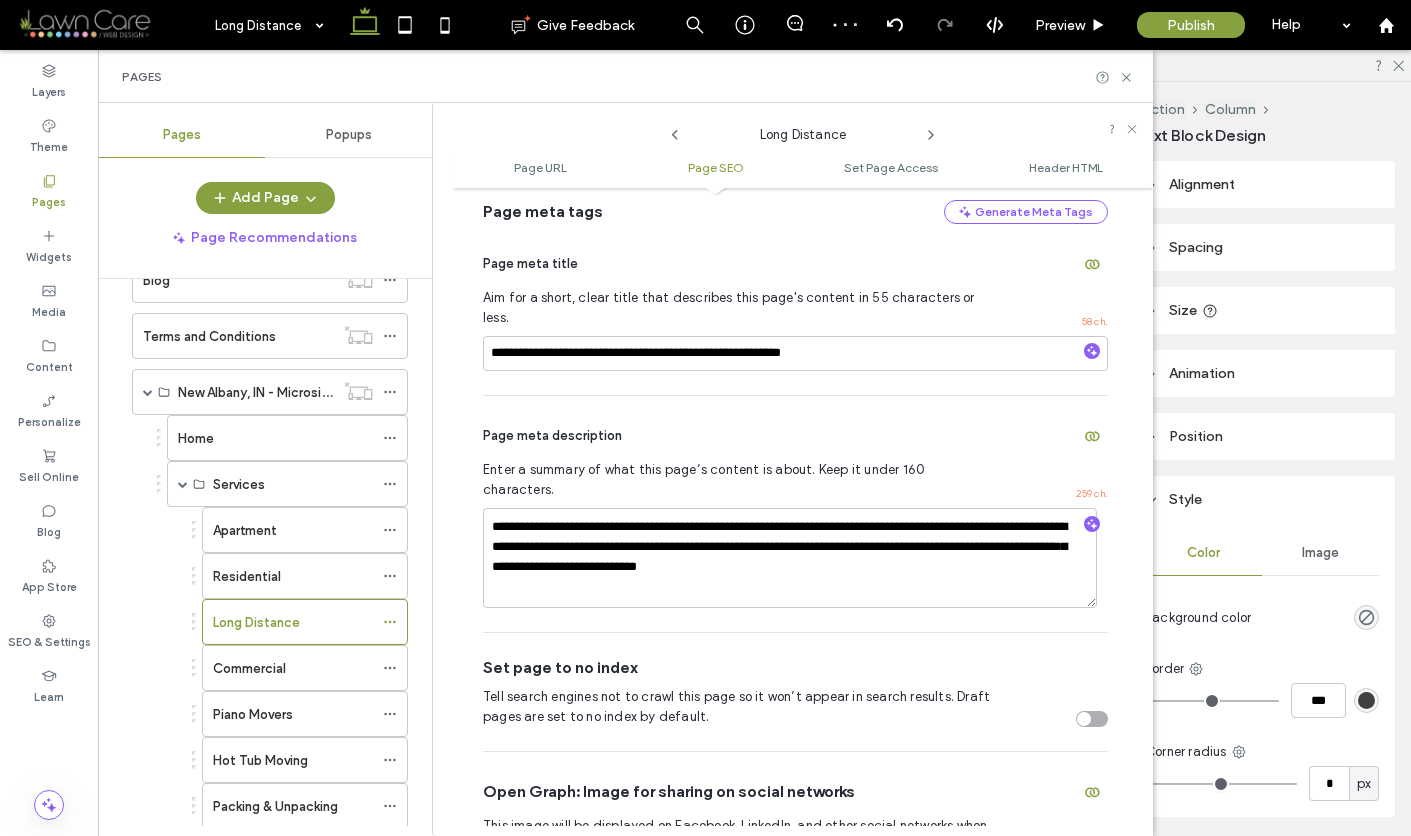 scroll, scrollTop: 163, scrollLeft: 0, axis: vertical 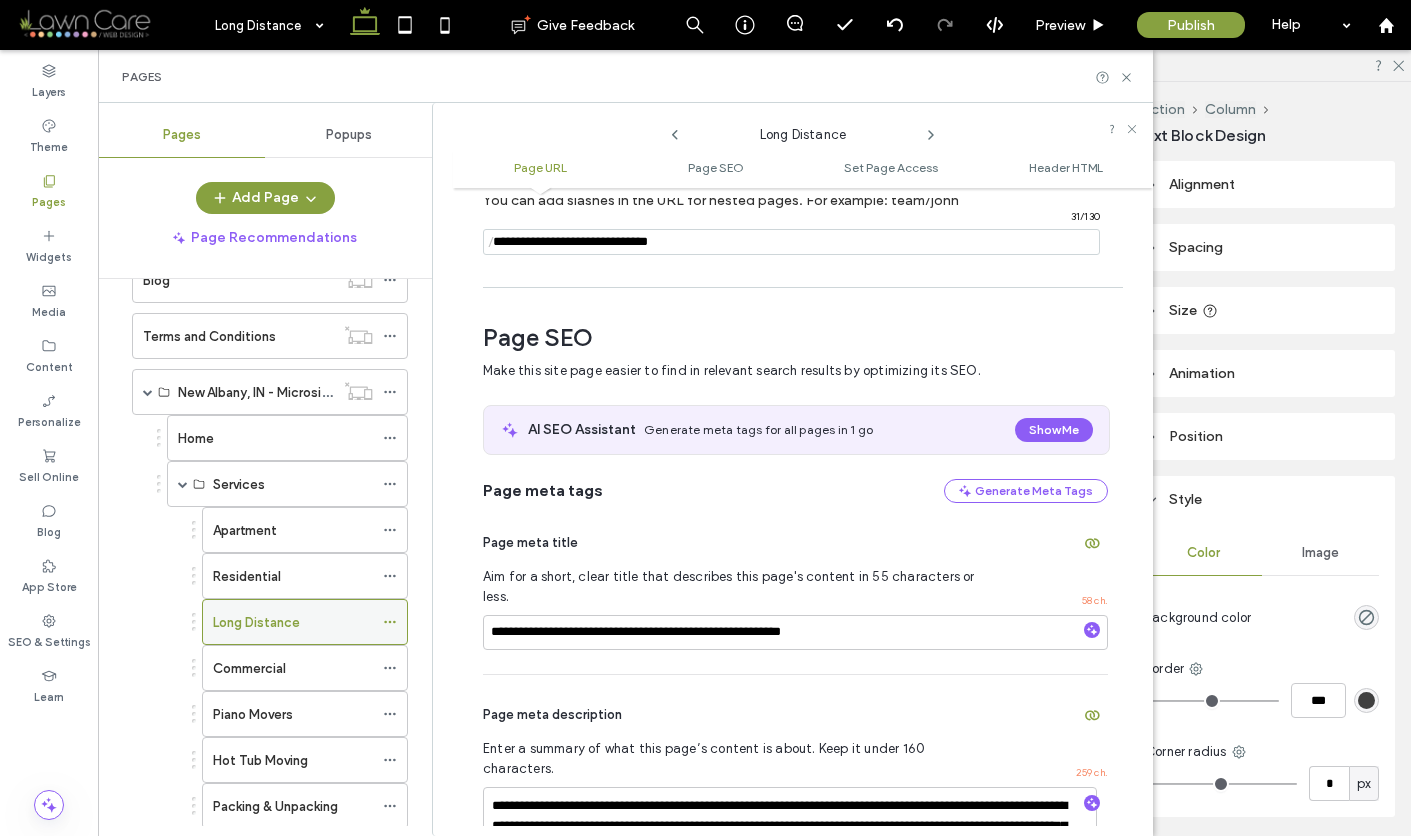 click on "Long Distance" at bounding box center [293, 622] 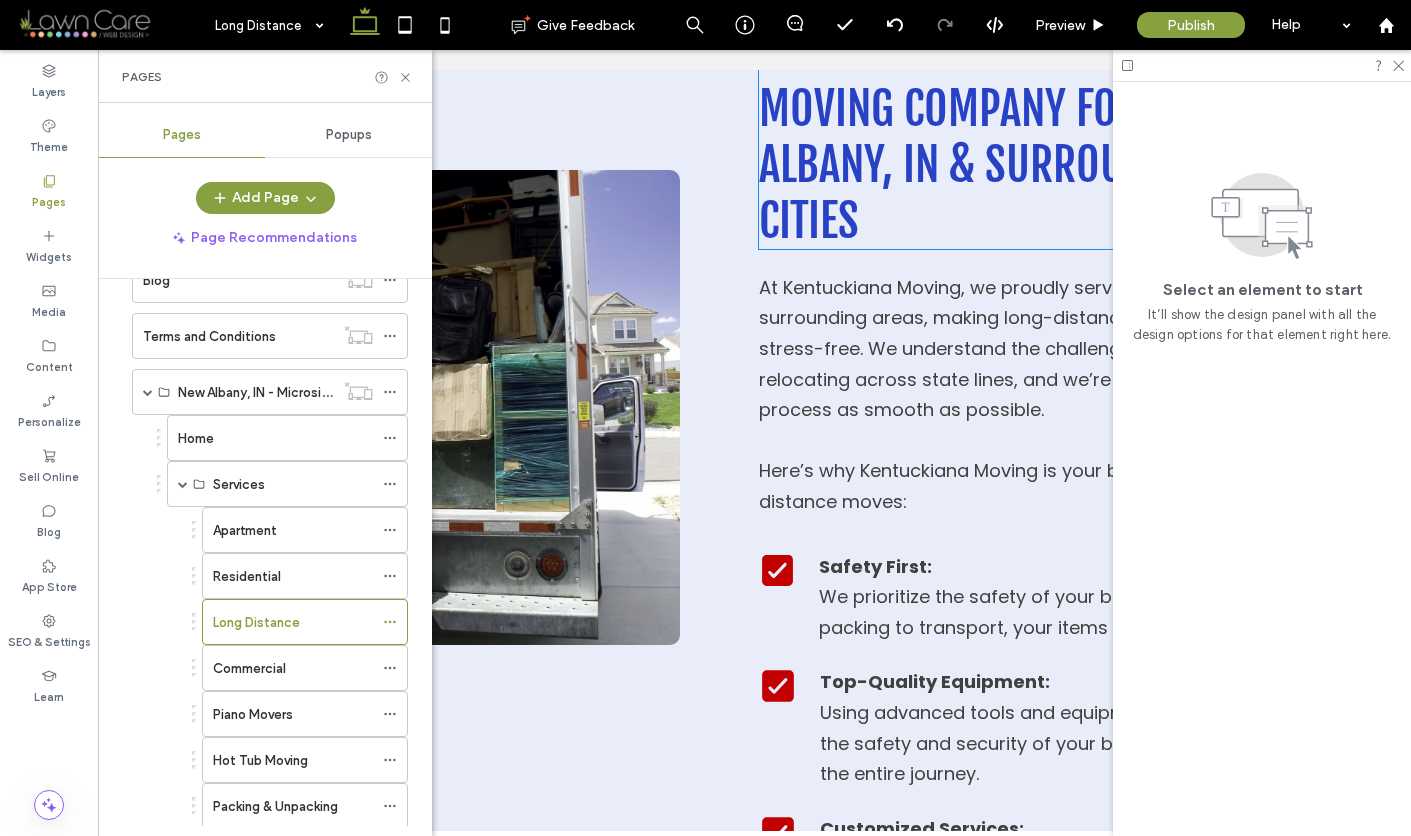 scroll, scrollTop: 1951, scrollLeft: 0, axis: vertical 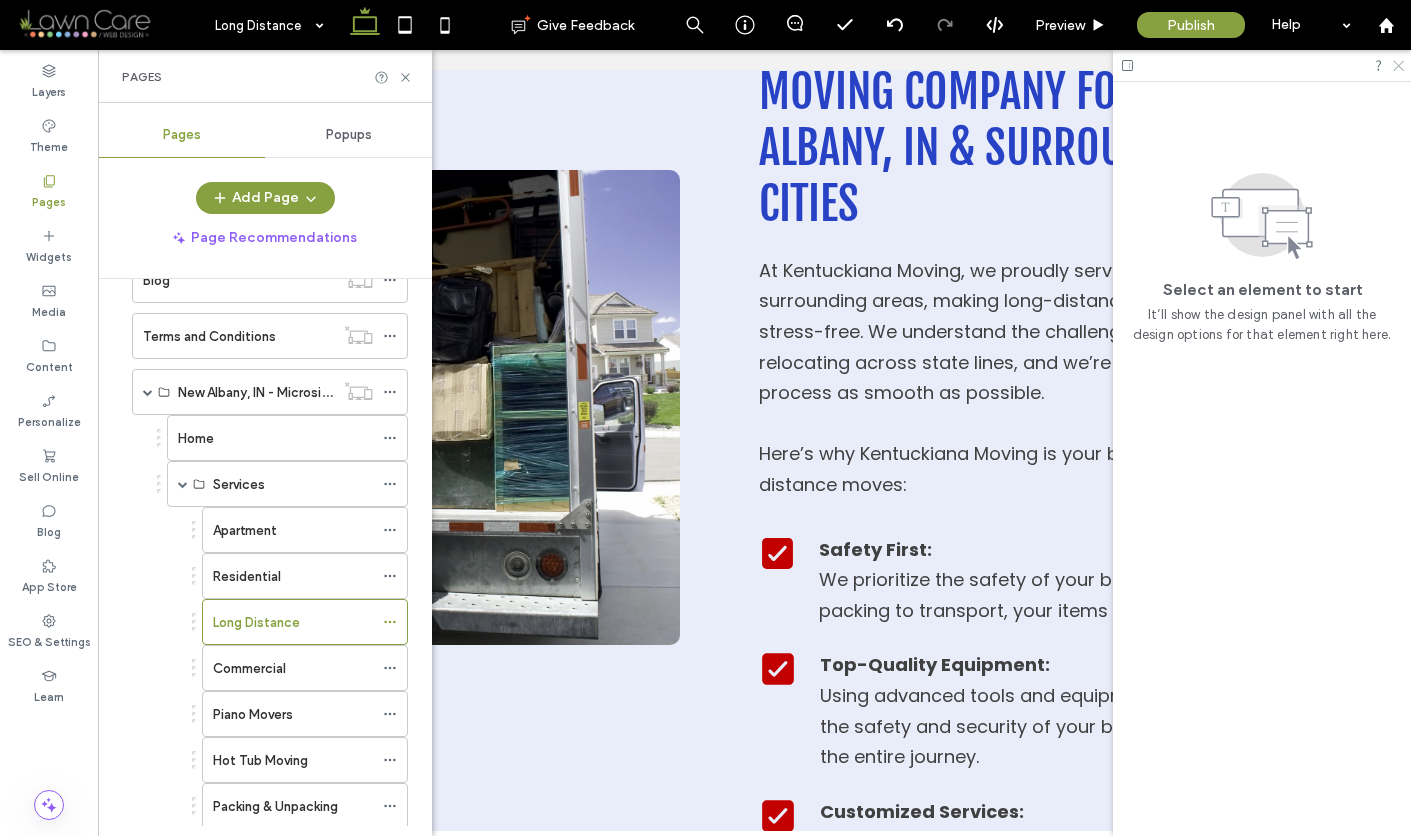 click 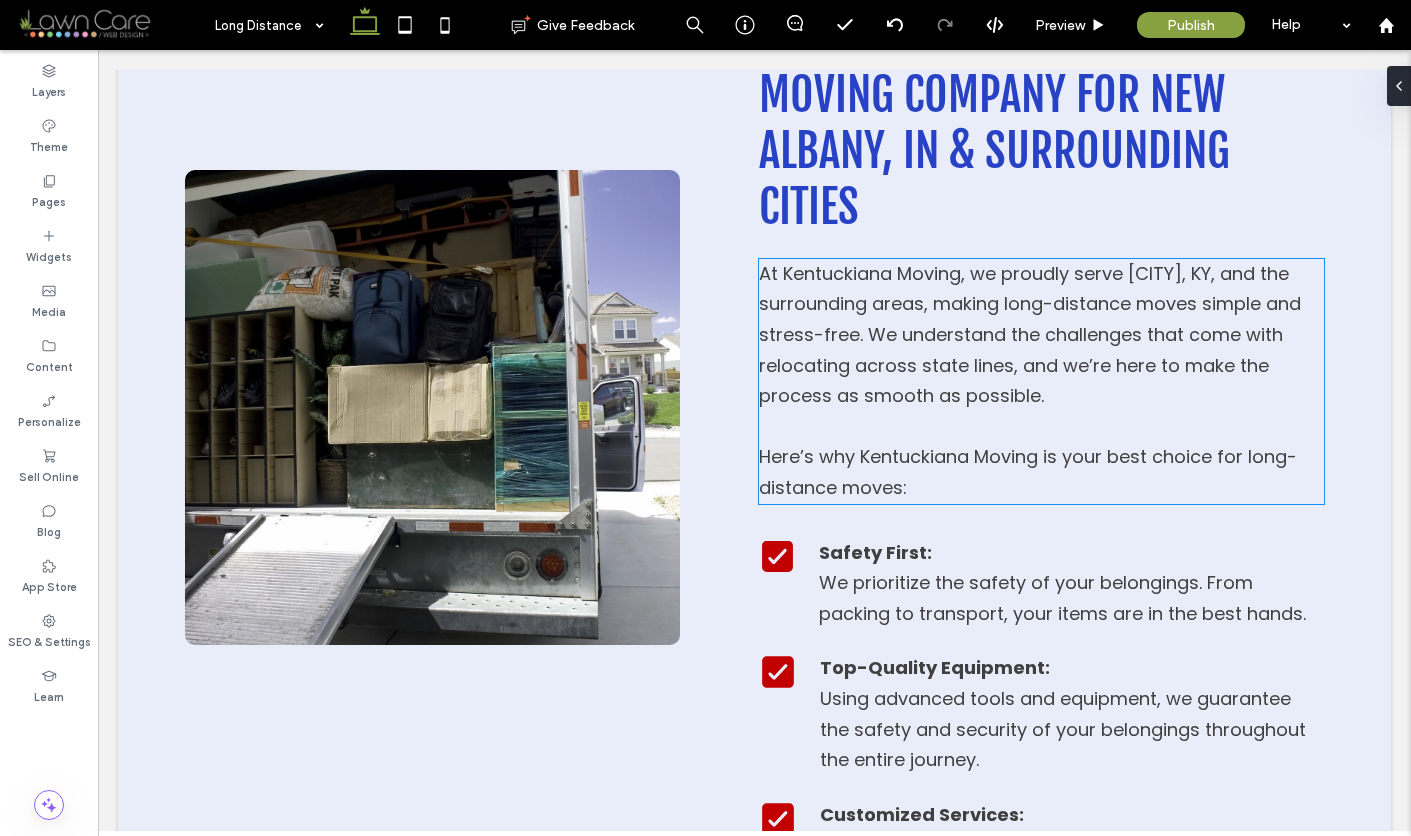 scroll, scrollTop: 1947, scrollLeft: 0, axis: vertical 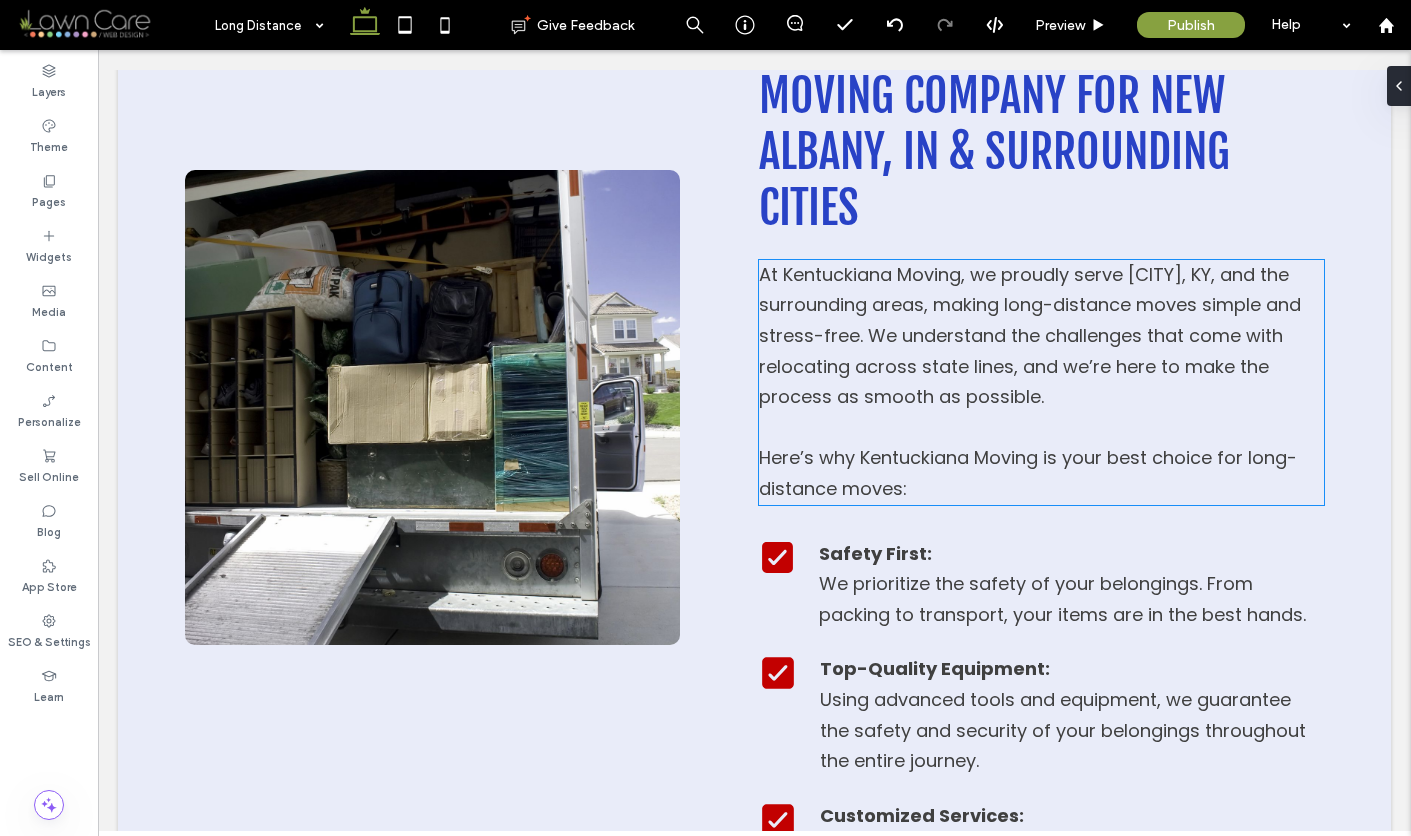 click on "At Kentuckiana Moving, we proudly serve Louisville, KY, and the surrounding areas, making long-distance moves simple and stress-free. We understand the challenges that come with relocating across state lines, and we’re here to make the process as smooth as possible." at bounding box center [1041, 336] 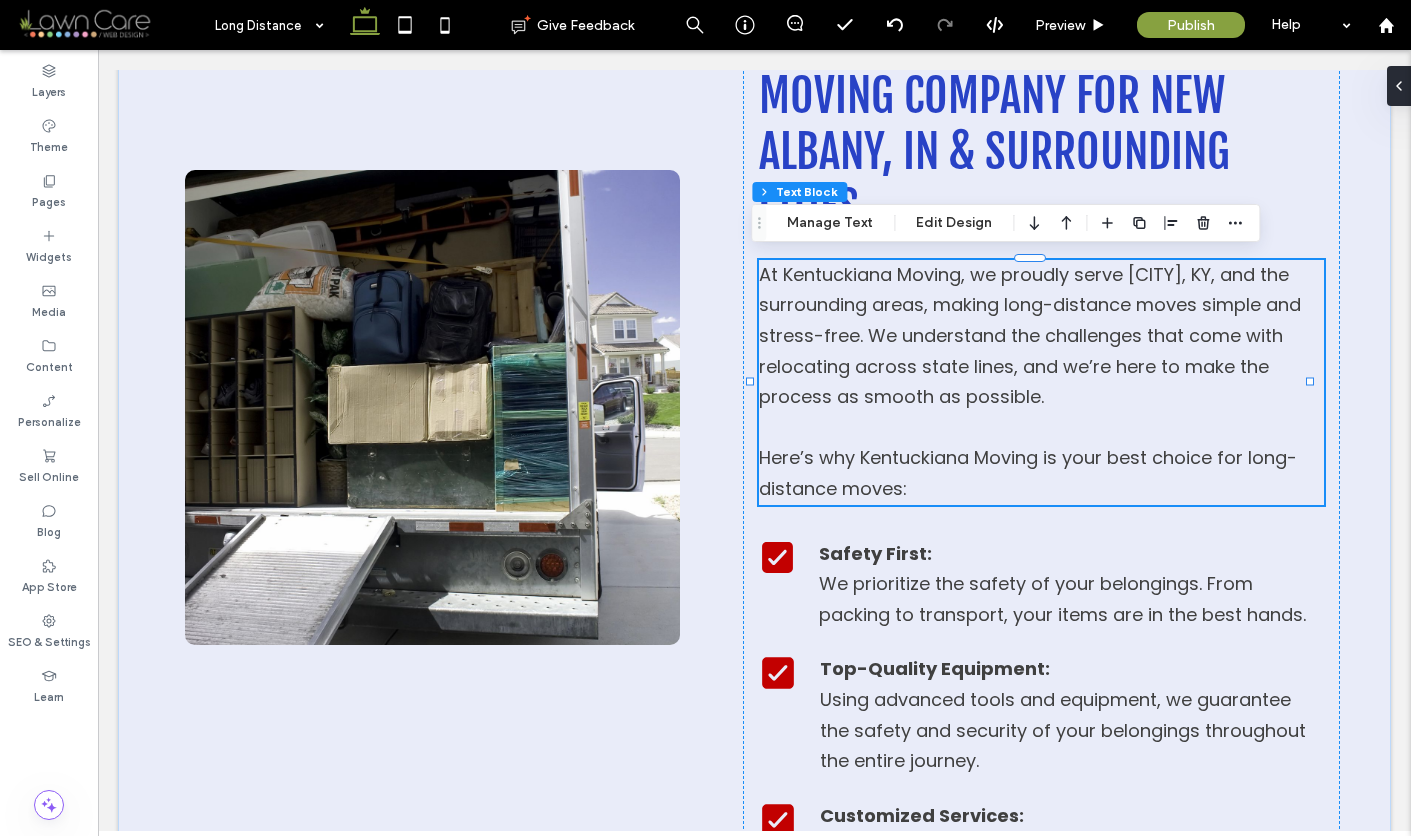 click on "At Kentuckiana Moving, we proudly serve Louisville, KY, and the surrounding areas, making long-distance moves simple and stress-free. We understand the challenges that come with relocating across state lines, and we’re here to make the process as smooth as possible." at bounding box center [1030, 335] 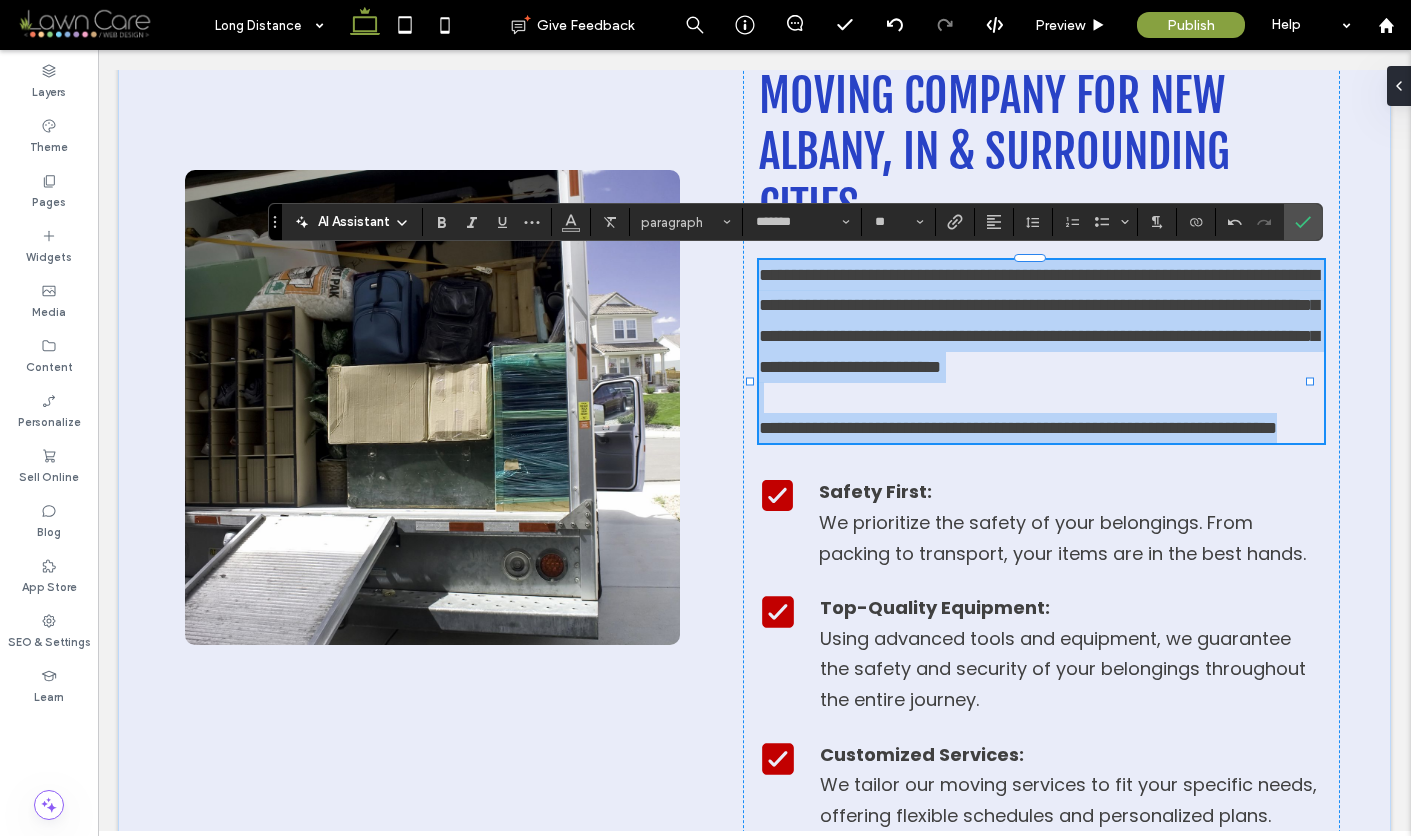 click on "**********" at bounding box center [1039, 321] 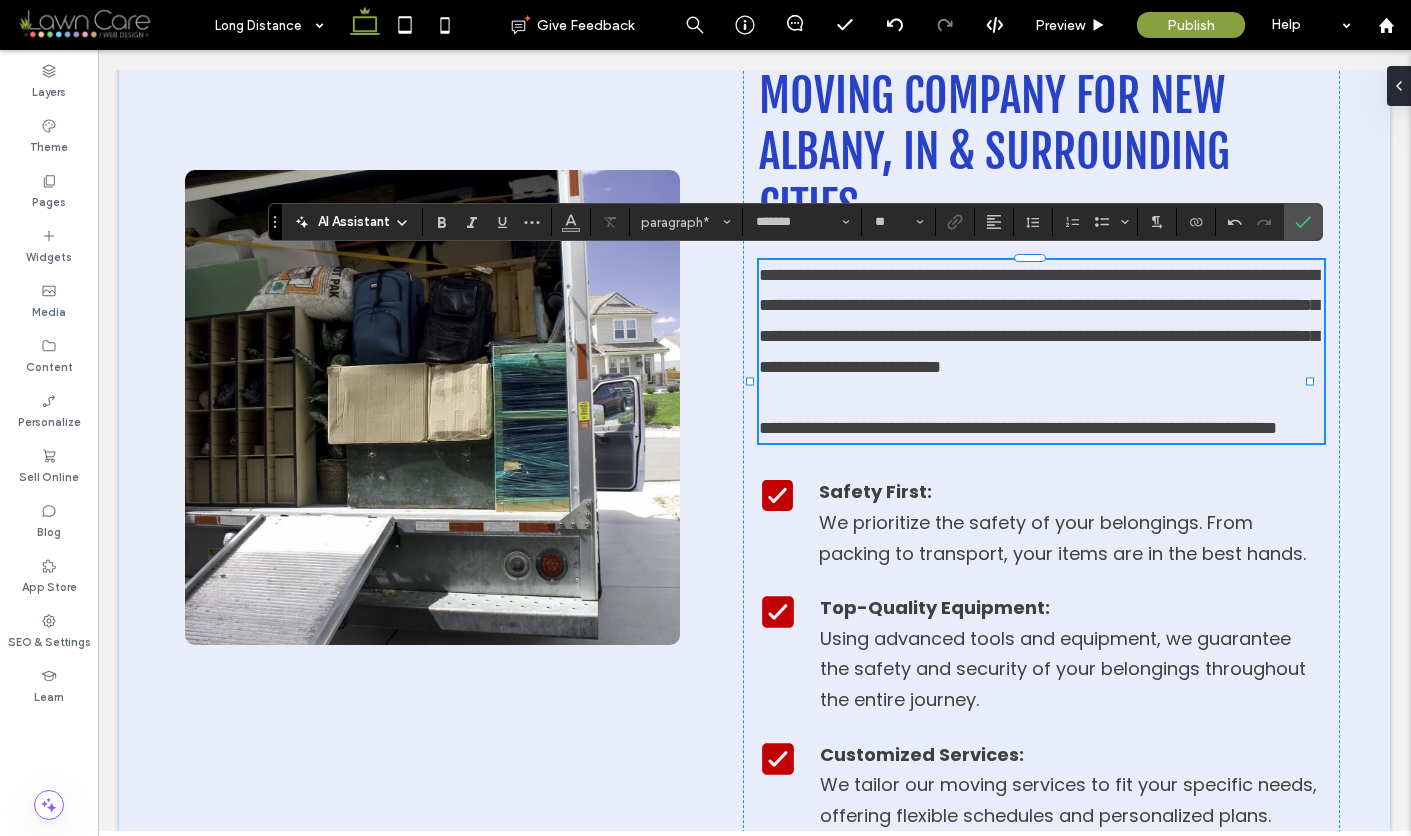type 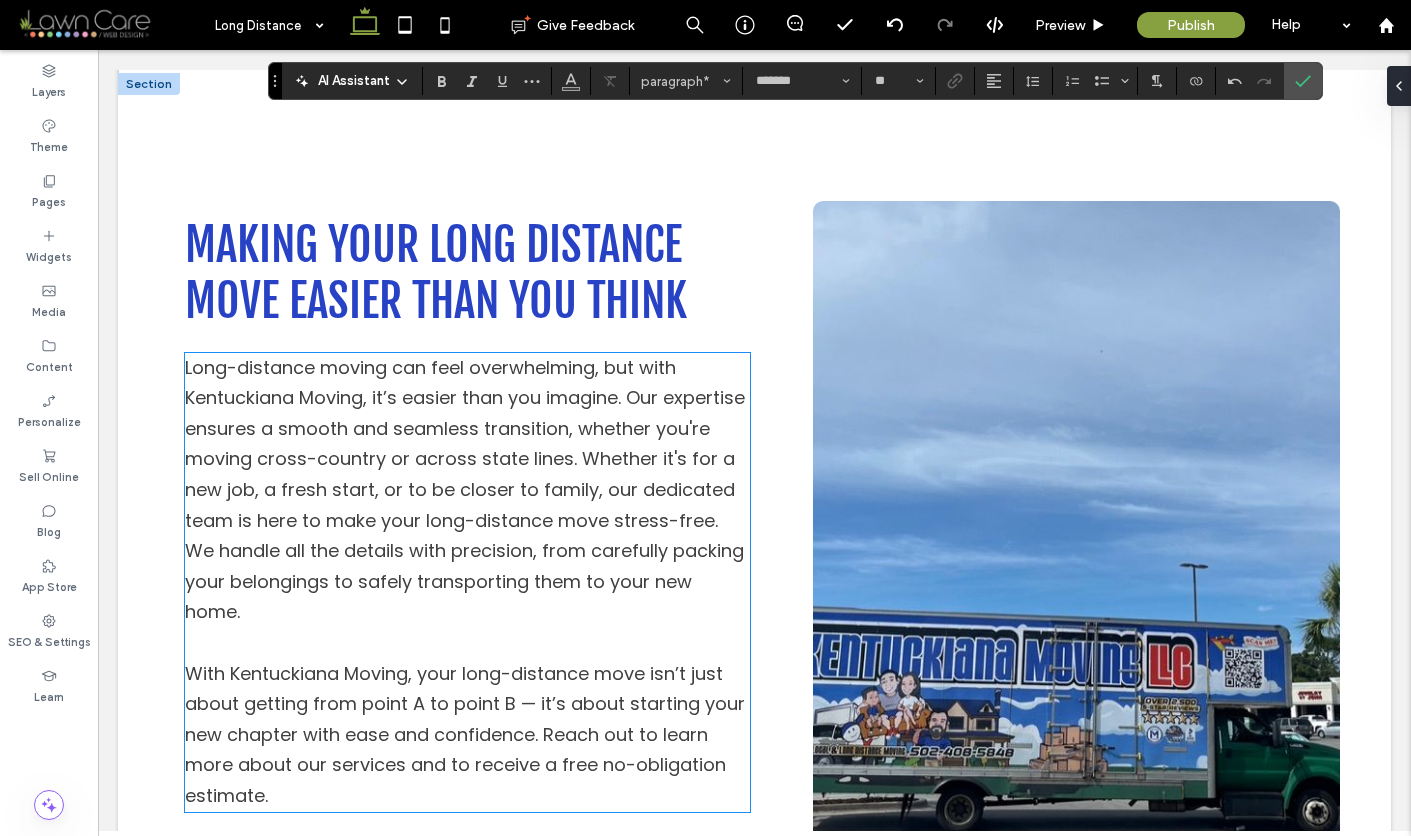 scroll, scrollTop: 4030, scrollLeft: 0, axis: vertical 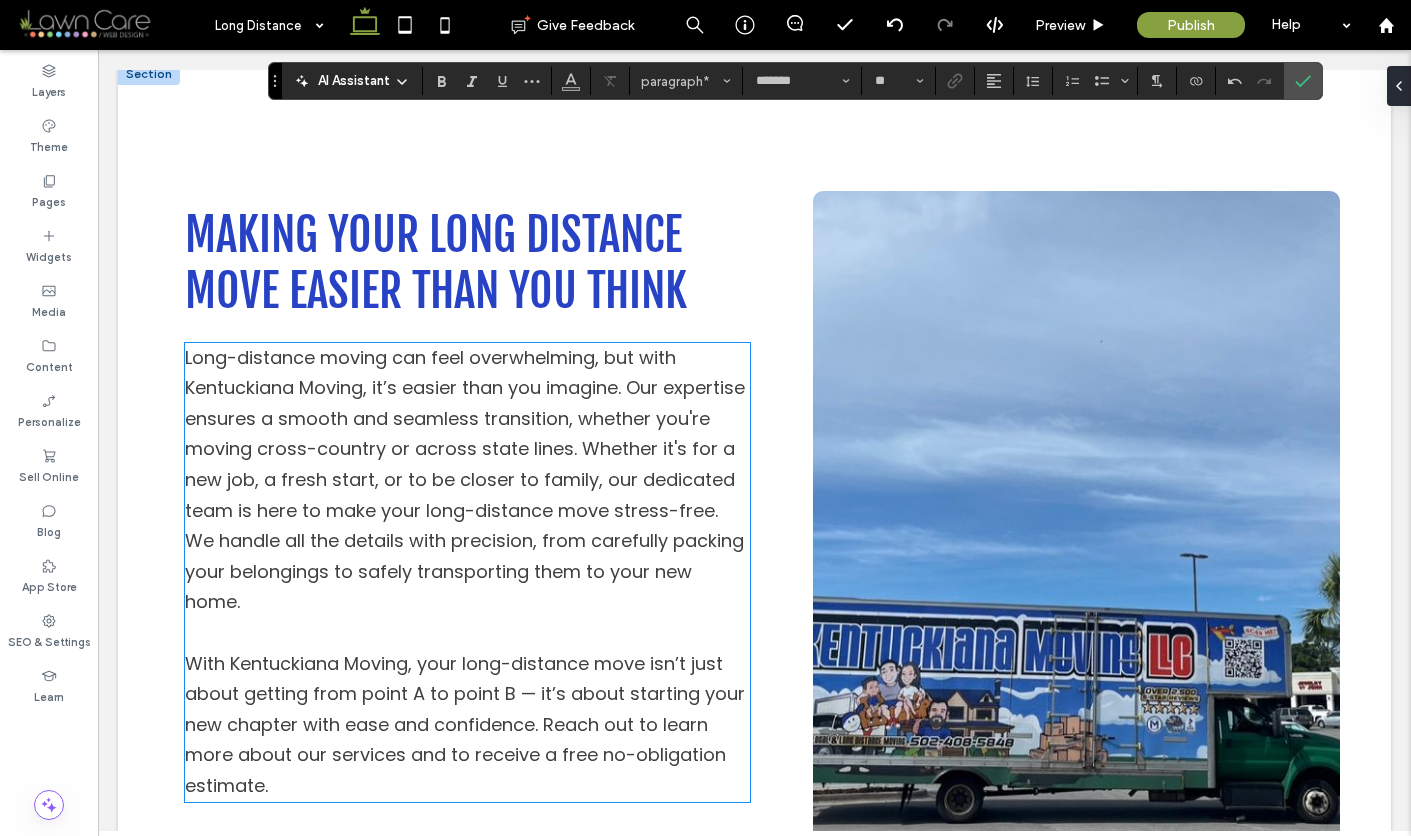 click on "Long-distance moving can feel overwhelming, but with Kentuckiana Moving, it’s easier than you imagine. Our expertise ensures a smooth and seamless transition, whether you're moving cross-country or across state lines. Whether it's for a new job, a fresh start, or to be closer to family, our dedicated team is here to make your long-distance move stress-free. We handle all the details with precision, from carefully packing your belongings to safely transporting them to your new home." at bounding box center (465, 480) 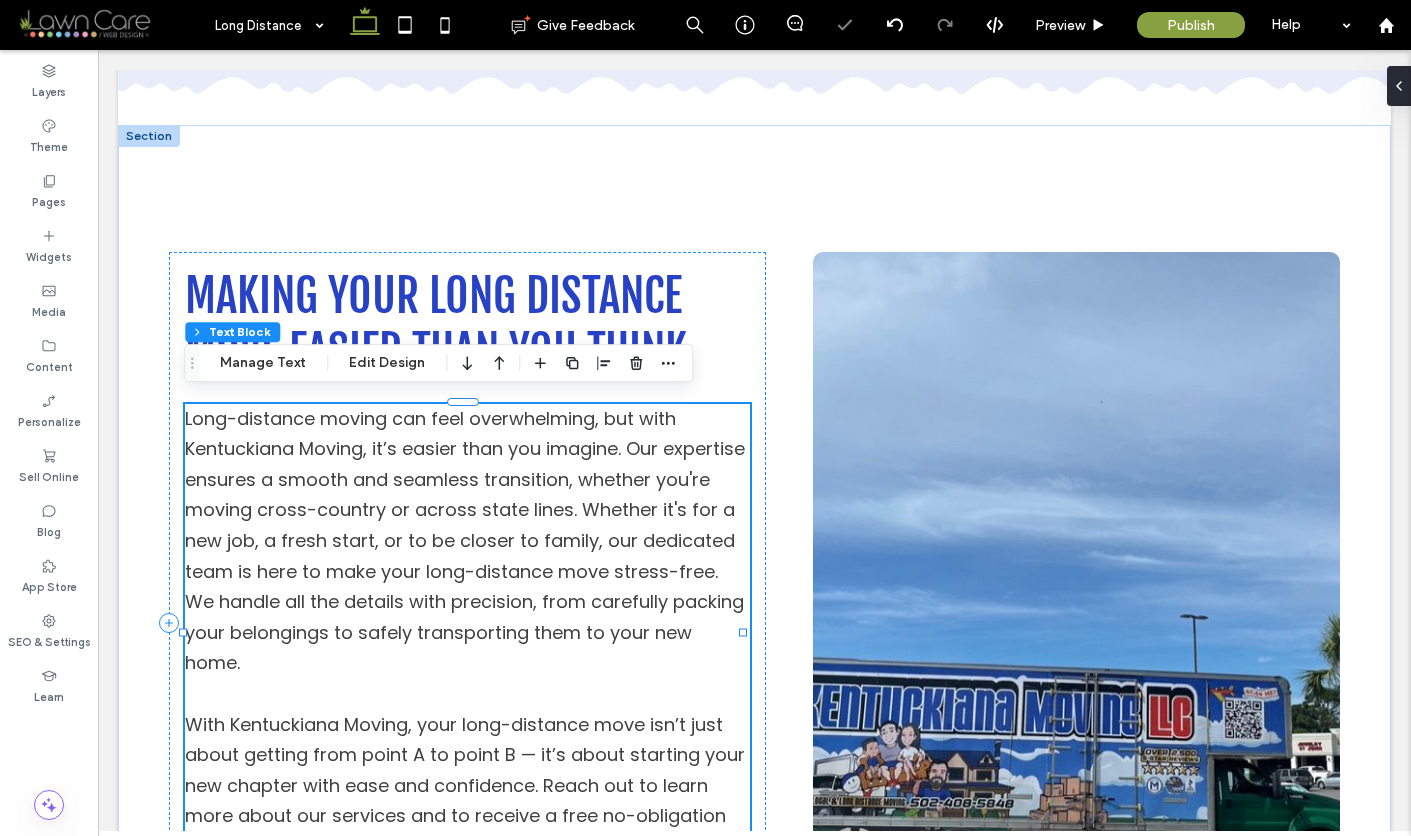 click on "Long-distance moving can feel overwhelming, but with Kentuckiana Moving, it’s easier than you imagine. Our expertise ensures a smooth and seamless transition, whether you're moving cross-country or across state lines. Whether it's for a new job, a fresh start, or to be closer to family, our dedicated team is here to make your long-distance move stress-free. We handle all the details with precision, from carefully packing your belongings to safely transporting them to your new home." at bounding box center [465, 541] 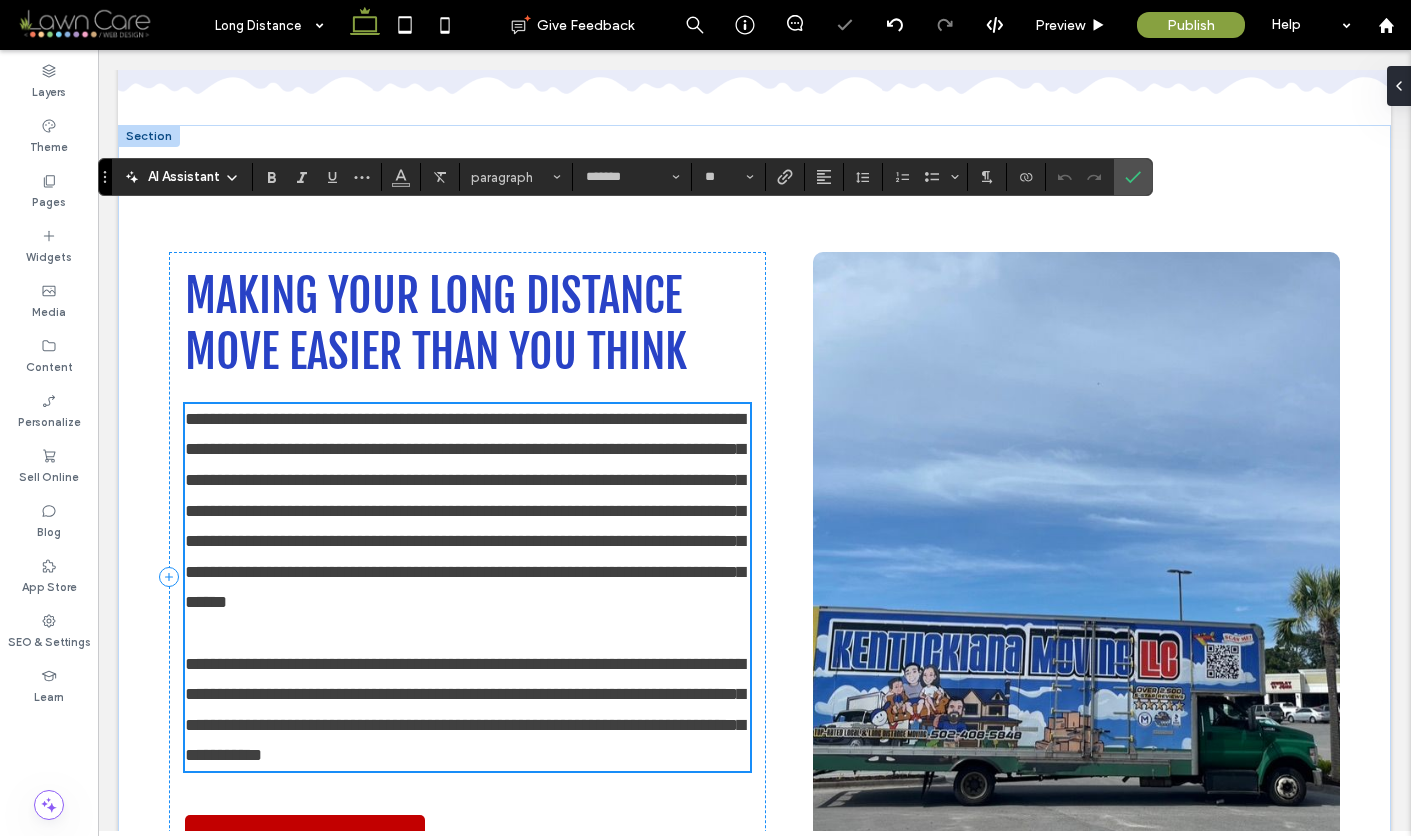 scroll, scrollTop: 4215, scrollLeft: 0, axis: vertical 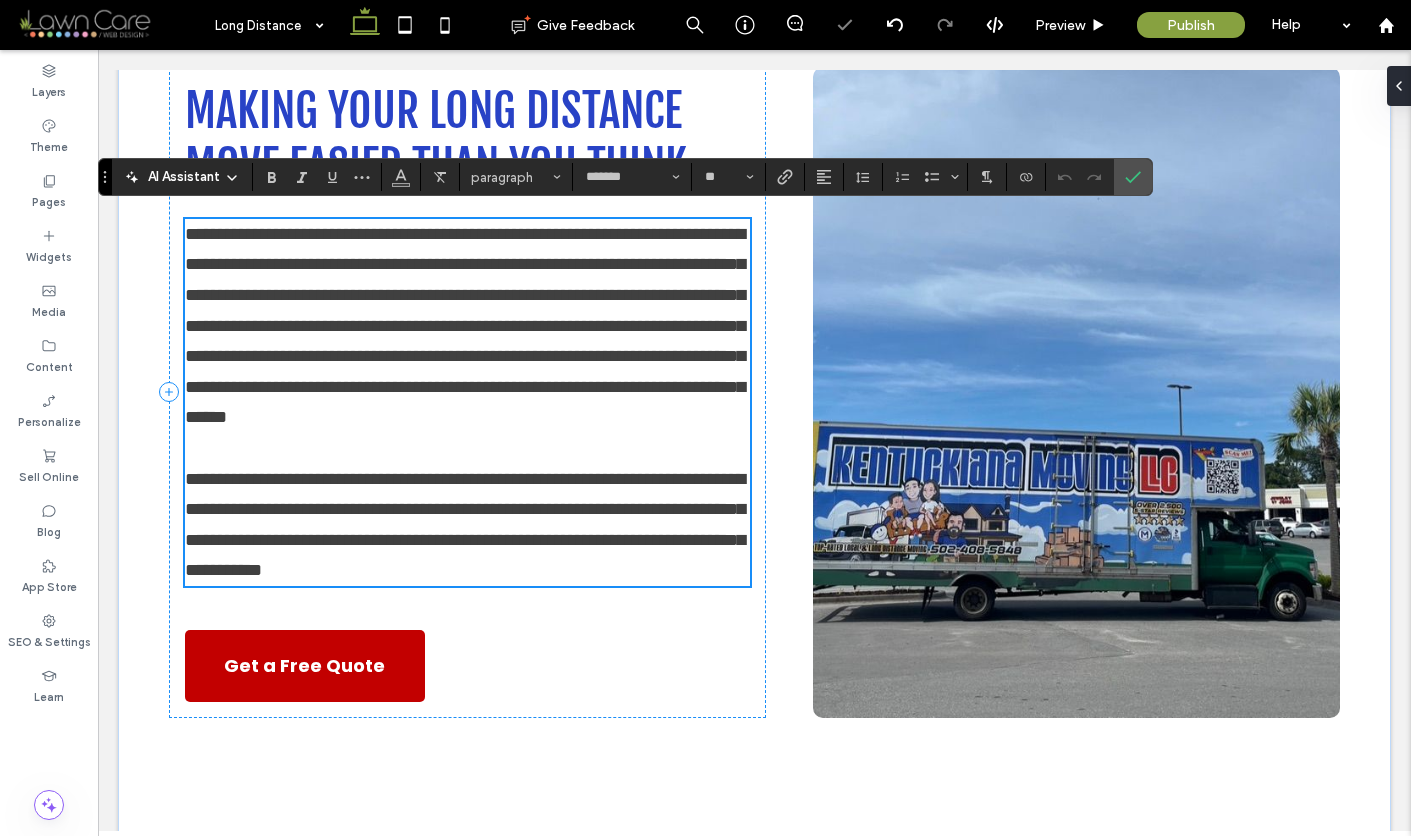 click on "**********" at bounding box center [465, 326] 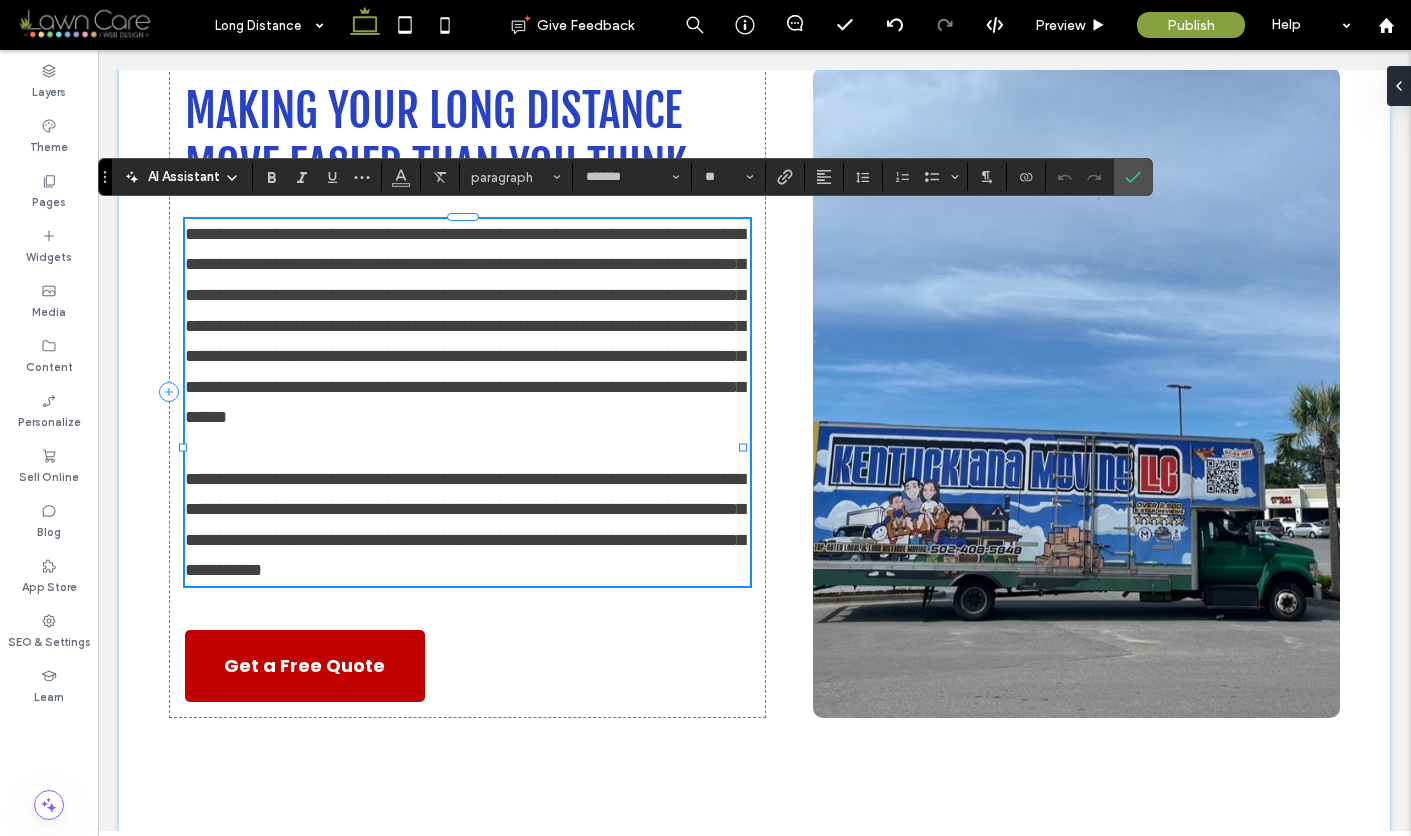 click on "**********" at bounding box center [465, 326] 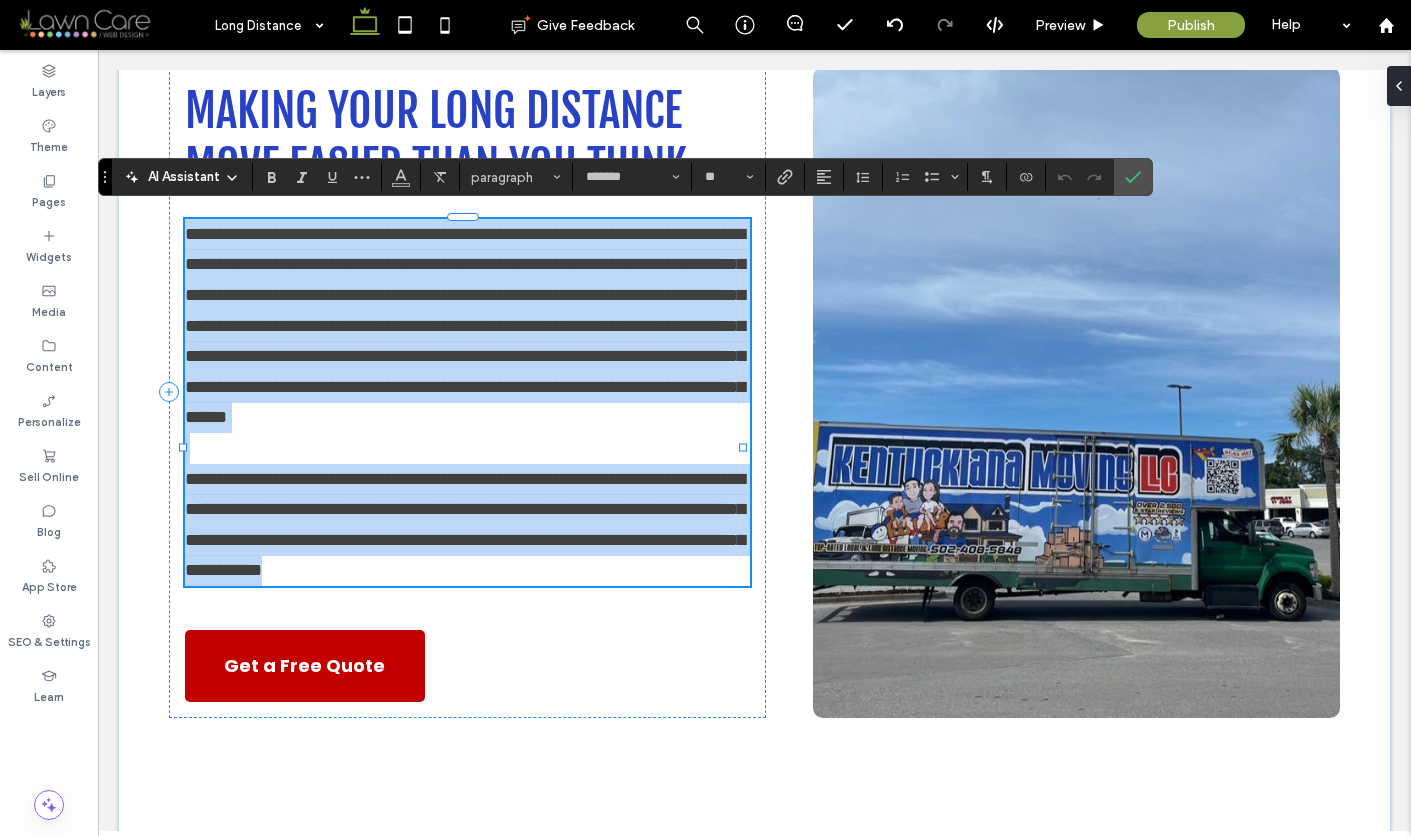 drag, startPoint x: 184, startPoint y: 226, endPoint x: 533, endPoint y: 648, distance: 547.61755 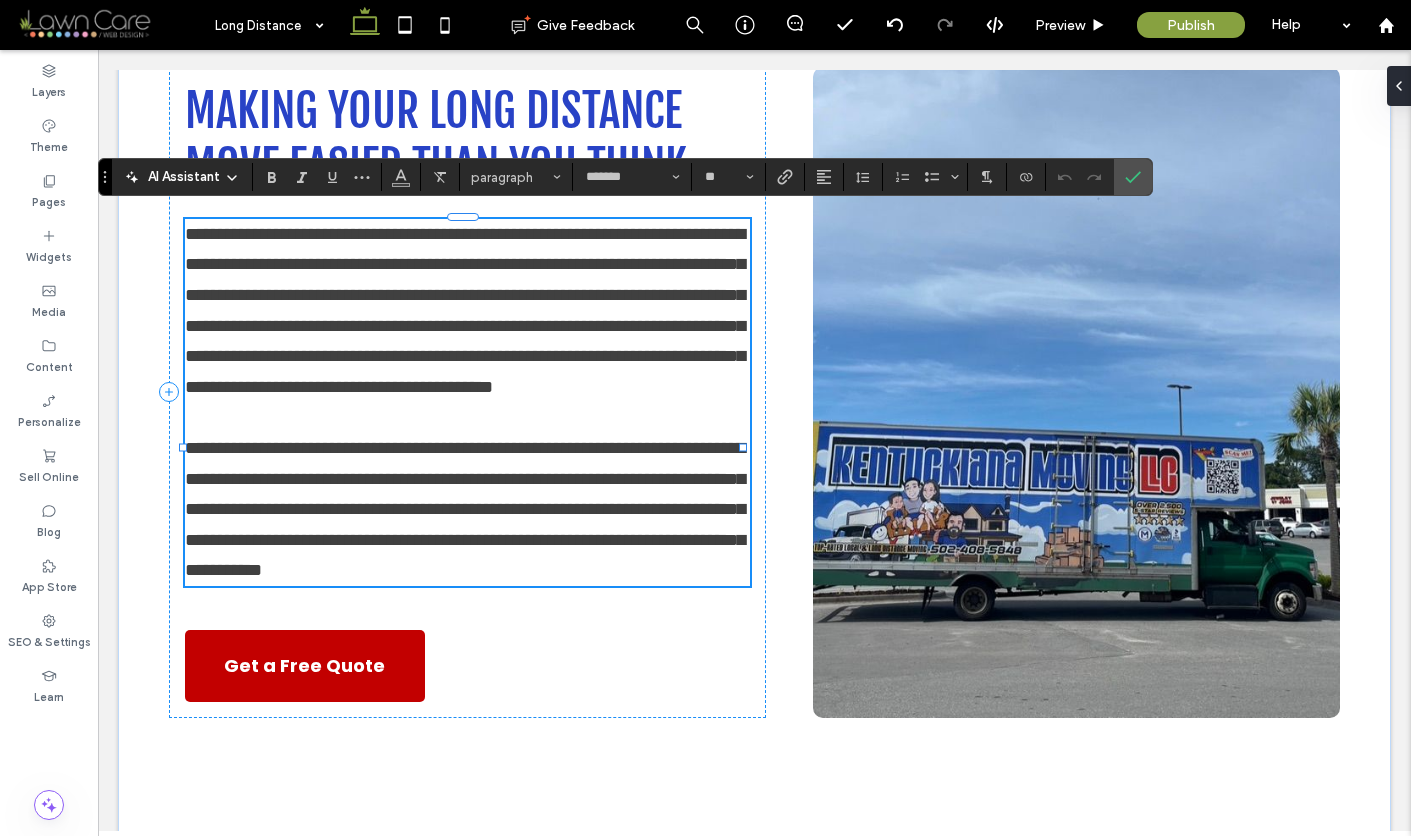 scroll, scrollTop: 0, scrollLeft: 0, axis: both 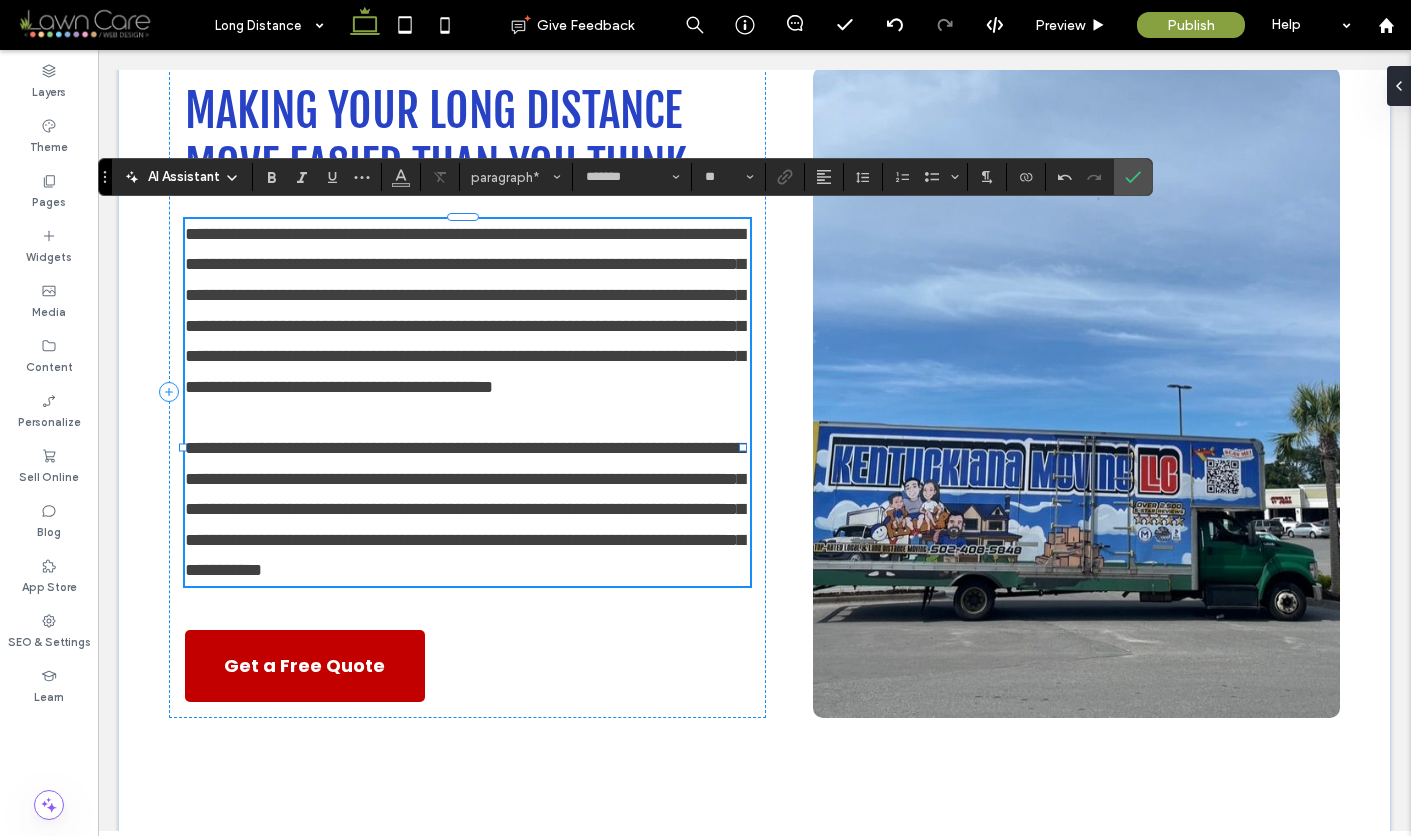 click on "**********" at bounding box center (465, 509) 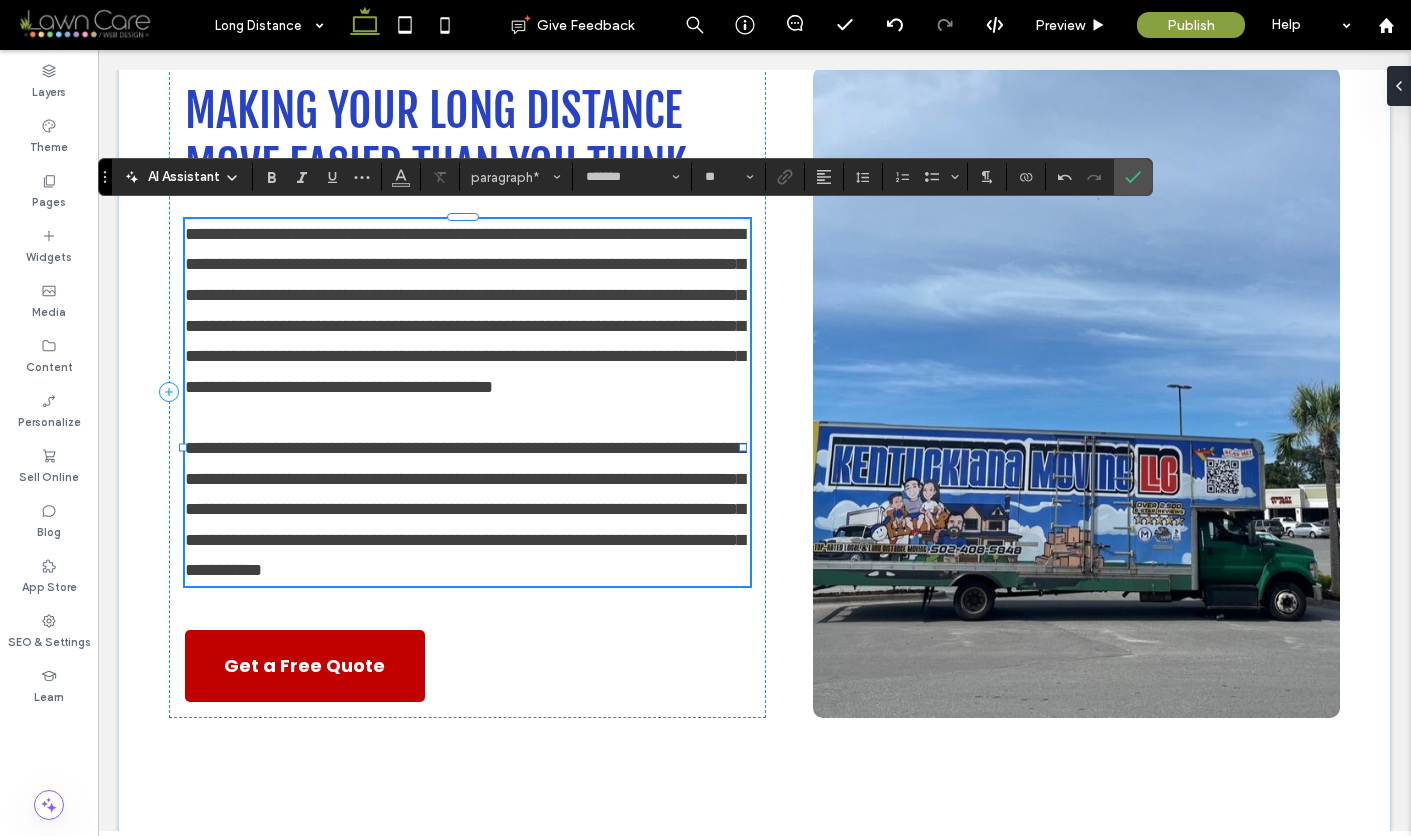 type 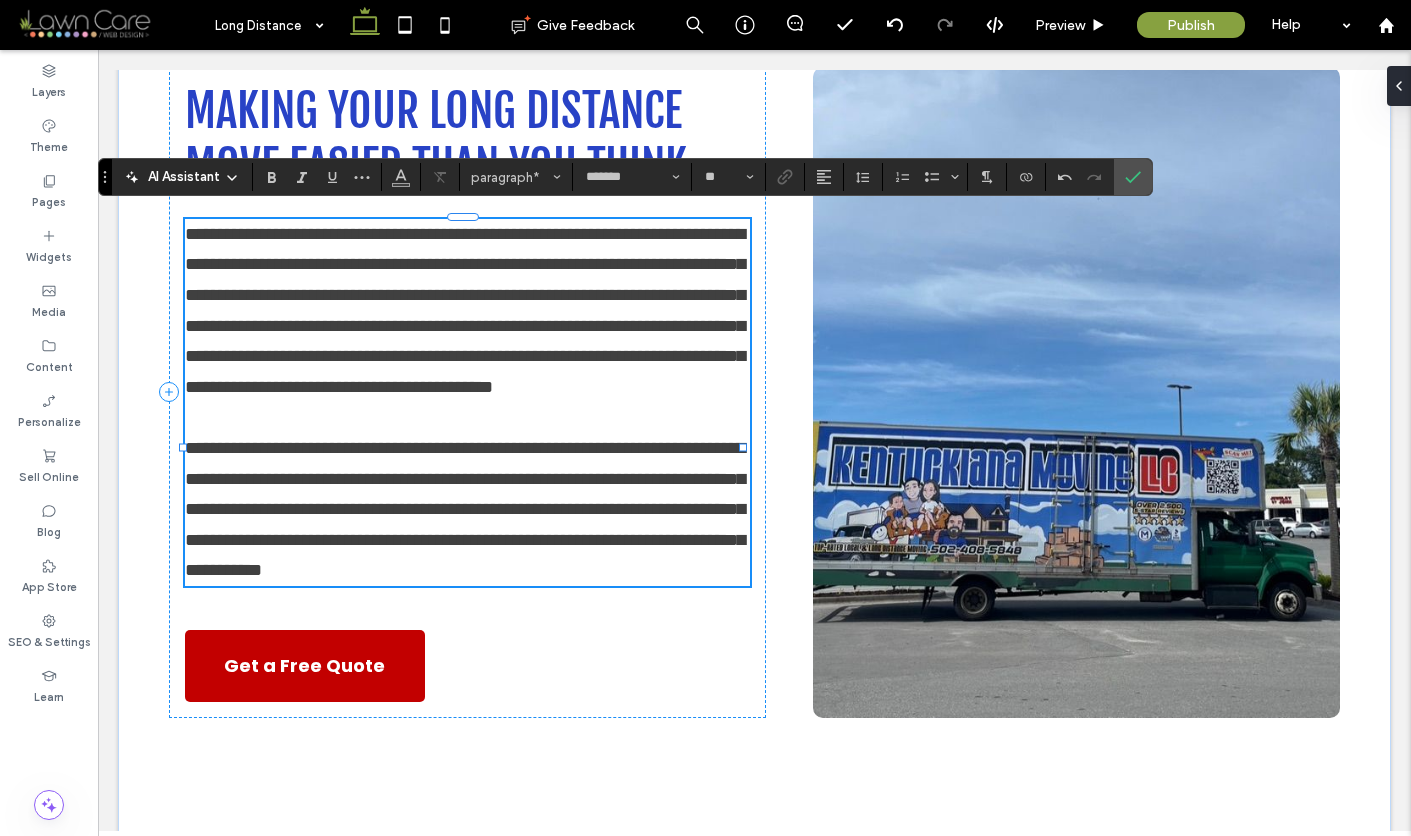 click on "**********" at bounding box center (465, 509) 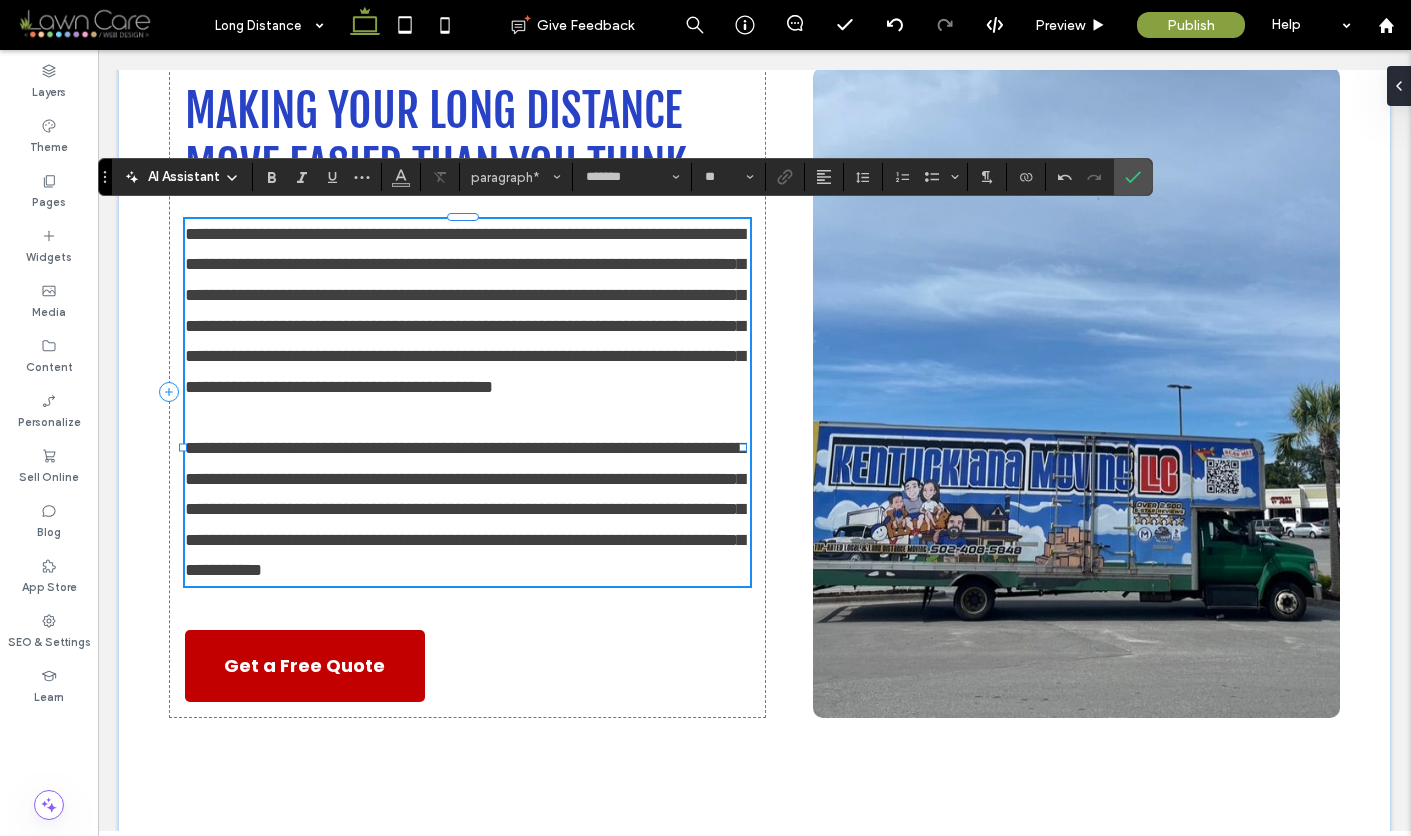click on "**********" at bounding box center [465, 509] 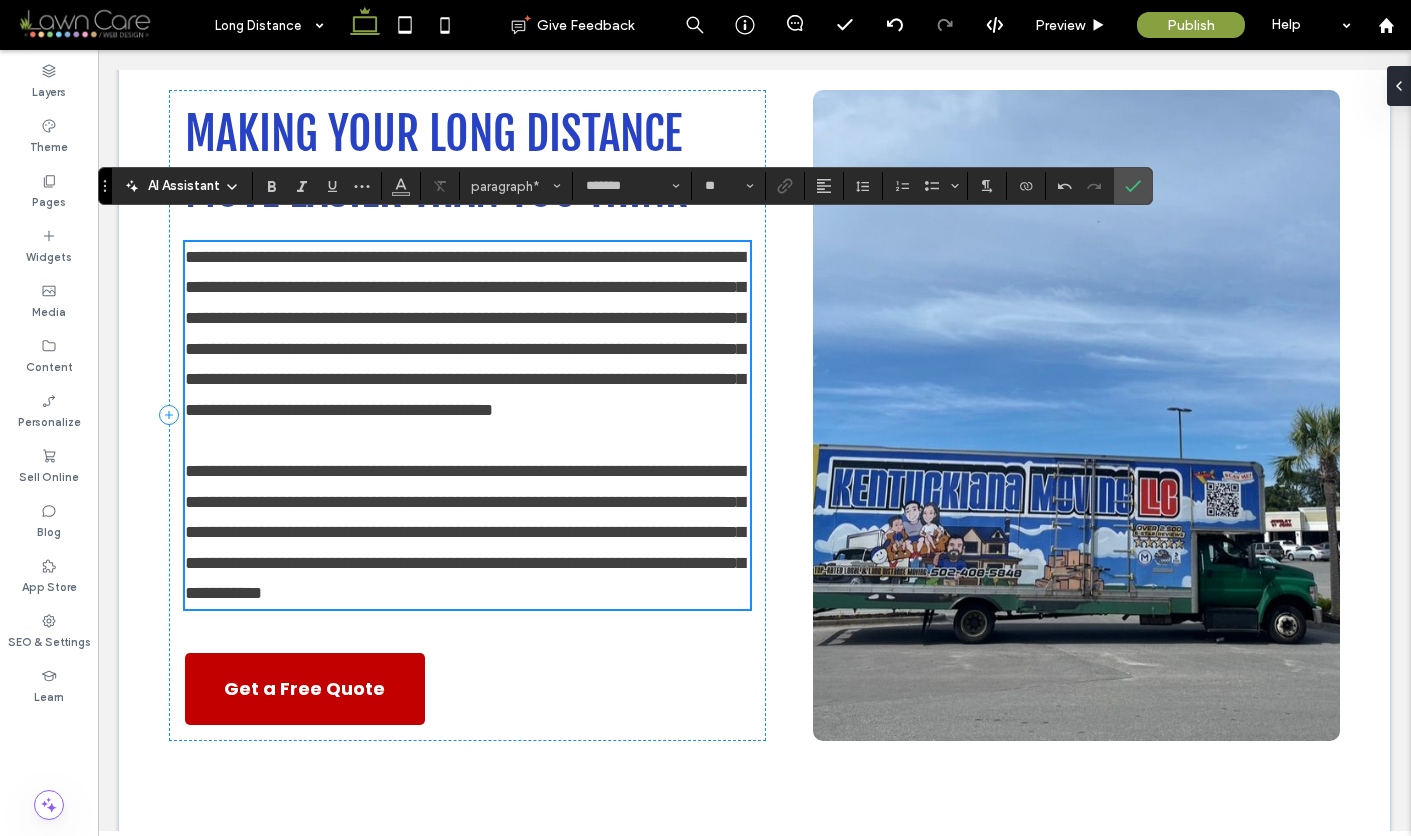 scroll, scrollTop: 4191, scrollLeft: 0, axis: vertical 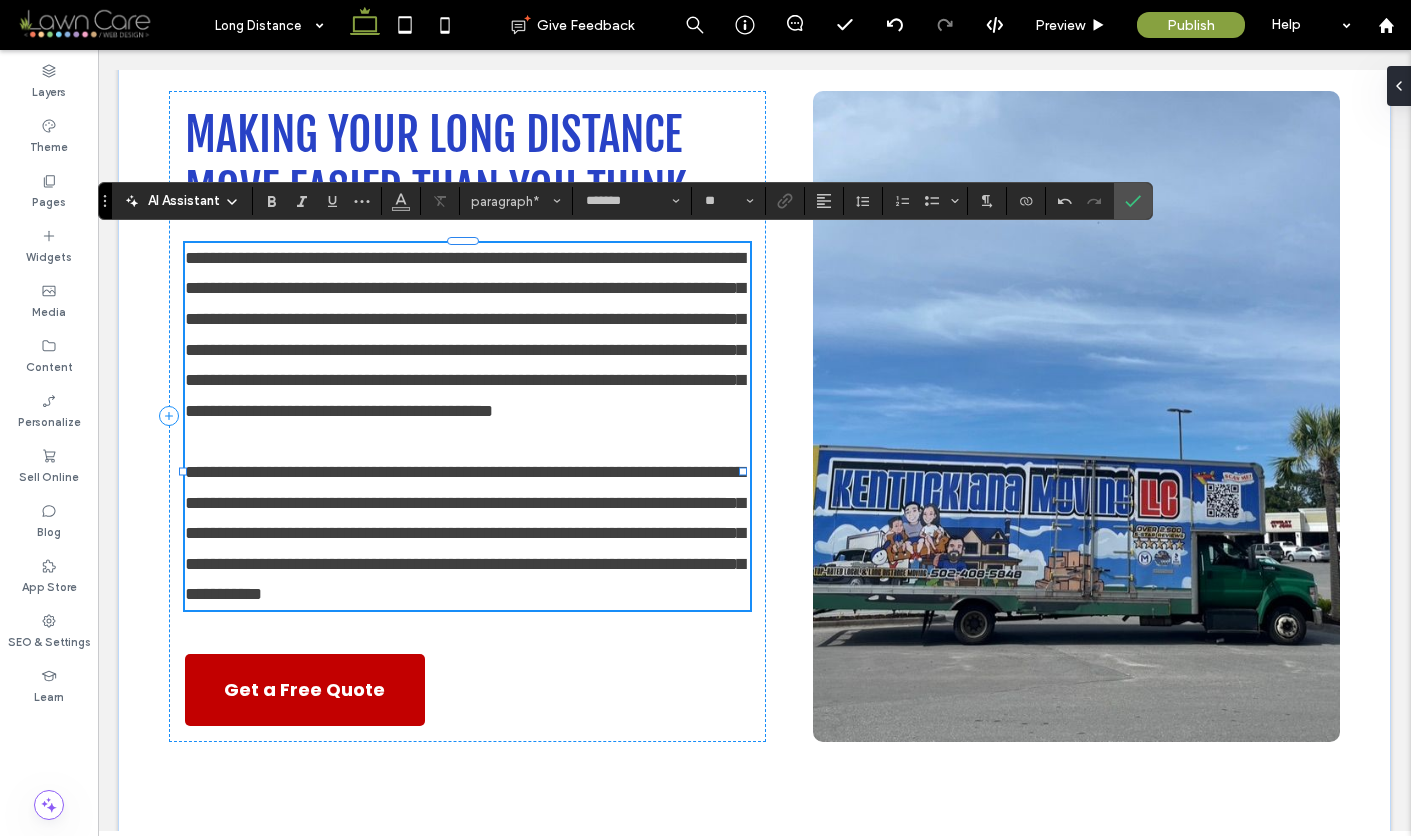 click on "**********" at bounding box center (465, 334) 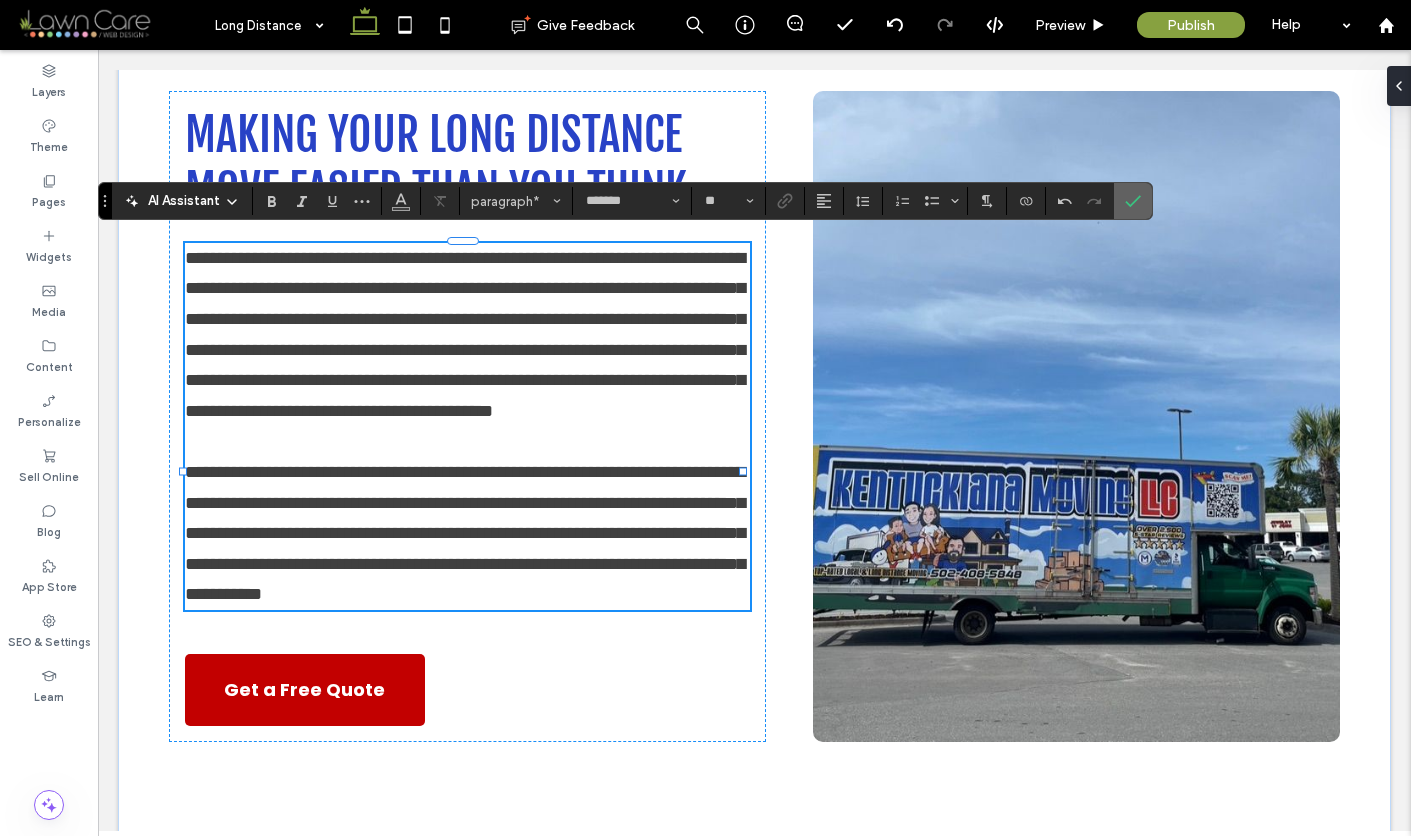 click 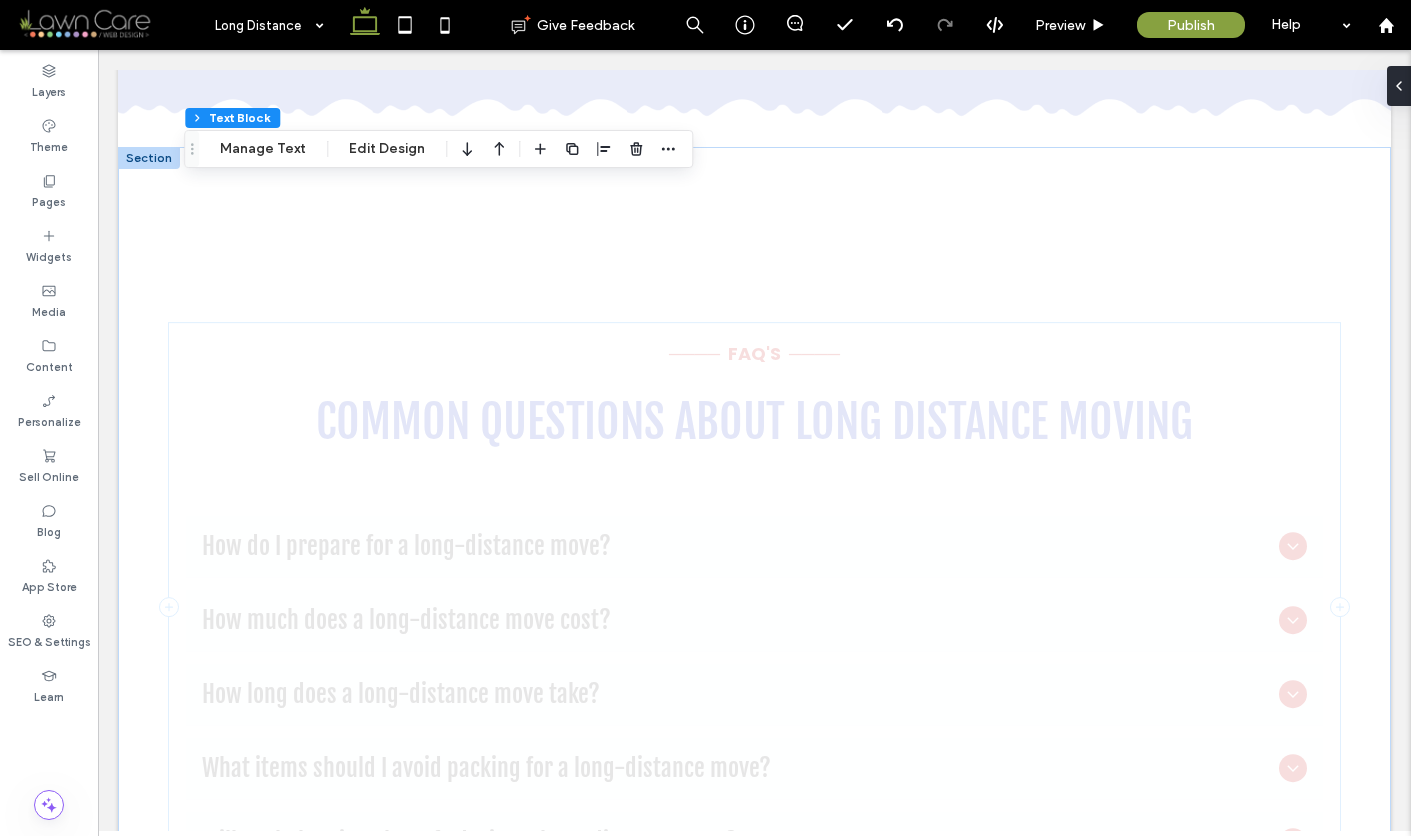 scroll, scrollTop: 7757, scrollLeft: 0, axis: vertical 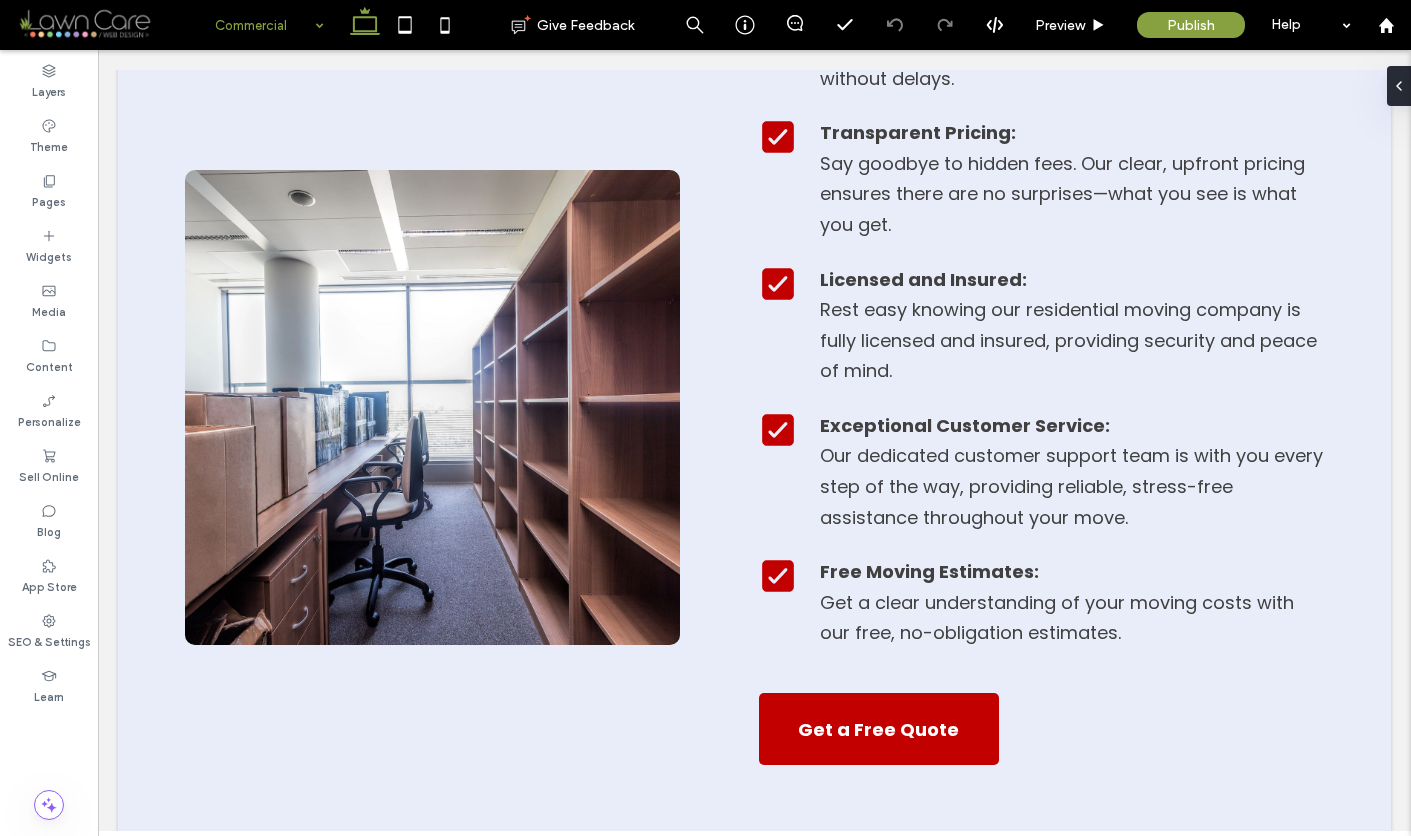 click at bounding box center (264, 25) 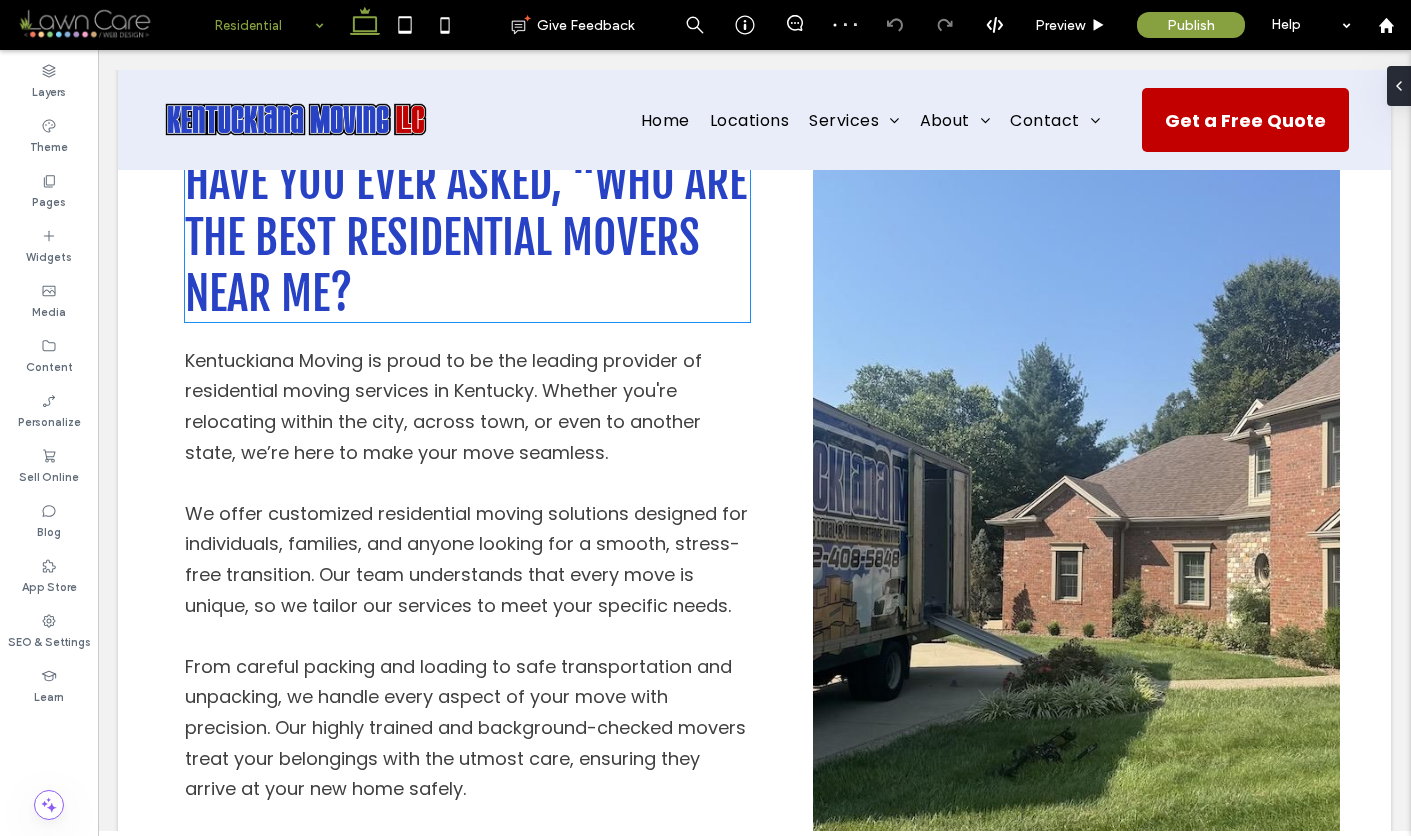 scroll, scrollTop: 3250, scrollLeft: 0, axis: vertical 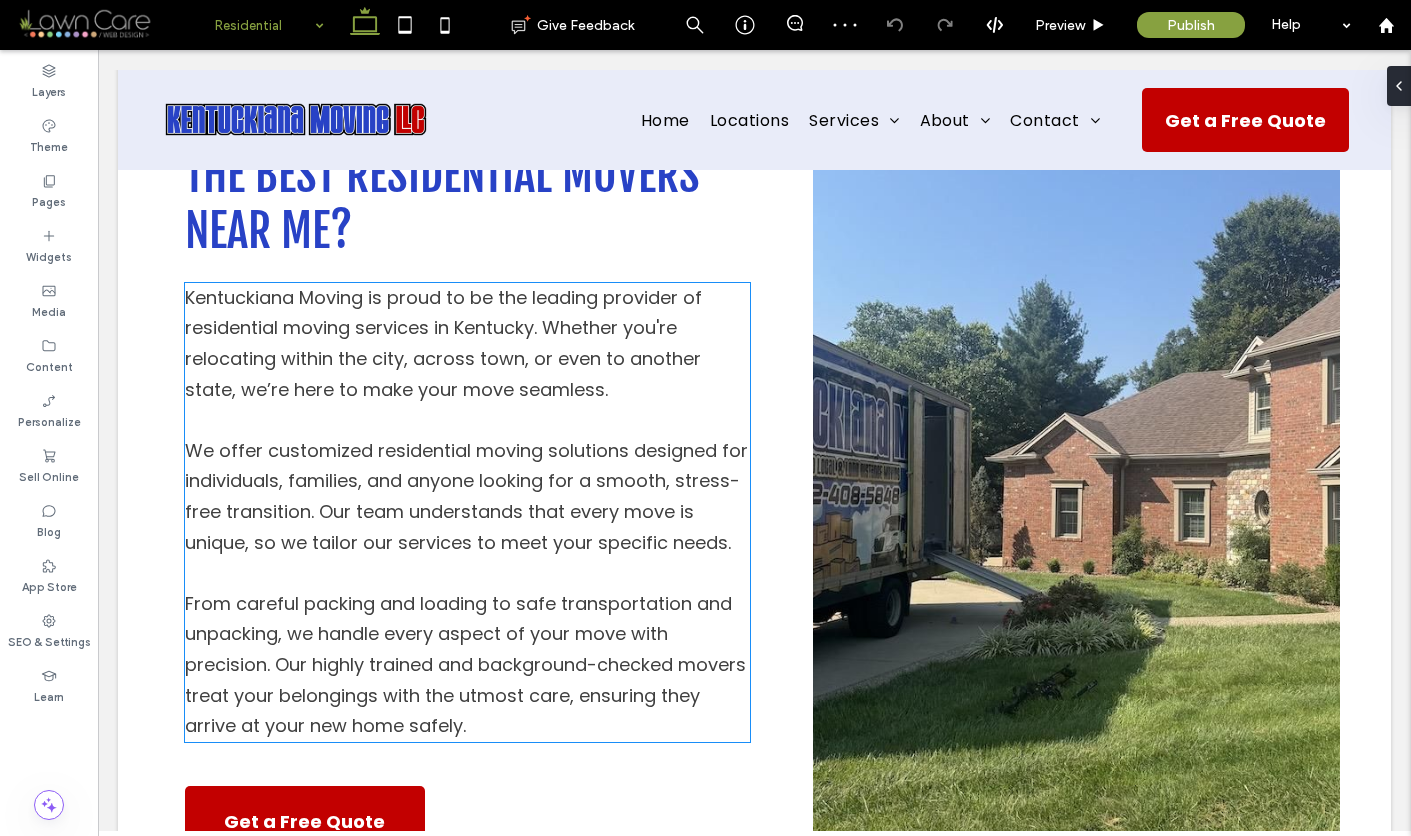 click on "Kentuckiana Moving is proud to be the leading provider of residential moving services in Kentucky. Whether you're relocating within the city, across town, or even to another state, we’re here to make your move seamless." at bounding box center [443, 343] 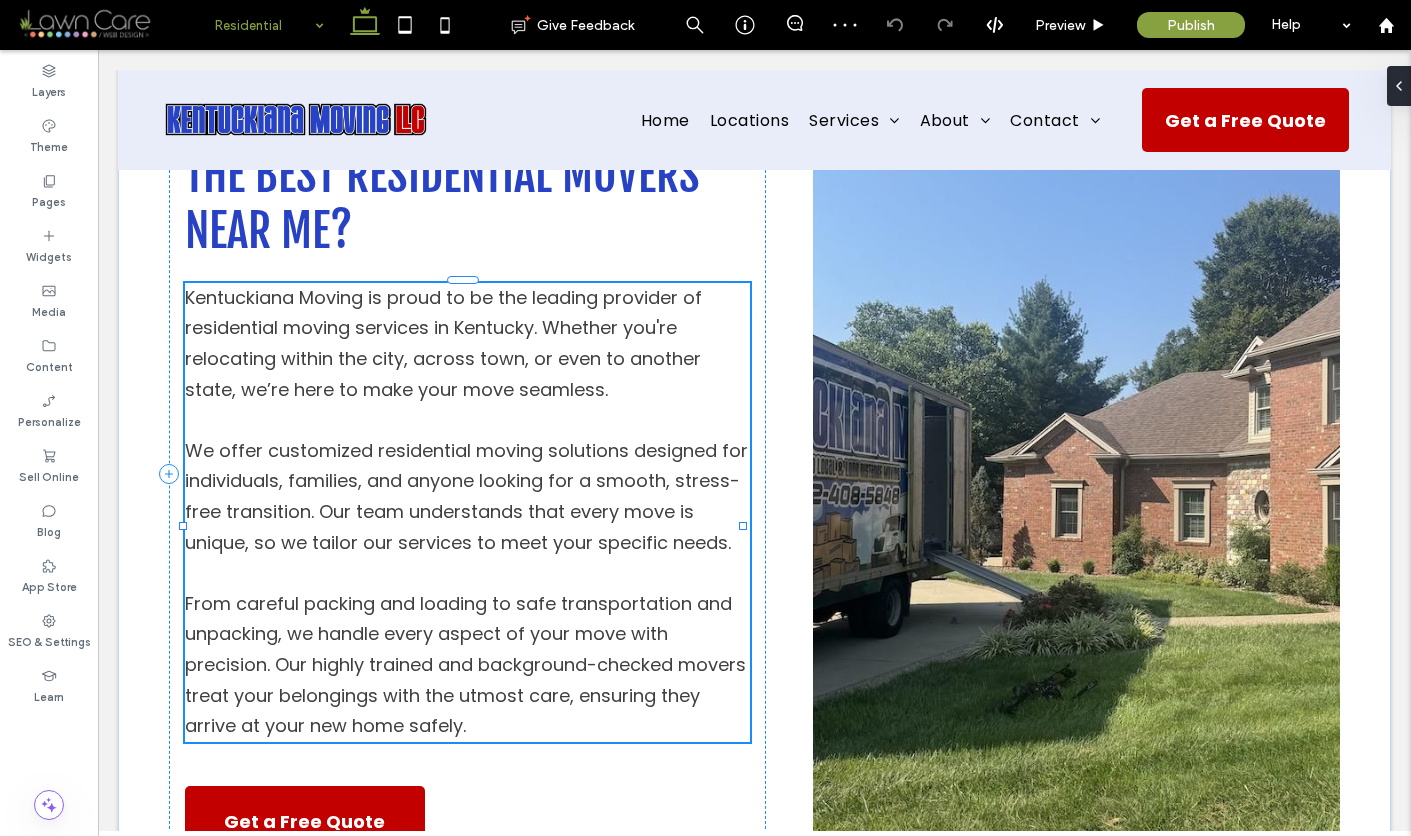 click on "Kentuckiana Moving is proud to be the leading provider of residential moving services in Kentucky. Whether you're relocating within the city, across town, or even to another state, we’re here to make your move seamless." at bounding box center (443, 343) 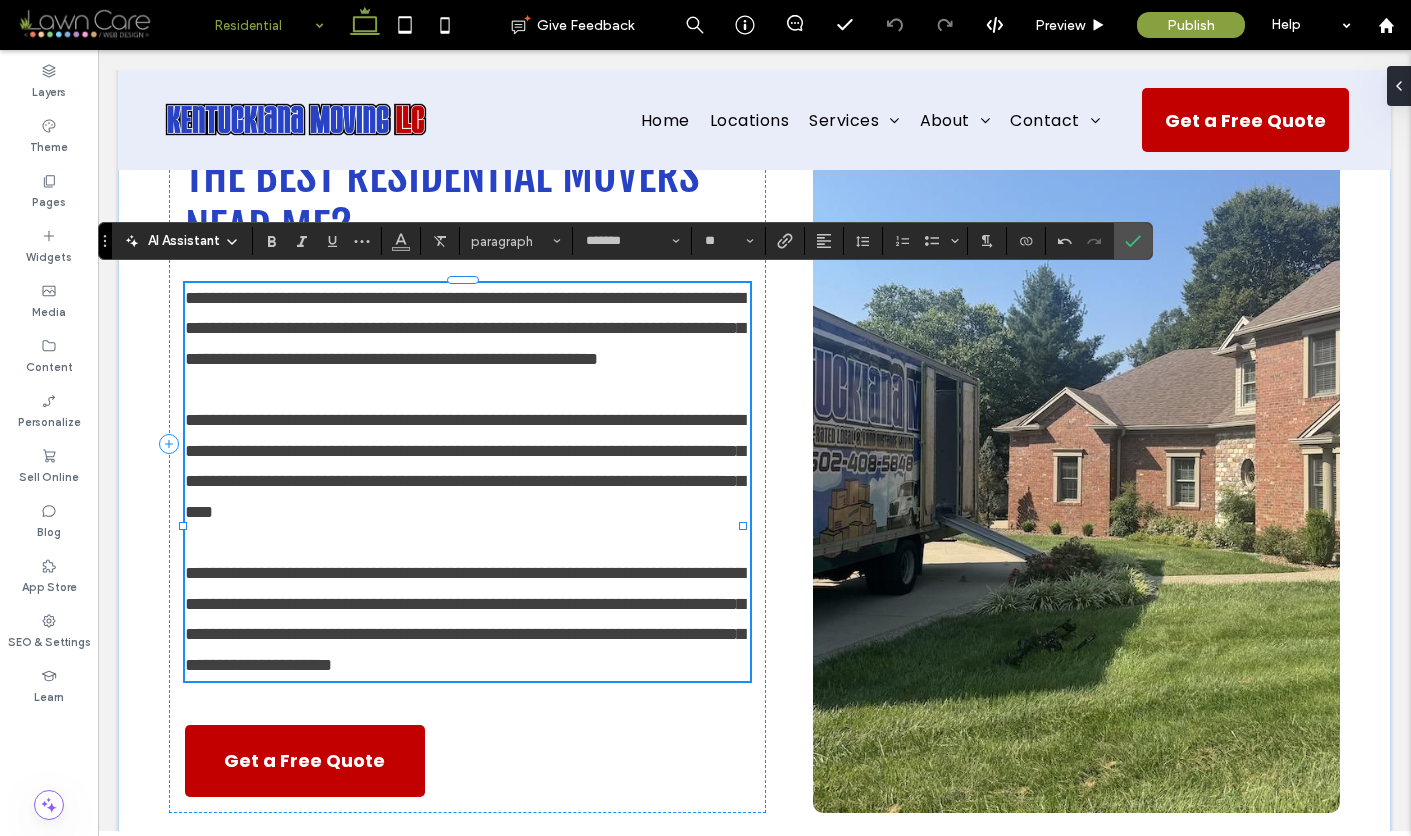 click on "**********" at bounding box center [465, 328] 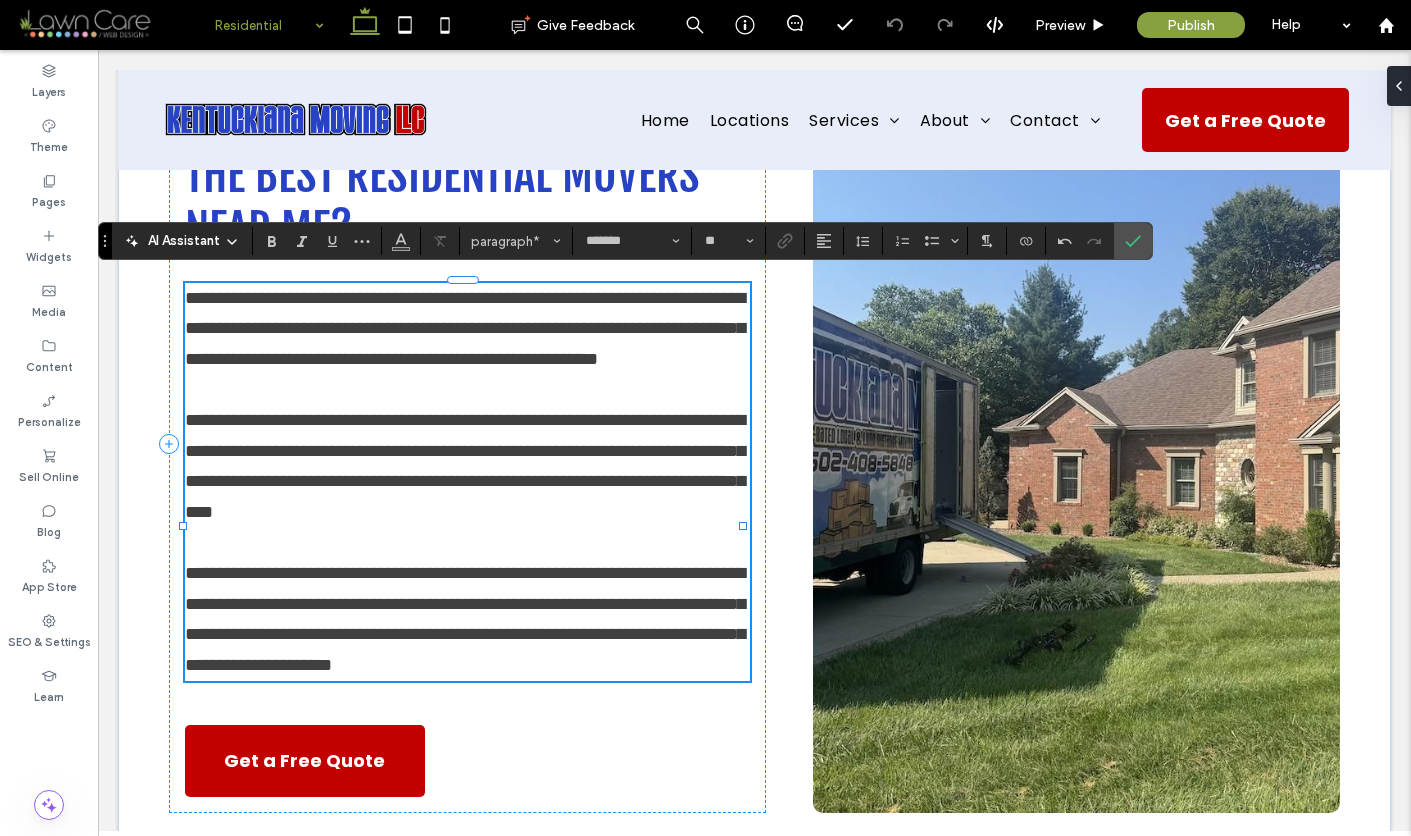 click on "**********" at bounding box center (465, 328) 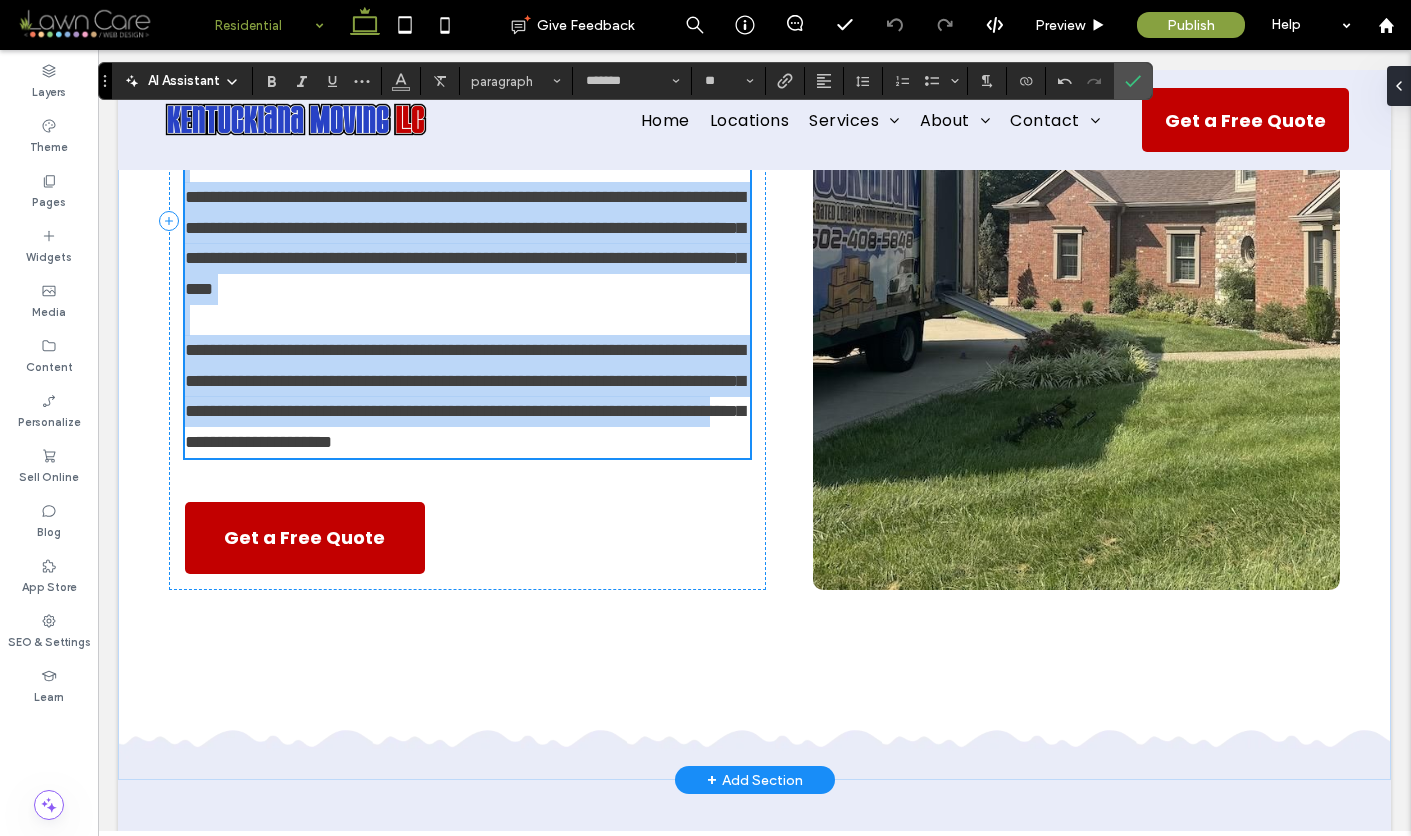scroll, scrollTop: 3583, scrollLeft: 0, axis: vertical 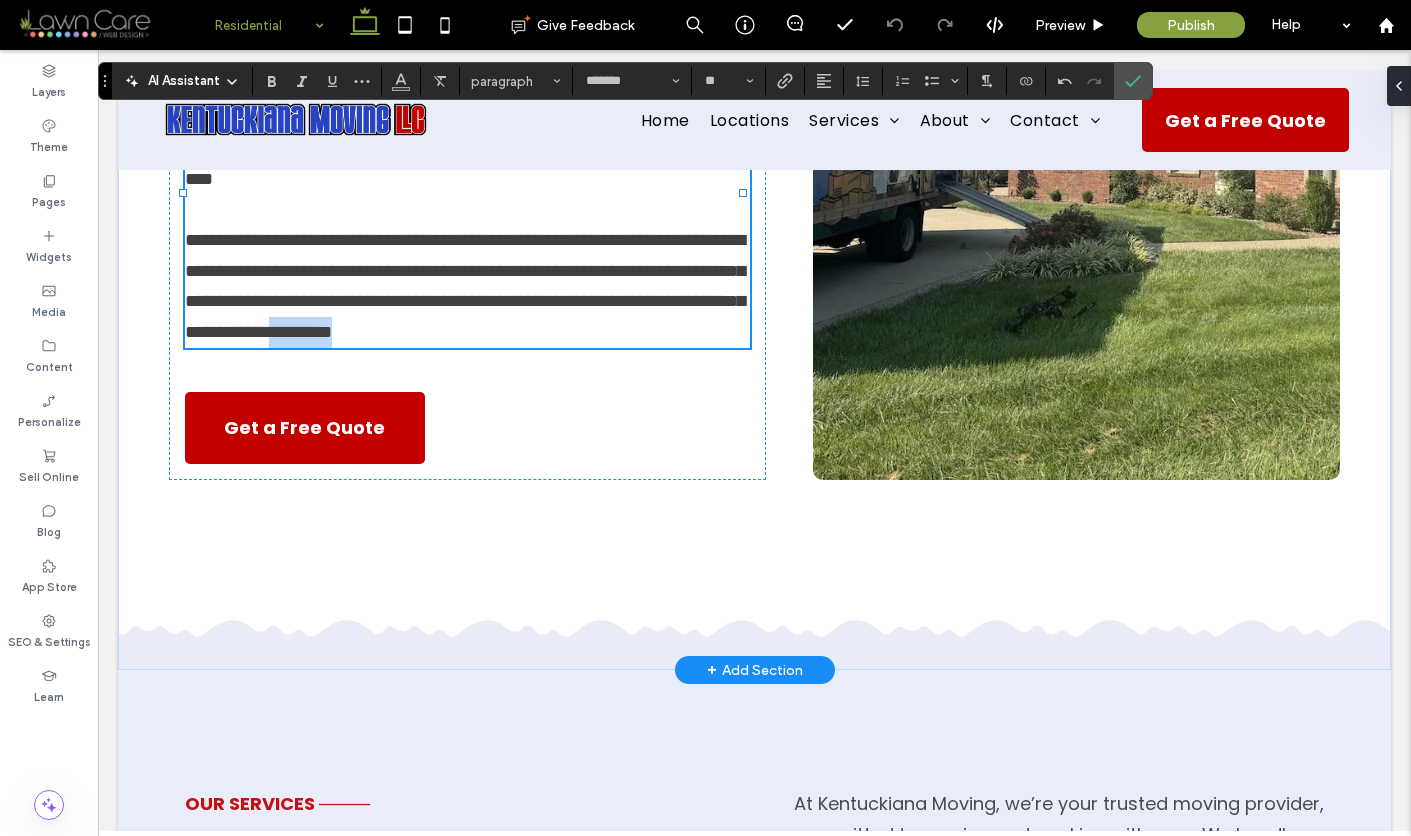 drag, startPoint x: 186, startPoint y: 290, endPoint x: 527, endPoint y: 409, distance: 361.16754 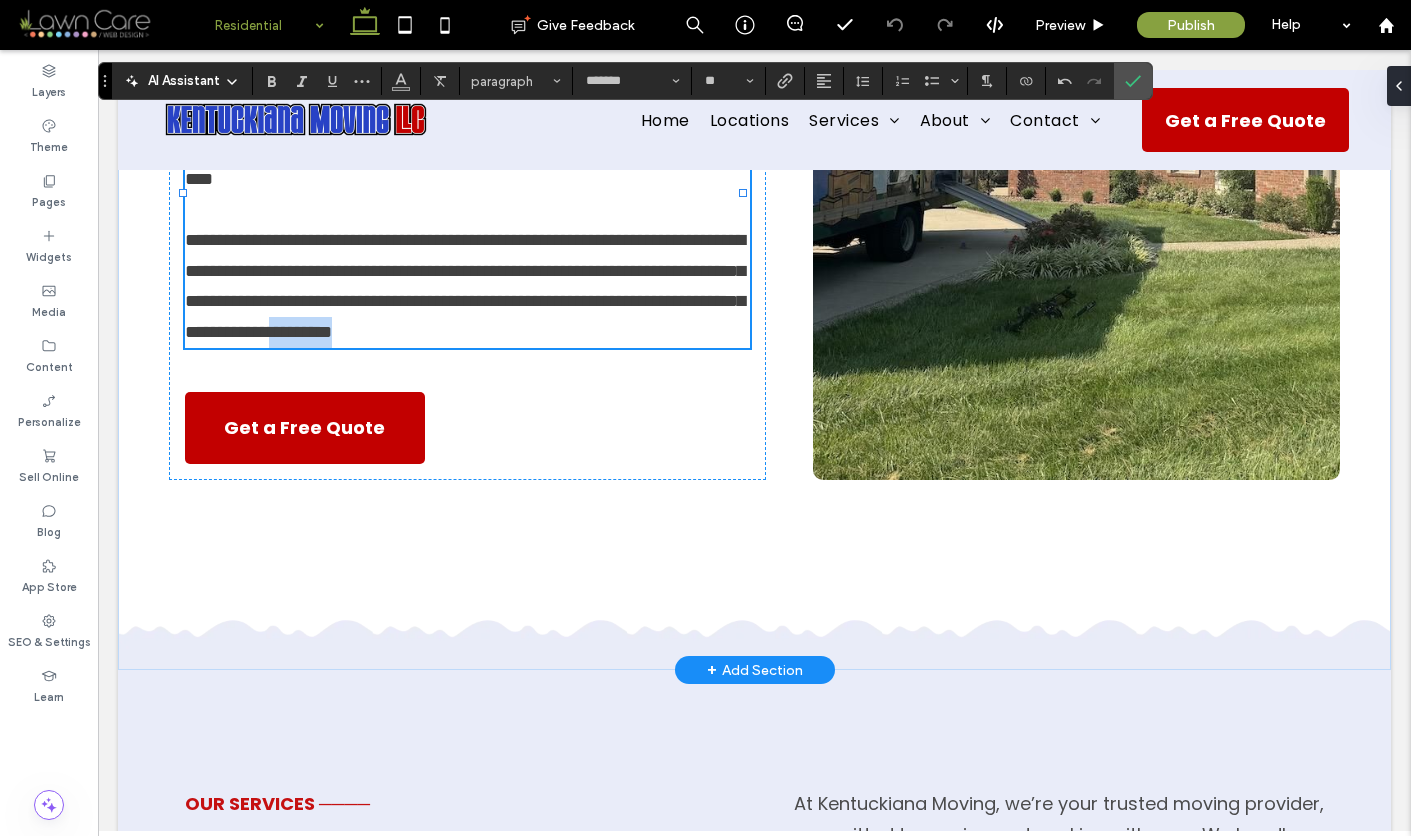 click on "**********" at bounding box center (467, 149) 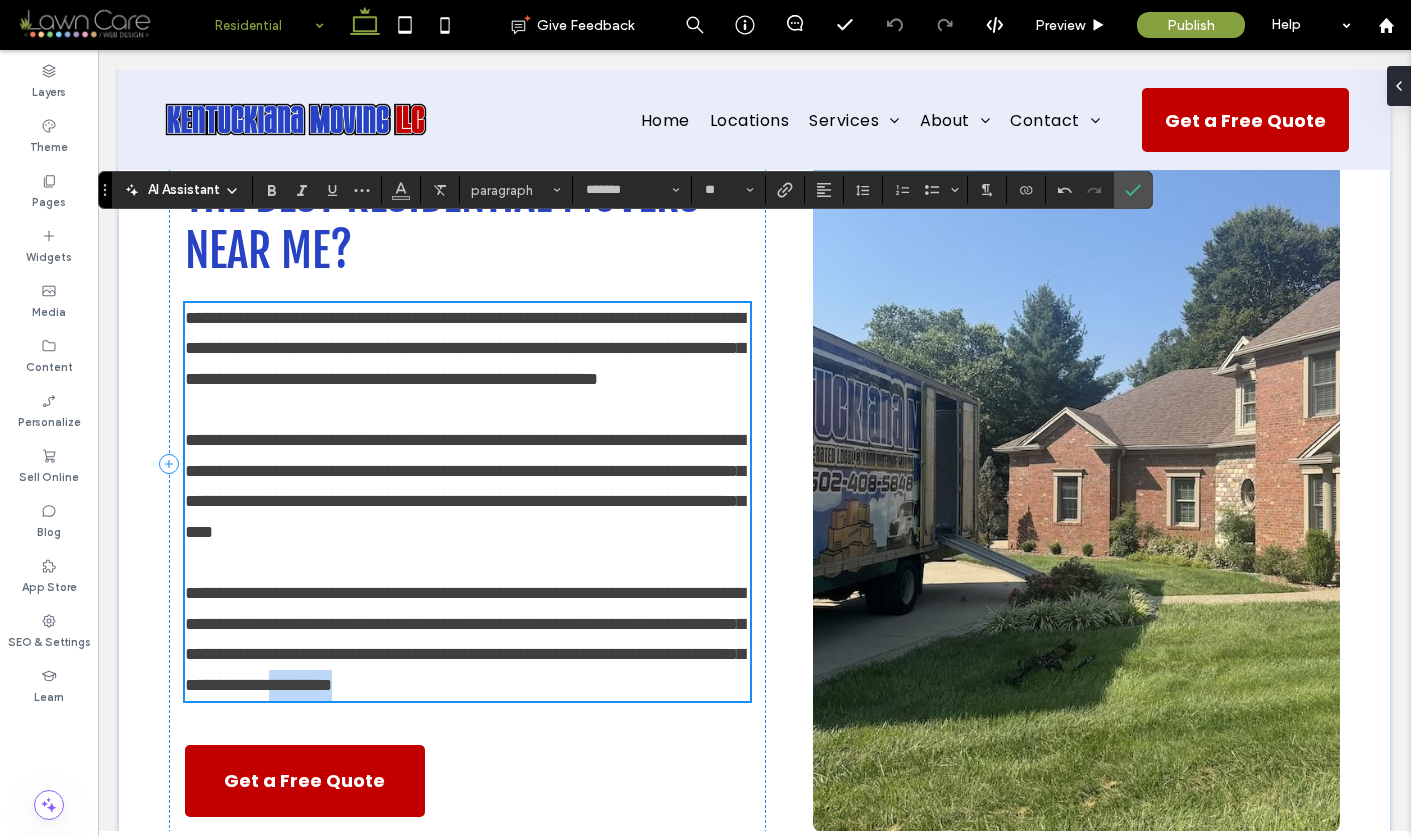 scroll, scrollTop: 3224, scrollLeft: 0, axis: vertical 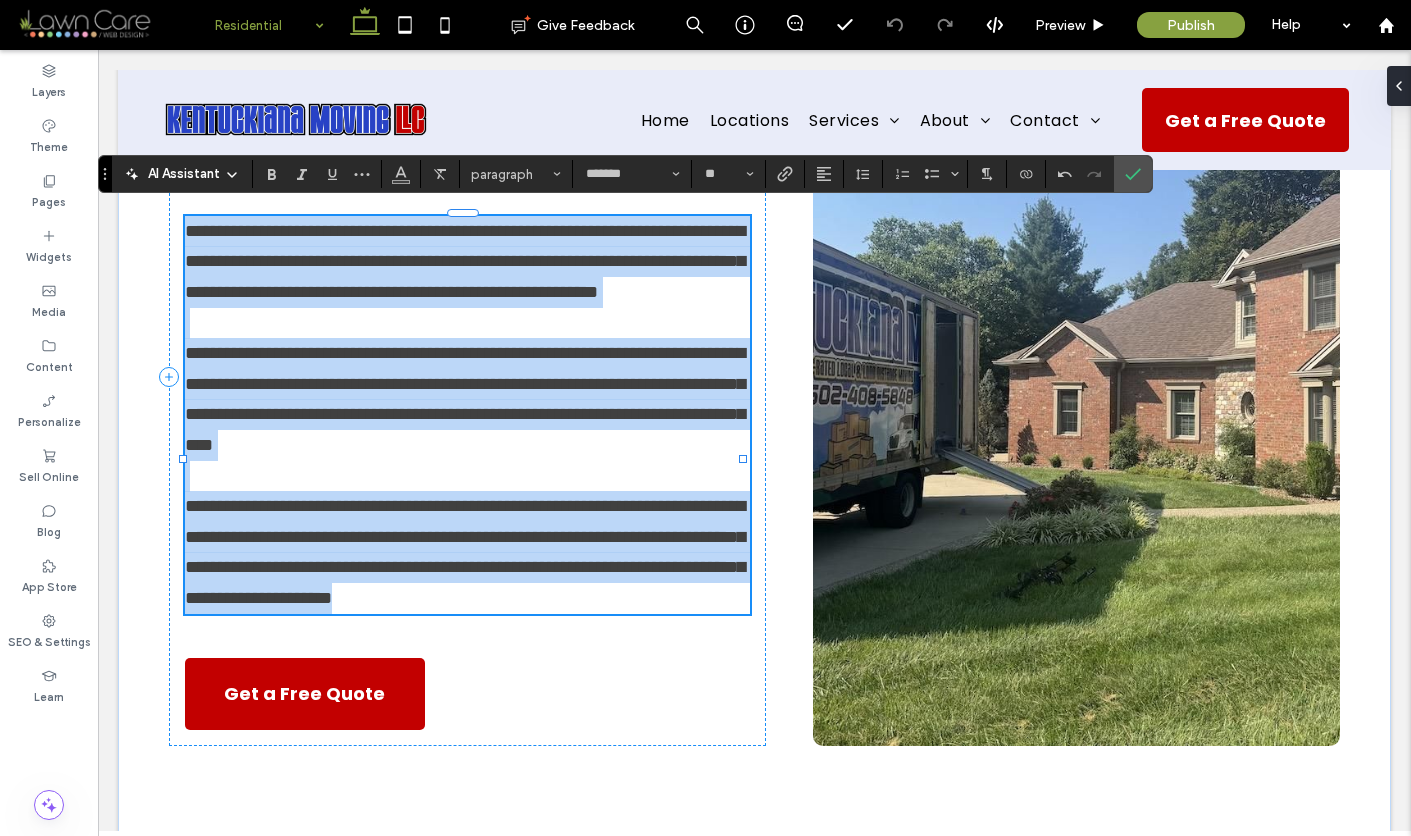 drag, startPoint x: 184, startPoint y: 315, endPoint x: 533, endPoint y: 567, distance: 430.47067 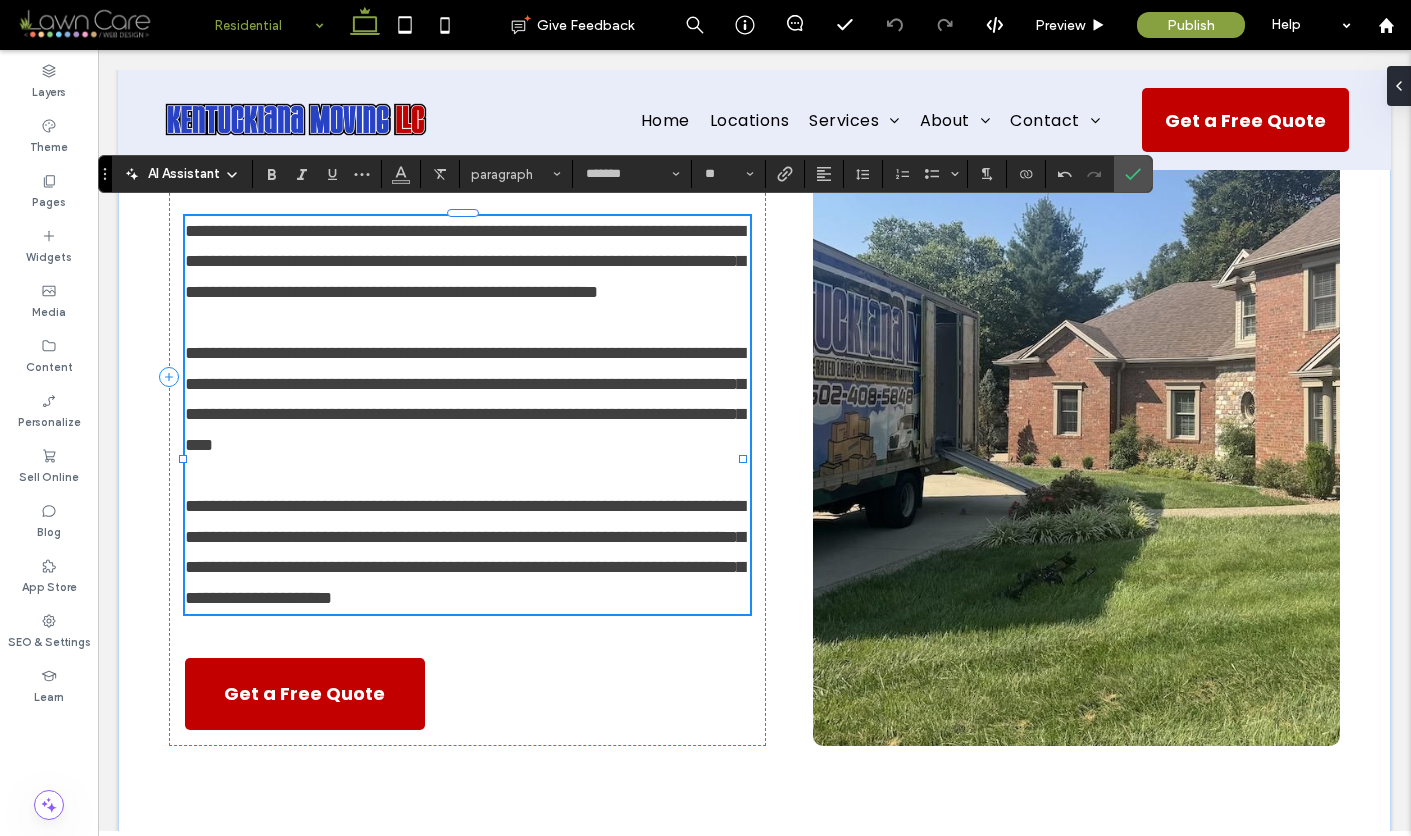 scroll, scrollTop: 0, scrollLeft: 0, axis: both 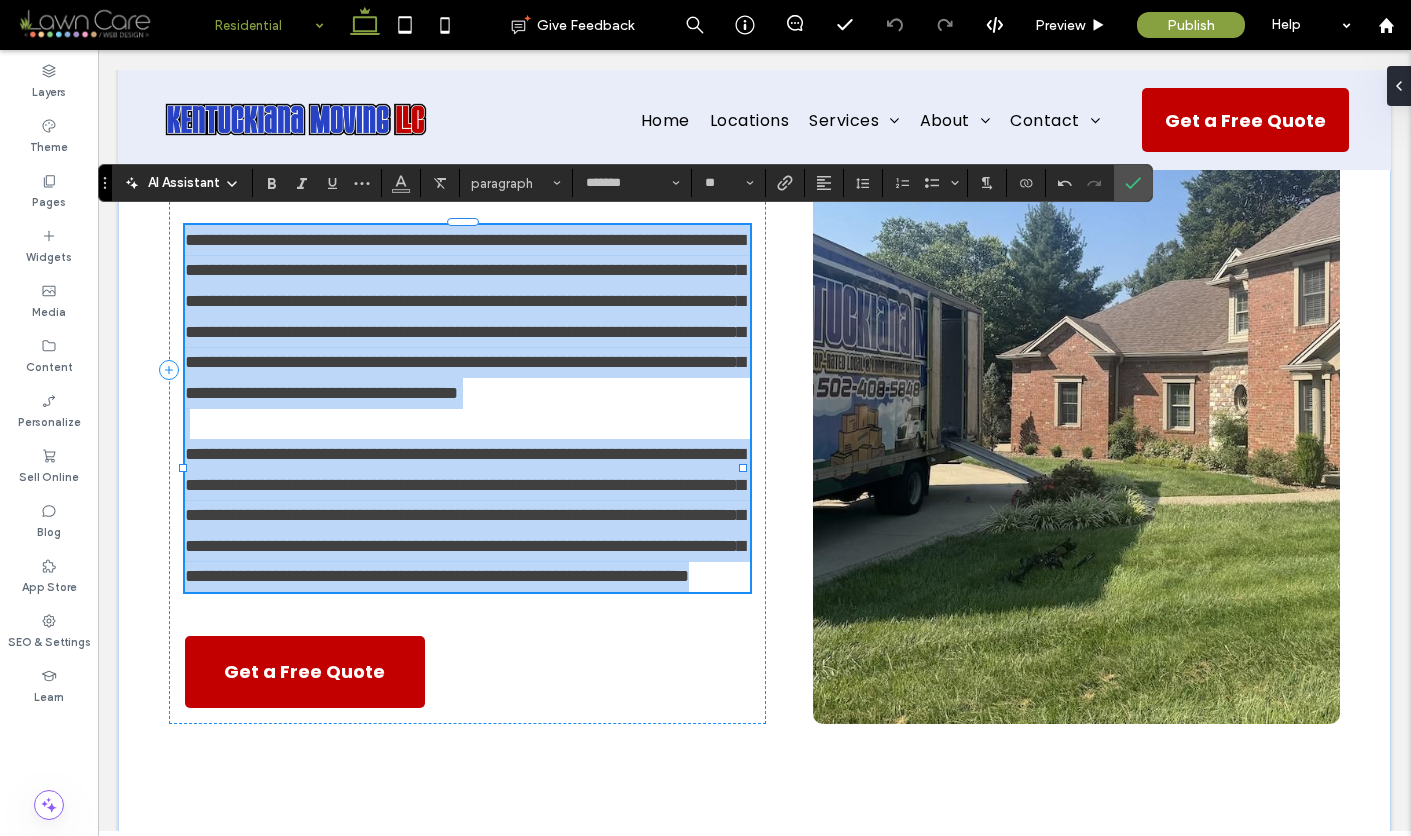 drag, startPoint x: 186, startPoint y: 232, endPoint x: 577, endPoint y: 691, distance: 602.961 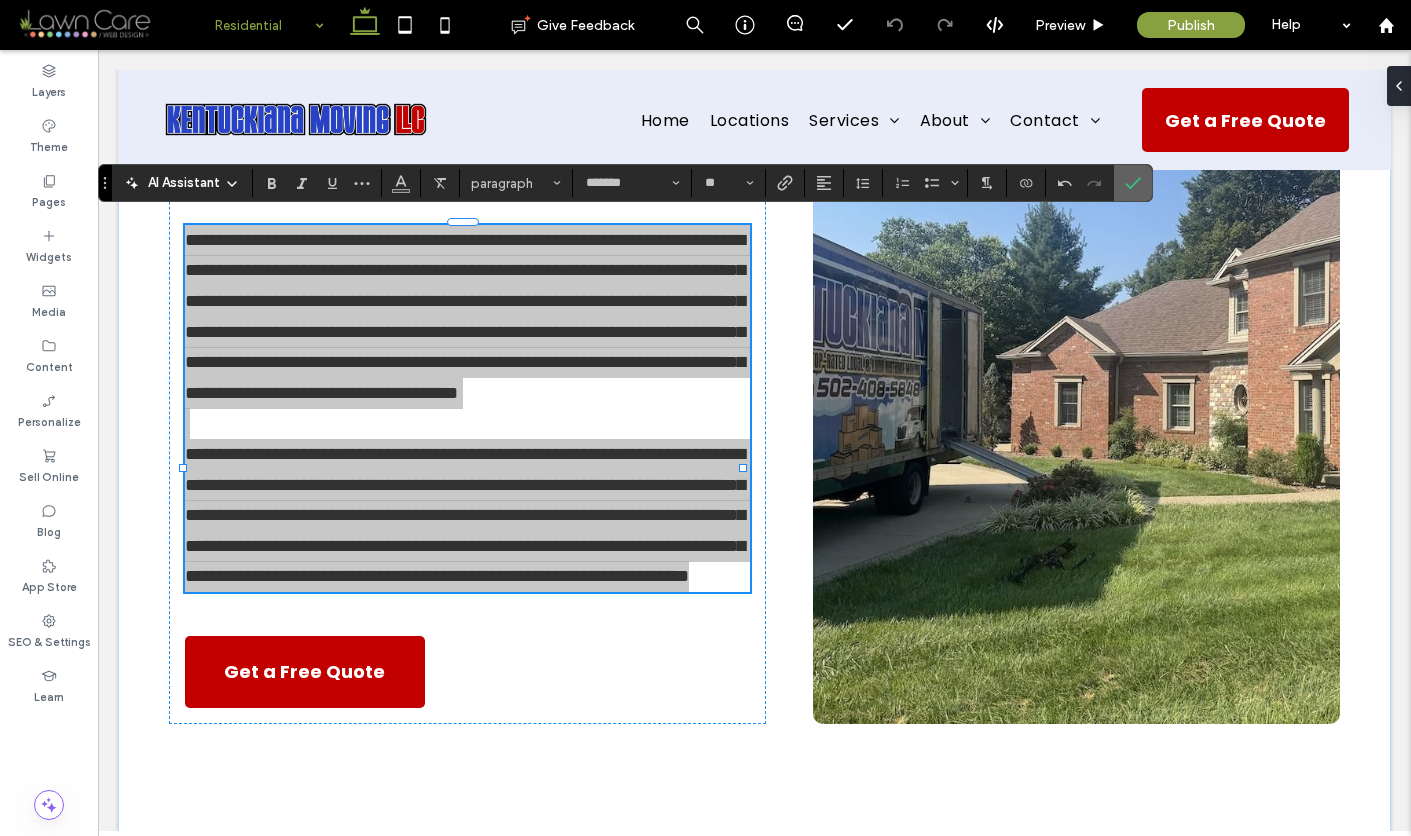 click 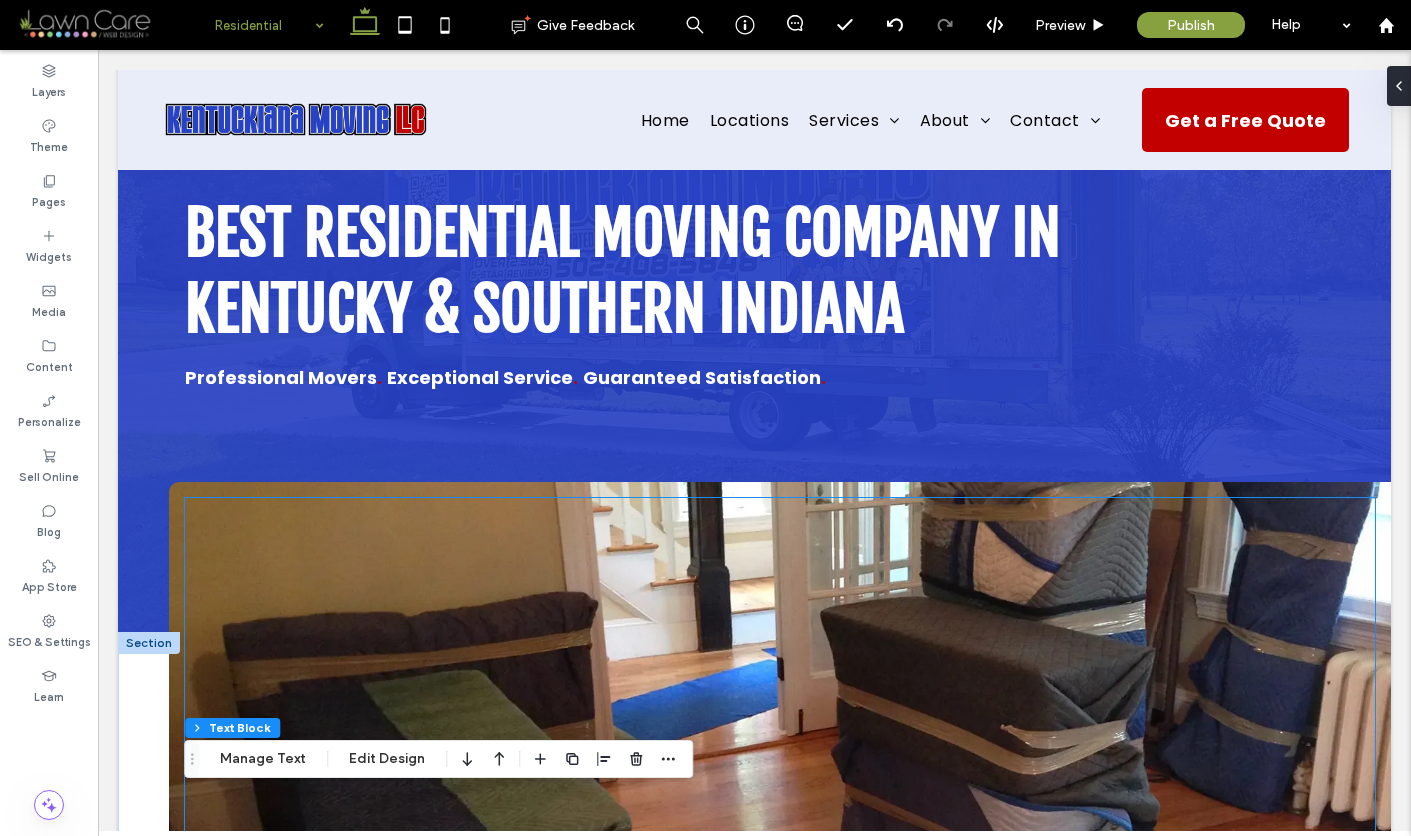 scroll, scrollTop: 109, scrollLeft: 0, axis: vertical 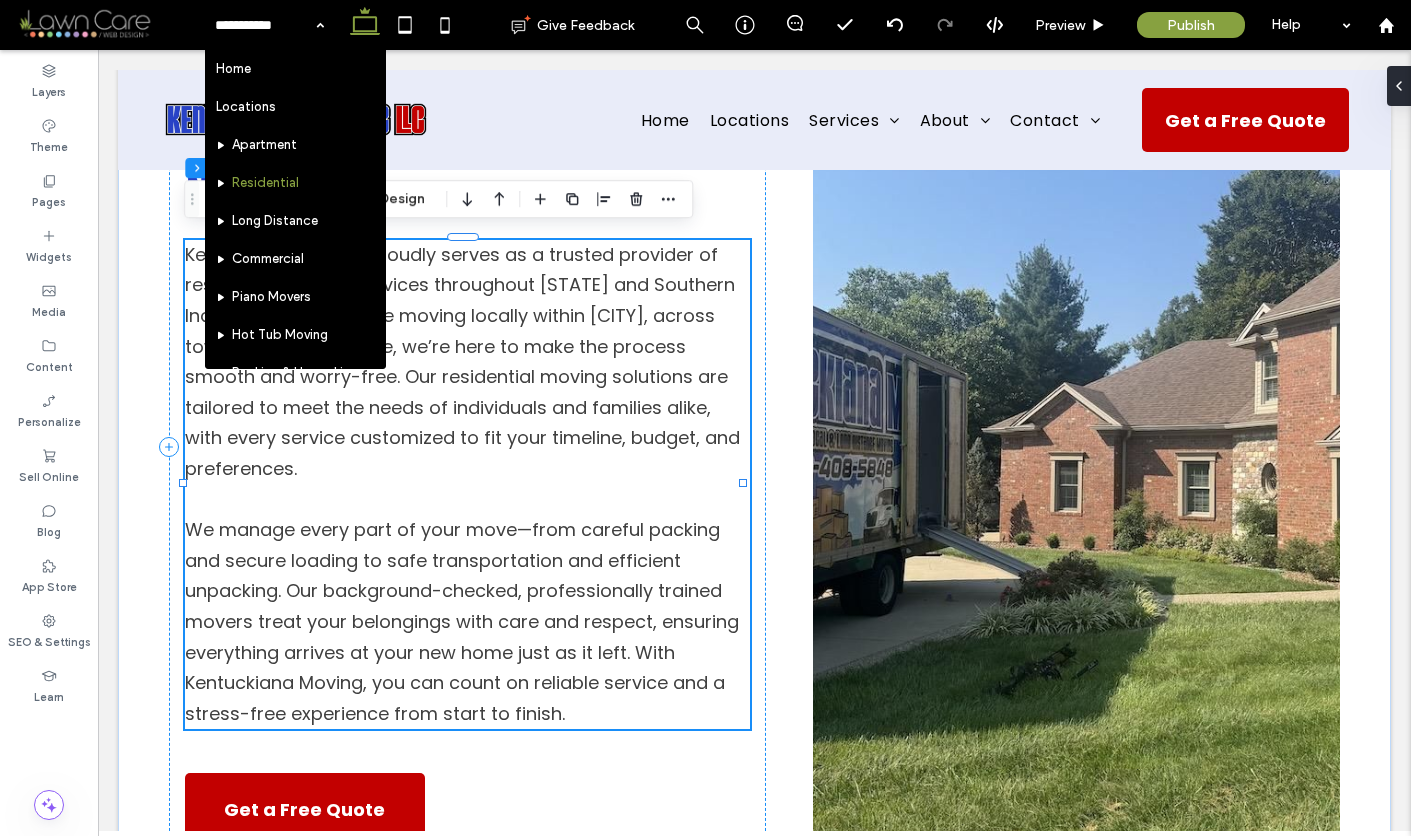 click on "Kentuckiana Moving proudly serves as a trusted provider of residential moving services throughout Kentucky and Southern Indiana. Whether you're moving locally within New Albany, across town, or to a new state, we’re here to make the process smooth and worry-free. Our residential moving solutions are tailored to meet the needs of individuals and families alike, with every service customized to fit your timeline, budget, and preferences." at bounding box center [462, 361] 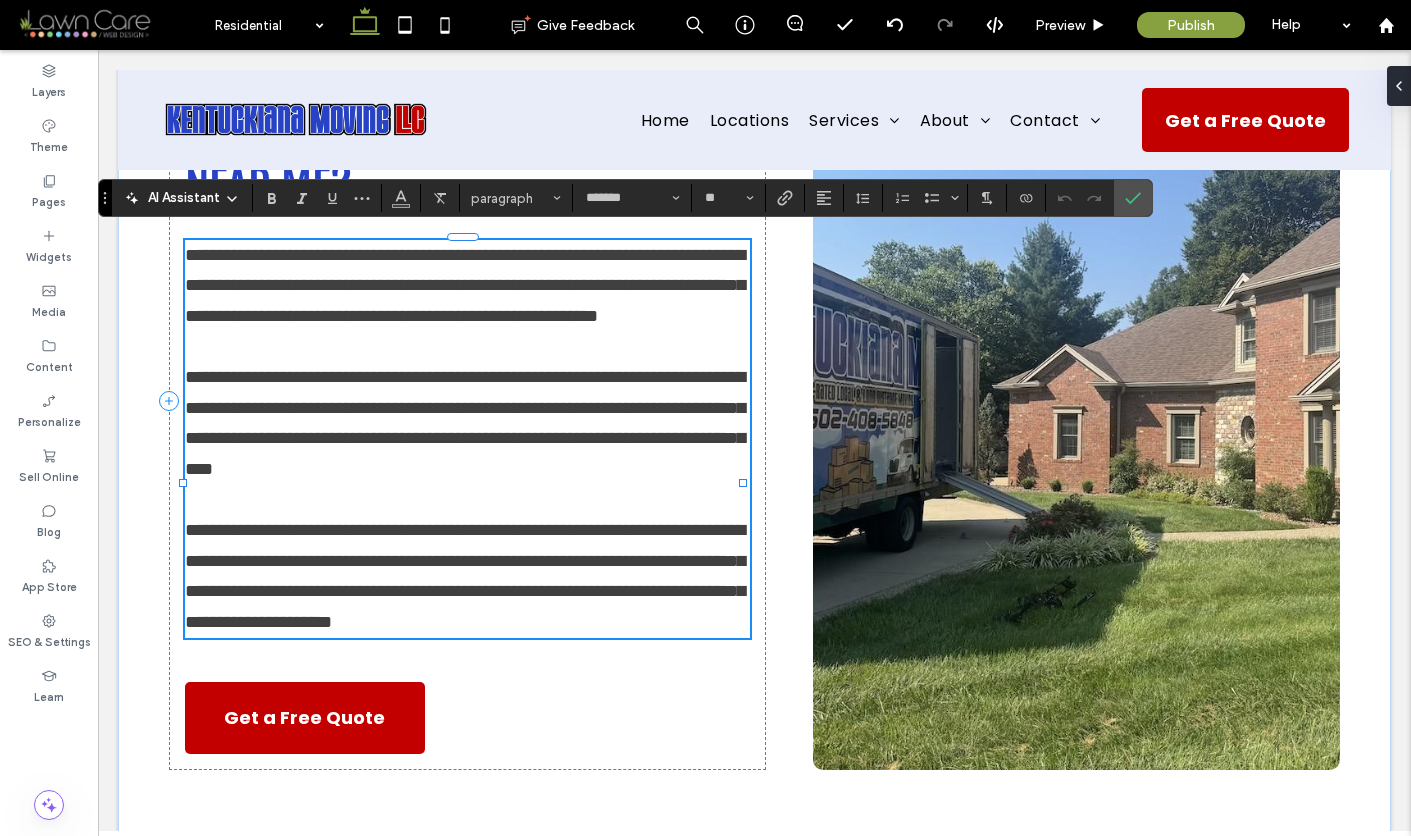 scroll, scrollTop: 0, scrollLeft: 0, axis: both 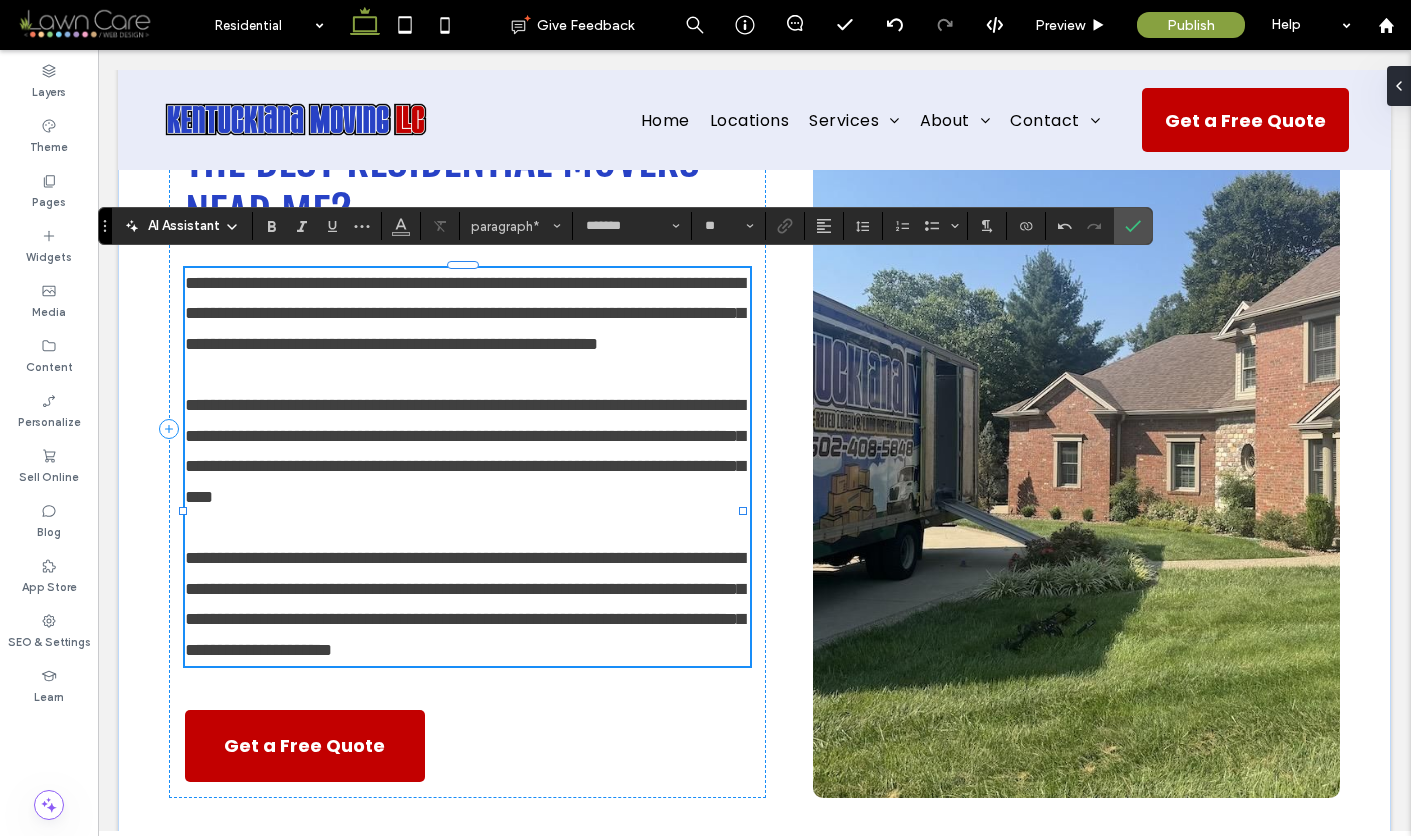click on "**********" at bounding box center (467, 314) 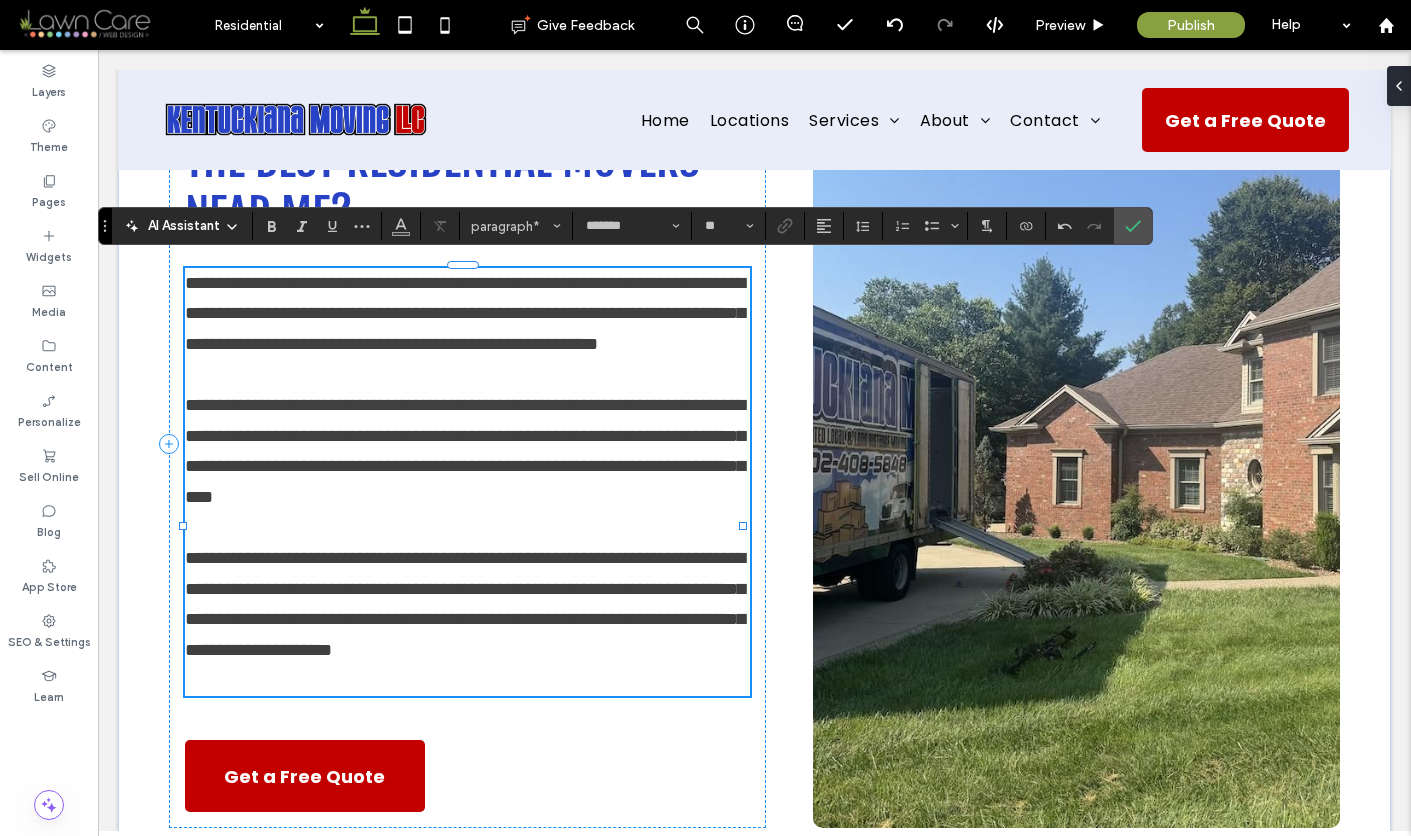 click on "﻿" at bounding box center (467, 681) 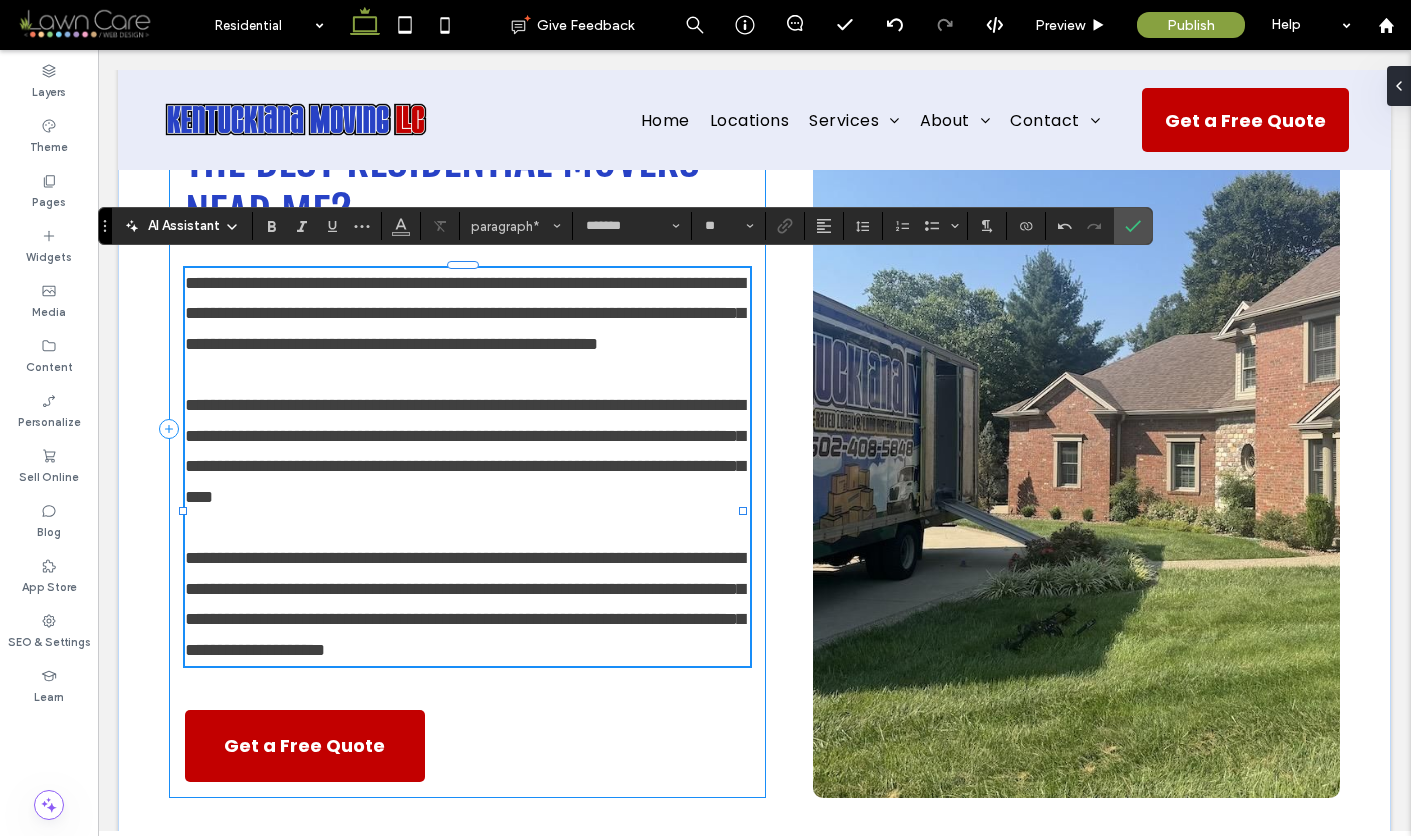 type 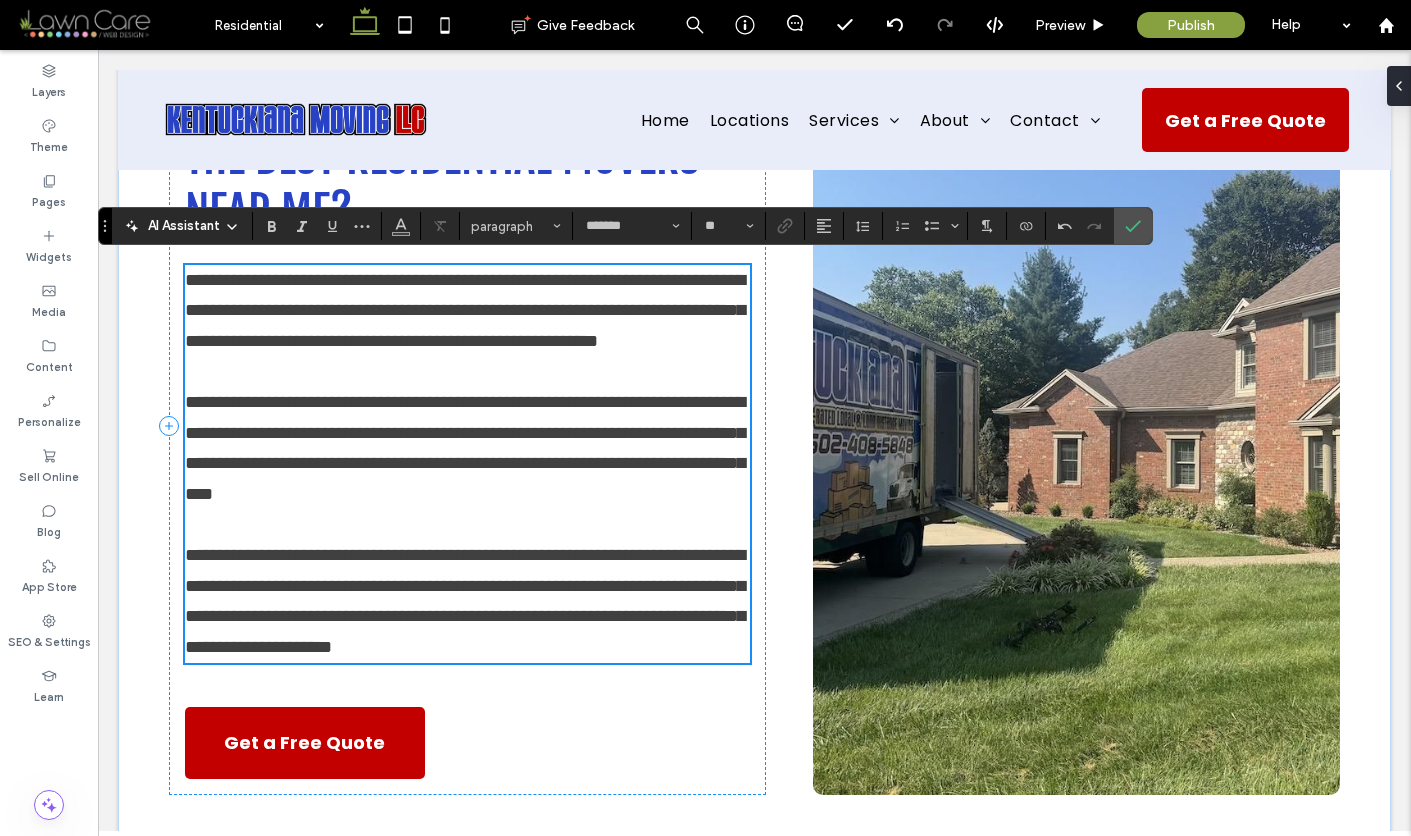 scroll, scrollTop: 3269, scrollLeft: 0, axis: vertical 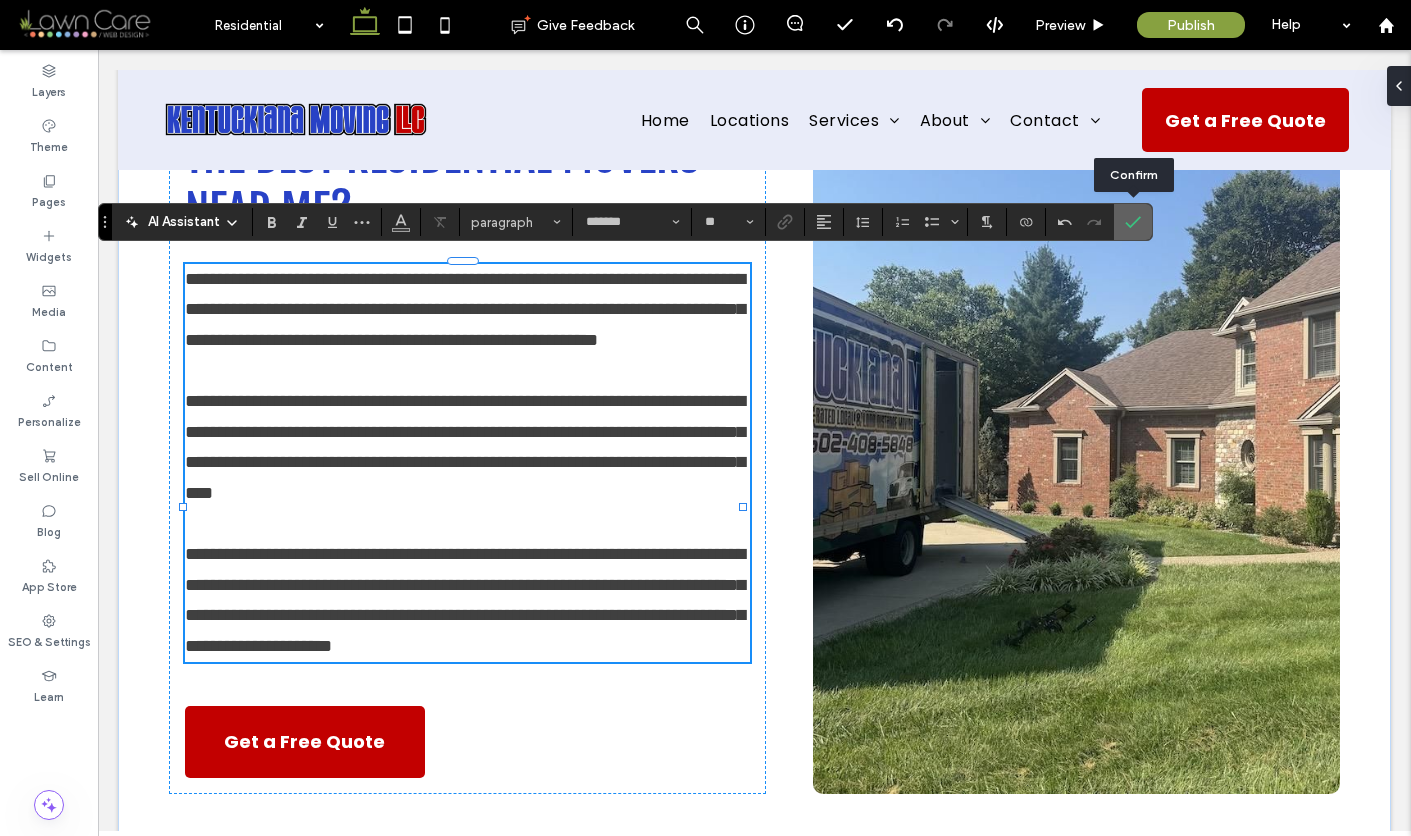 click 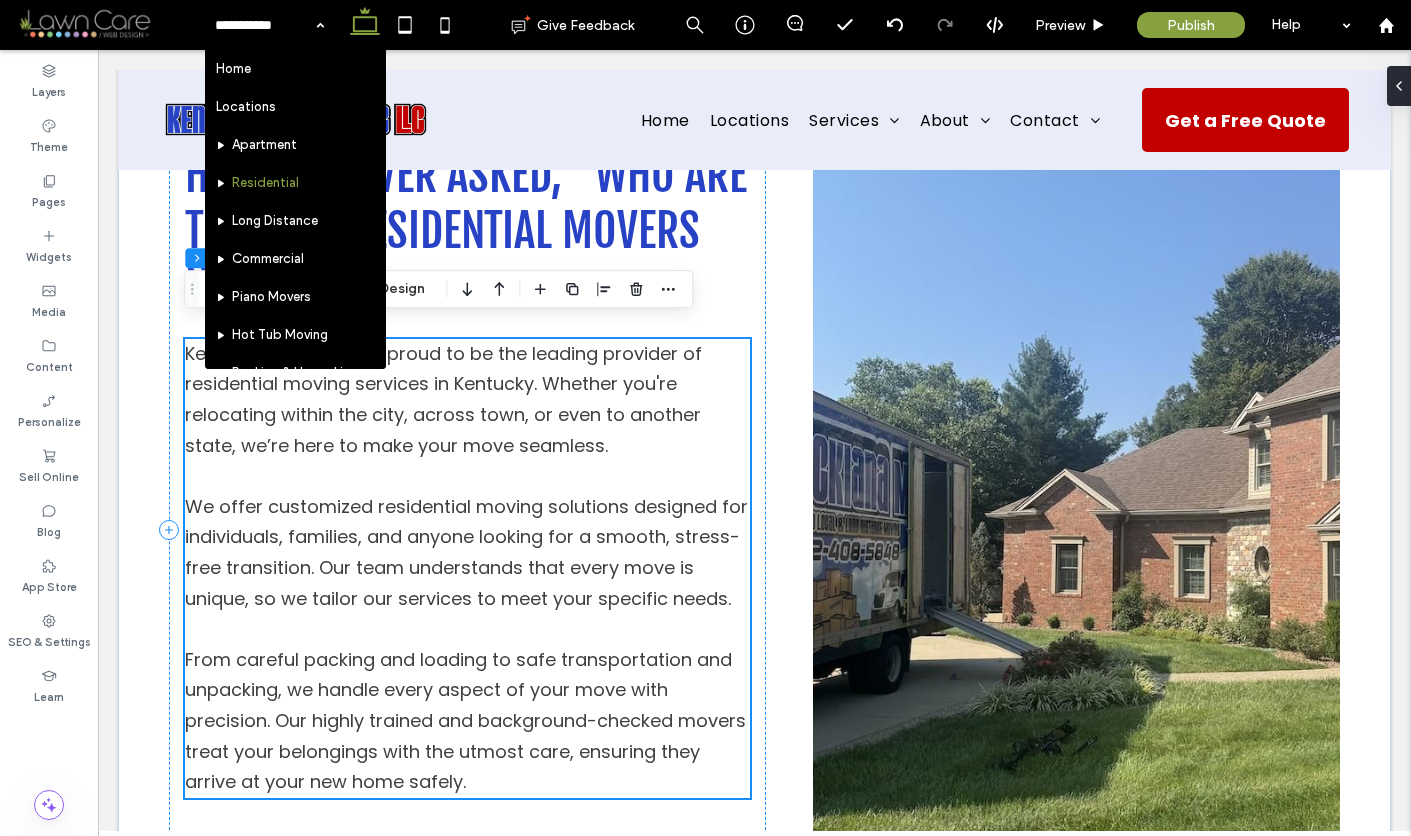 scroll, scrollTop: 3191, scrollLeft: 0, axis: vertical 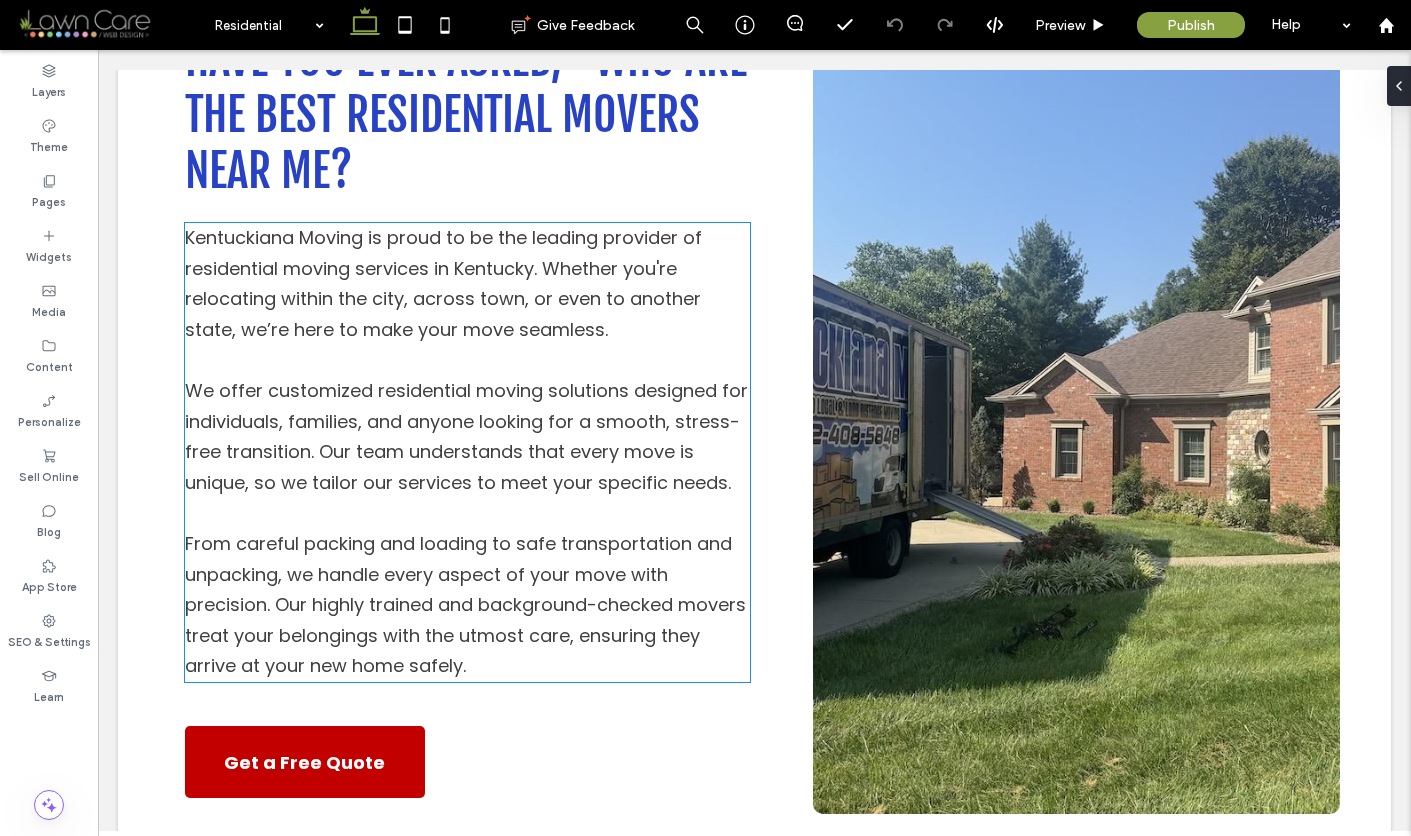 click on "﻿" at bounding box center (467, 361) 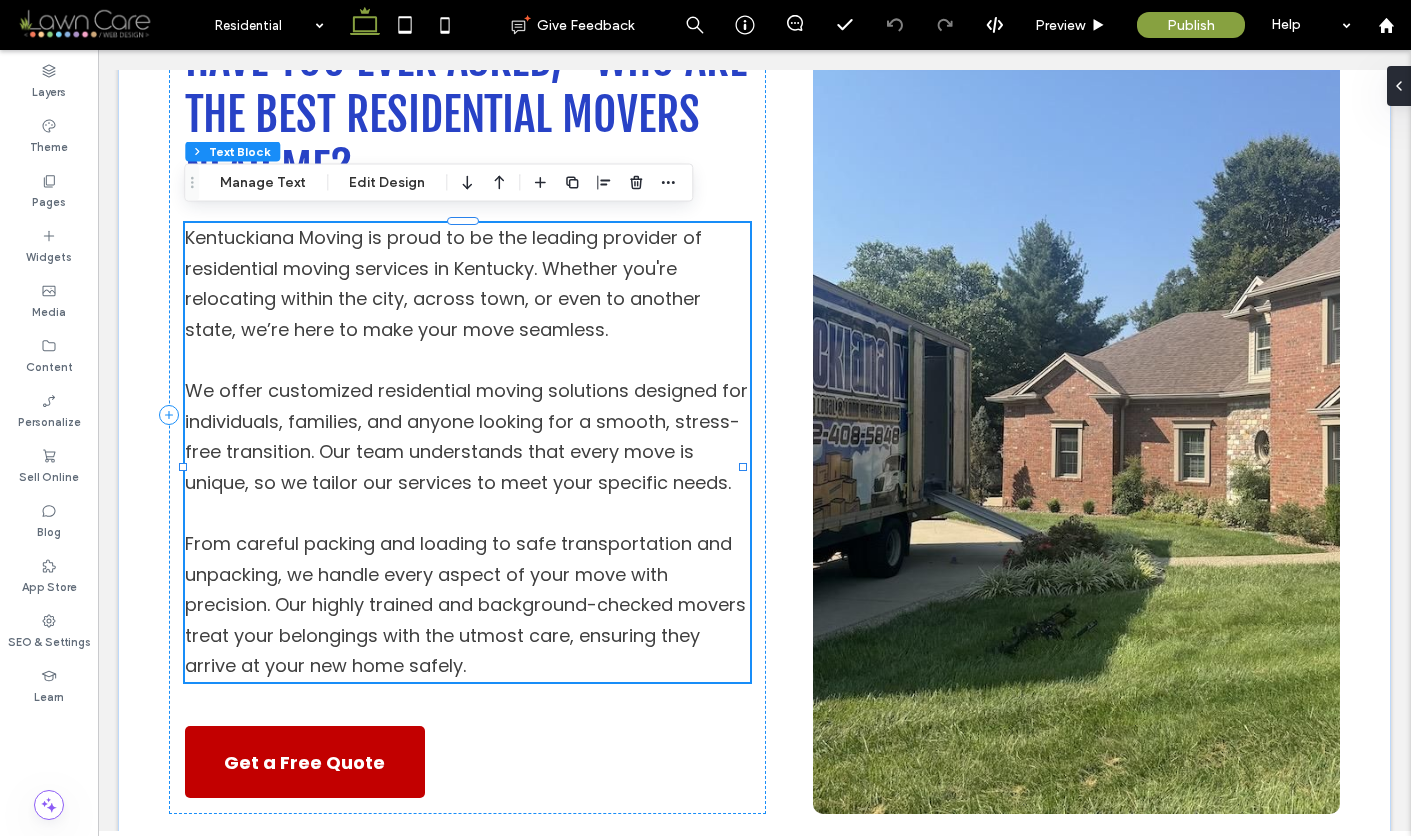click on "﻿" at bounding box center [467, 361] 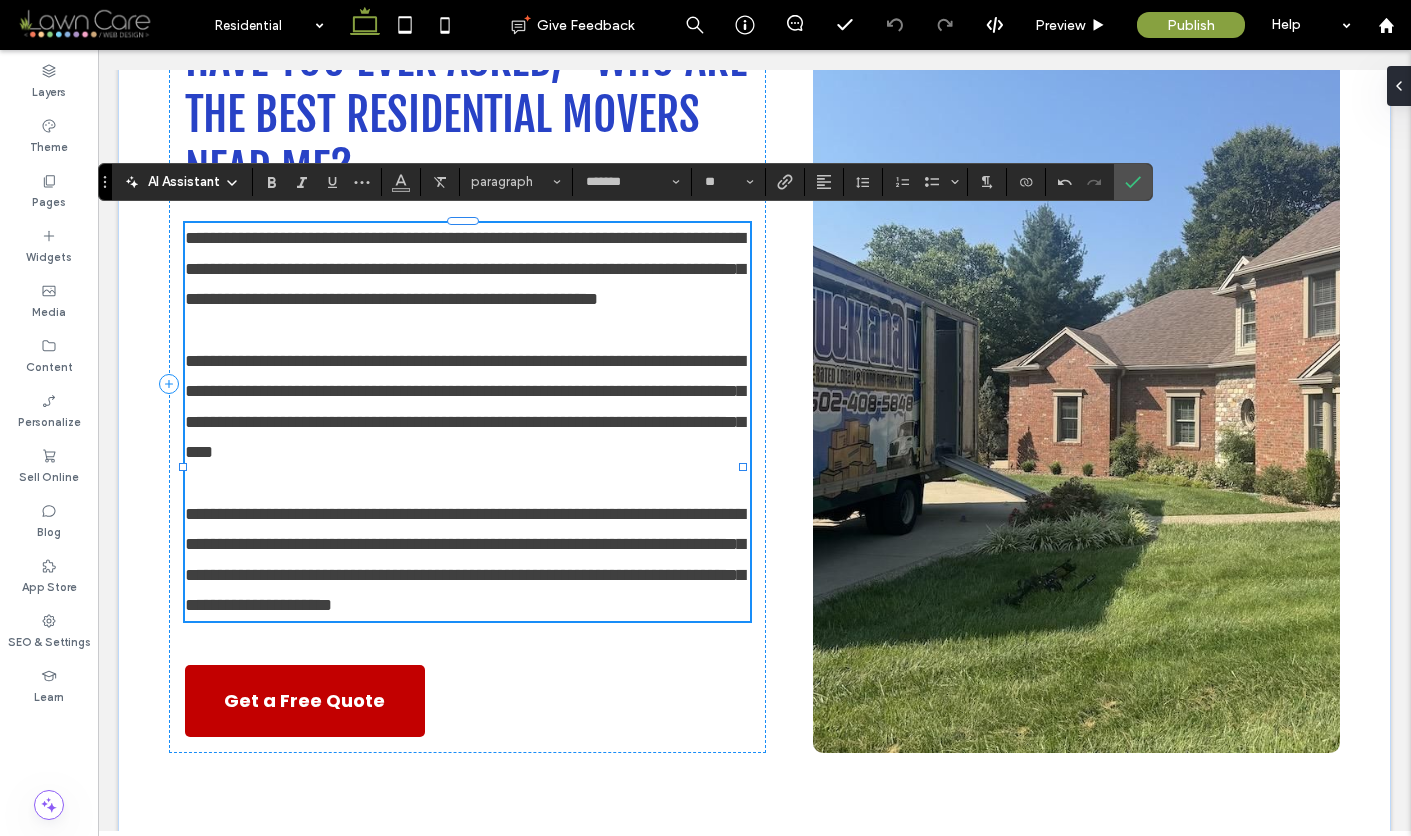 scroll, scrollTop: 0, scrollLeft: 0, axis: both 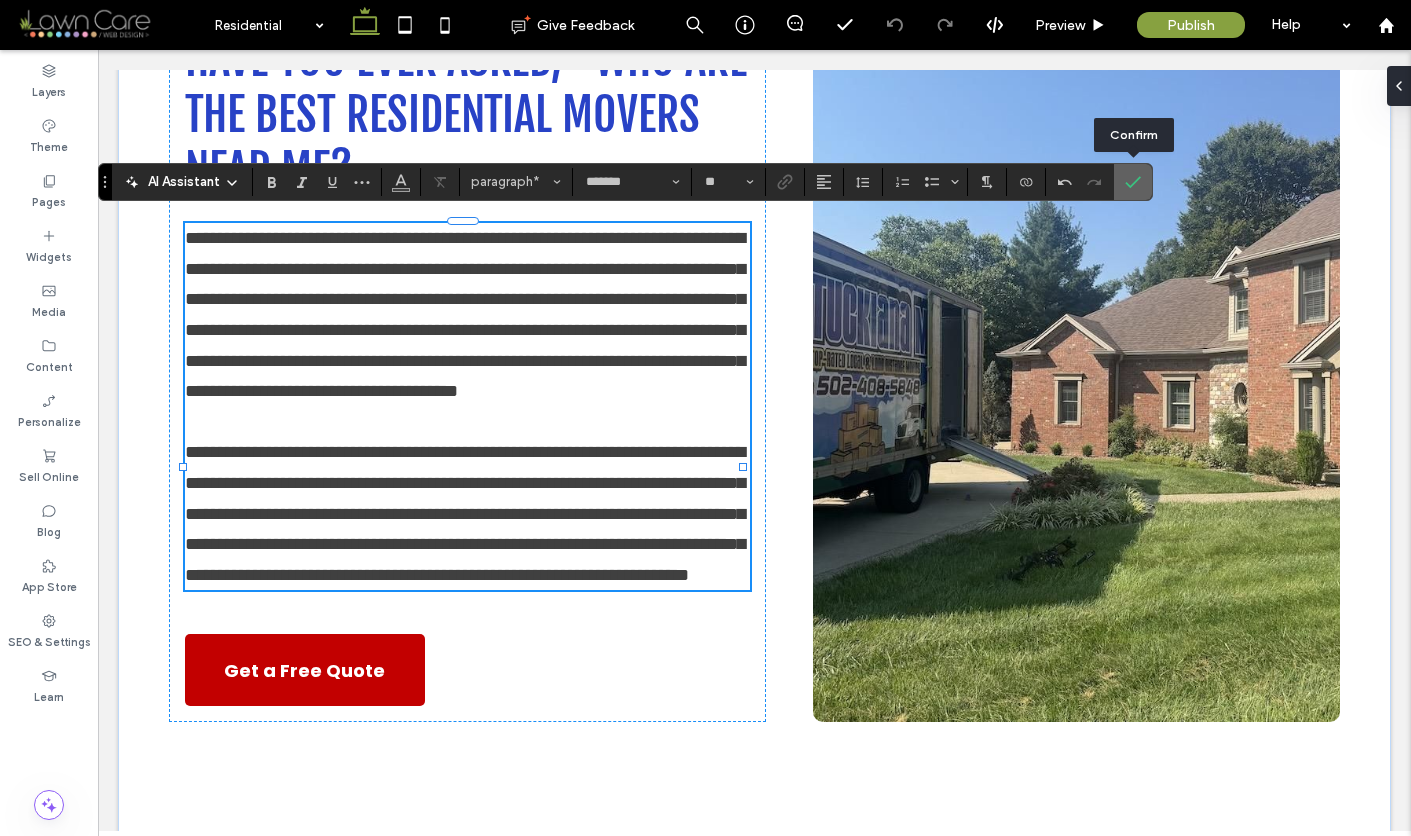 click 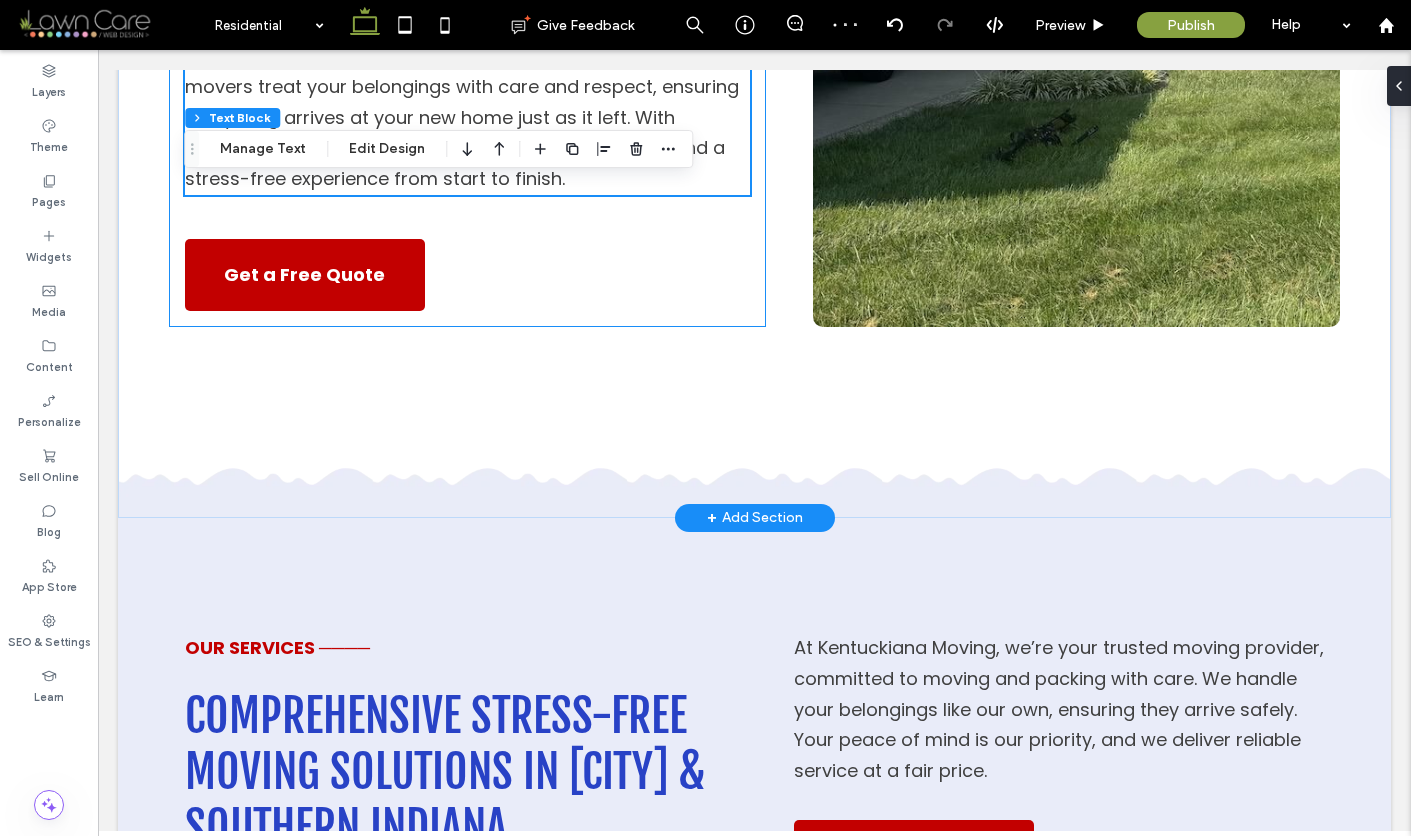 scroll, scrollTop: 4009, scrollLeft: 0, axis: vertical 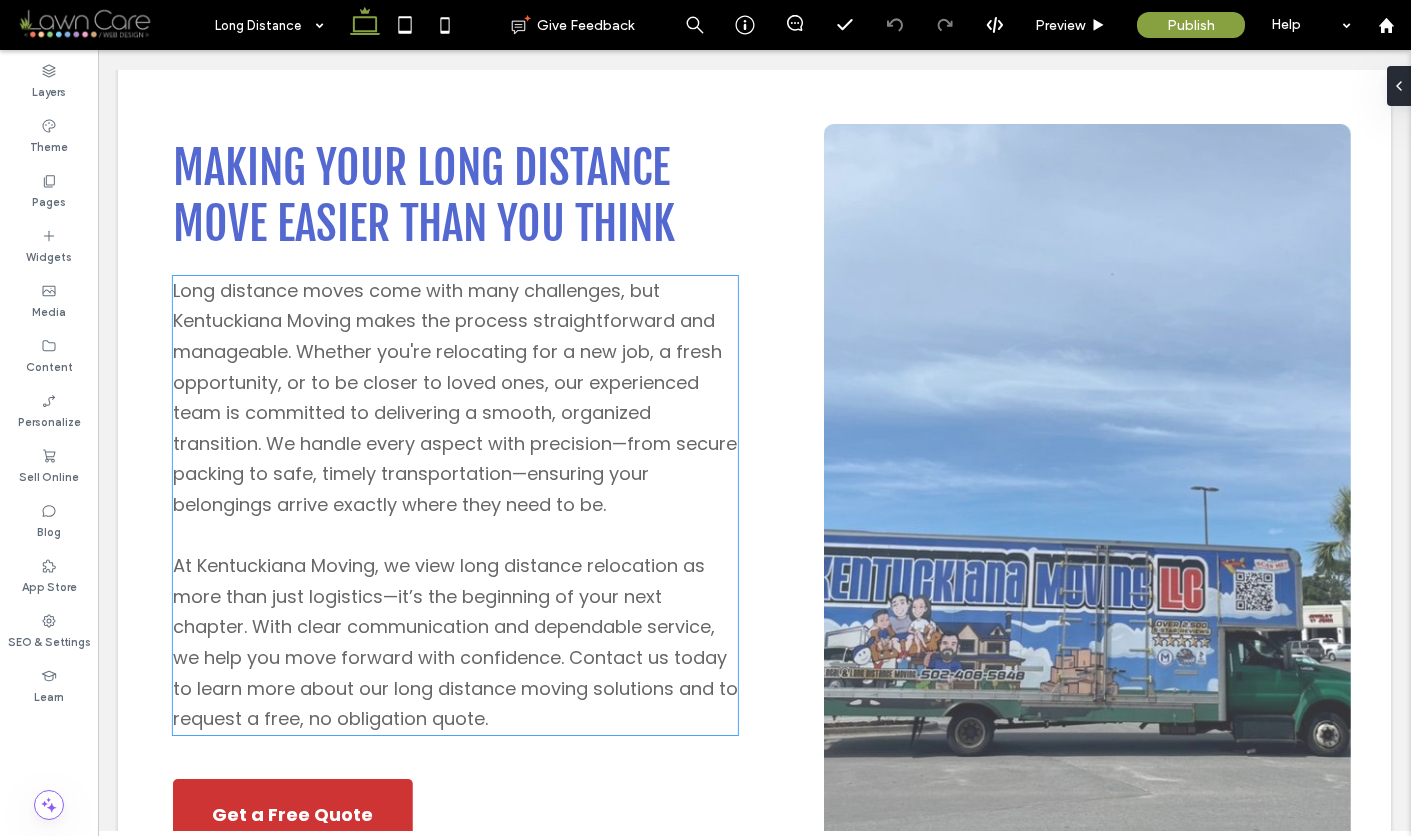 click on "Long distance moves come with many challenges, but Kentuckiana Moving makes the process straightforward and manageable. Whether you're relocating for a new job, a fresh opportunity, or to be closer to loved ones, our experienced team is committed to delivering a smooth, organized transition. We handle every aspect with precision—from secure packing to safe, timely transportation—ensuring your belongings arrive exactly where they need to be." at bounding box center [455, 397] 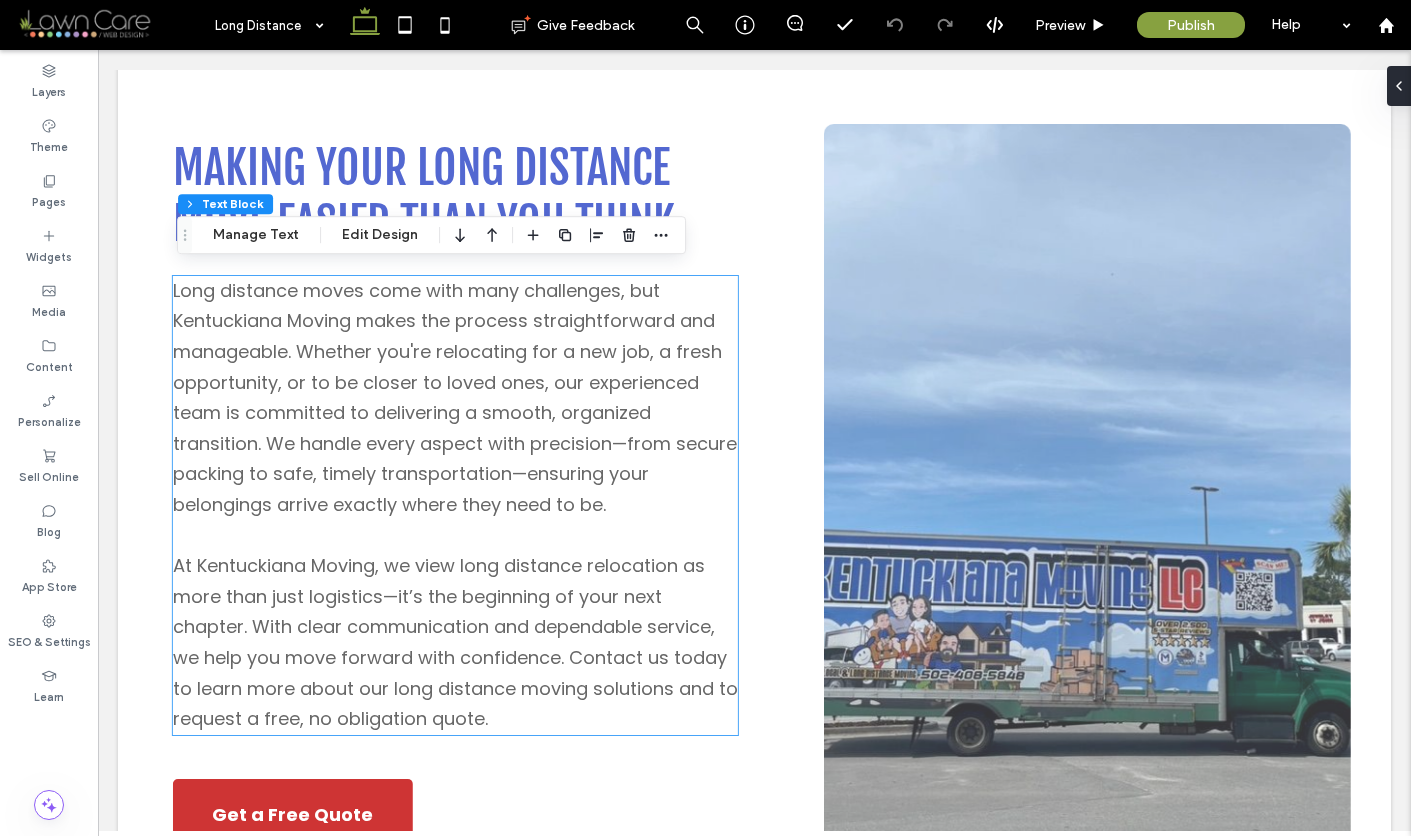 click on "Long distance moves come with many challenges, but Kentuckiana Moving makes the process straightforward and manageable. Whether you're relocating for a new job, a fresh opportunity, or to be closer to loved ones, our experienced team is committed to delivering a smooth, organized transition. We handle every aspect with precision—from secure packing to safe, timely transportation—ensuring your belongings arrive exactly where they need to be." at bounding box center [455, 397] 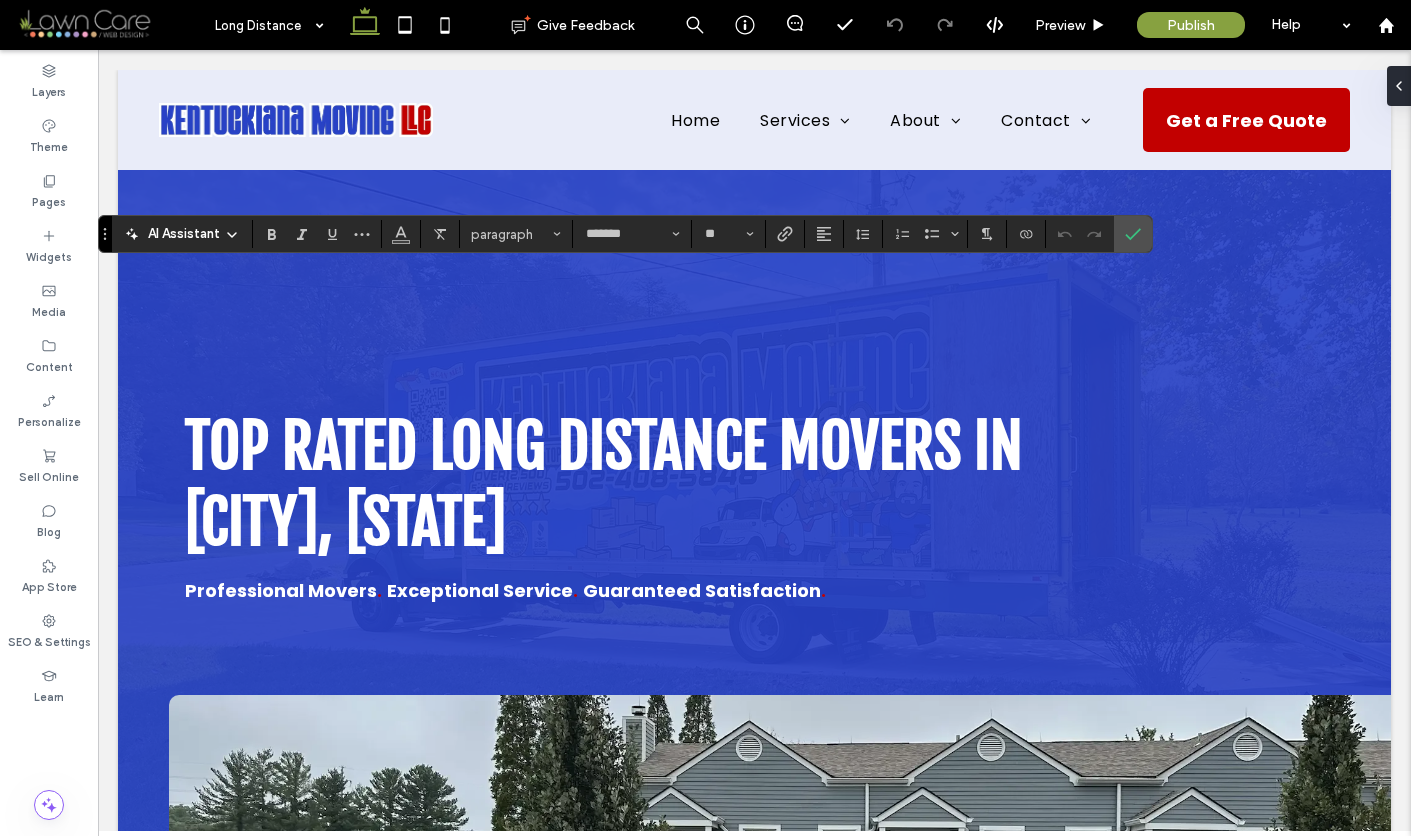 scroll, scrollTop: 4158, scrollLeft: 0, axis: vertical 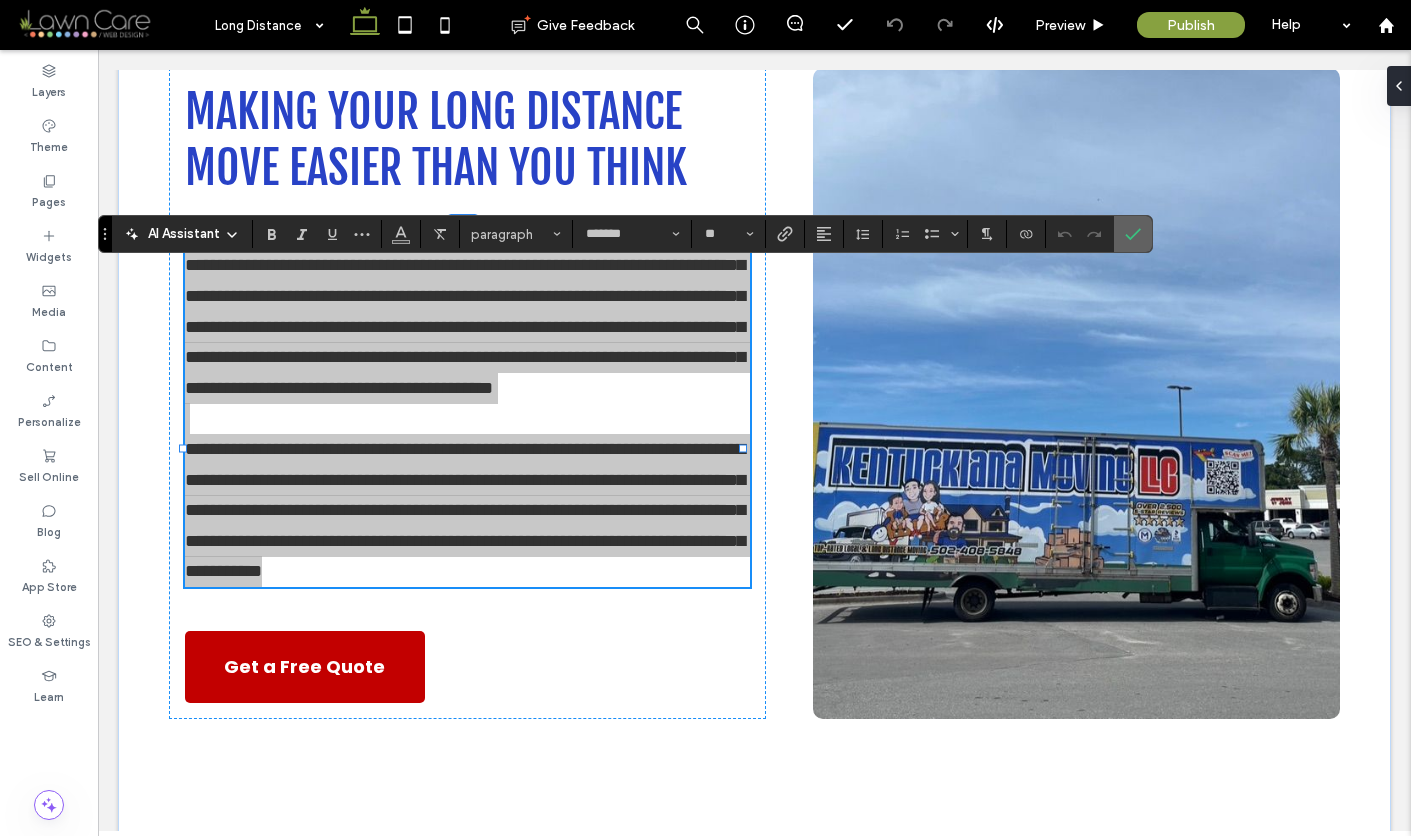 click 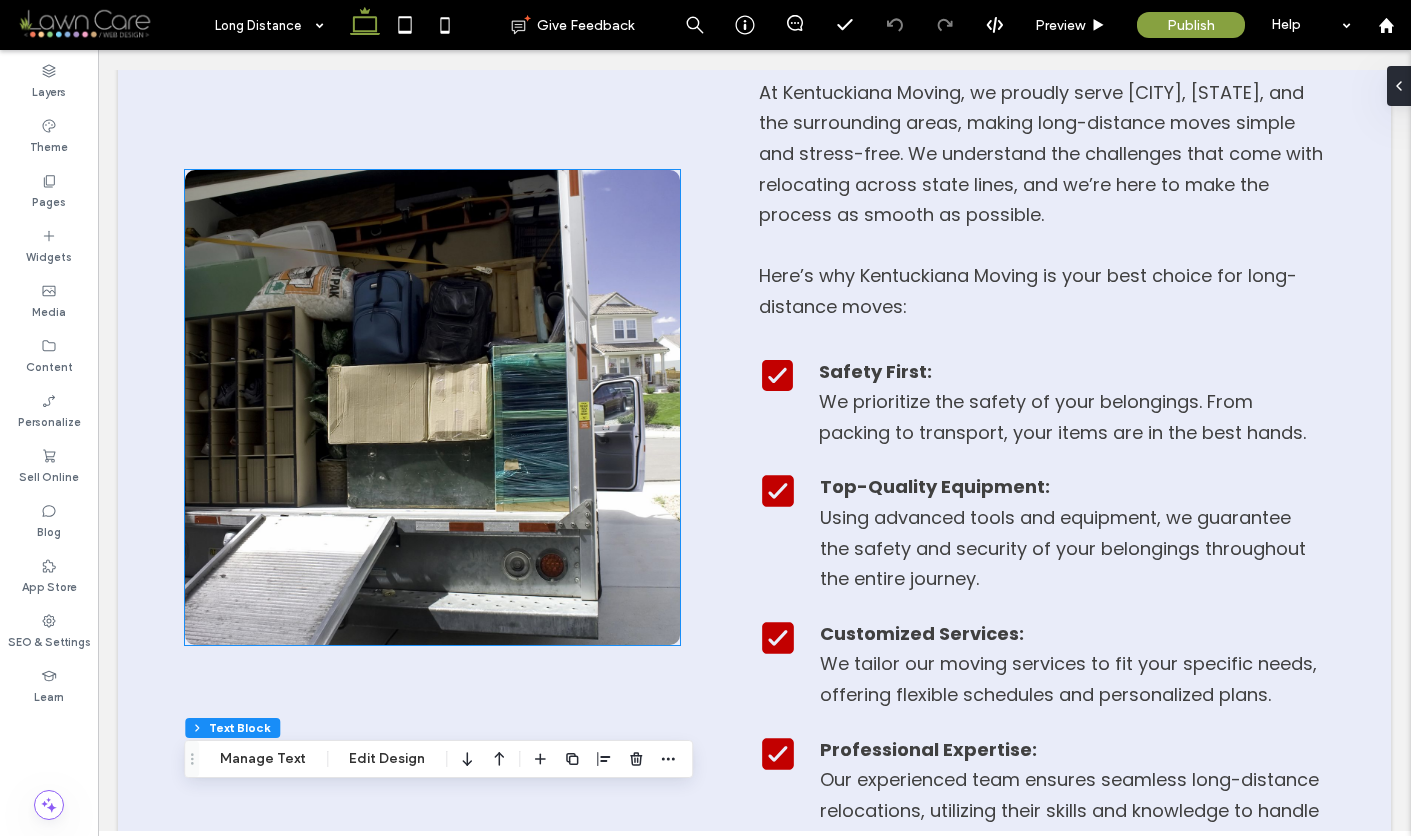 scroll, scrollTop: 2025, scrollLeft: 0, axis: vertical 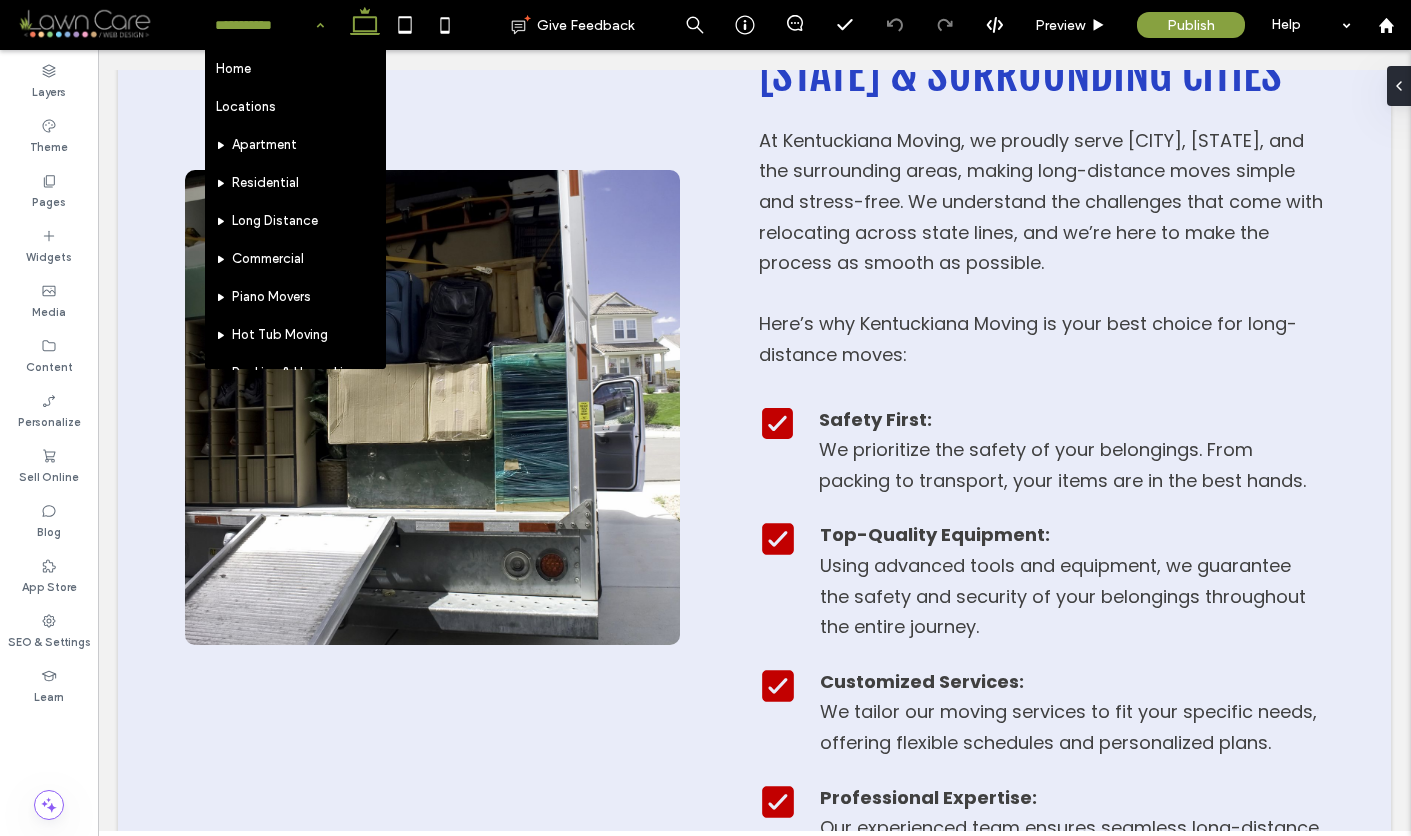 click at bounding box center (264, 25) 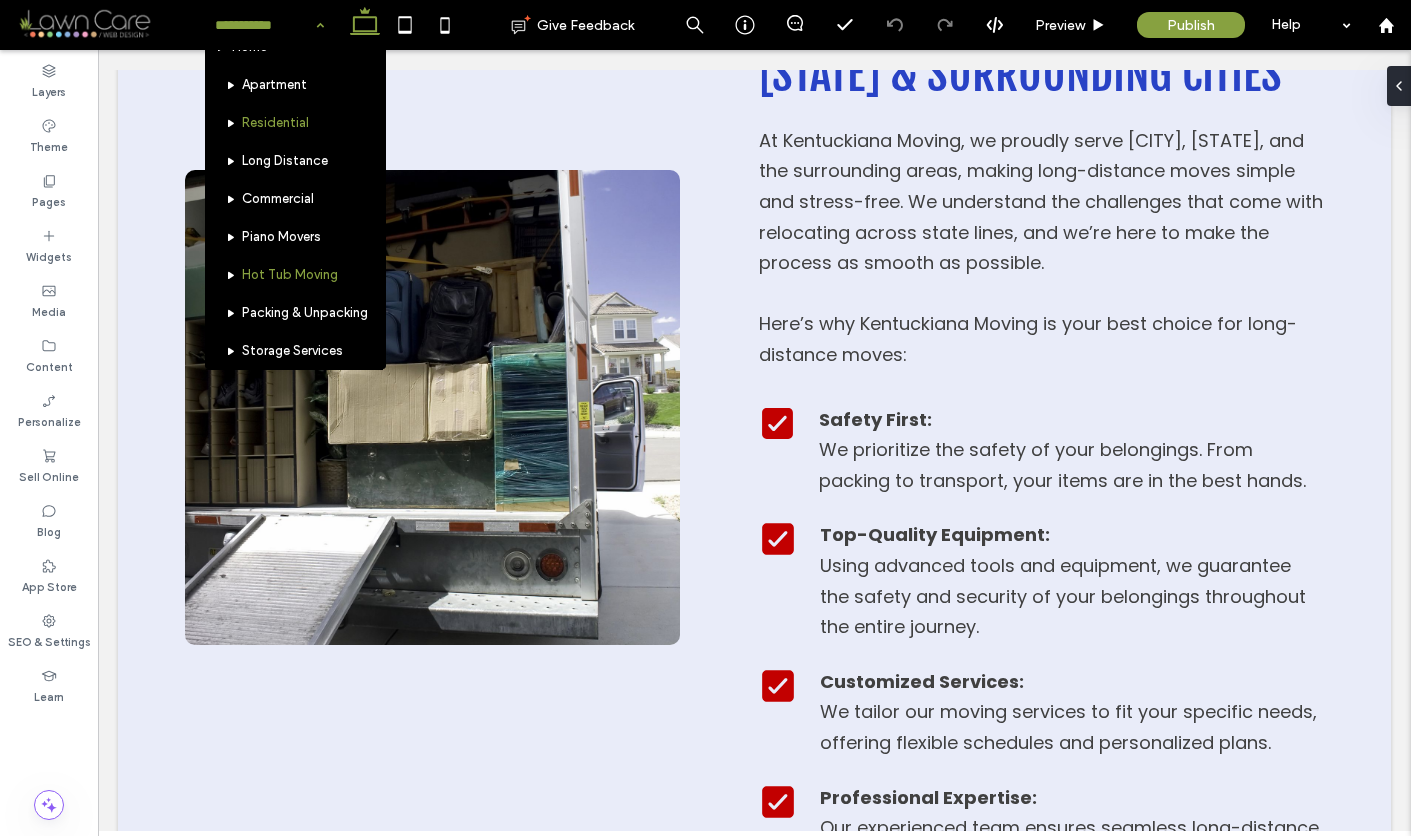 scroll, scrollTop: 966, scrollLeft: 0, axis: vertical 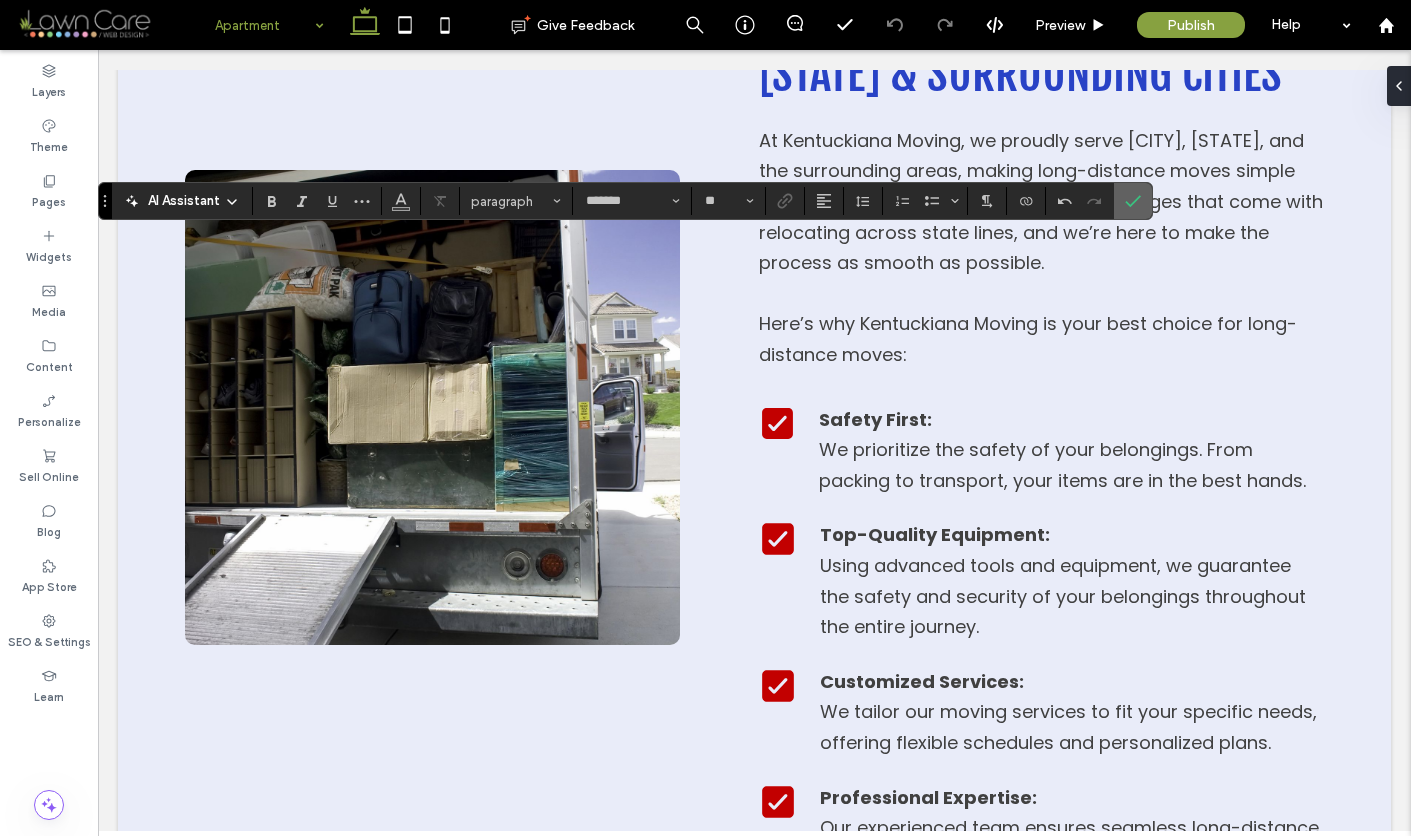 click 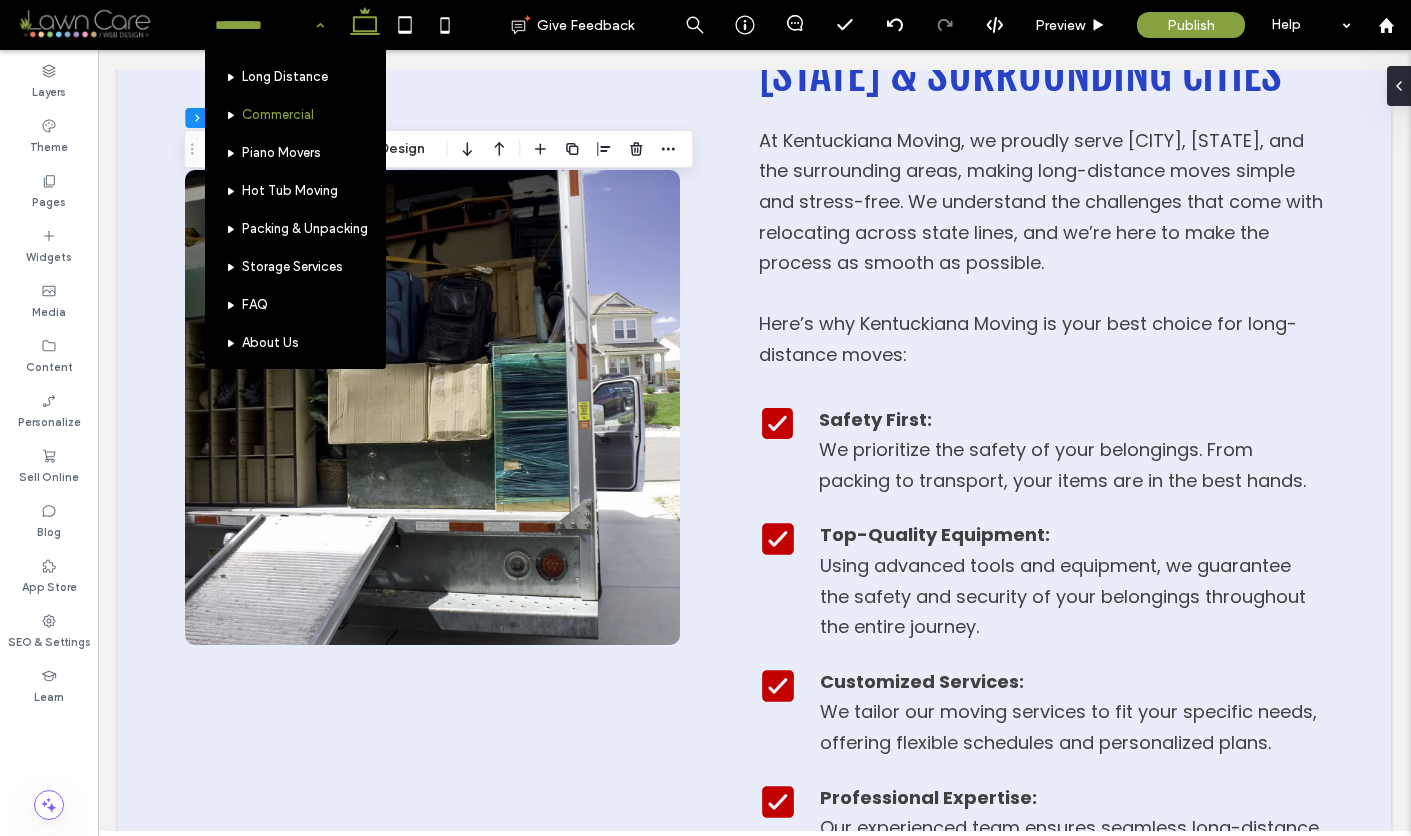 scroll, scrollTop: 1053, scrollLeft: 0, axis: vertical 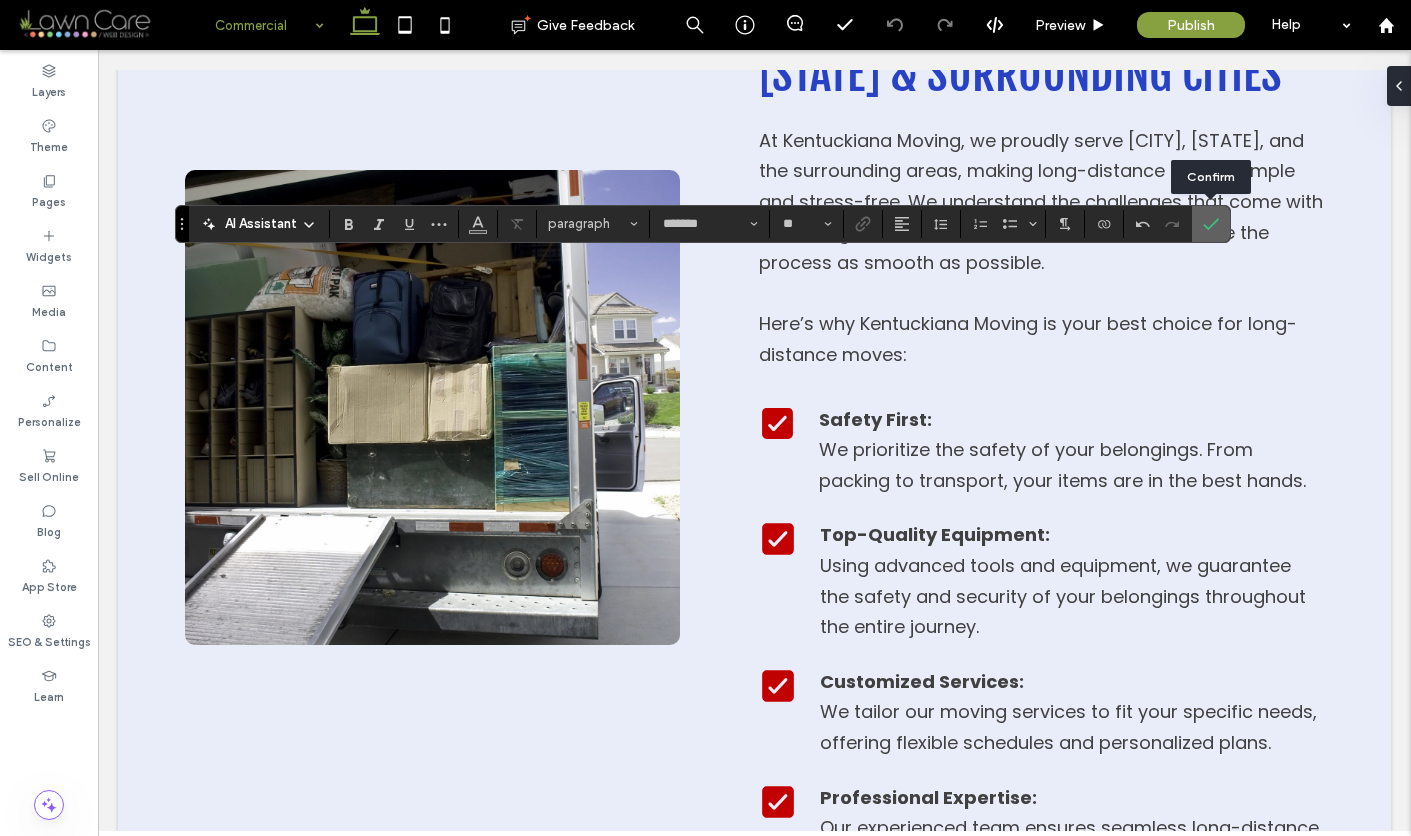 click 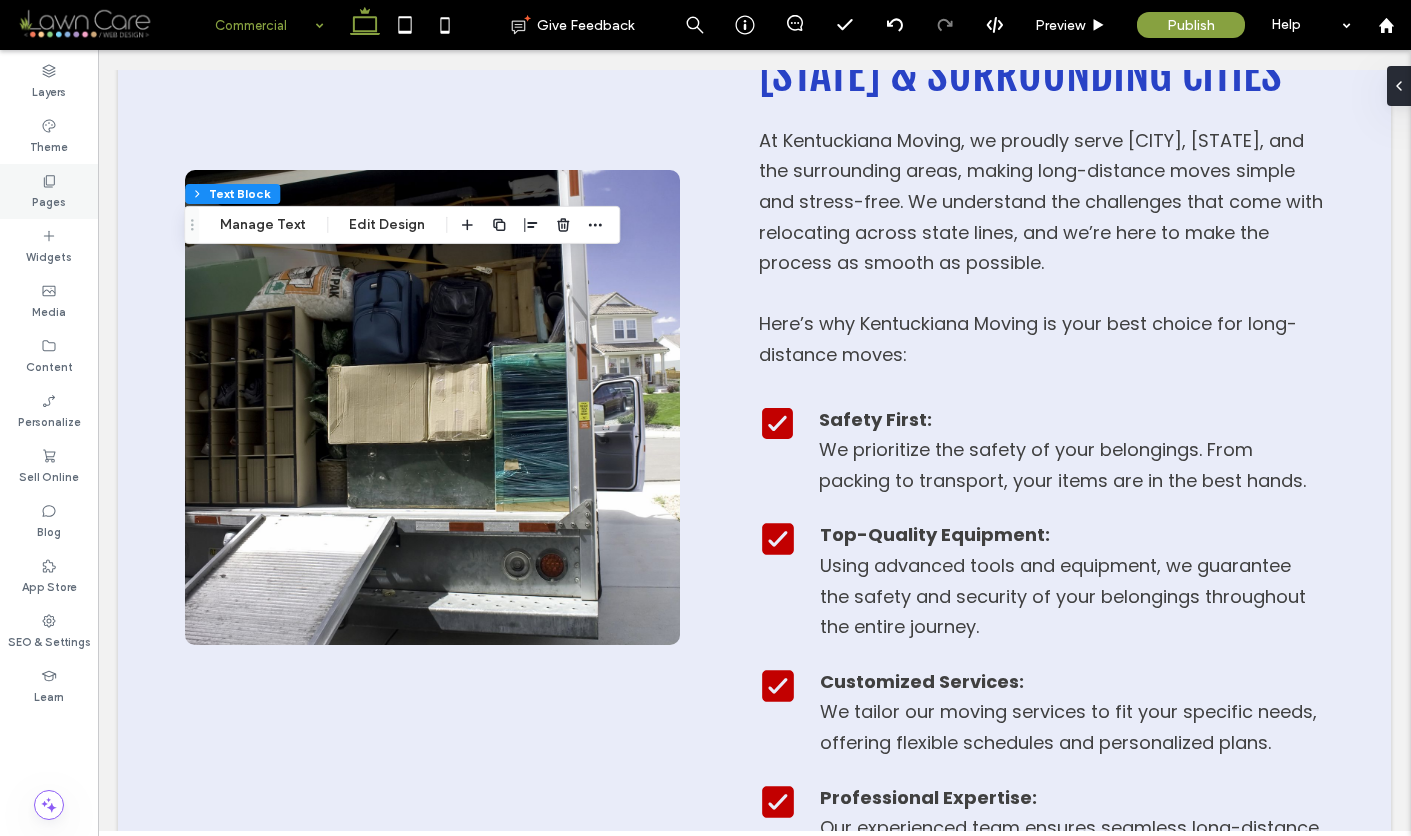 click on "Pages" at bounding box center [49, 200] 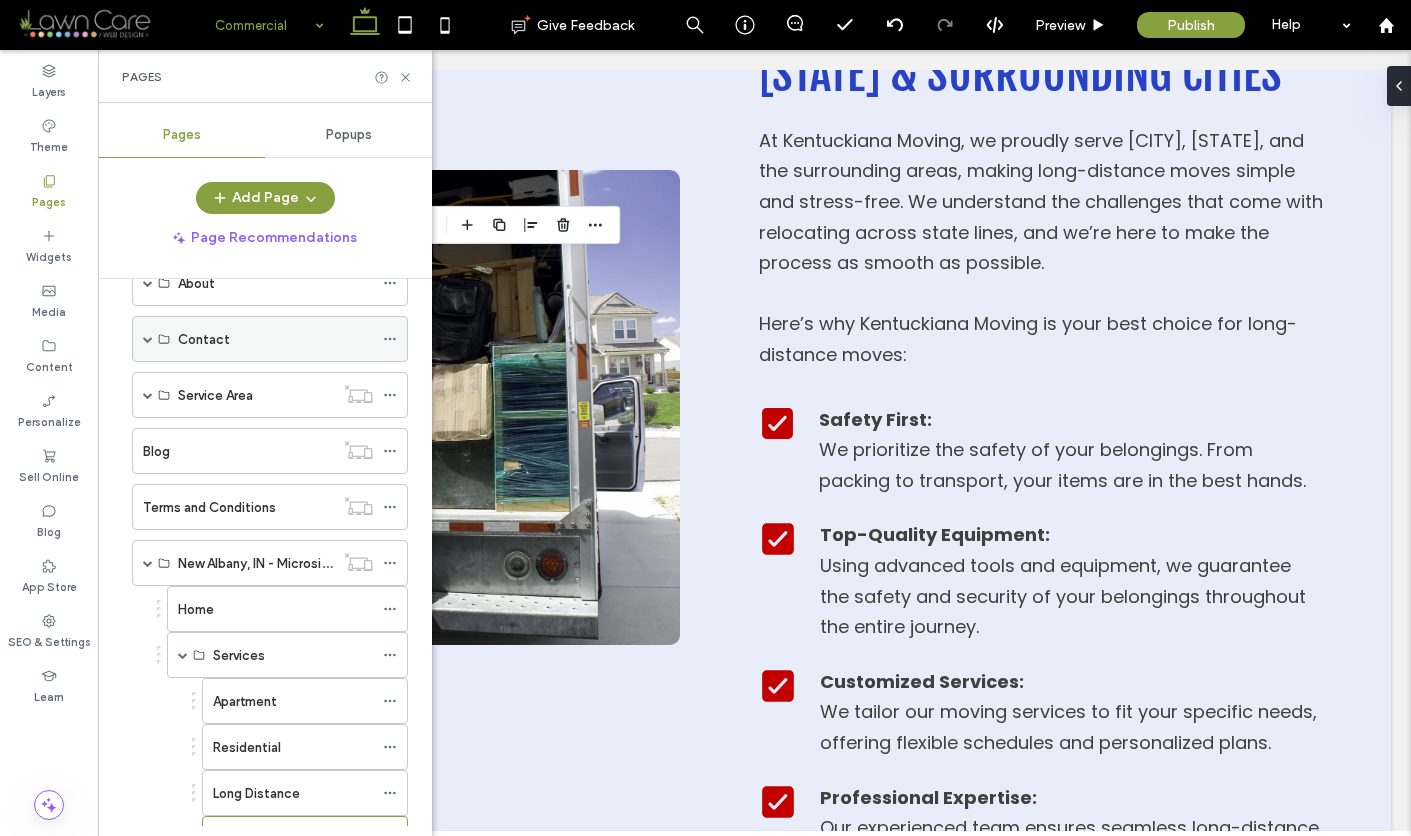scroll, scrollTop: 847, scrollLeft: 0, axis: vertical 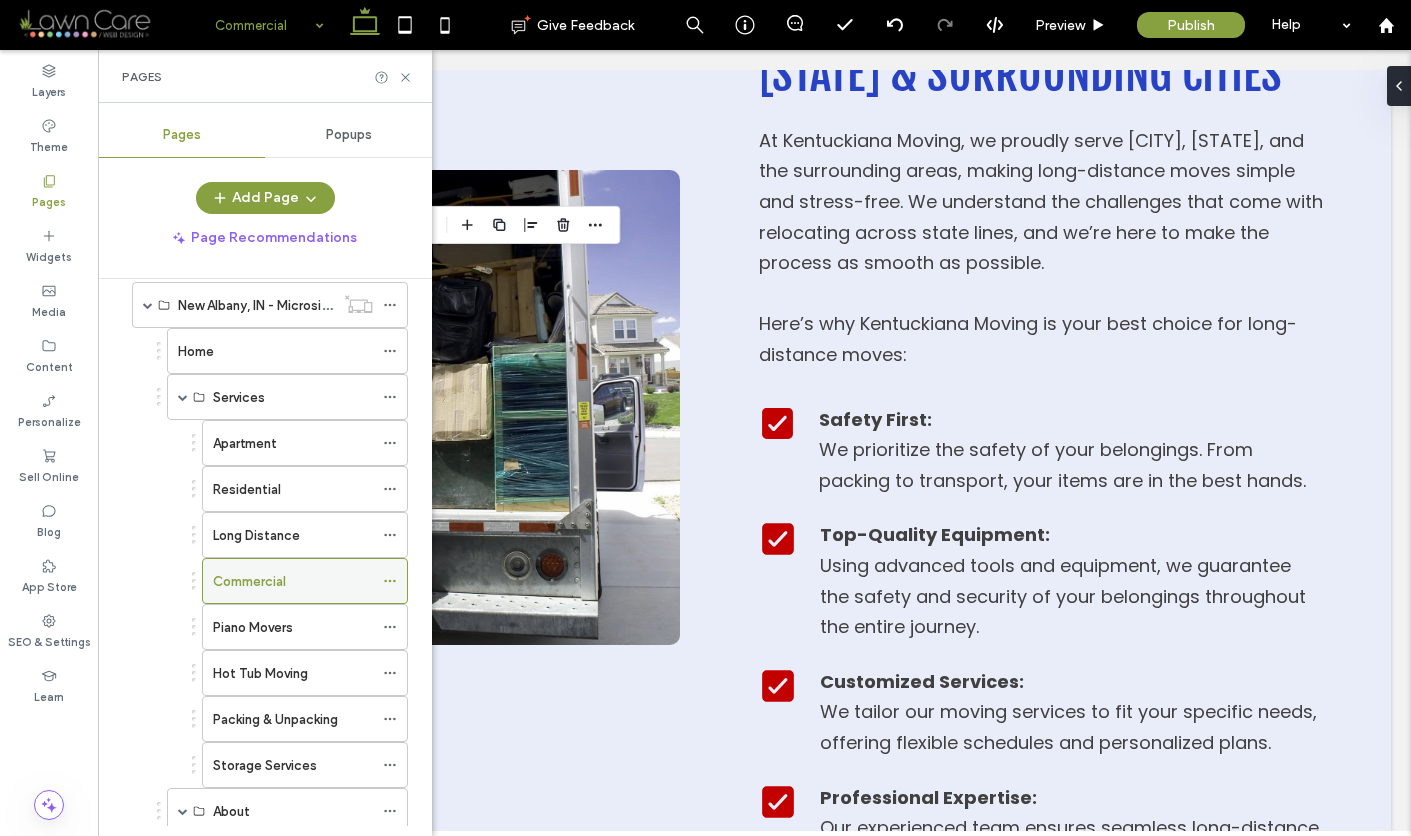 click 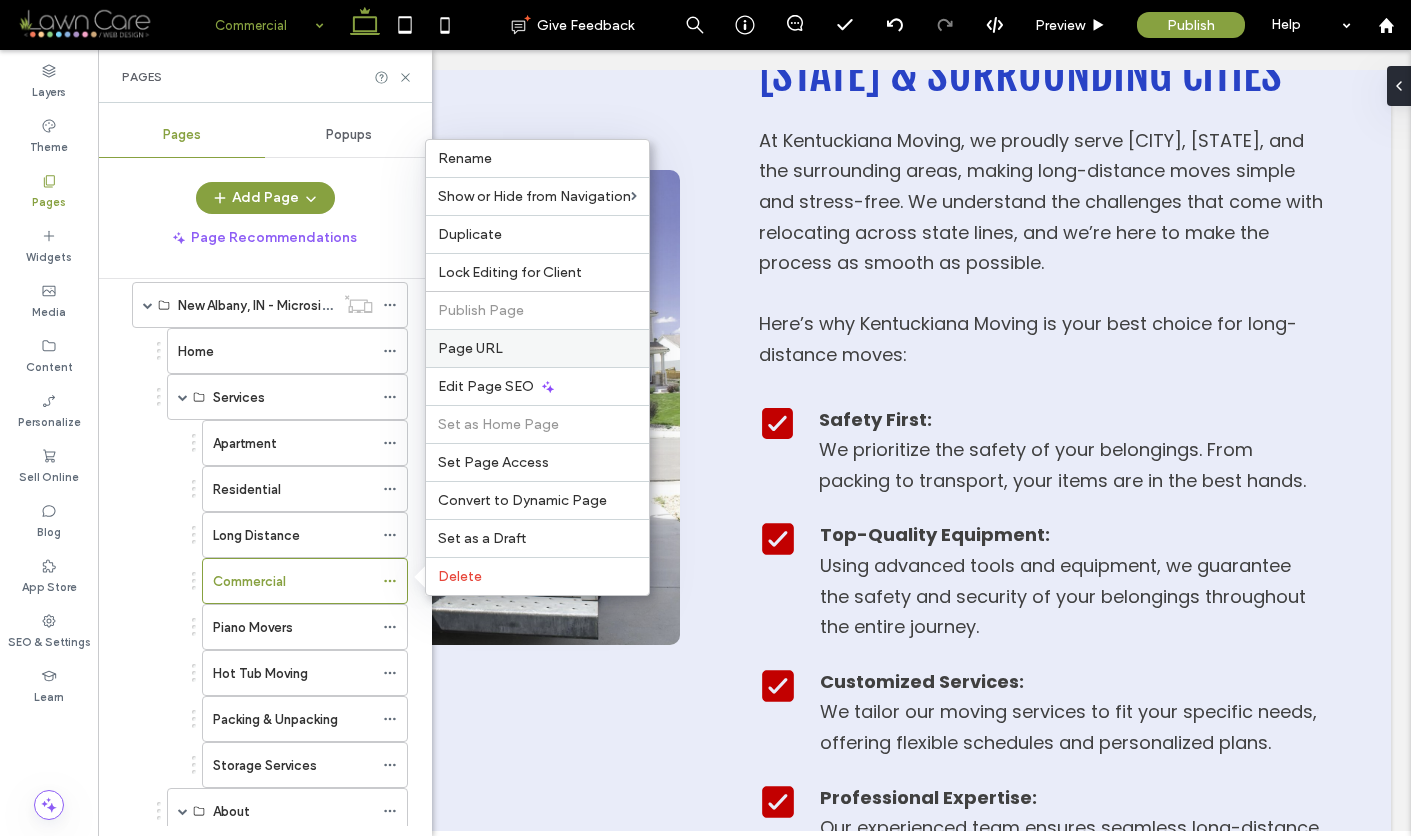 click on "Page URL" at bounding box center (470, 348) 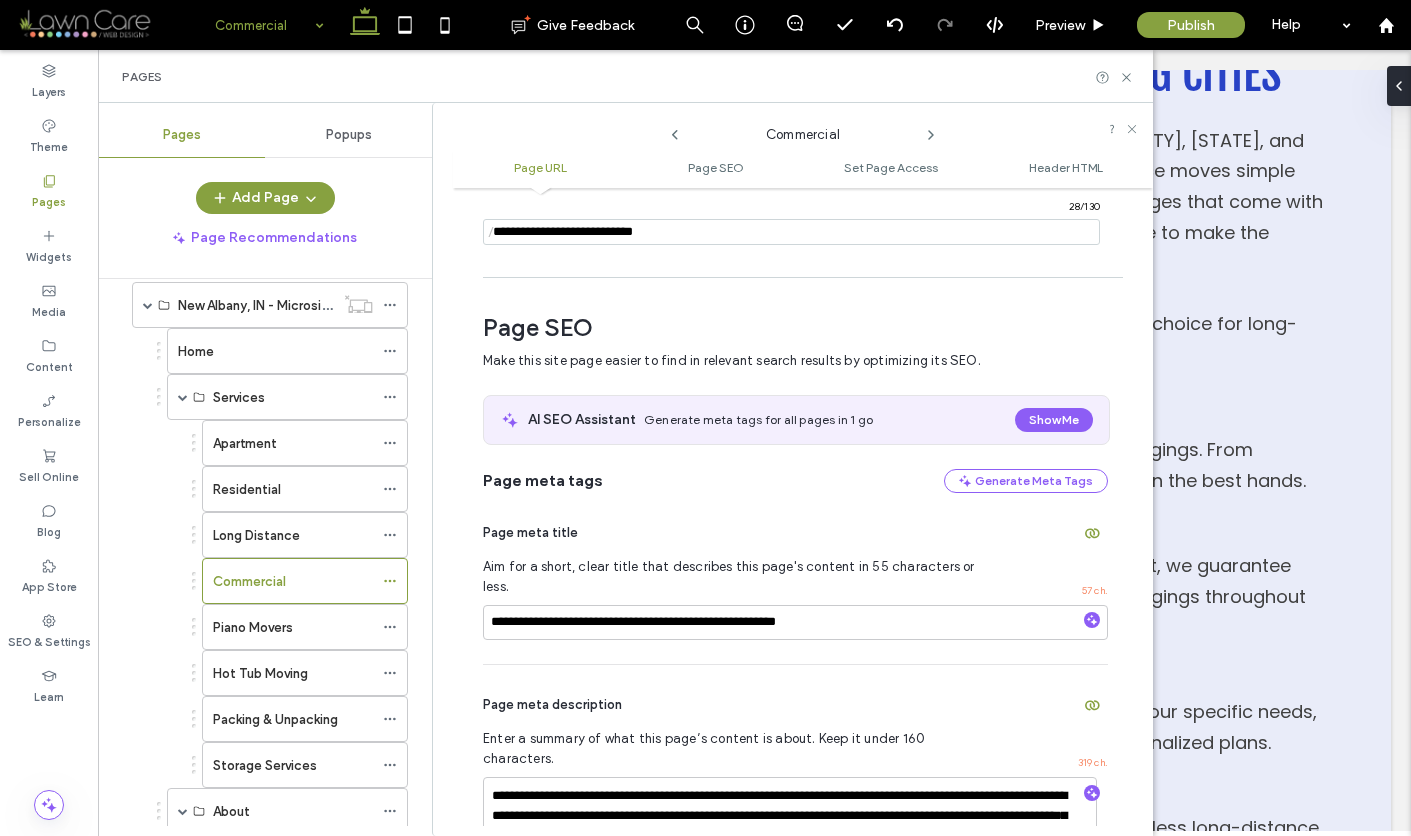 scroll, scrollTop: 196, scrollLeft: 0, axis: vertical 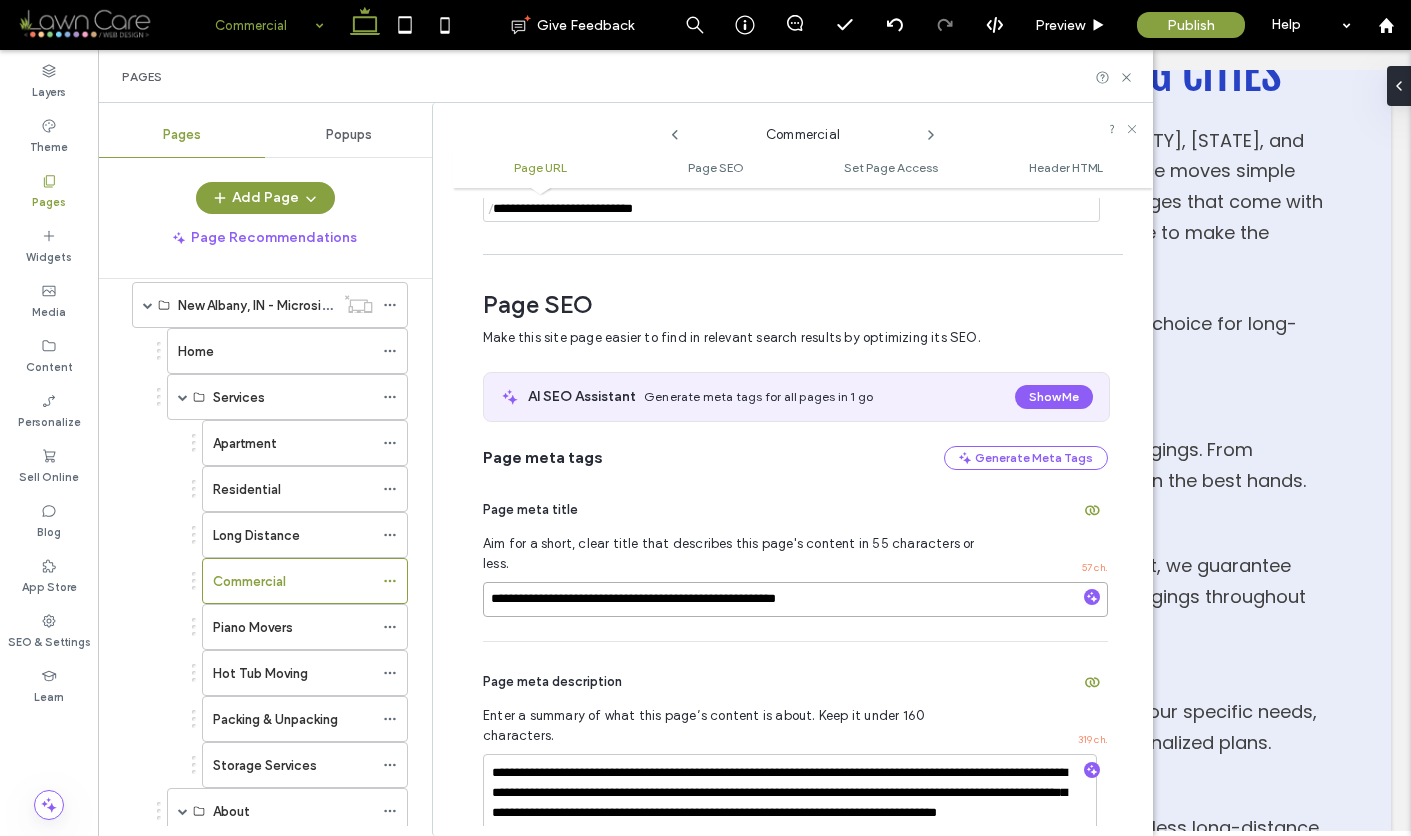drag, startPoint x: 873, startPoint y: 587, endPoint x: 475, endPoint y: 579, distance: 398.08038 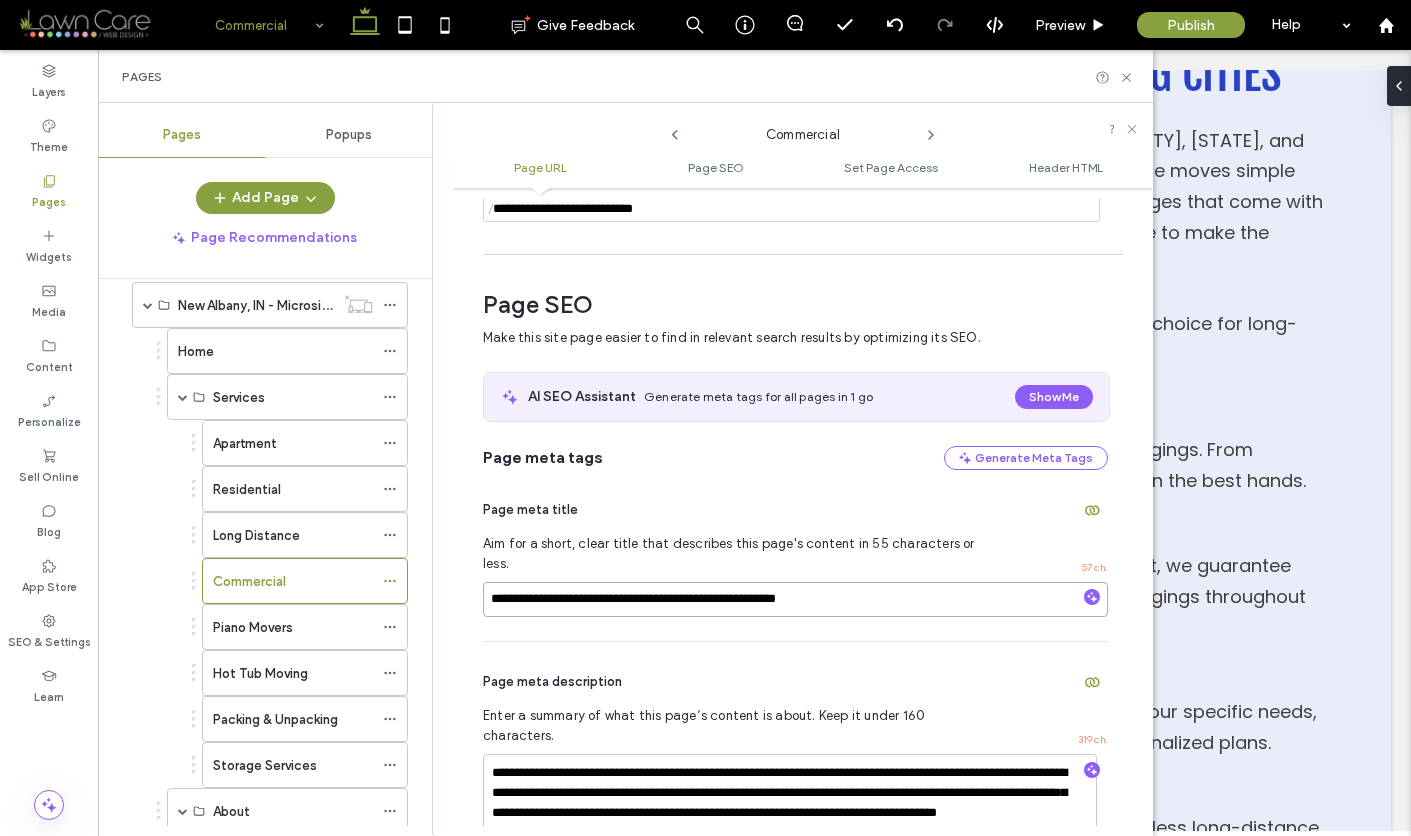 paste on "*" 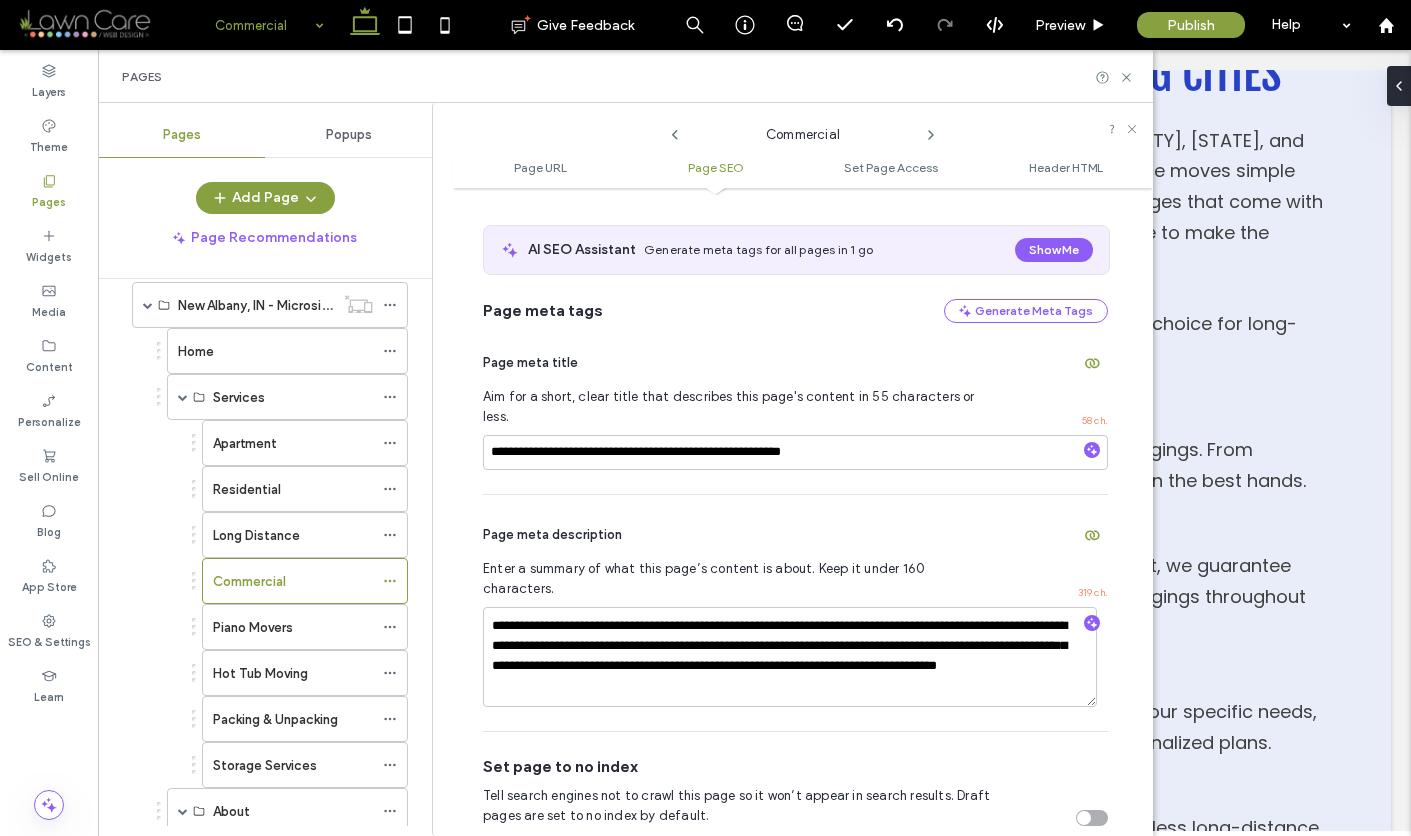 scroll, scrollTop: 462, scrollLeft: 0, axis: vertical 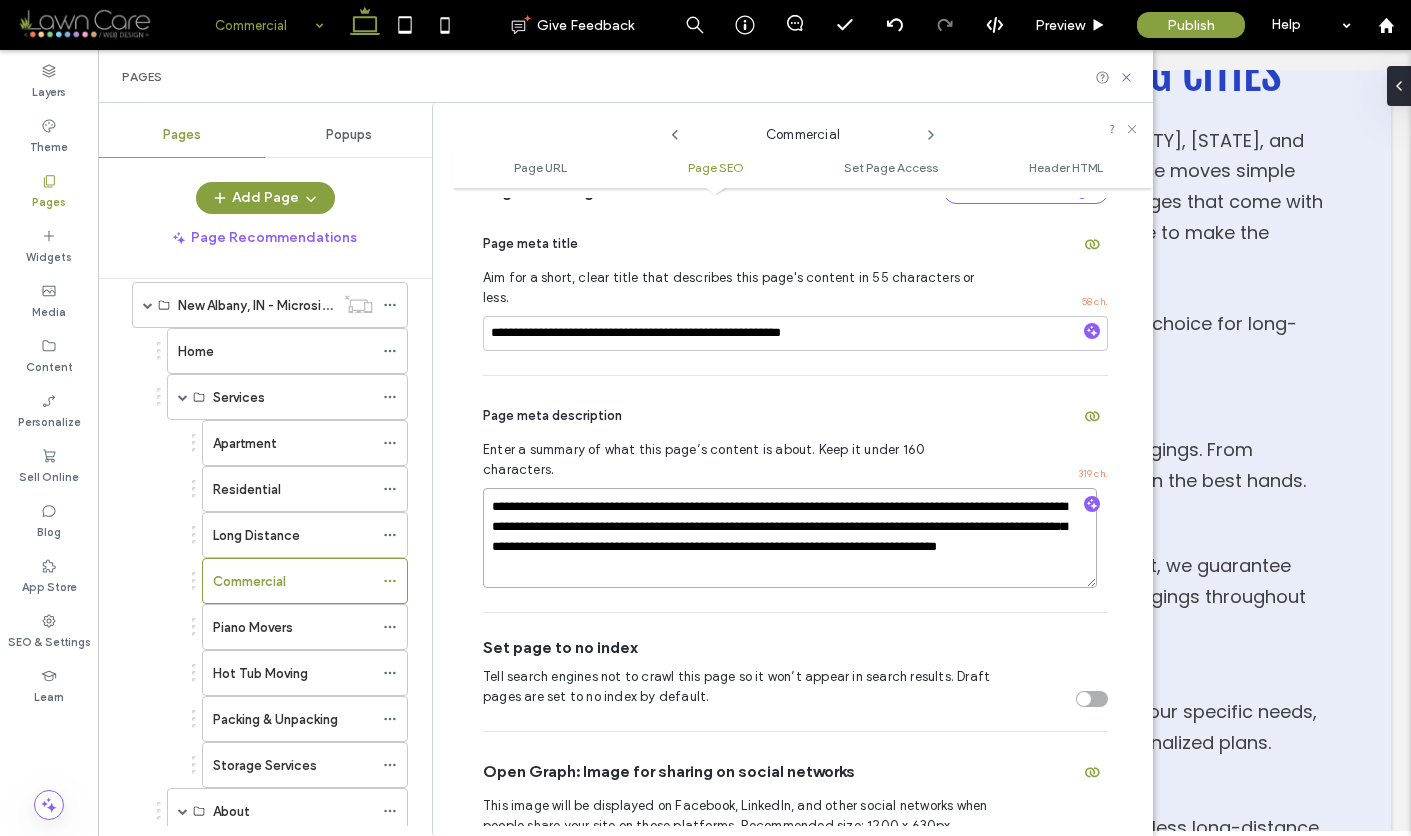 drag, startPoint x: 497, startPoint y: 468, endPoint x: 829, endPoint y: 516, distance: 335.45193 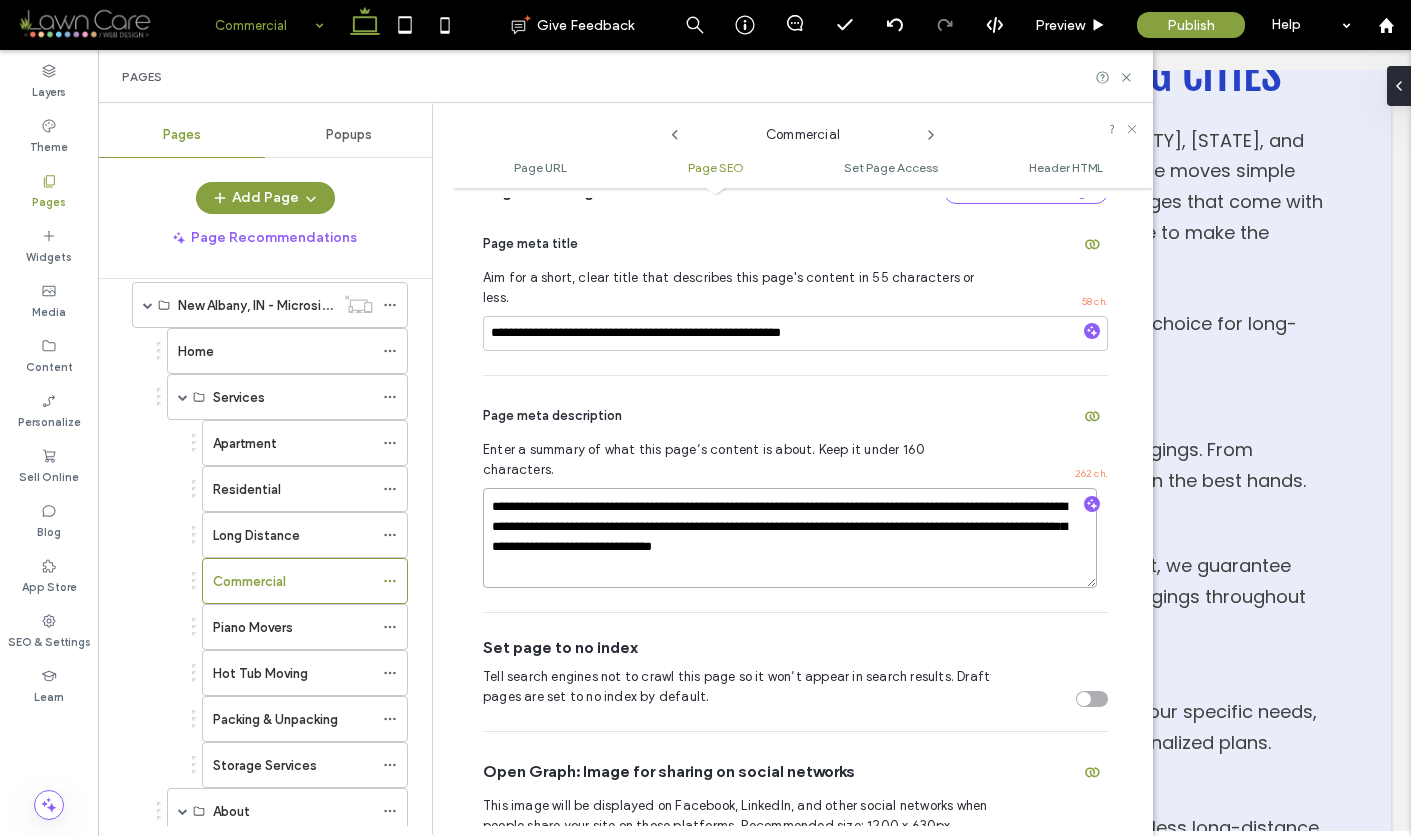 scroll, scrollTop: 0, scrollLeft: 0, axis: both 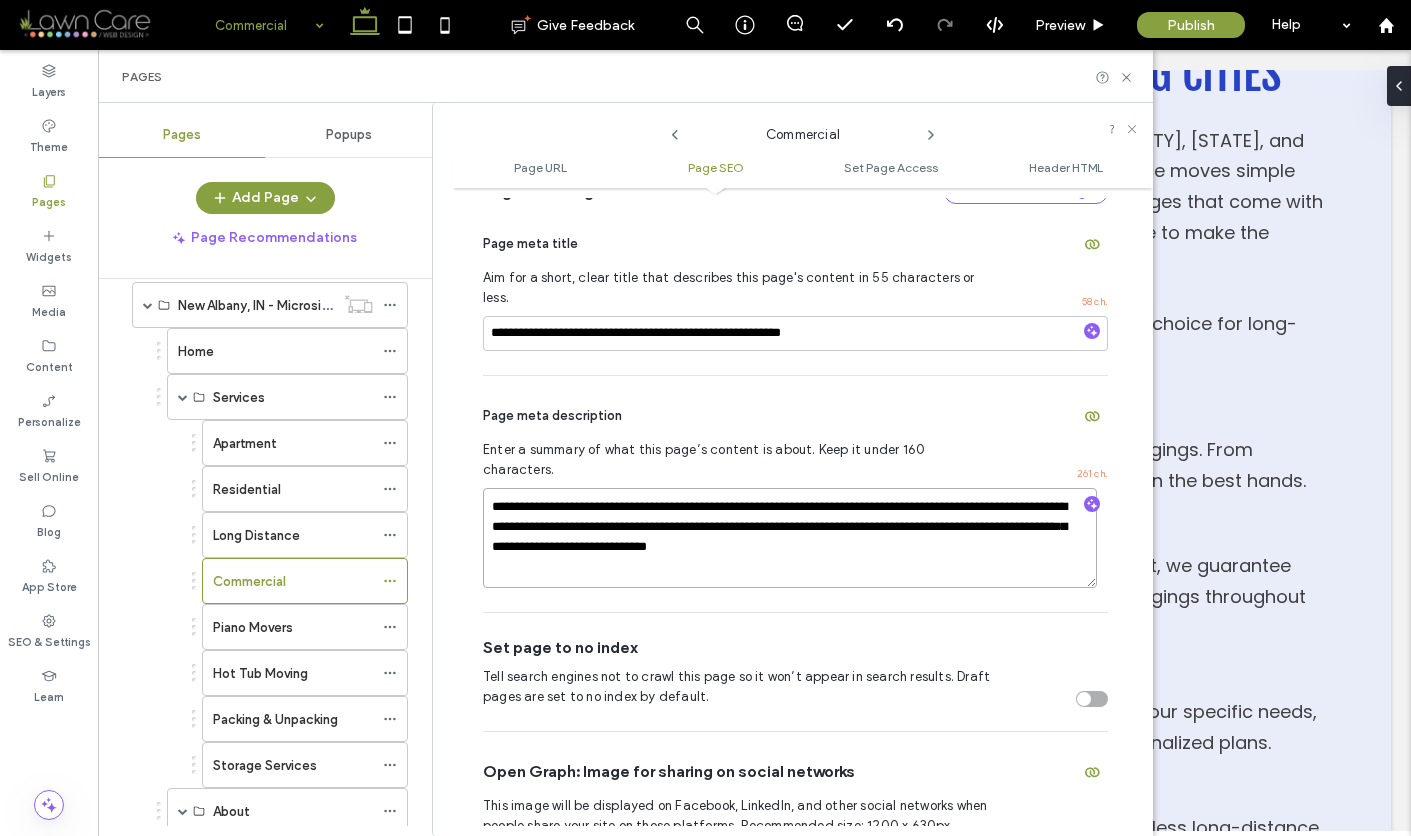 type on "**********" 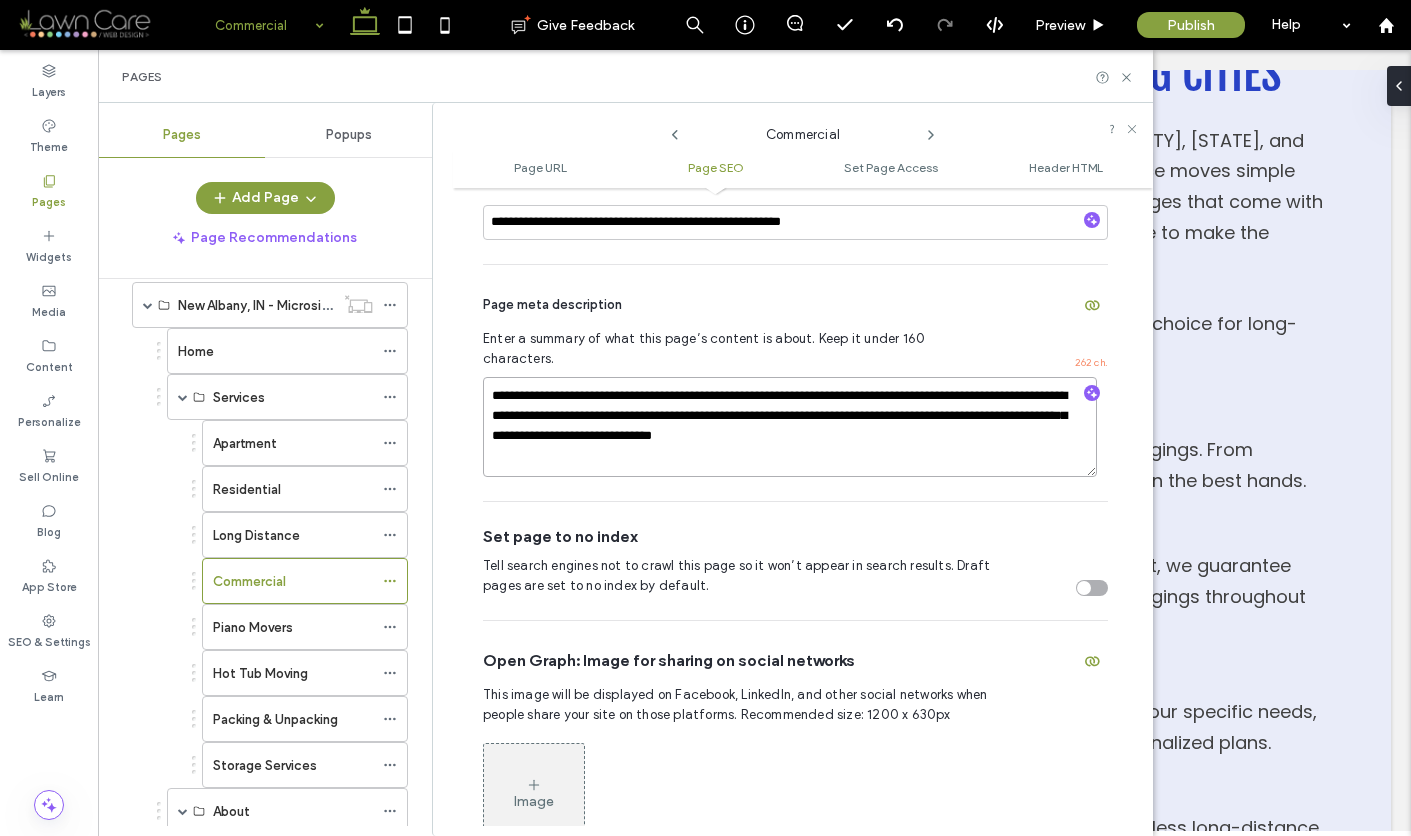 scroll, scrollTop: 578, scrollLeft: 0, axis: vertical 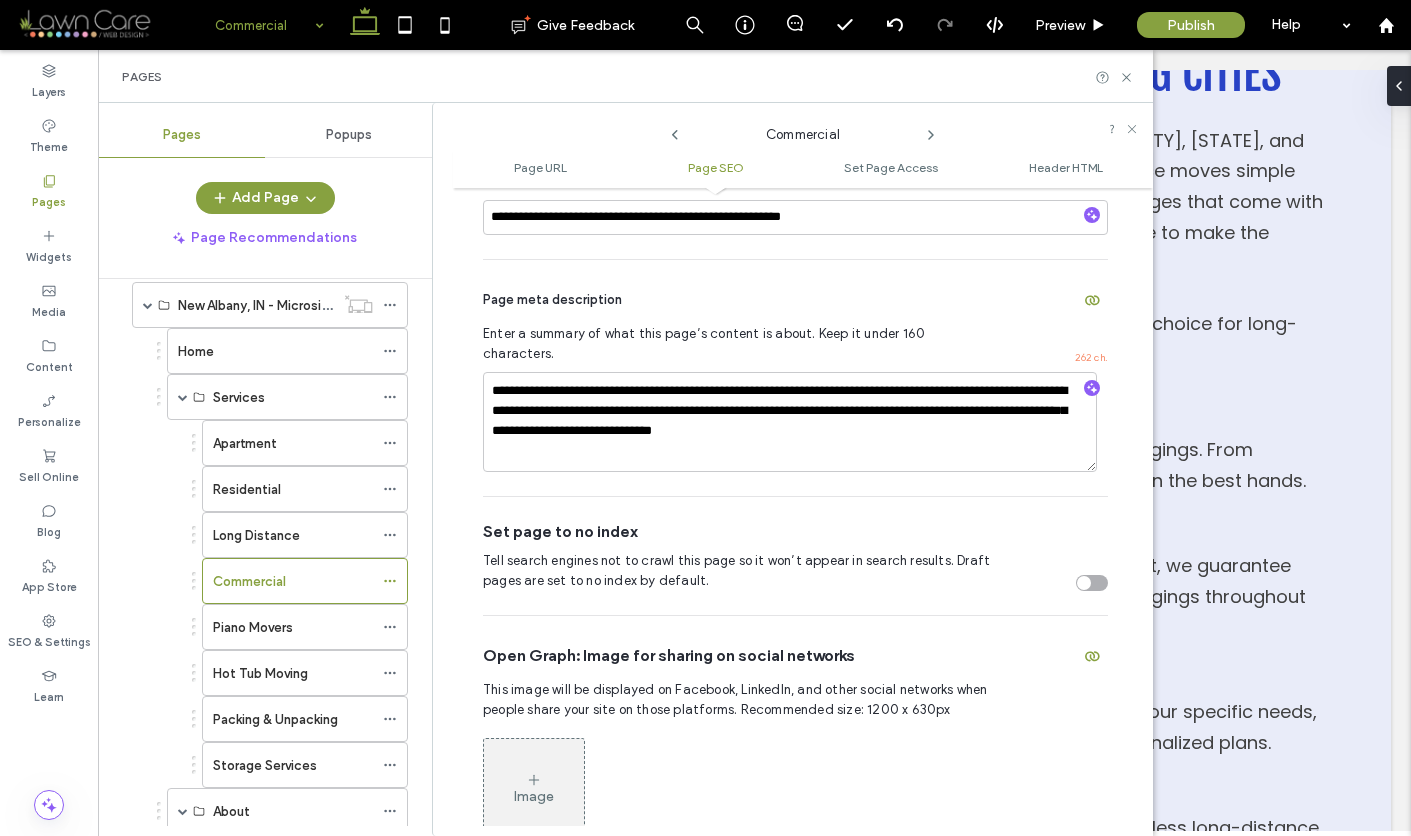 click on "**********" at bounding box center (795, 378) 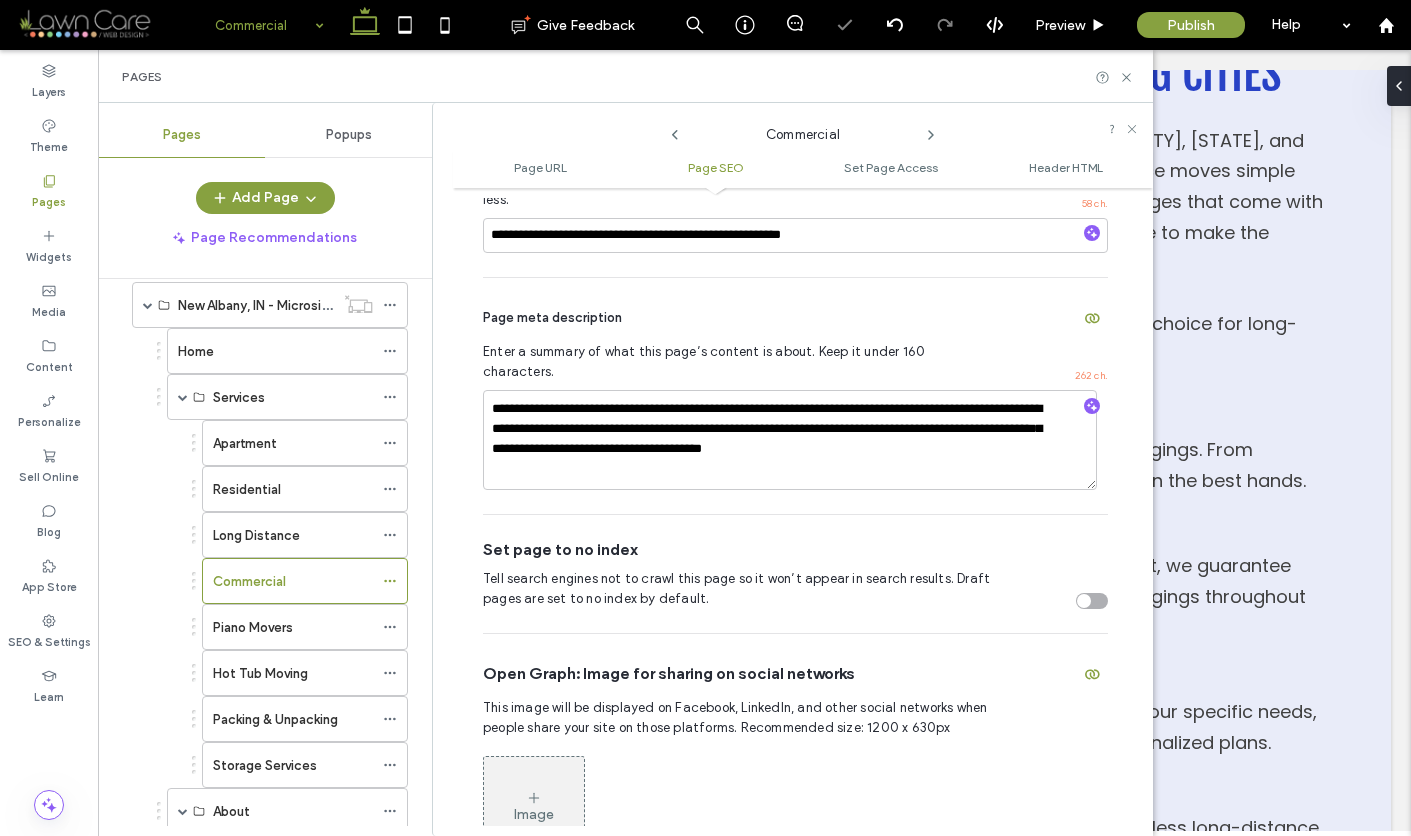 scroll, scrollTop: 541, scrollLeft: 0, axis: vertical 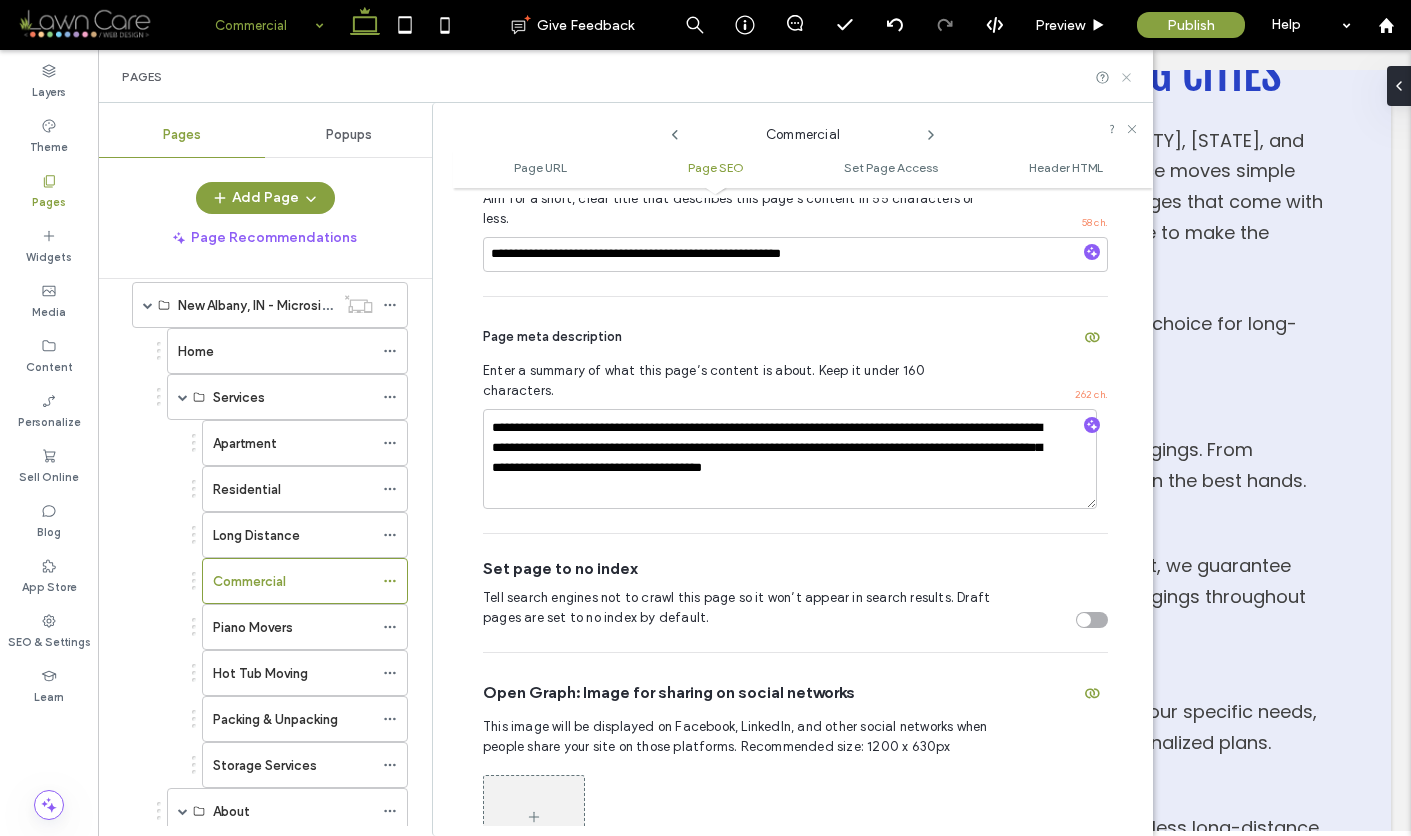 click 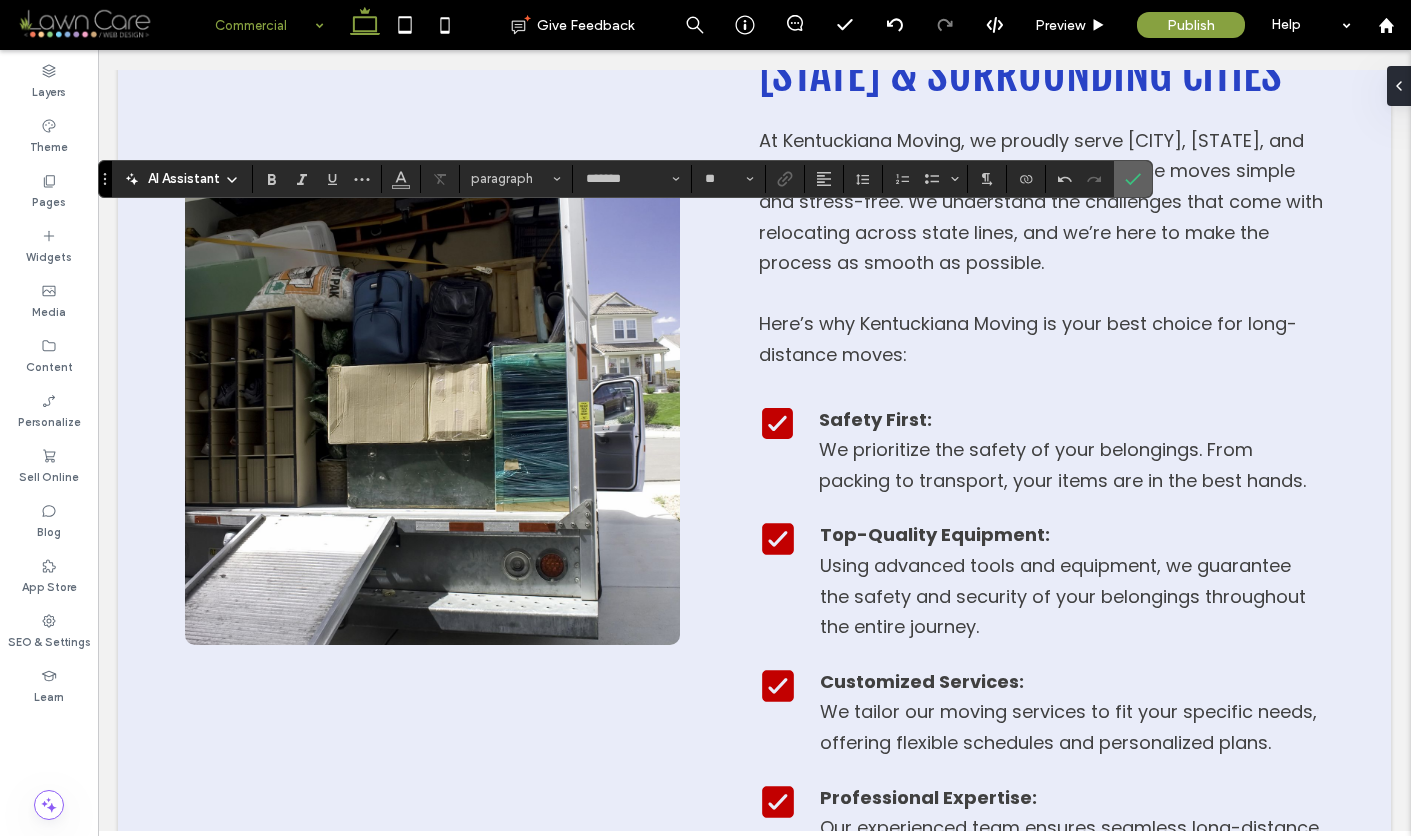 click 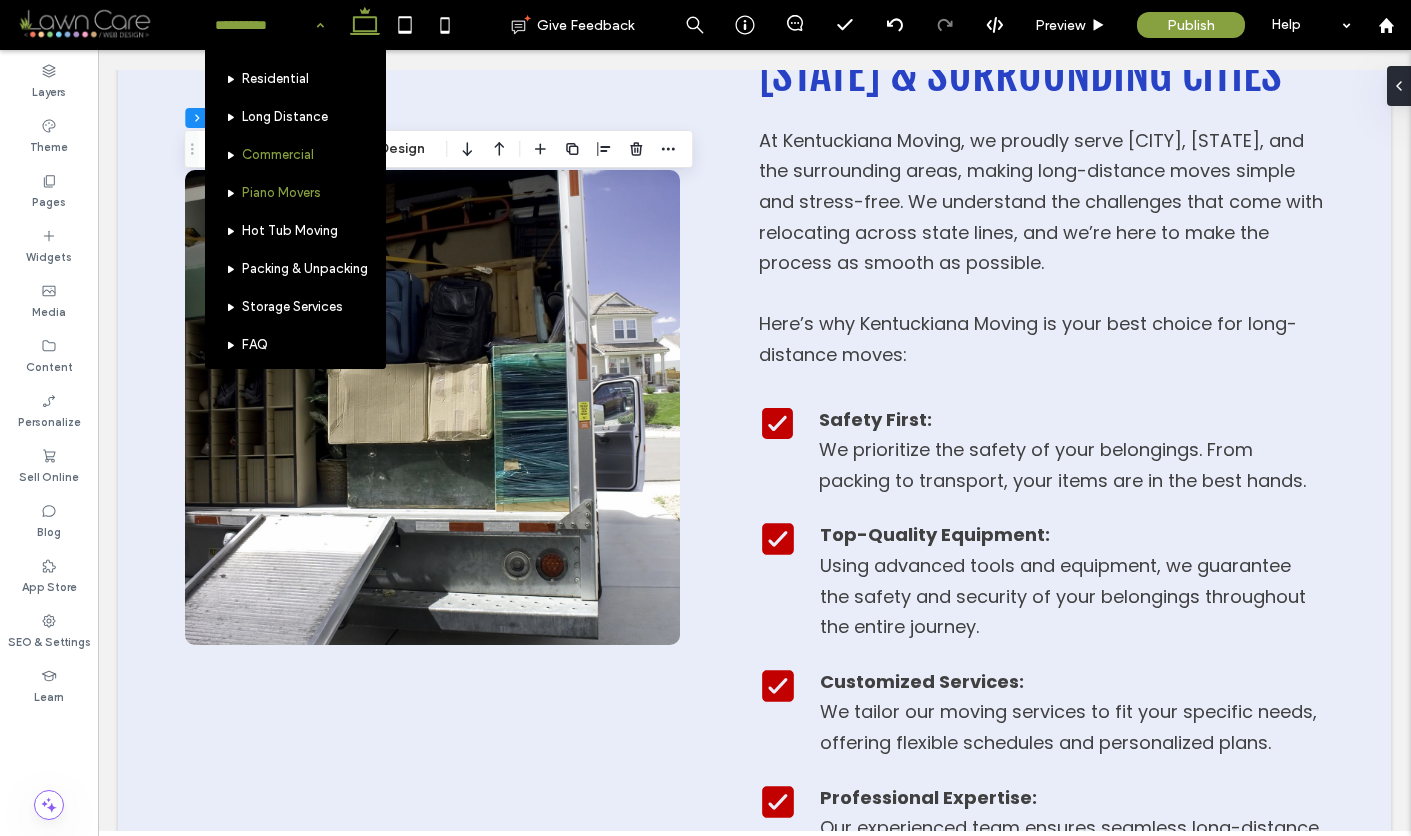 scroll, scrollTop: 1018, scrollLeft: 0, axis: vertical 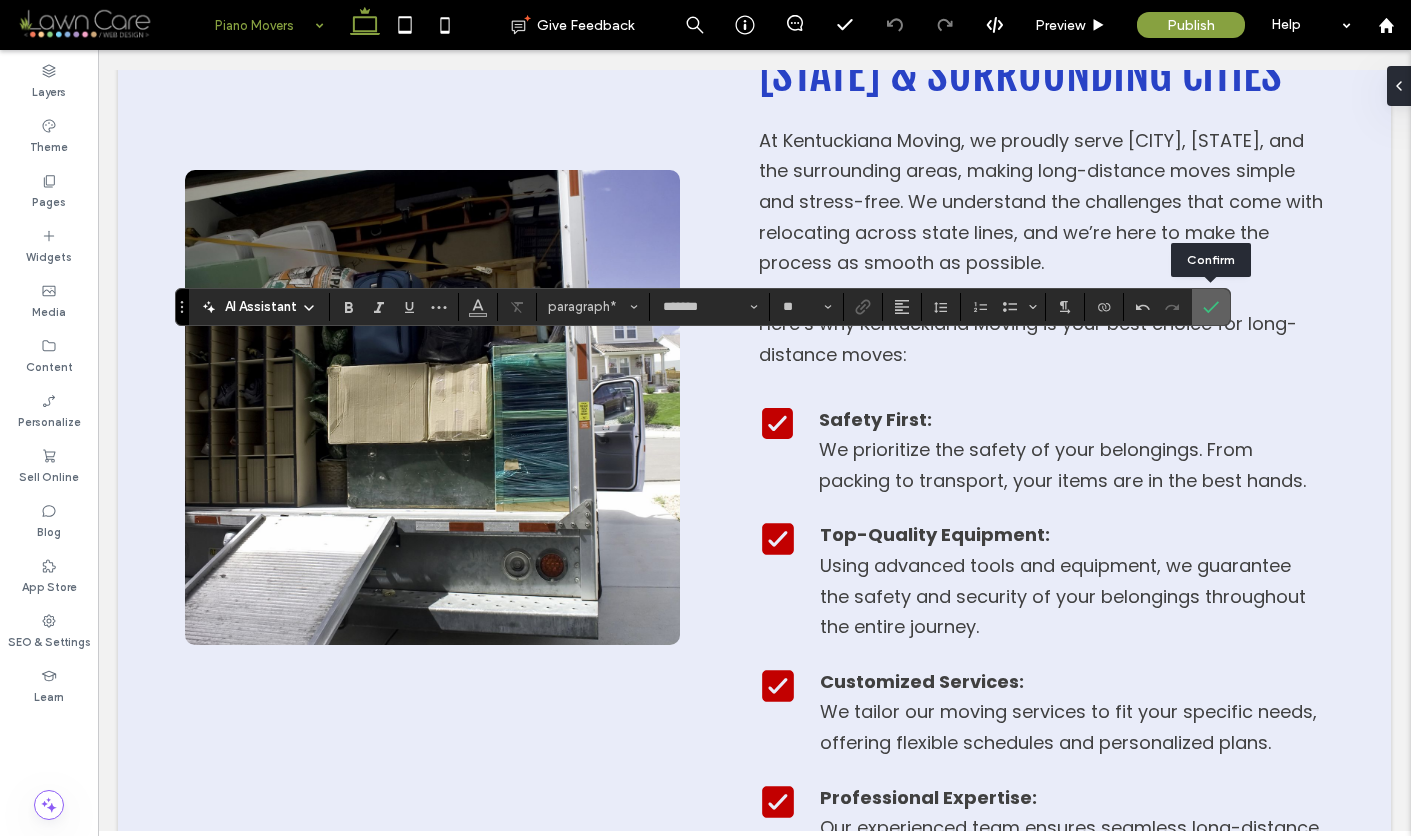 click 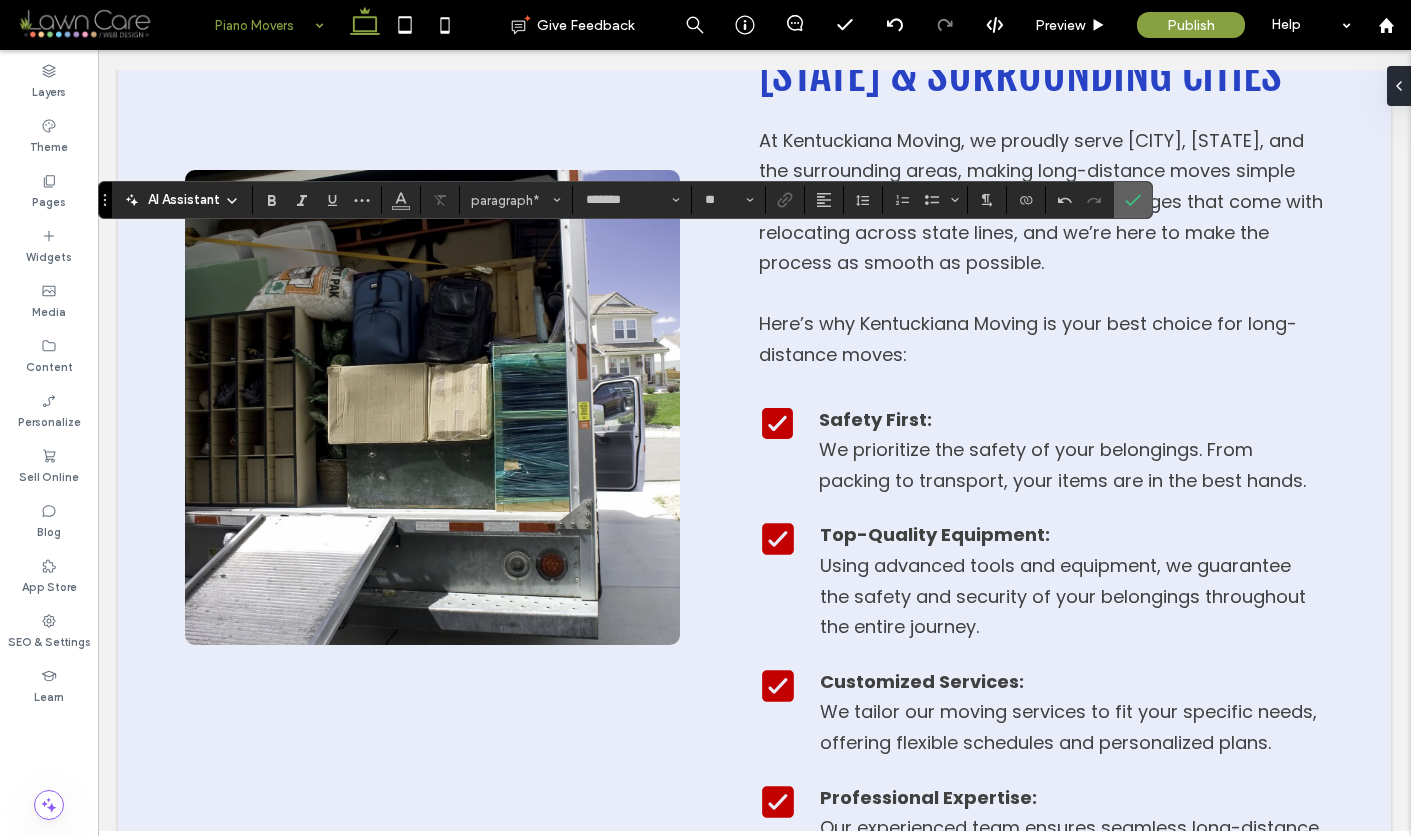 click 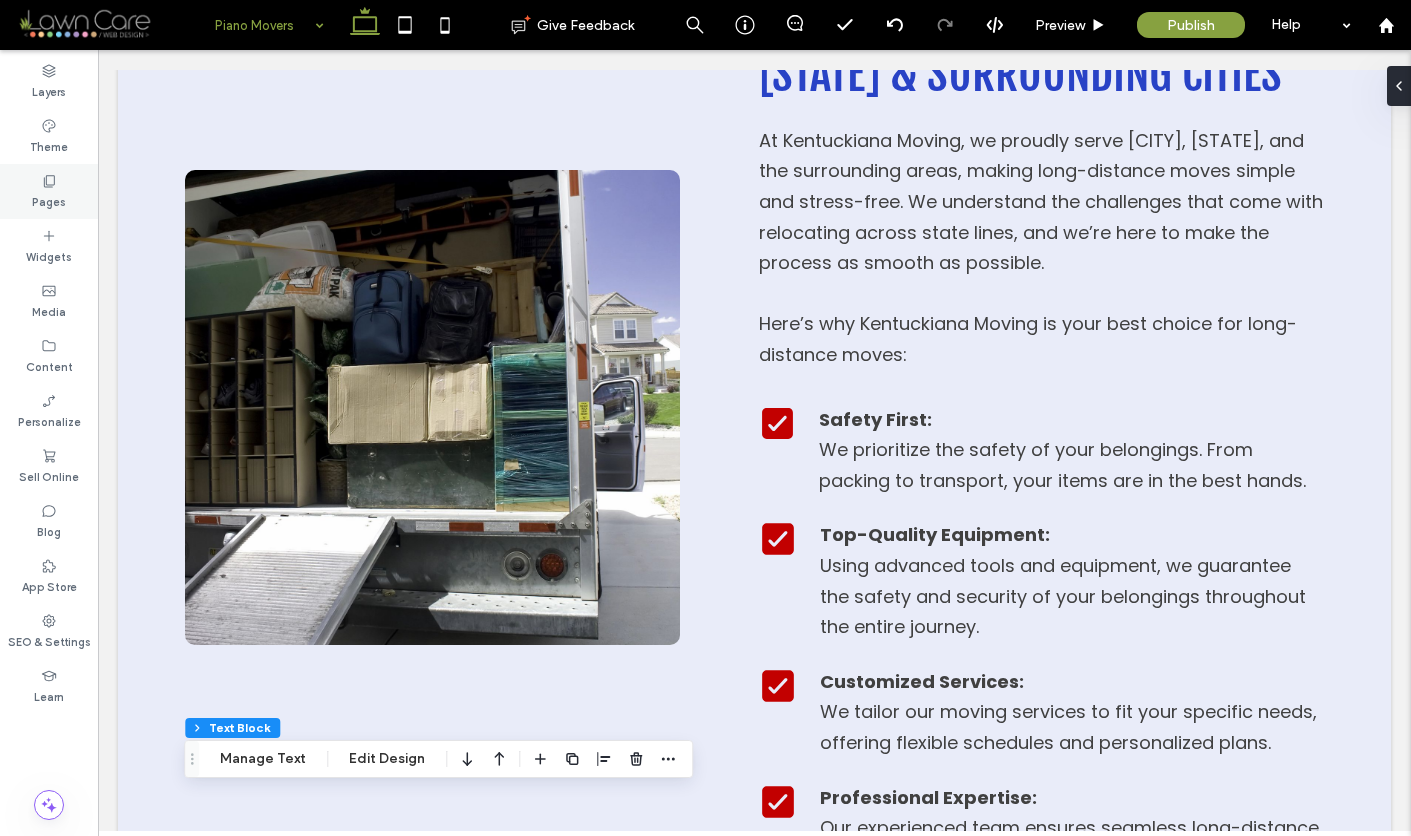 click on "Pages" at bounding box center (49, 191) 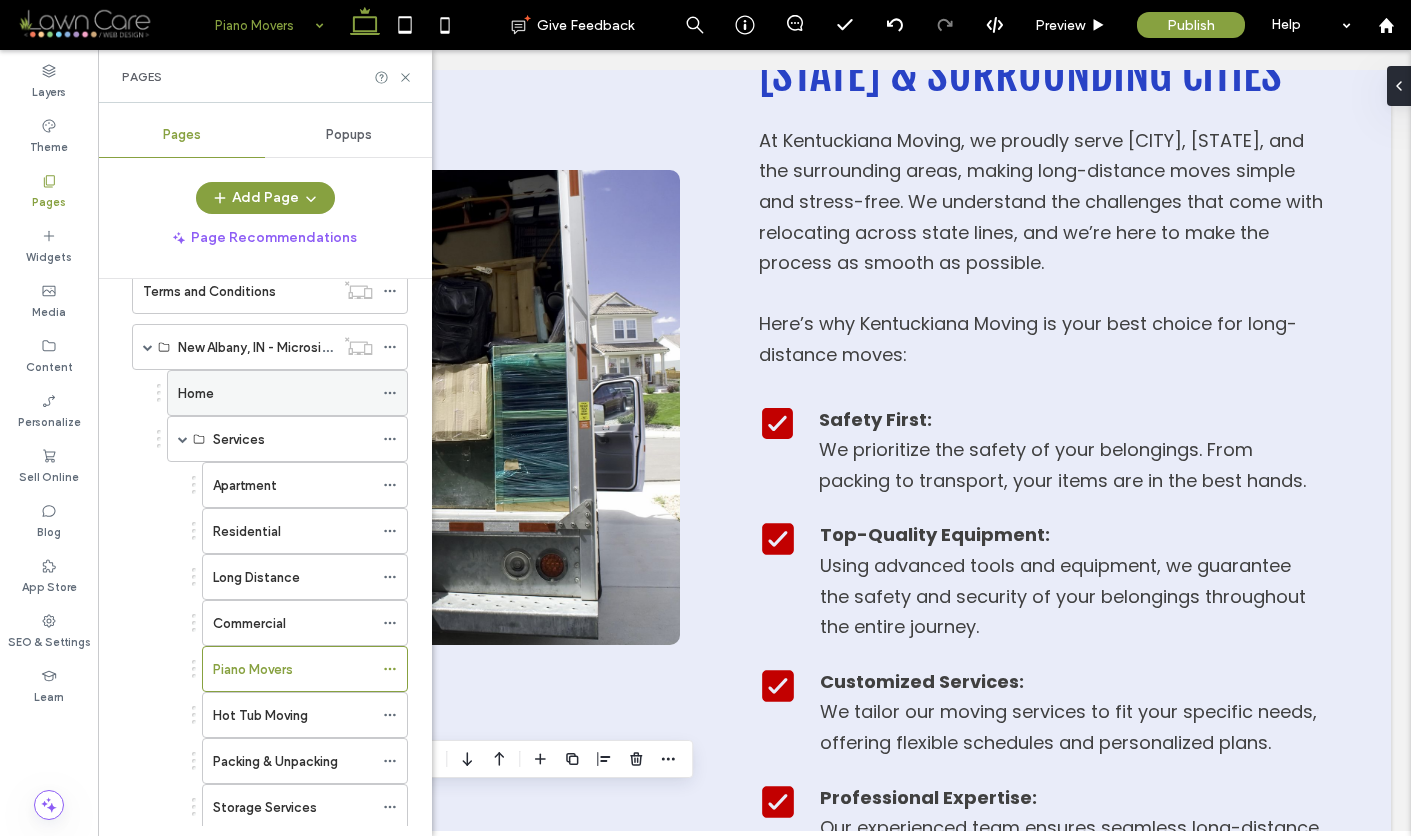 scroll, scrollTop: 951, scrollLeft: 0, axis: vertical 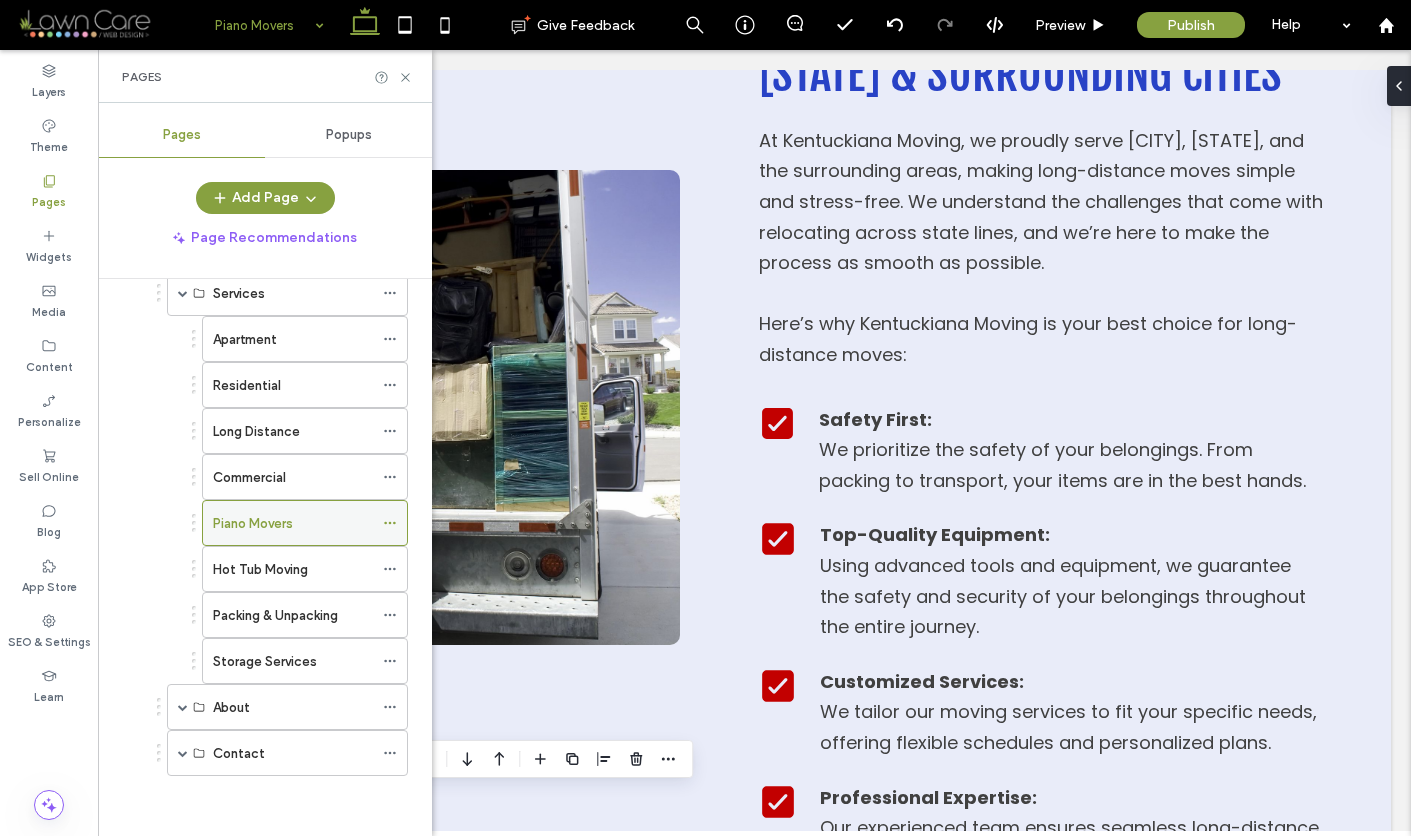 click 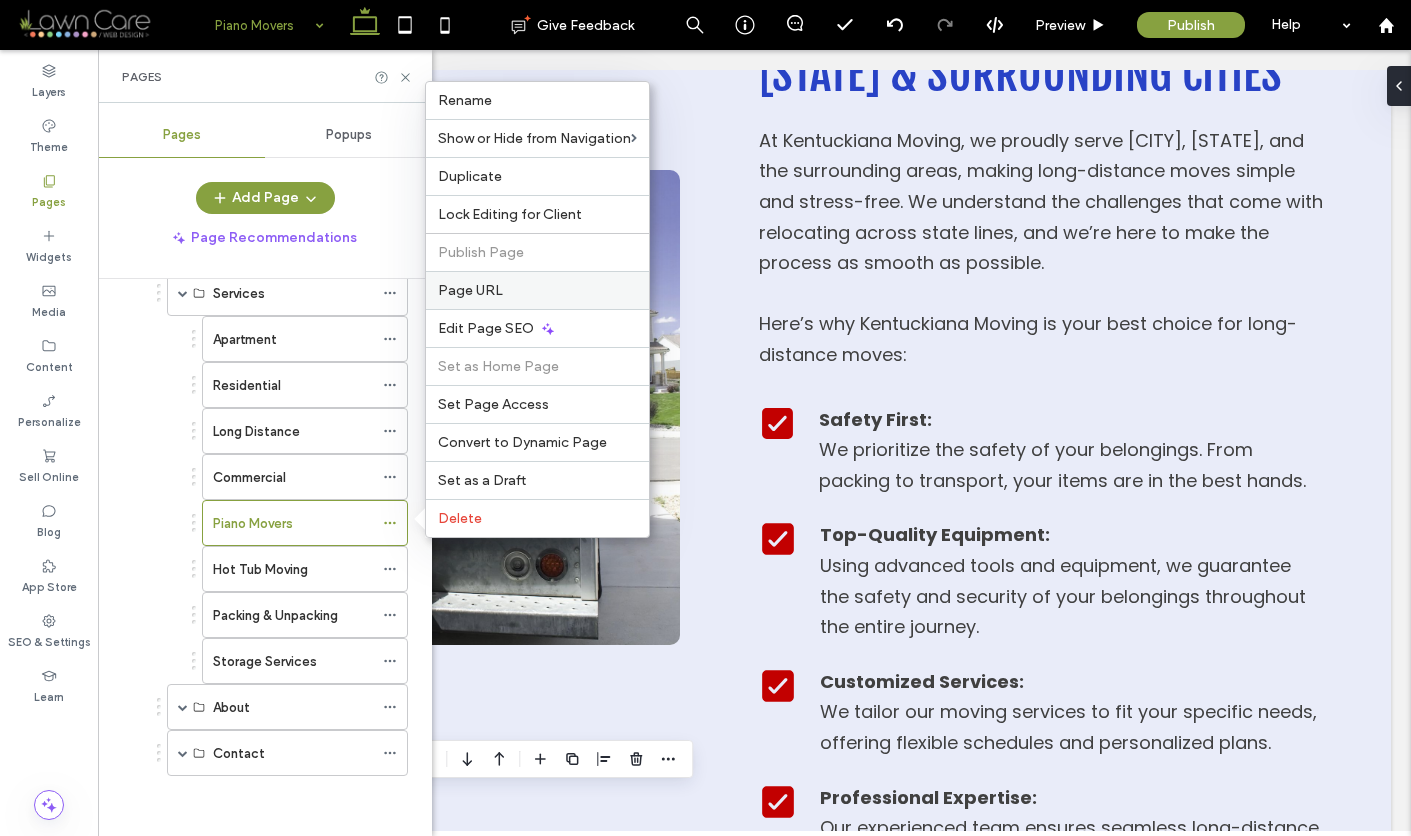 click on "Page URL" at bounding box center [537, 290] 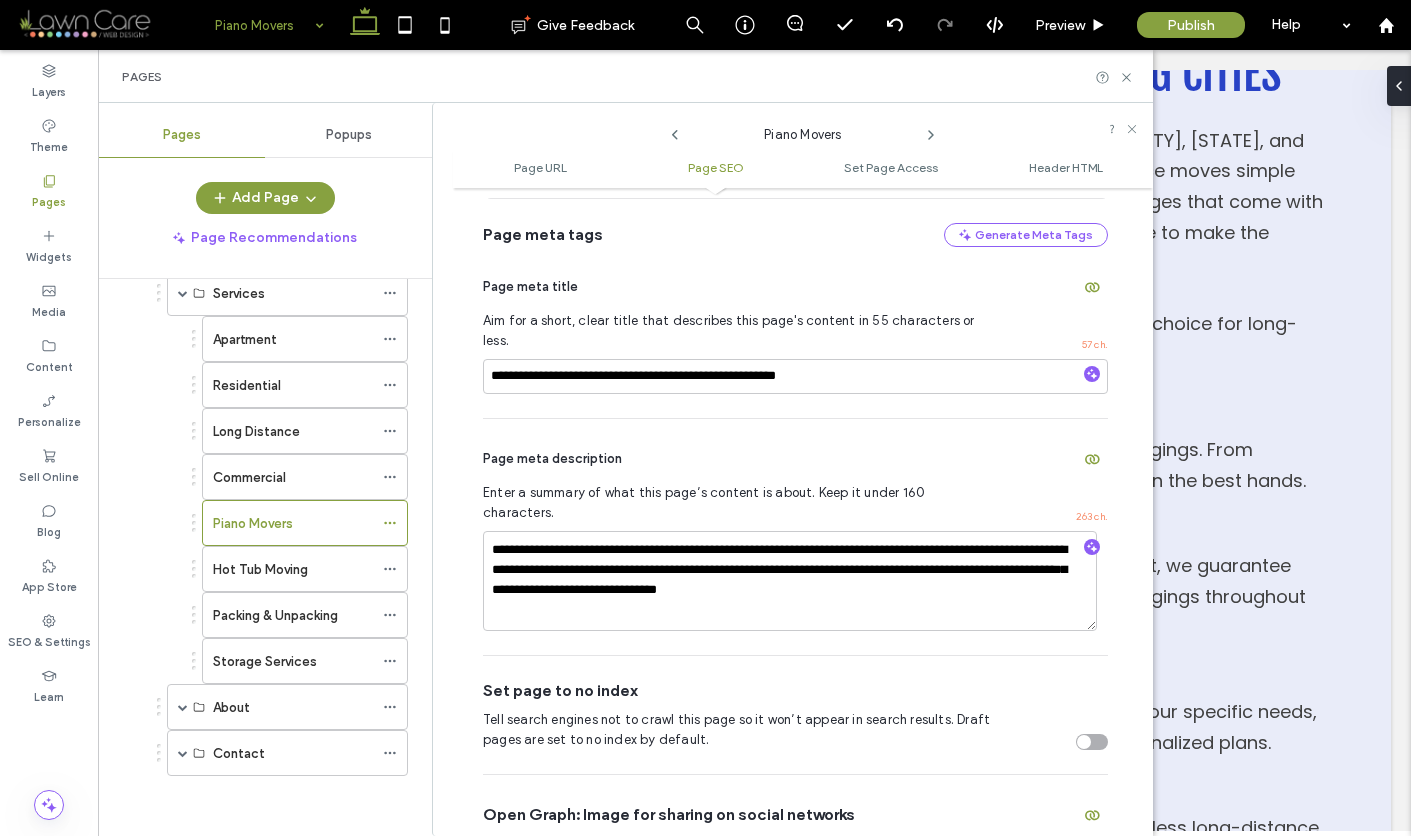 scroll, scrollTop: 433, scrollLeft: 0, axis: vertical 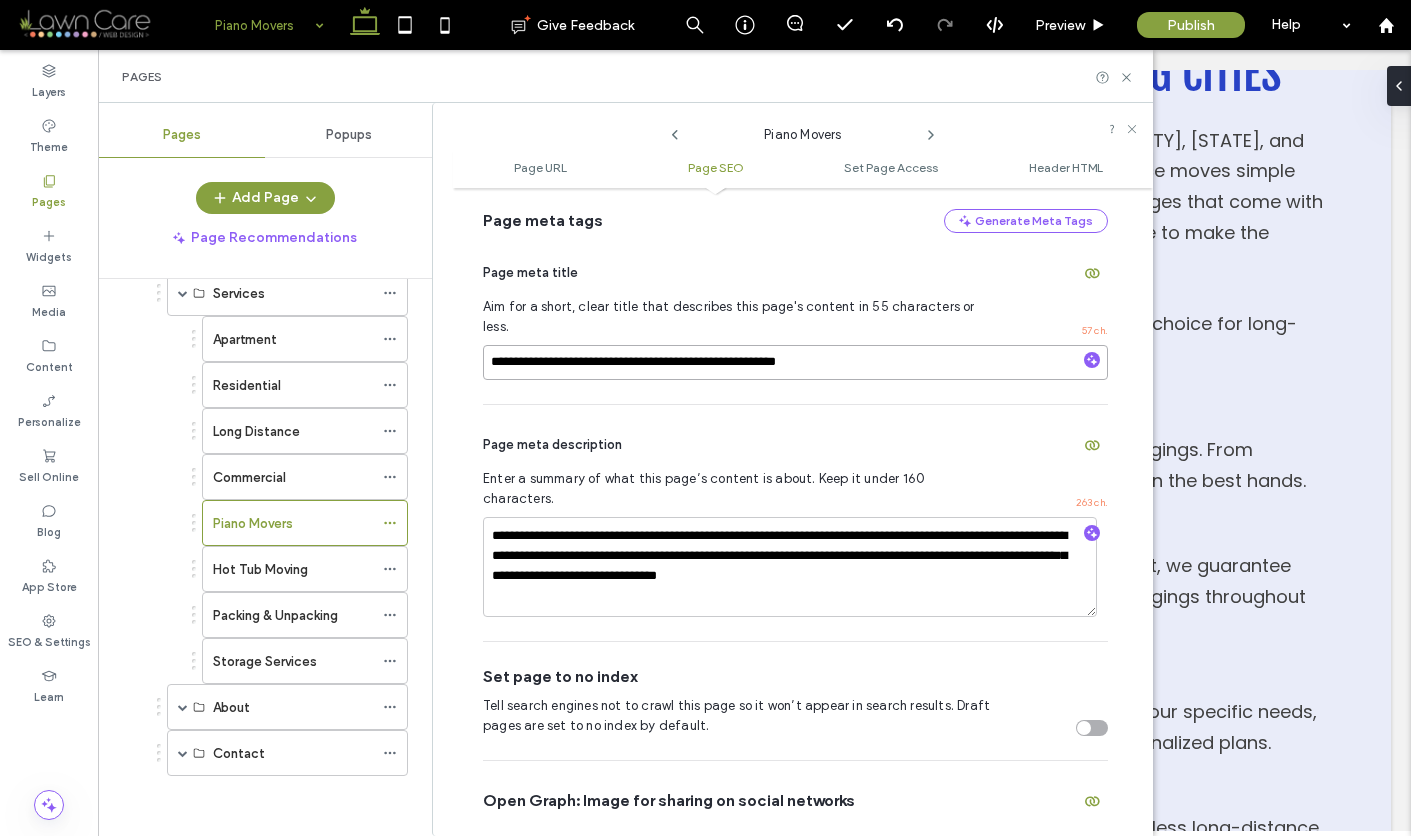 drag, startPoint x: 853, startPoint y: 341, endPoint x: 487, endPoint y: 342, distance: 366.00137 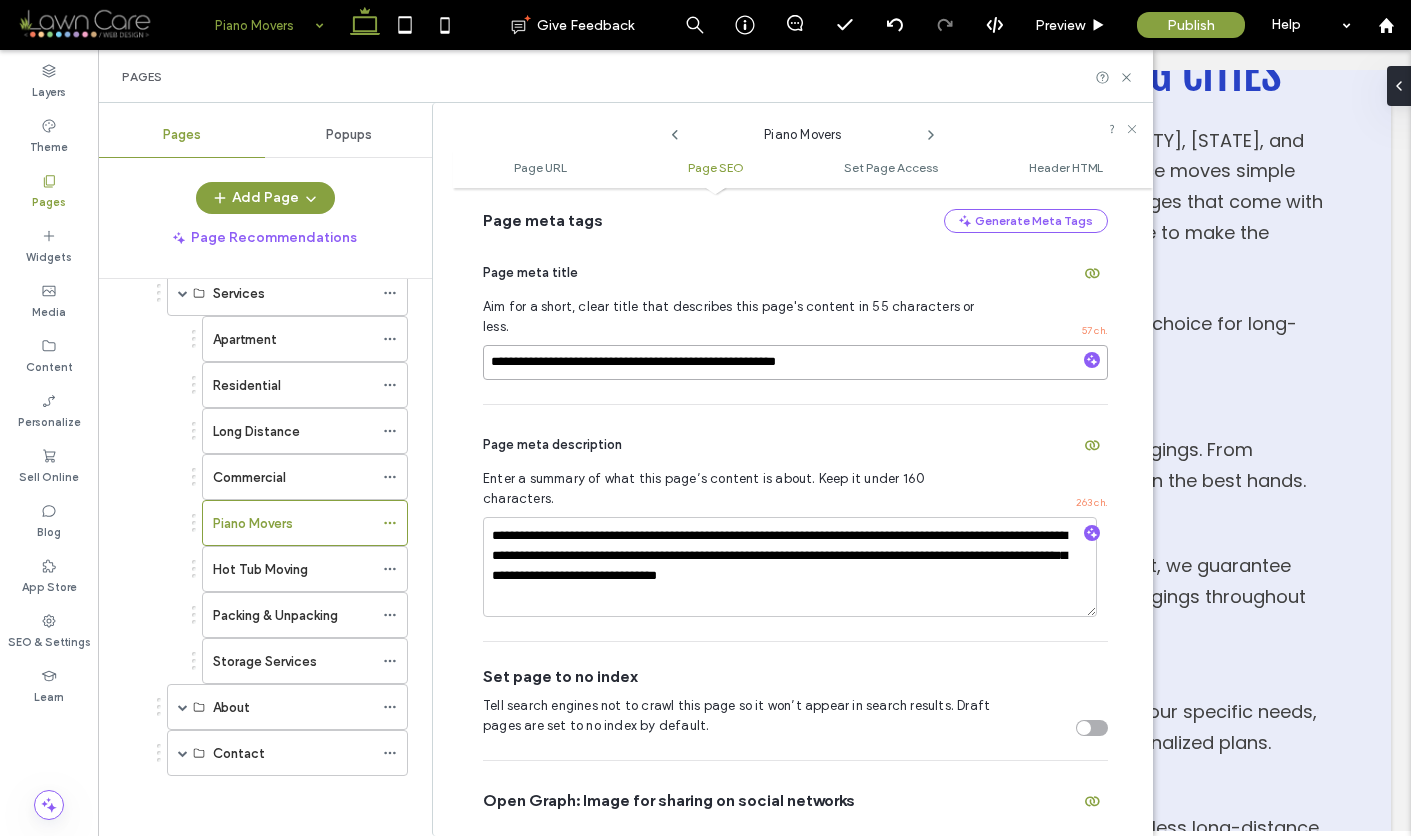 click on "**********" at bounding box center (795, 362) 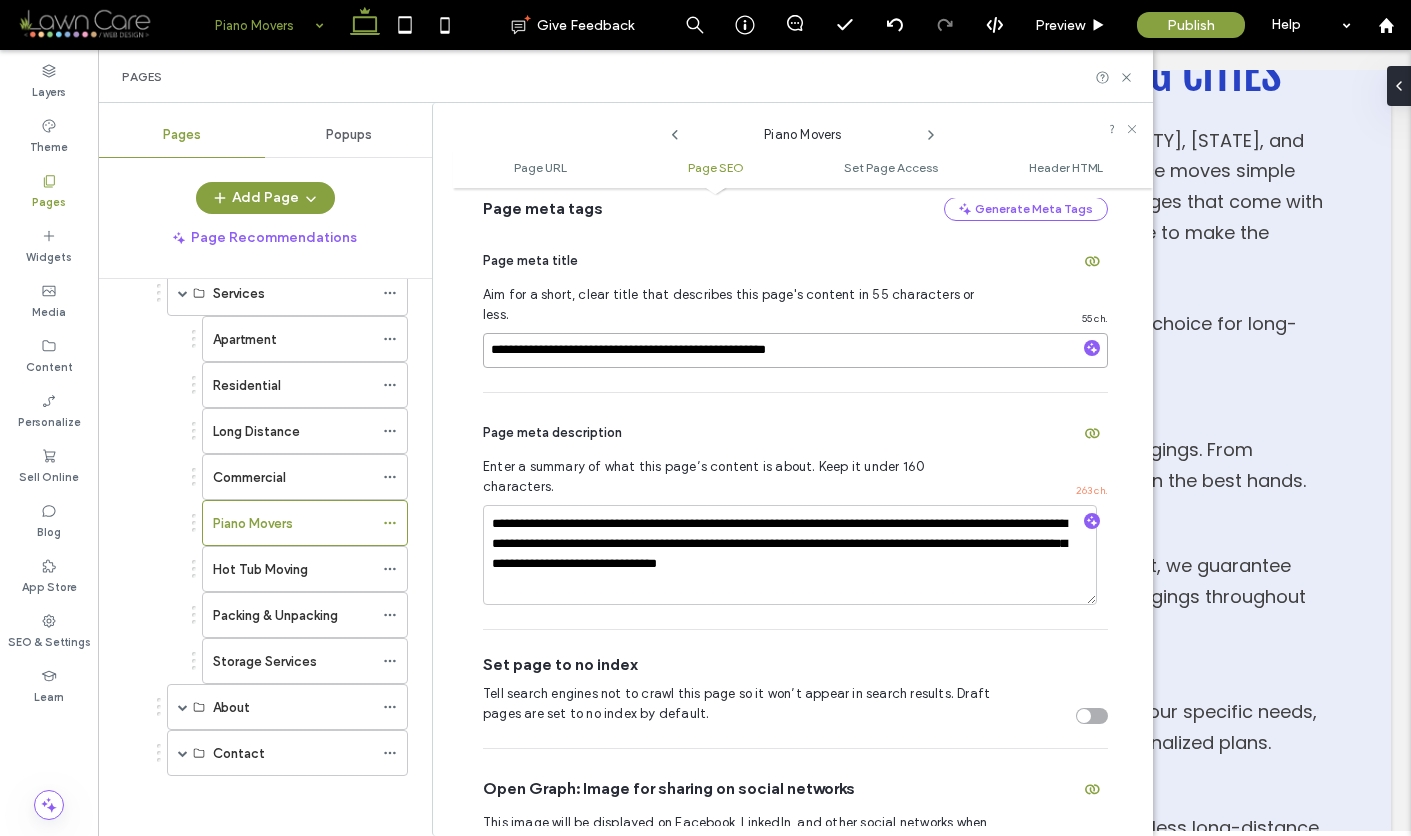 scroll, scrollTop: 479, scrollLeft: 0, axis: vertical 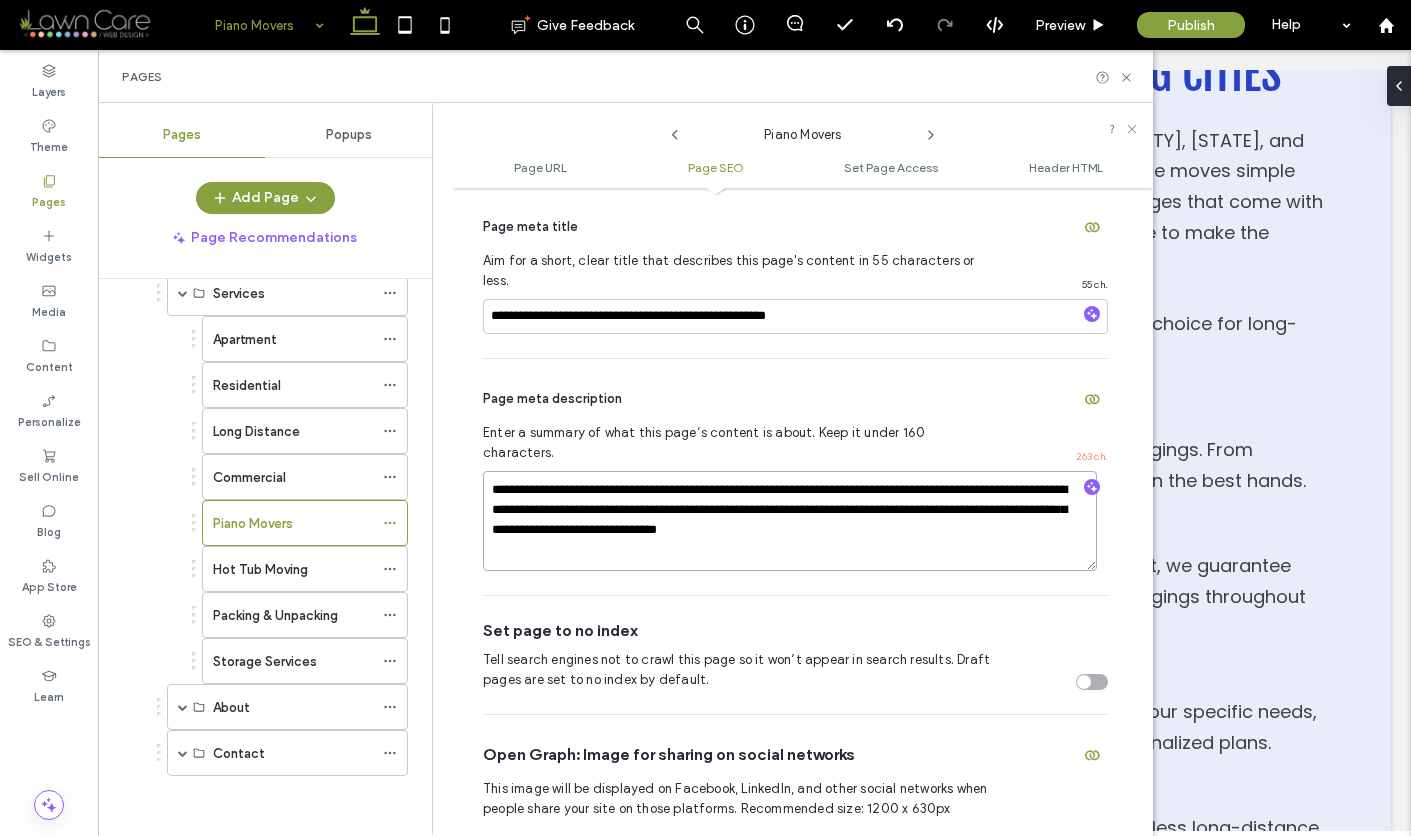 drag, startPoint x: 490, startPoint y: 454, endPoint x: 1008, endPoint y: 488, distance: 519.1146 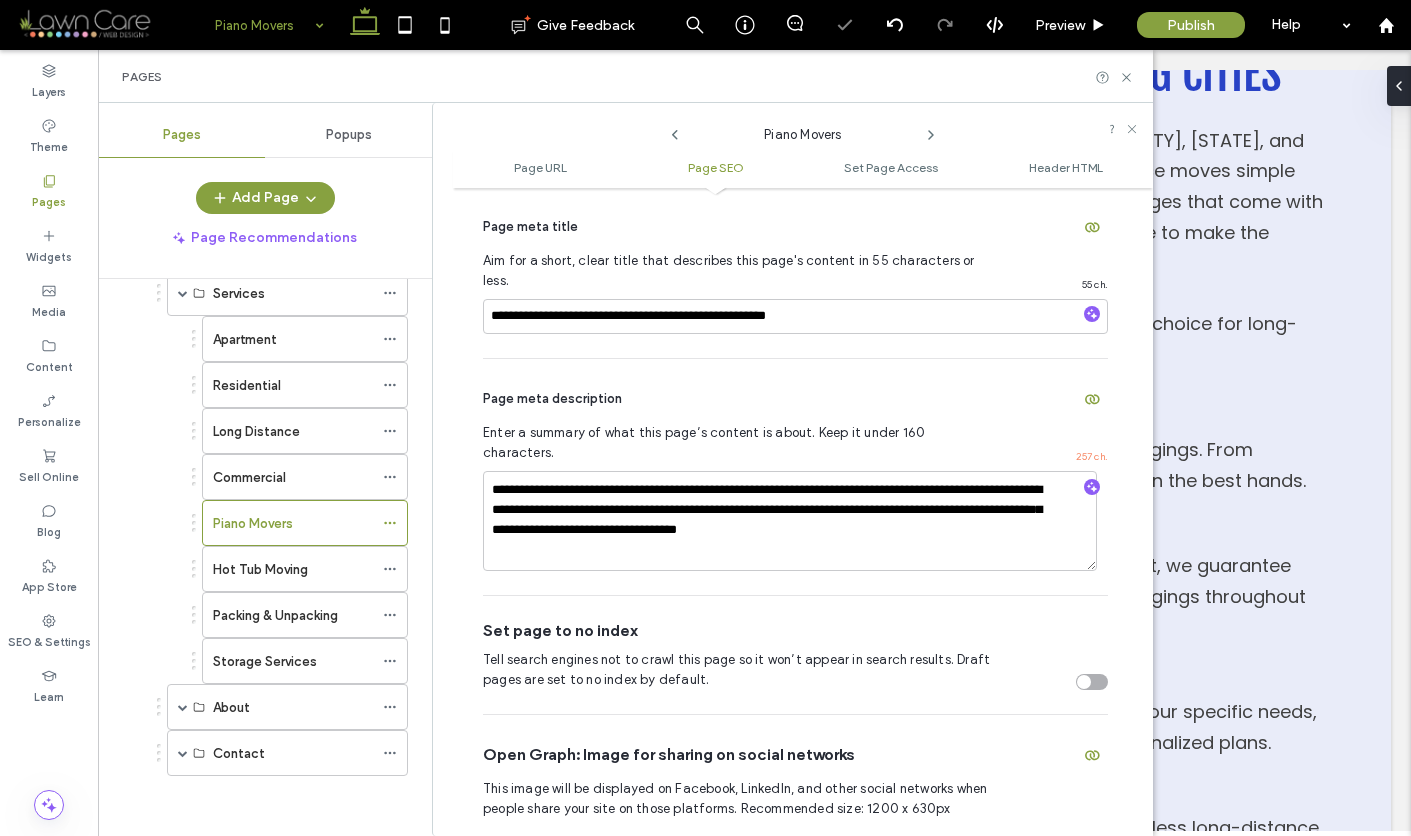 click on "Page meta description" at bounding box center (795, 399) 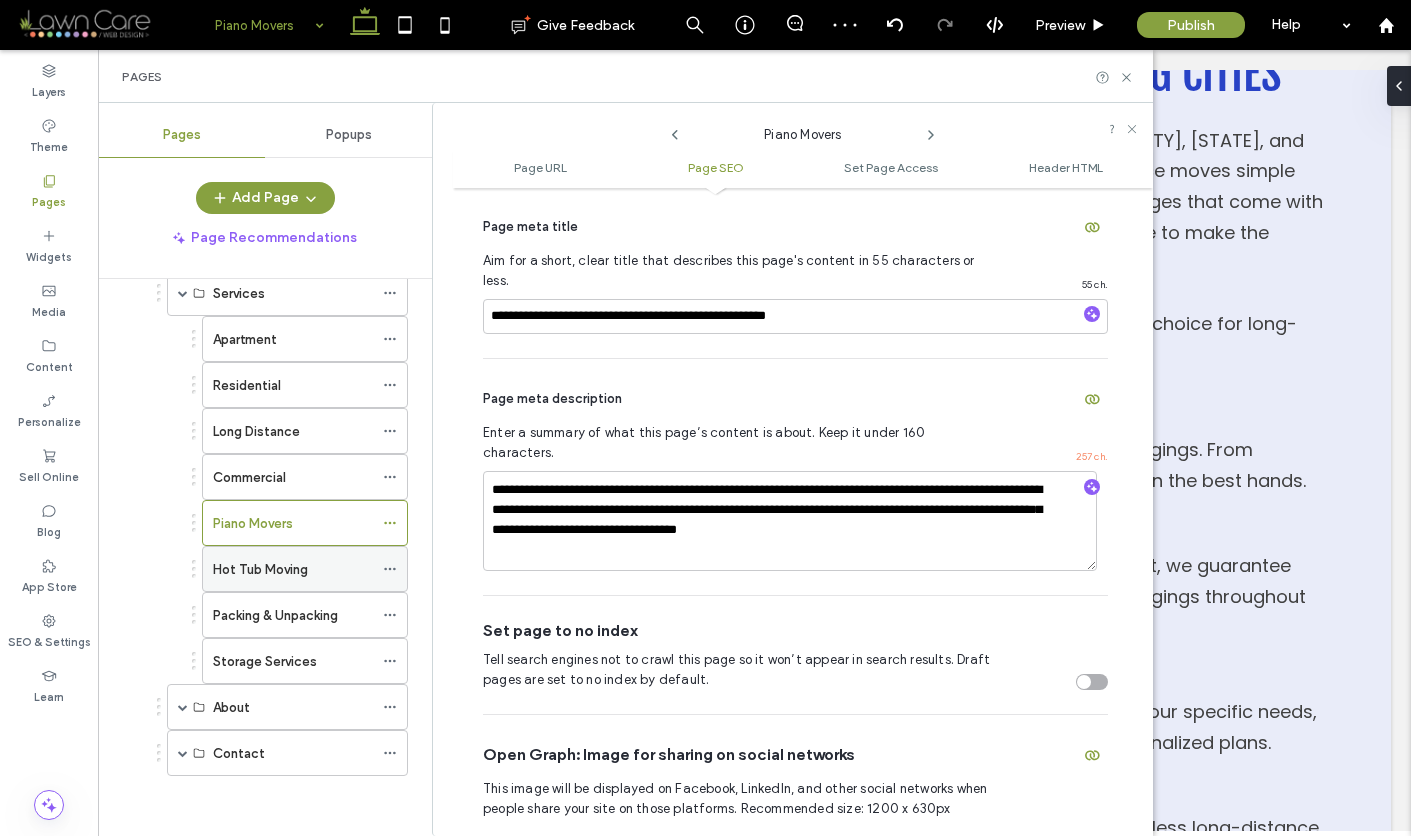 click on "Hot Tub Moving" at bounding box center (293, 569) 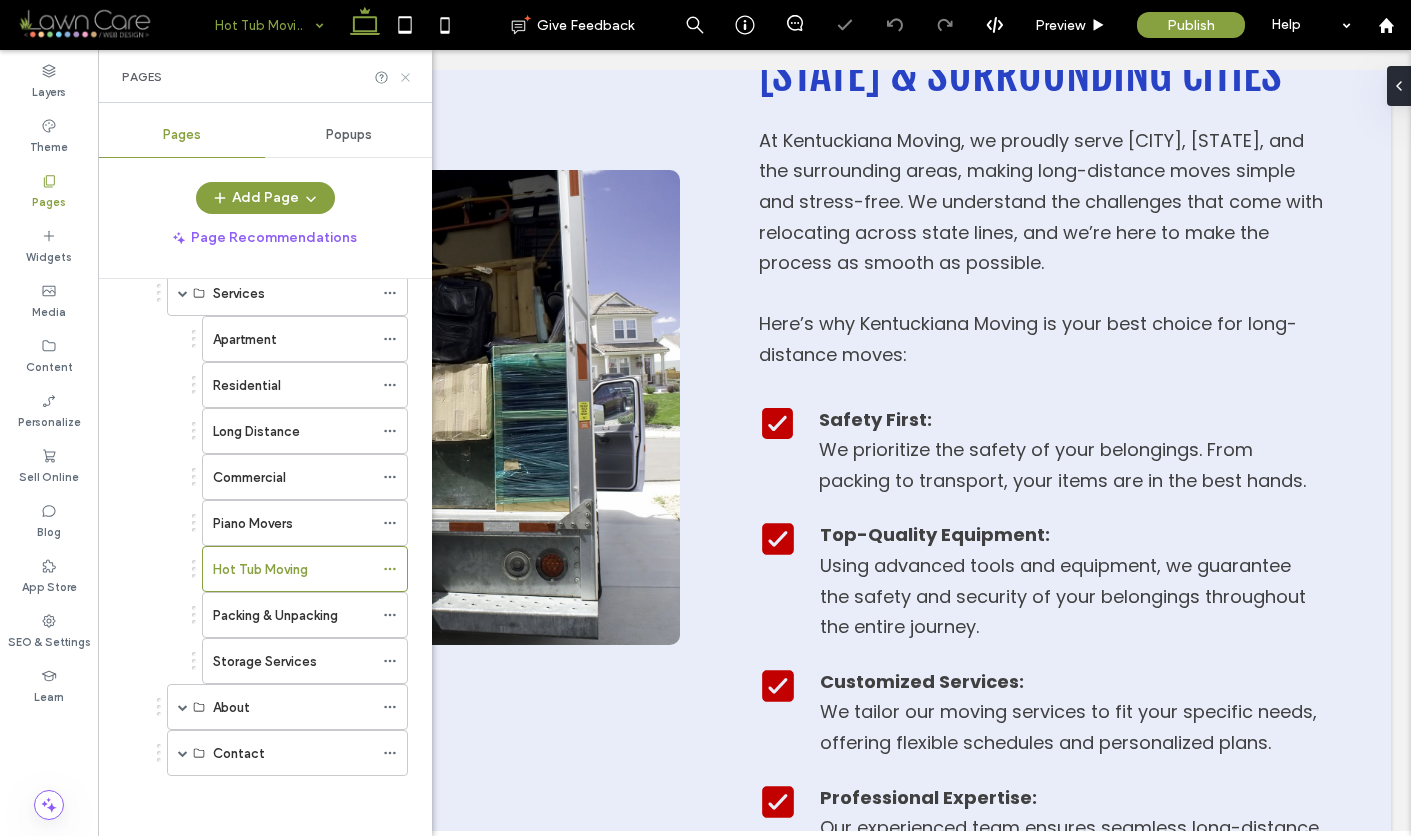 click 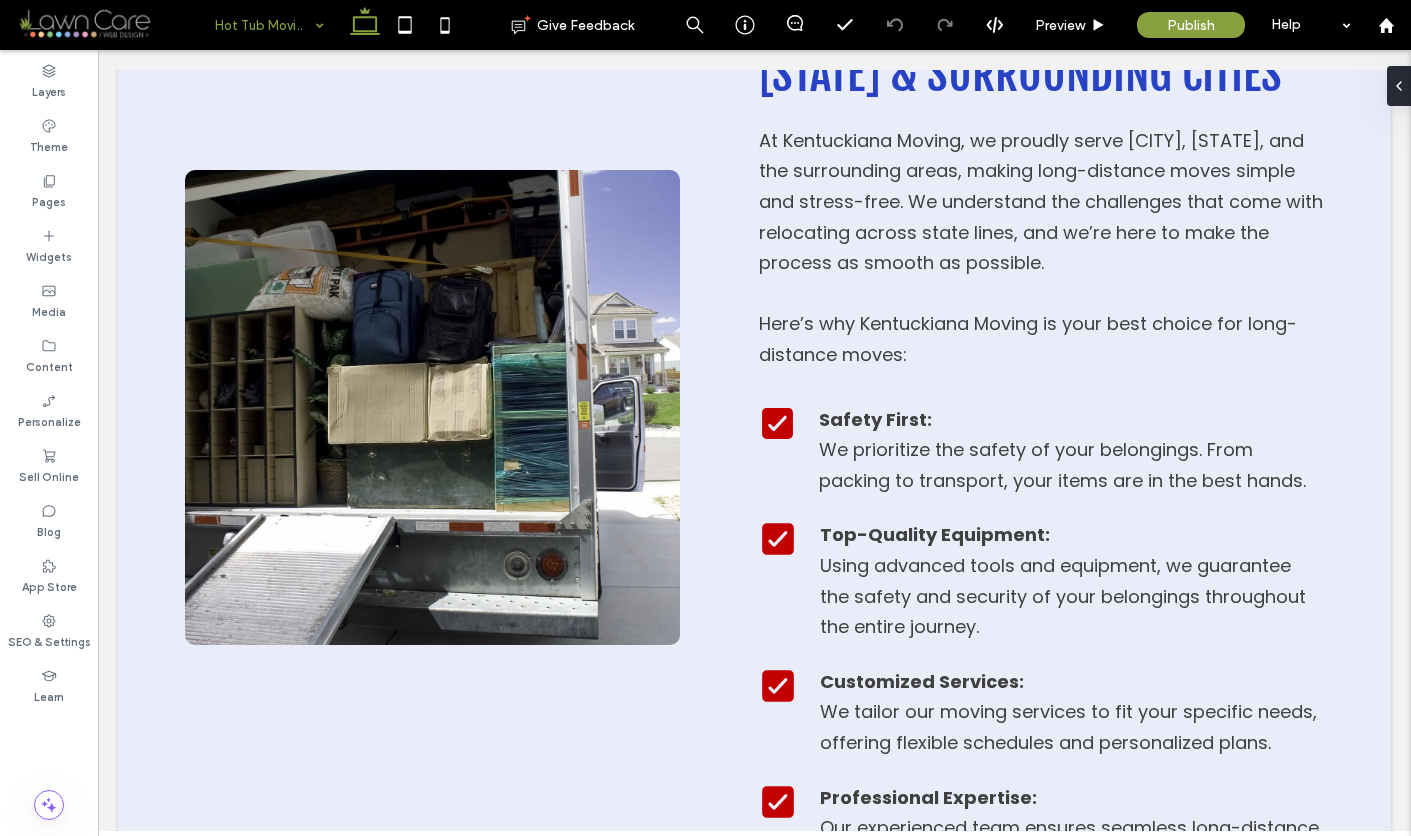 type on "*******" 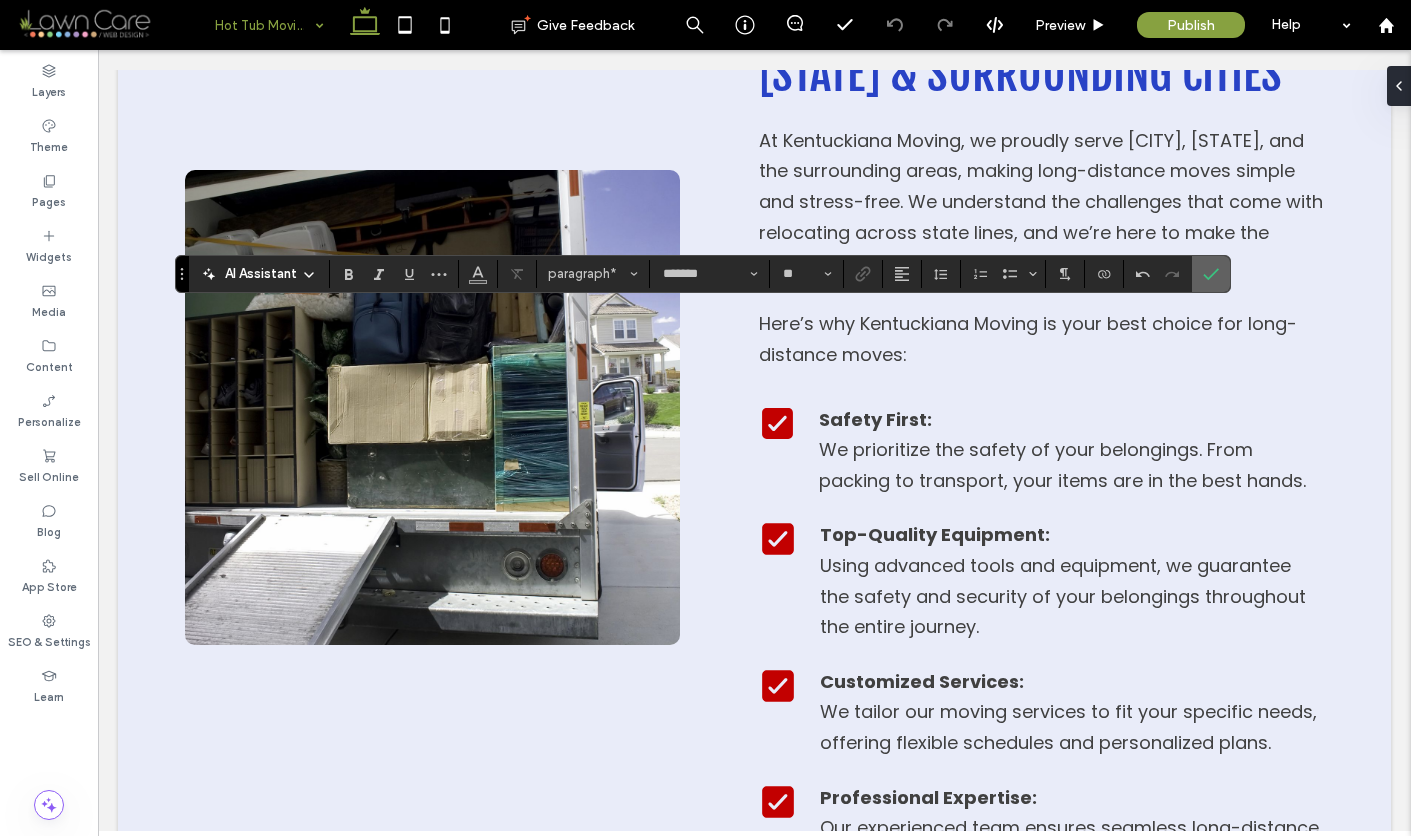 click 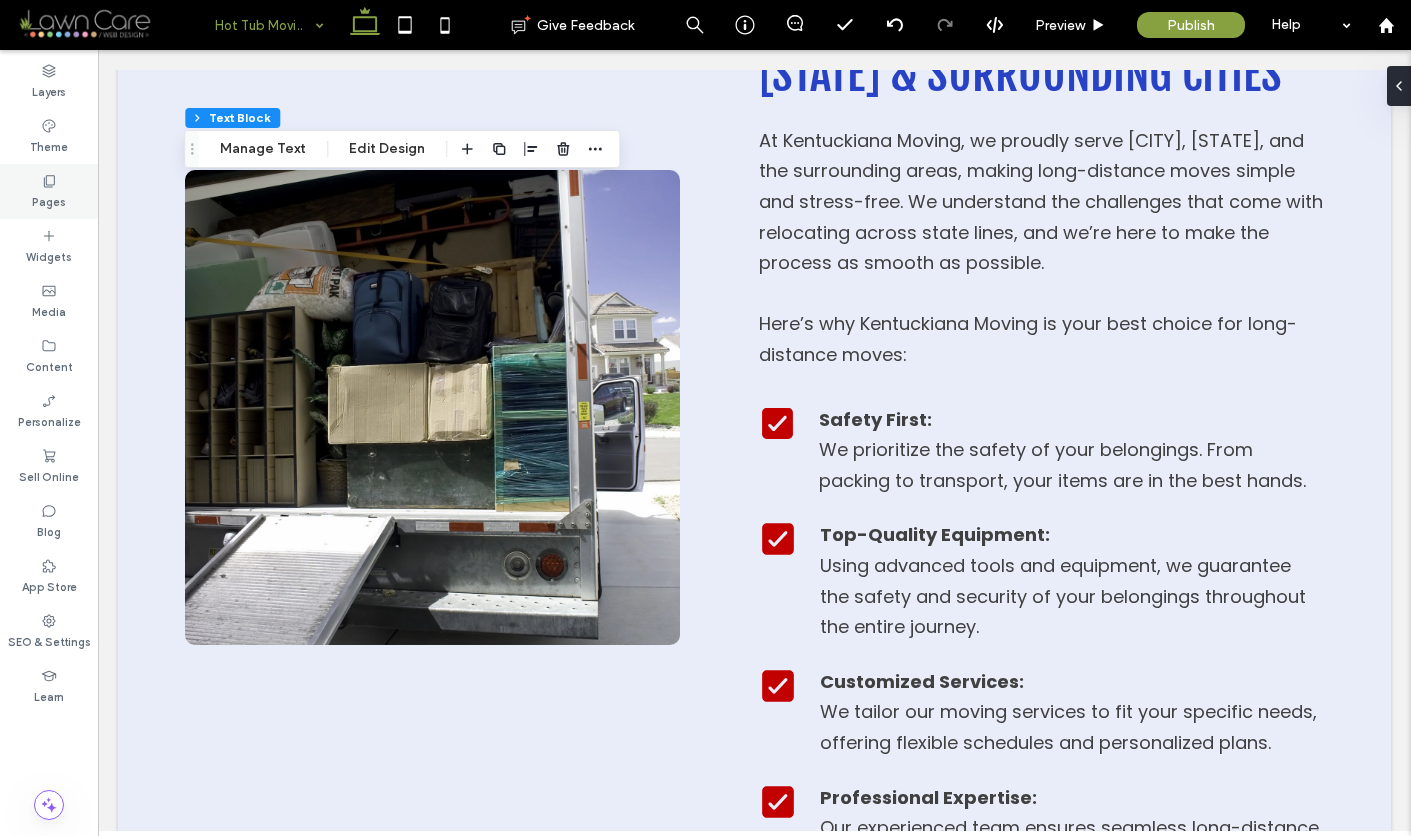 click on "Pages" at bounding box center (49, 200) 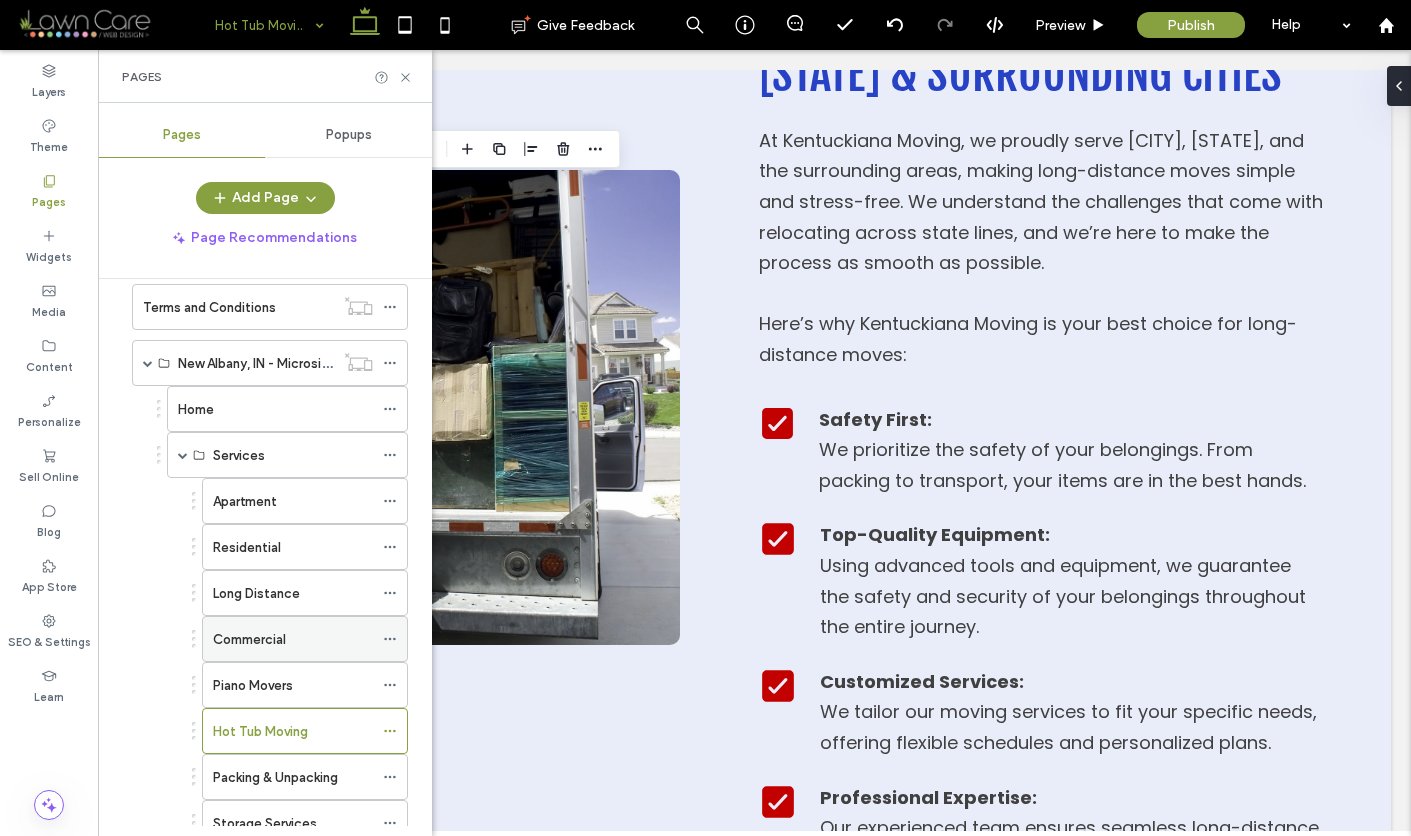scroll, scrollTop: 791, scrollLeft: 0, axis: vertical 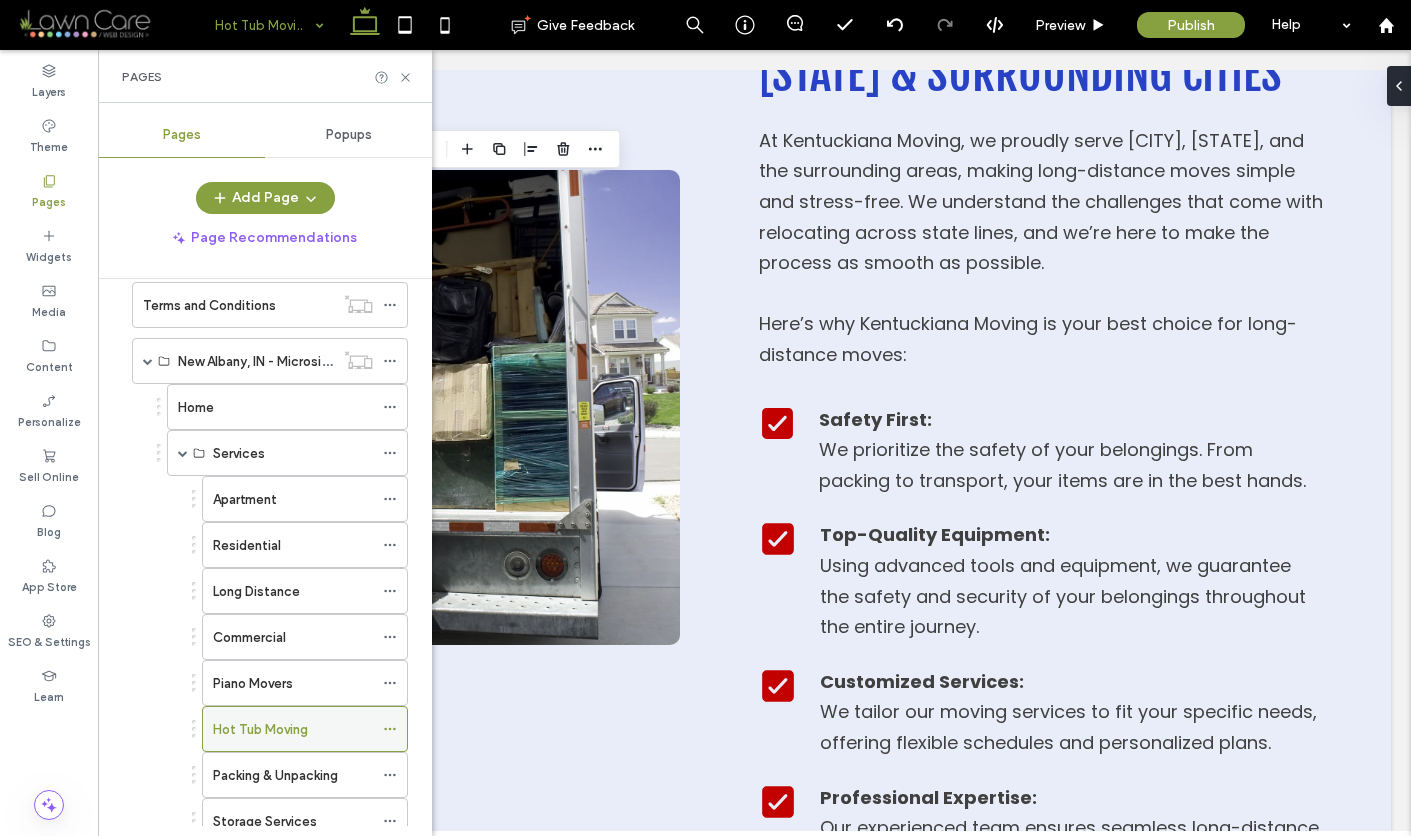 click 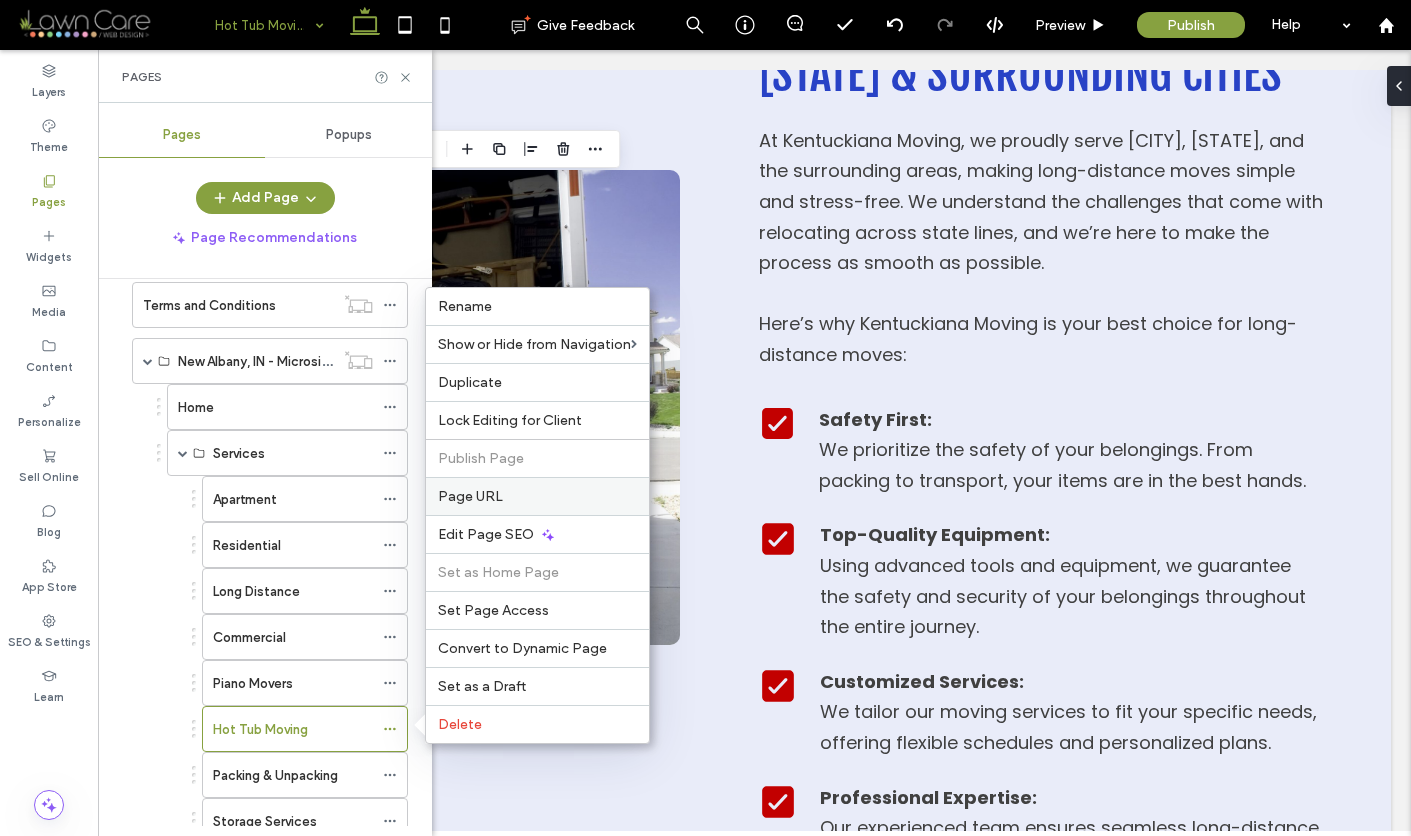 click on "Page URL" at bounding box center [537, 496] 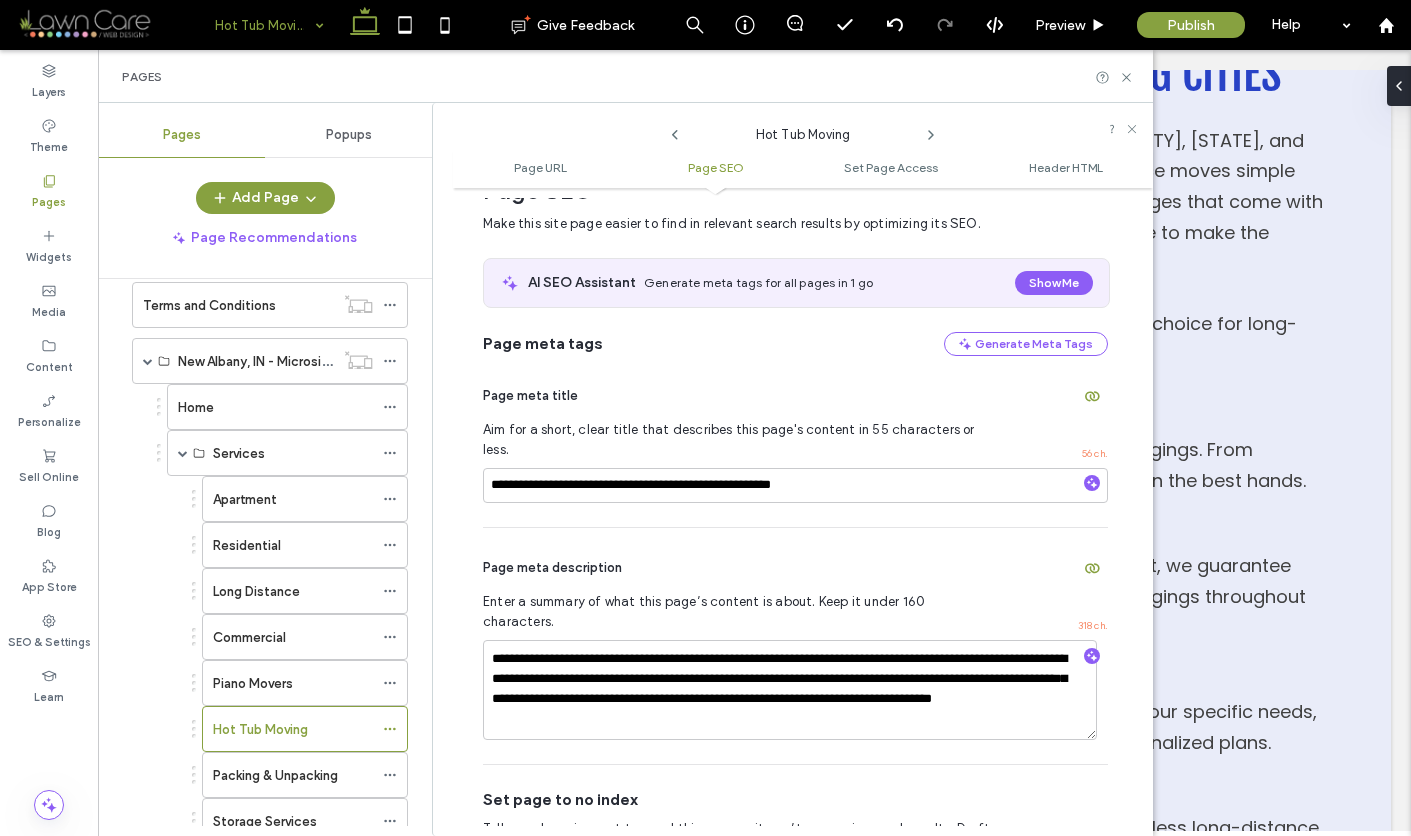 scroll, scrollTop: 338, scrollLeft: 0, axis: vertical 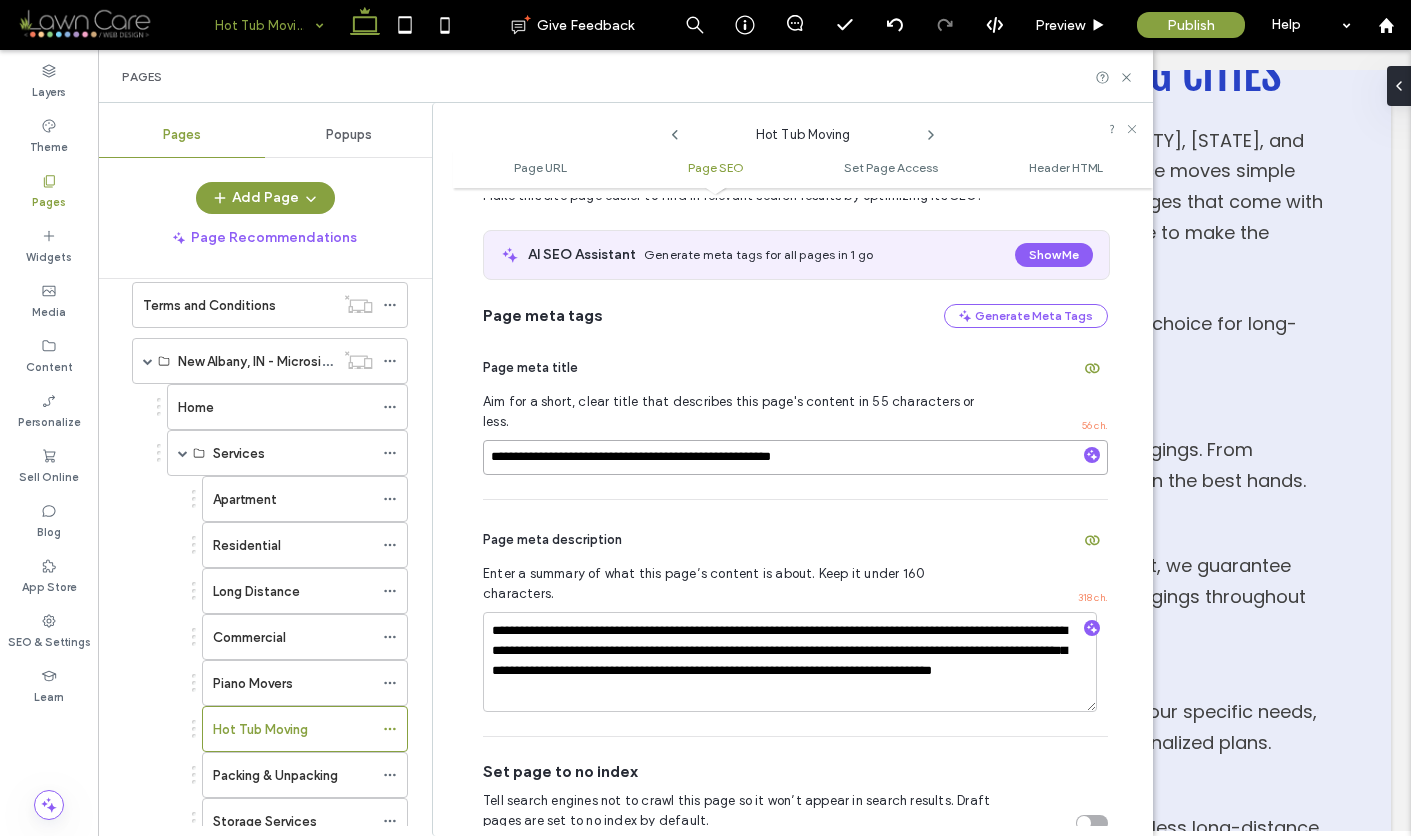 drag, startPoint x: 842, startPoint y: 439, endPoint x: 480, endPoint y: 436, distance: 362.01242 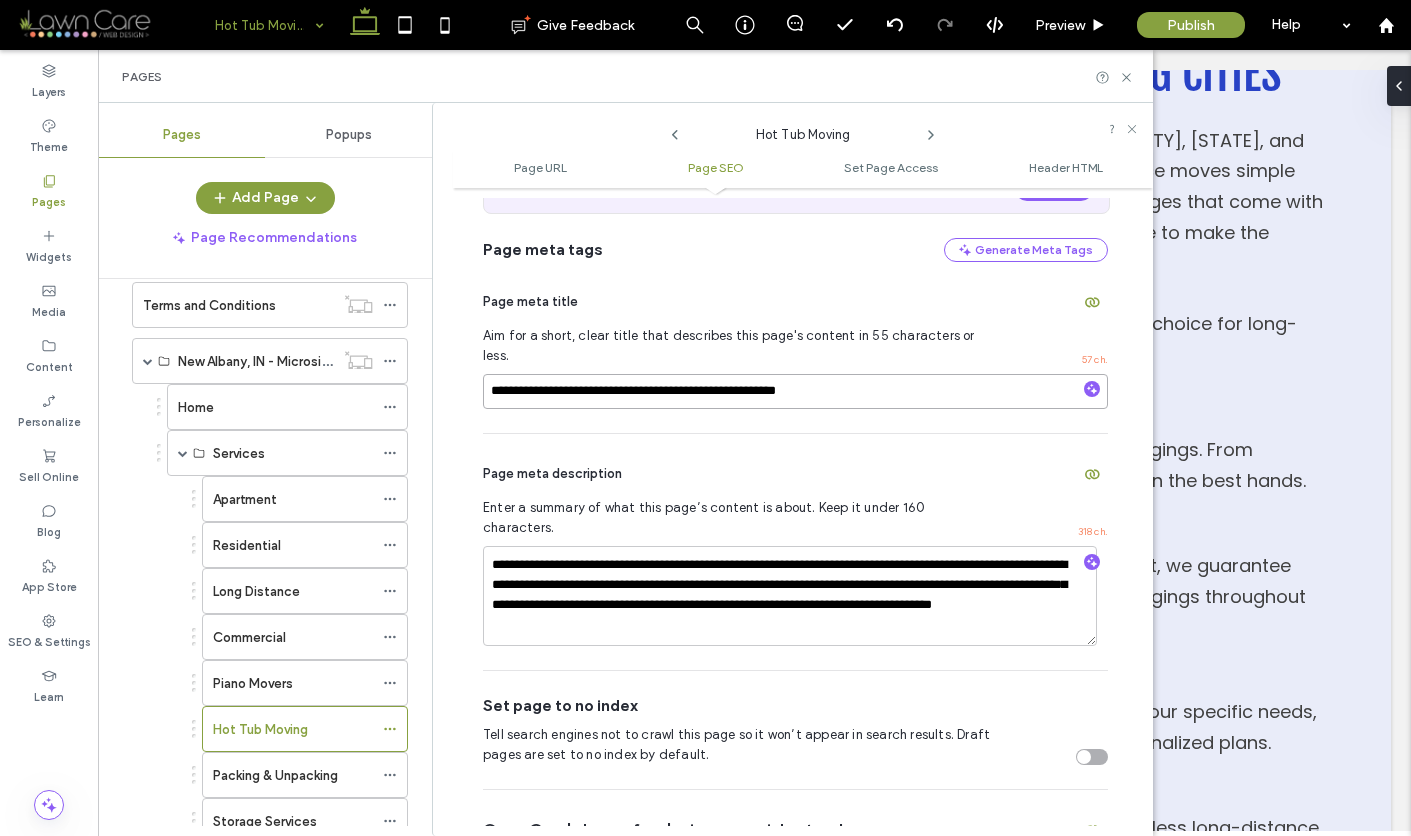 scroll, scrollTop: 419, scrollLeft: 0, axis: vertical 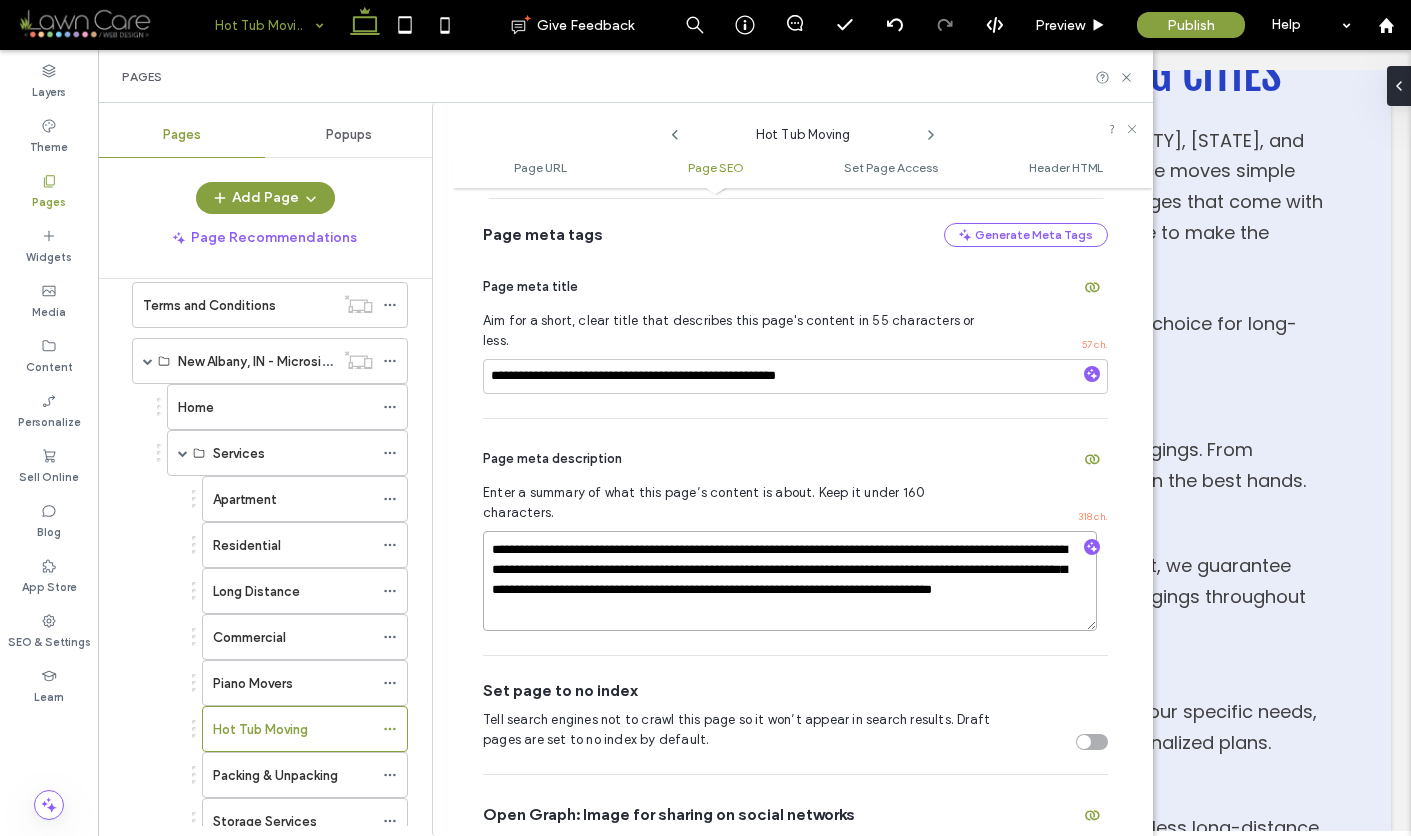 drag, startPoint x: 494, startPoint y: 511, endPoint x: 818, endPoint y: 573, distance: 329.87875 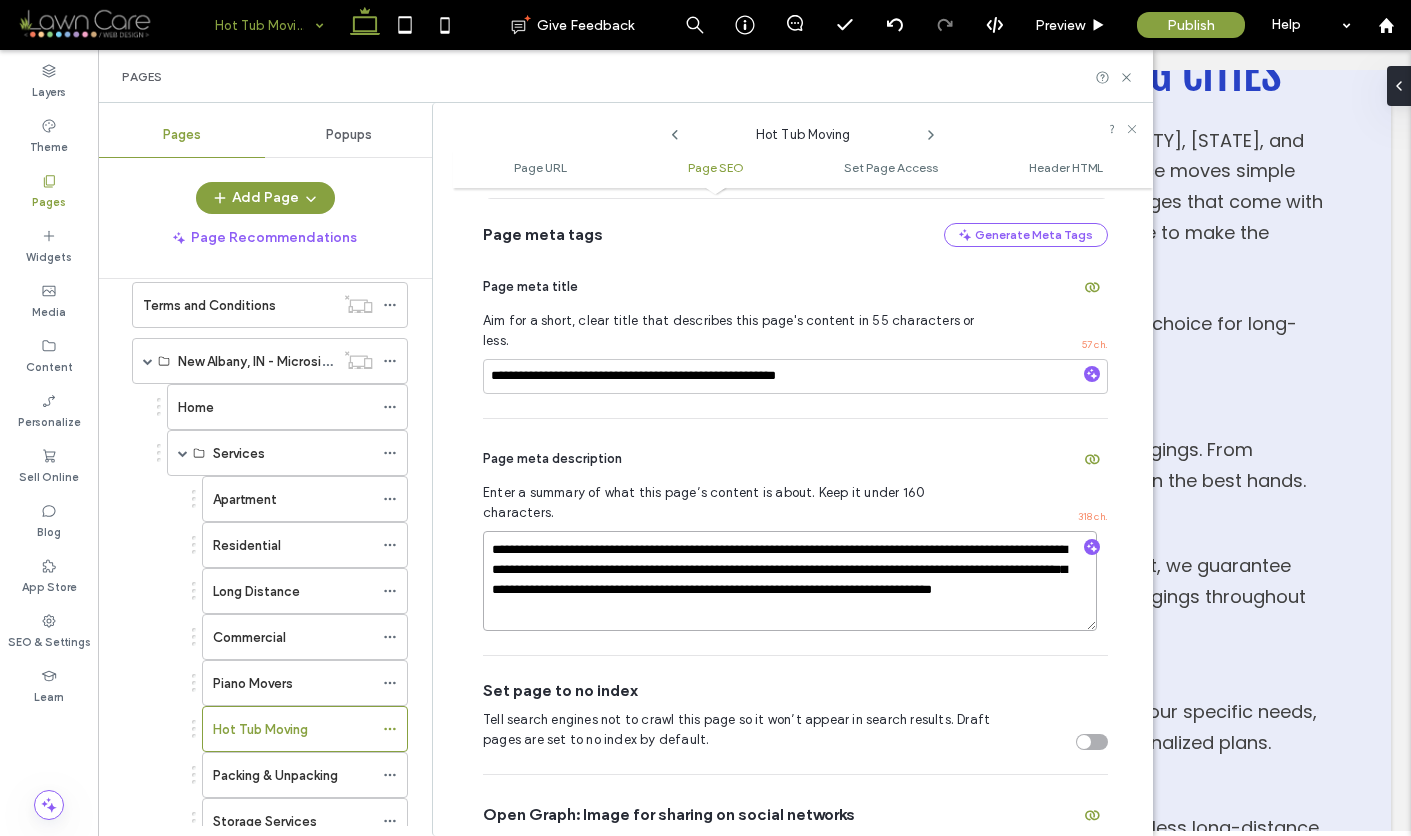 click on "**********" at bounding box center [790, 581] 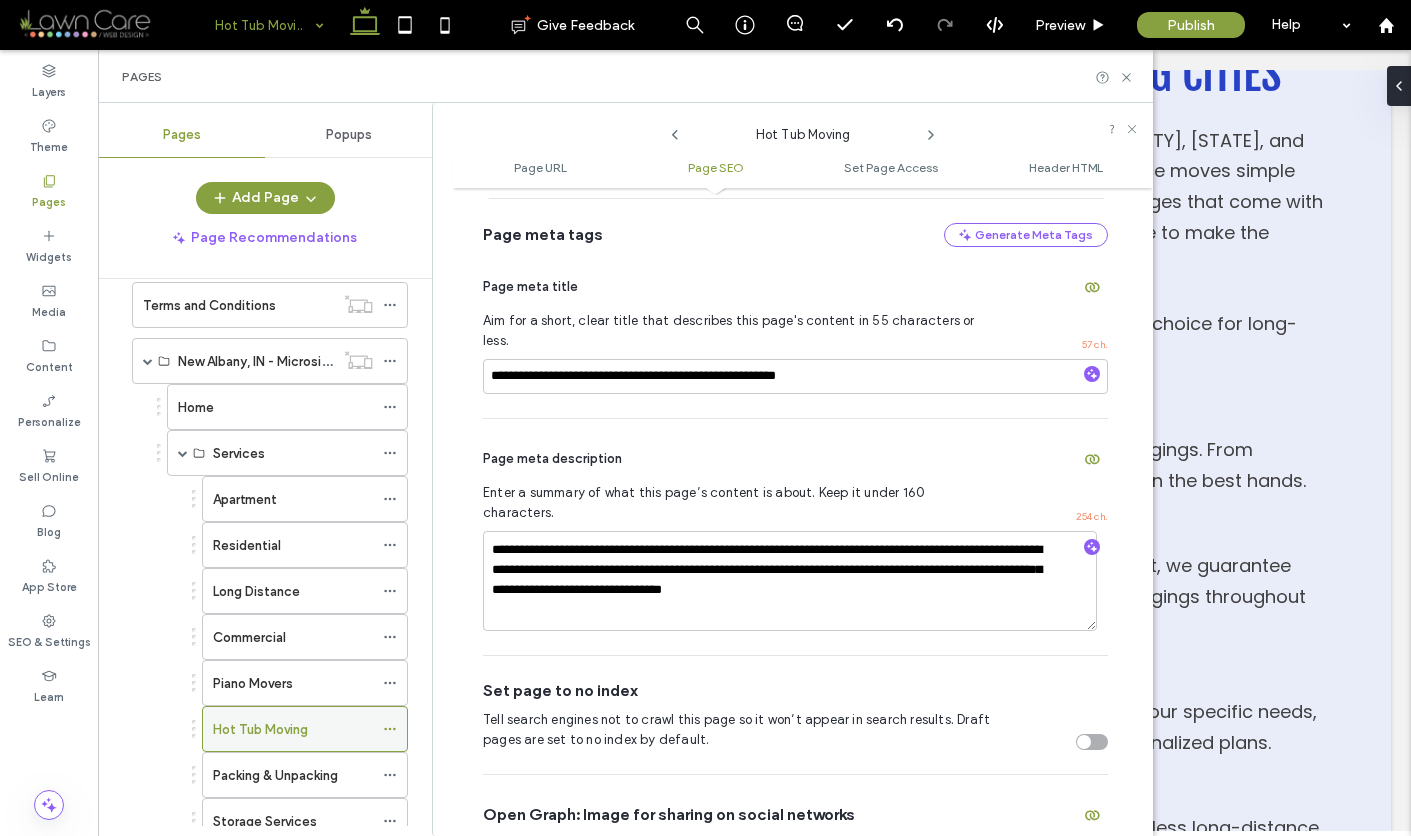 click on "Hot Tub Moving" at bounding box center [260, 729] 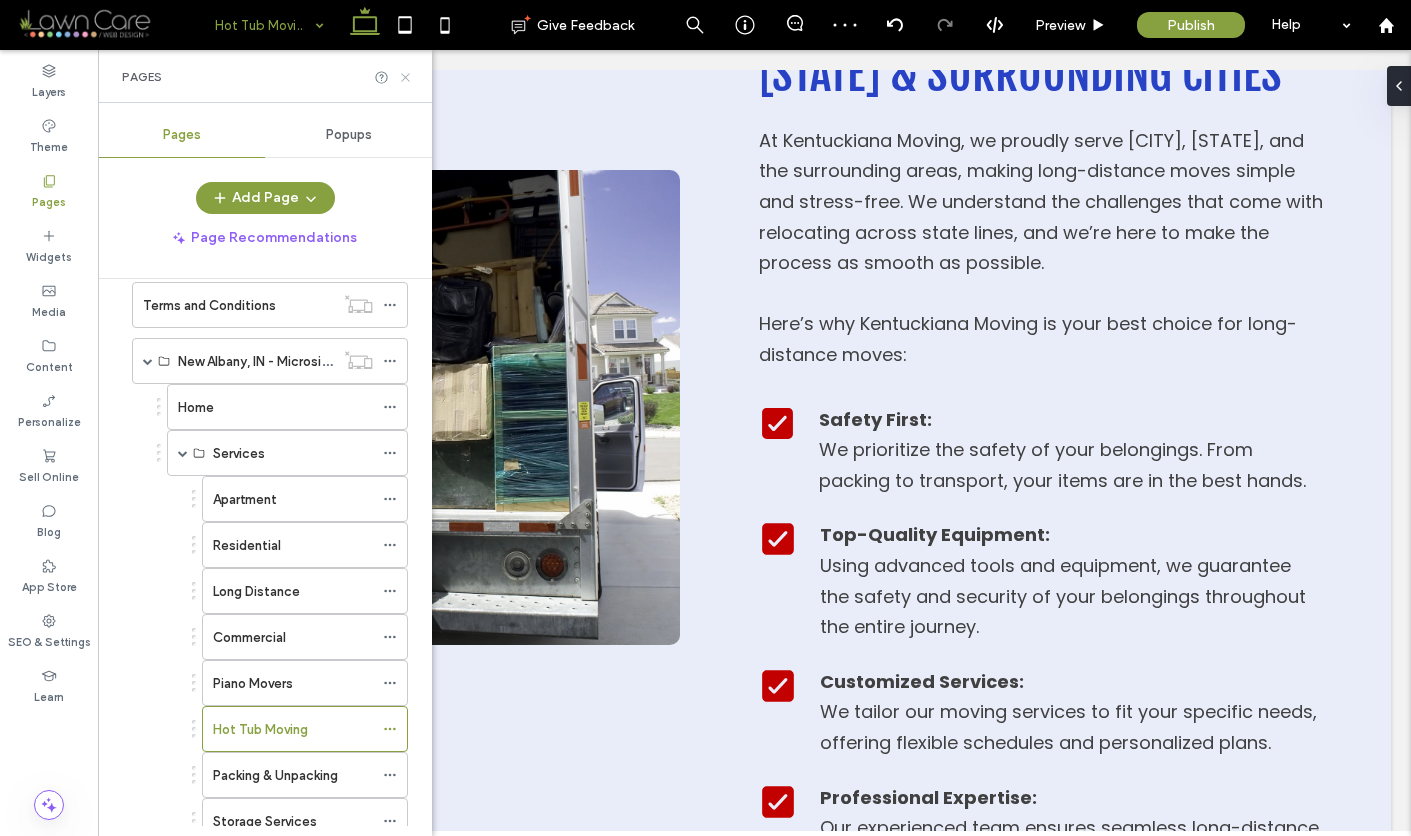 click 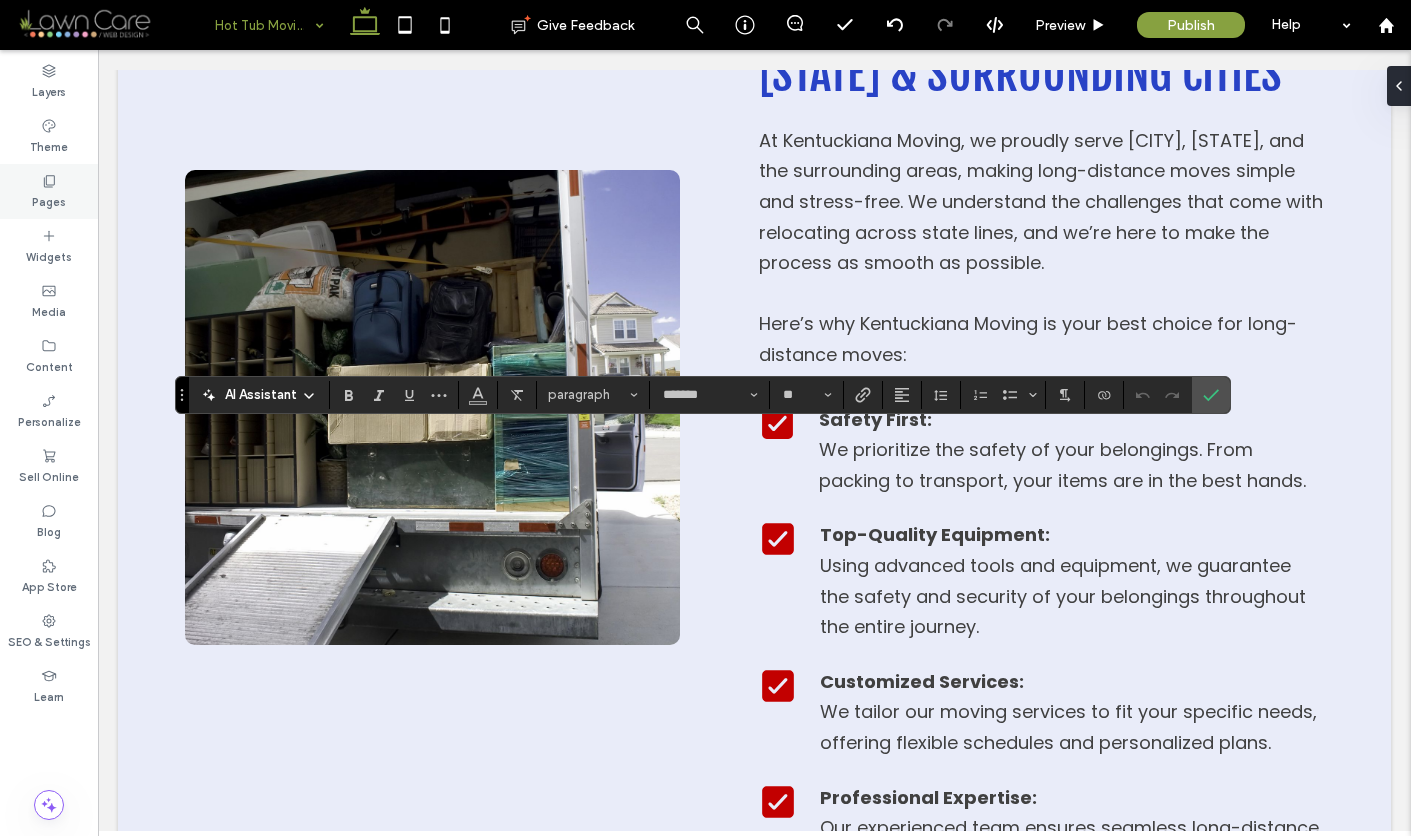 click on "Pages" at bounding box center [49, 200] 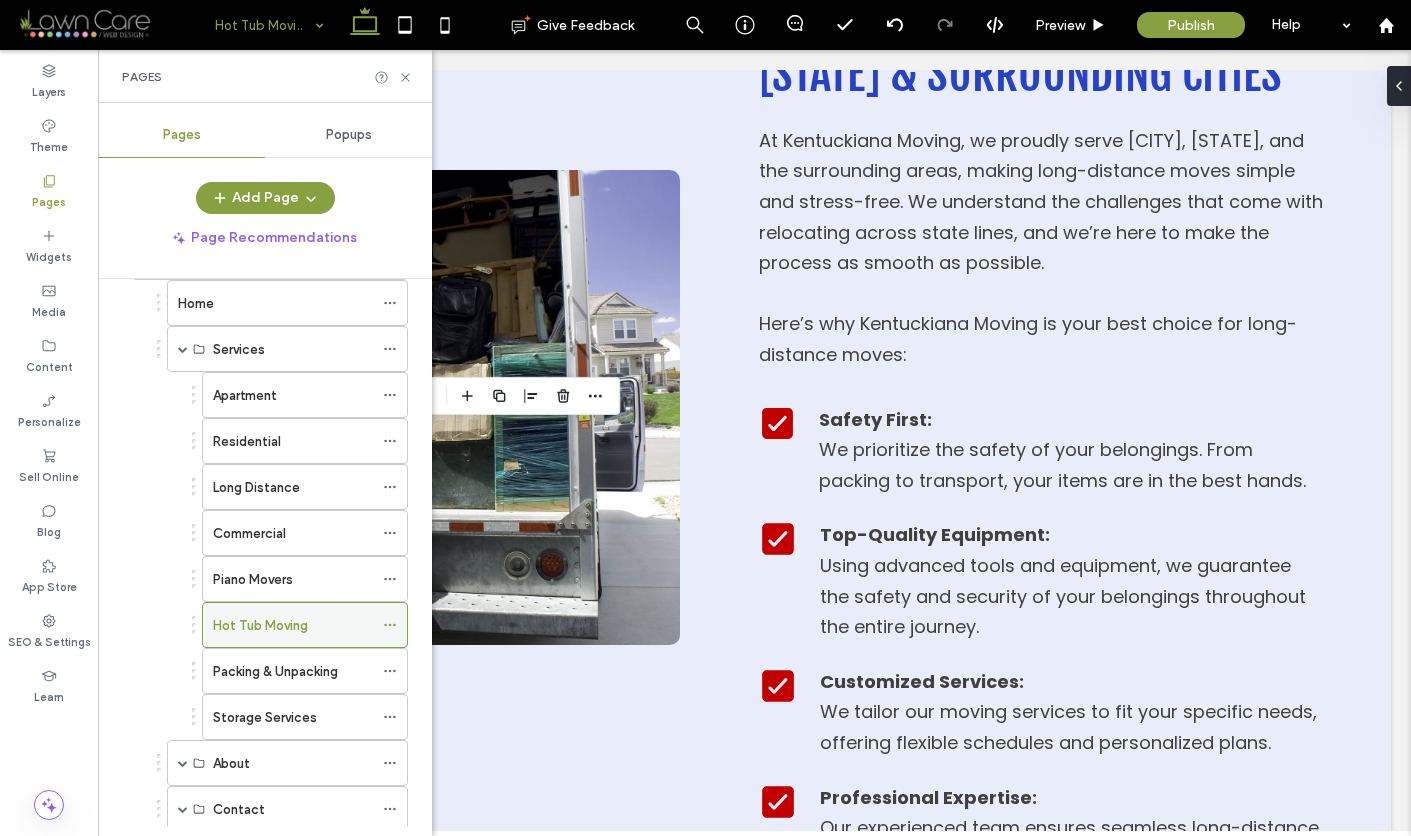 scroll, scrollTop: 901, scrollLeft: 0, axis: vertical 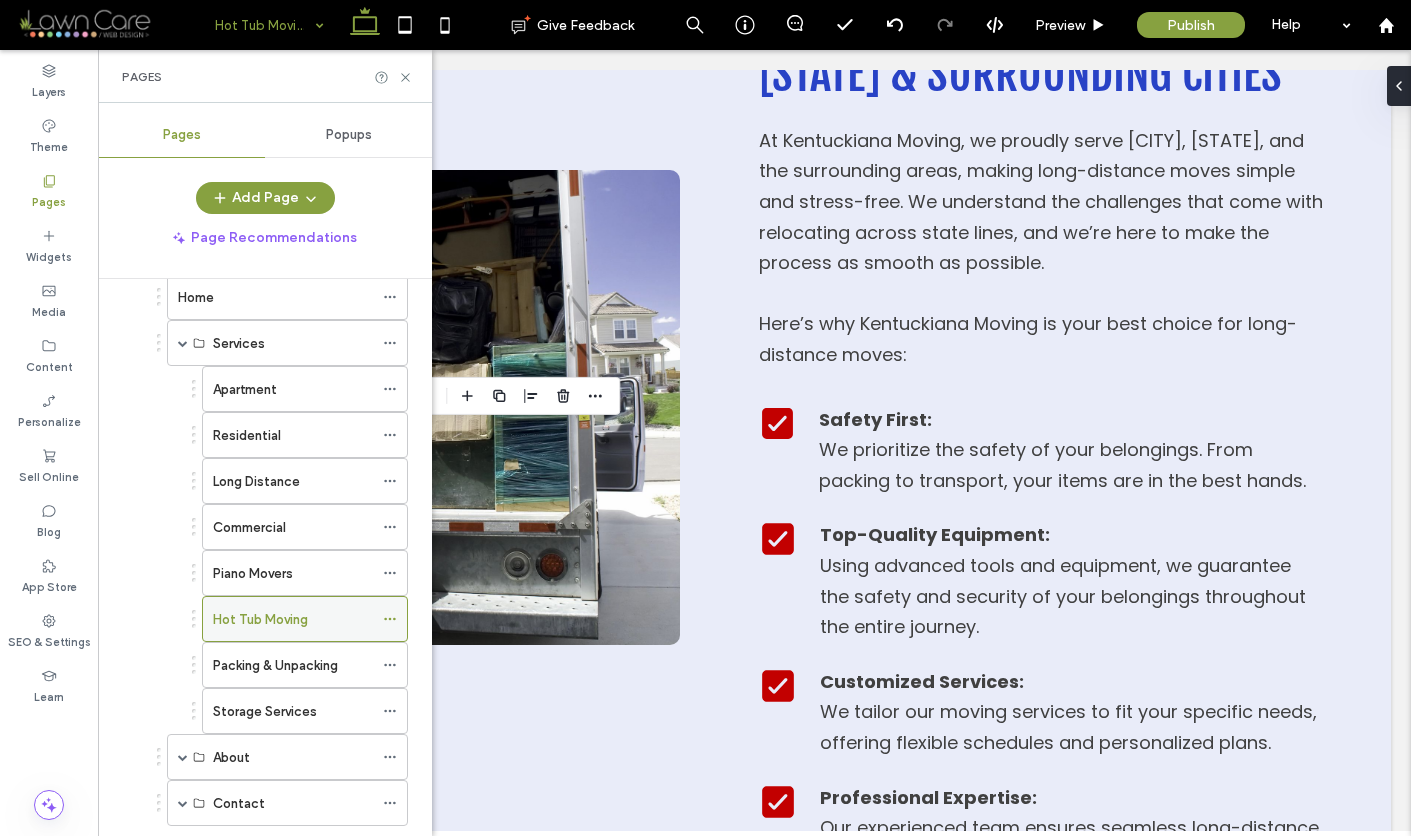 click 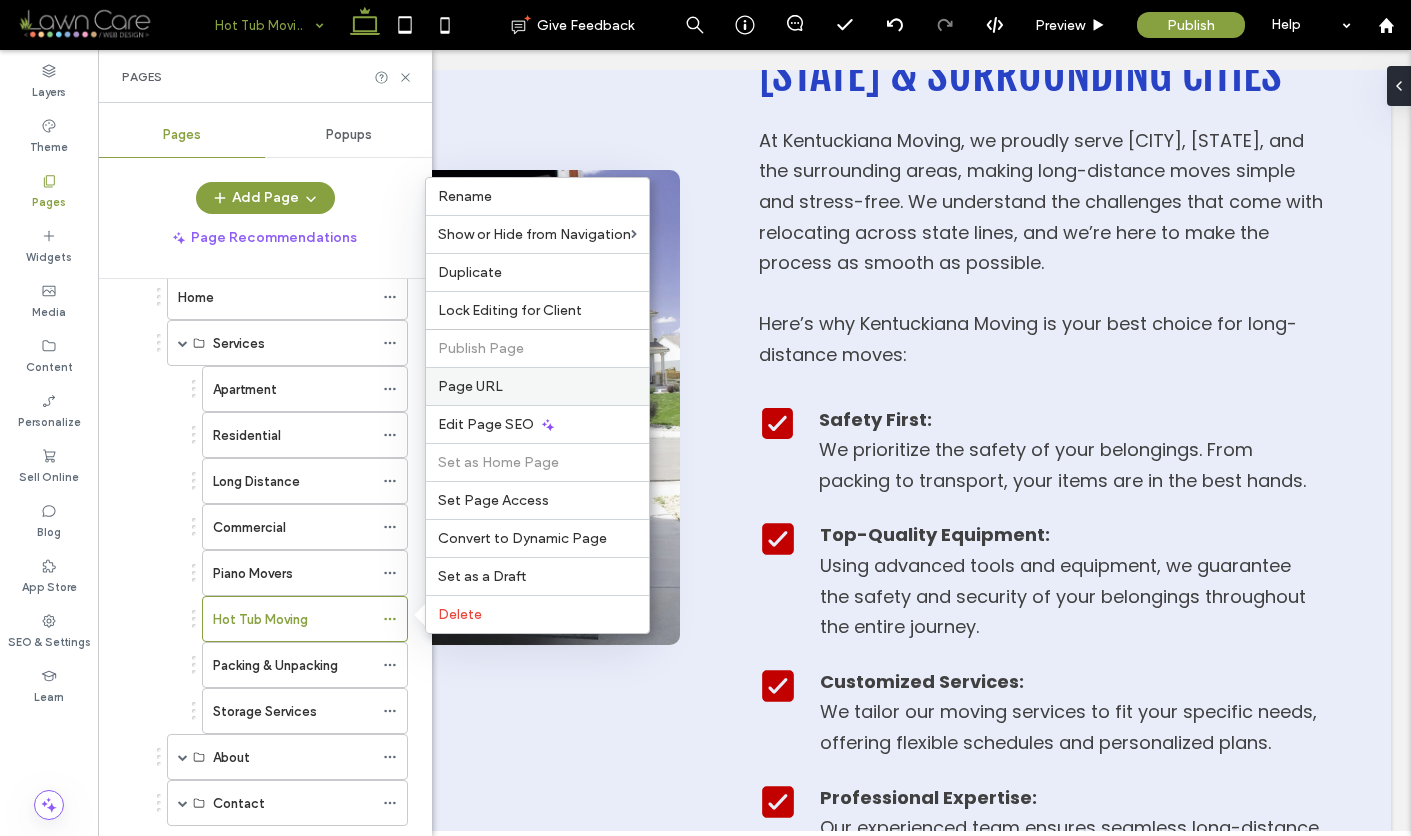 click on "Page URL" at bounding box center (470, 386) 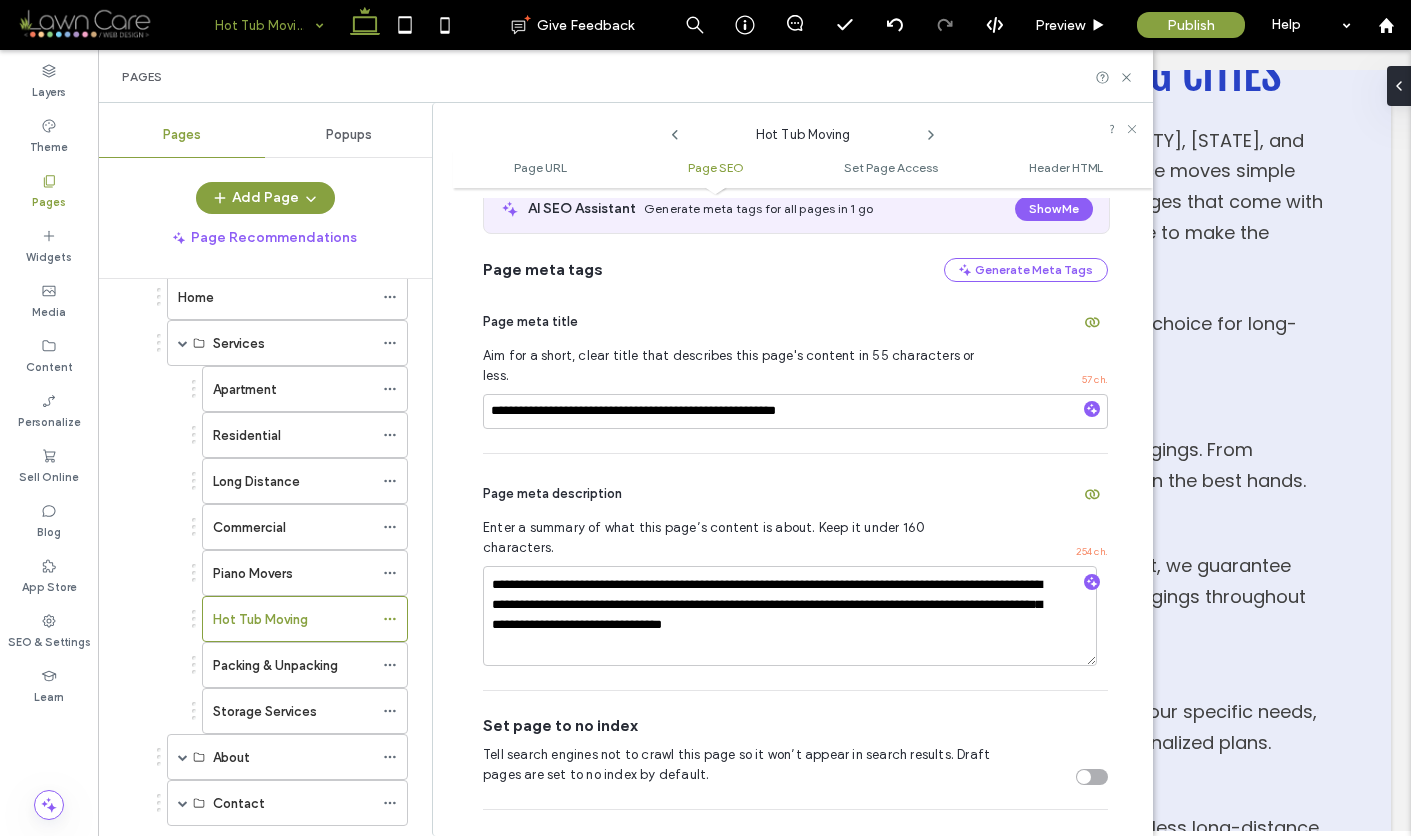 scroll, scrollTop: 398, scrollLeft: 0, axis: vertical 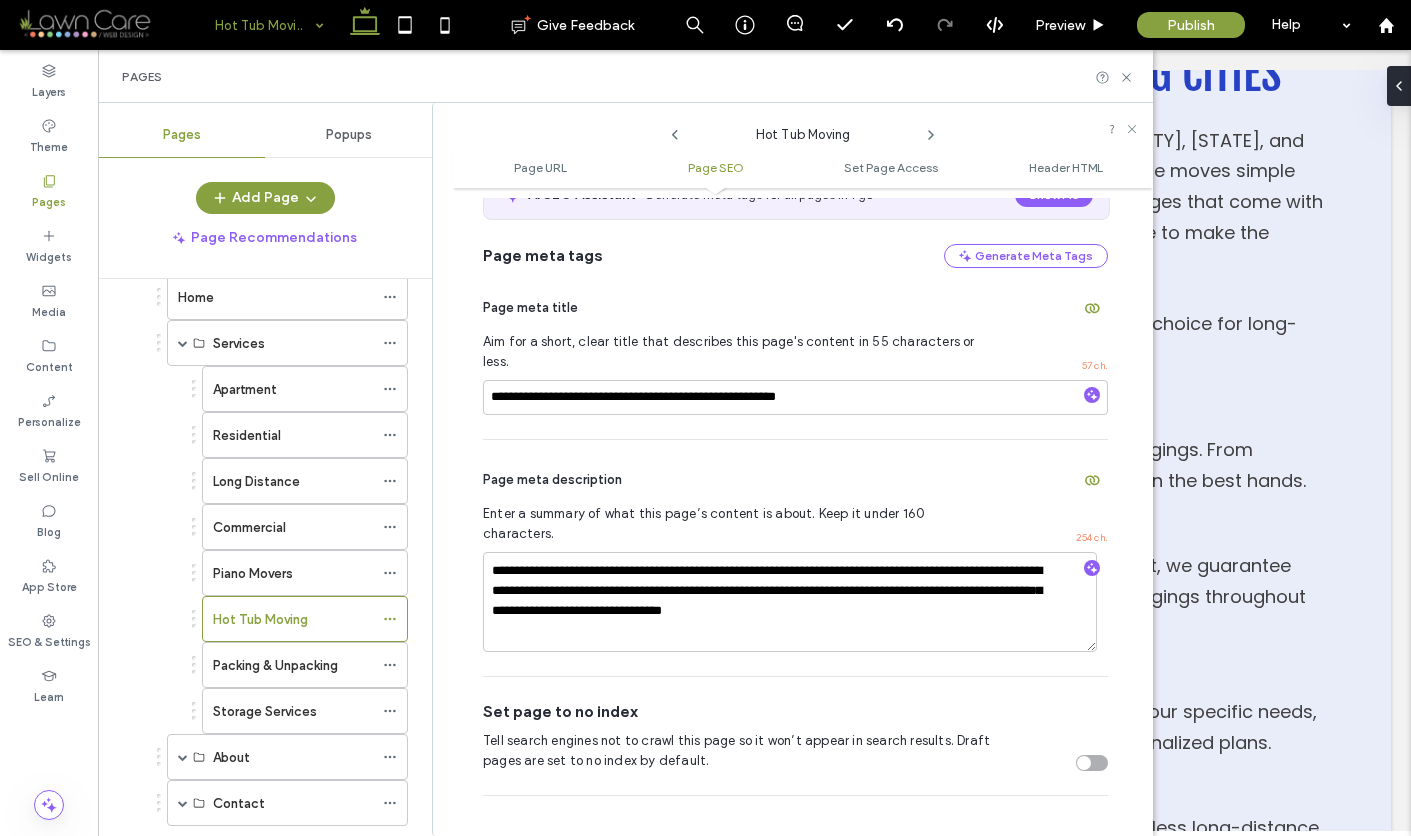 click on "Page meta description" at bounding box center [795, 480] 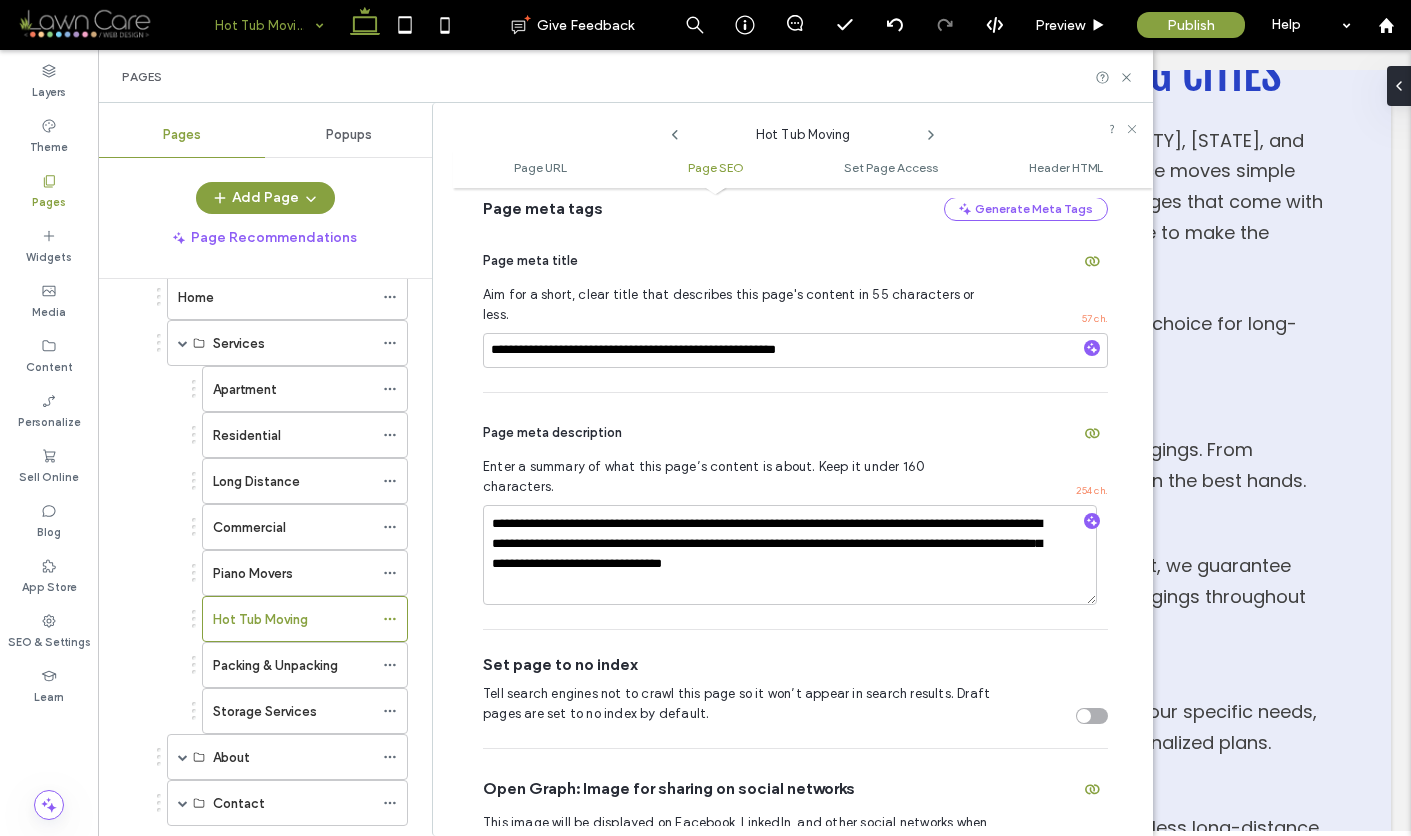 scroll, scrollTop: 582, scrollLeft: 0, axis: vertical 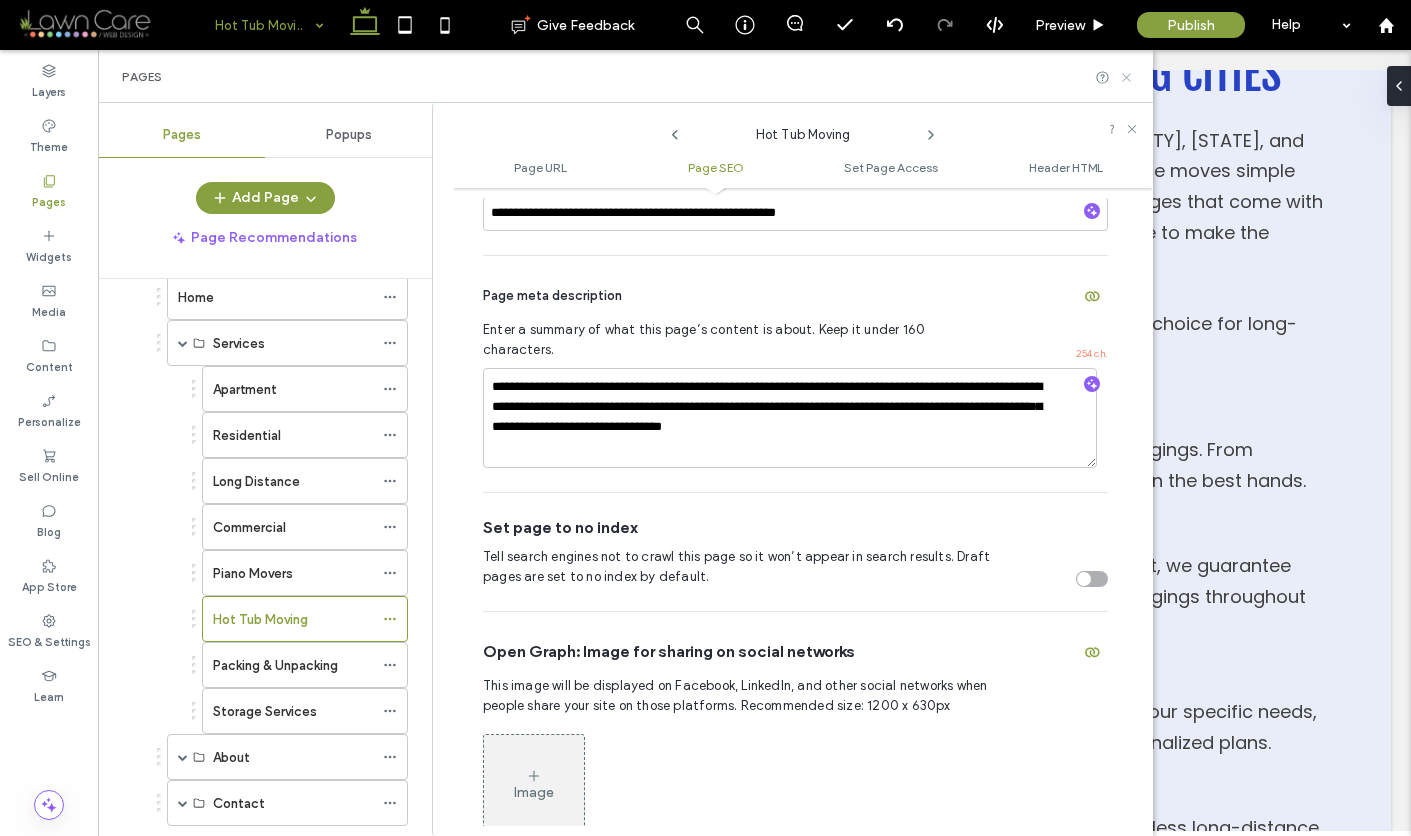 click 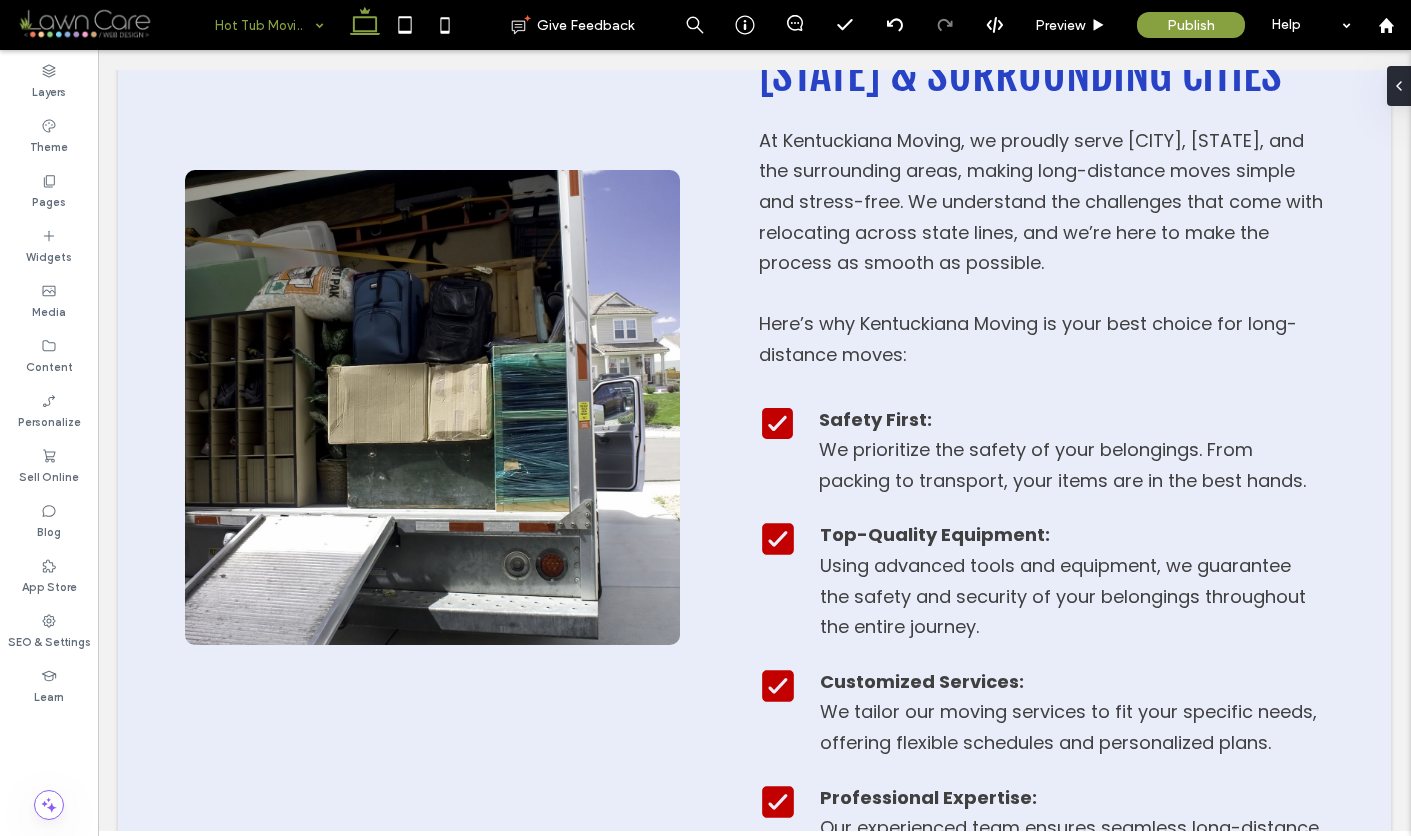 type on "*******" 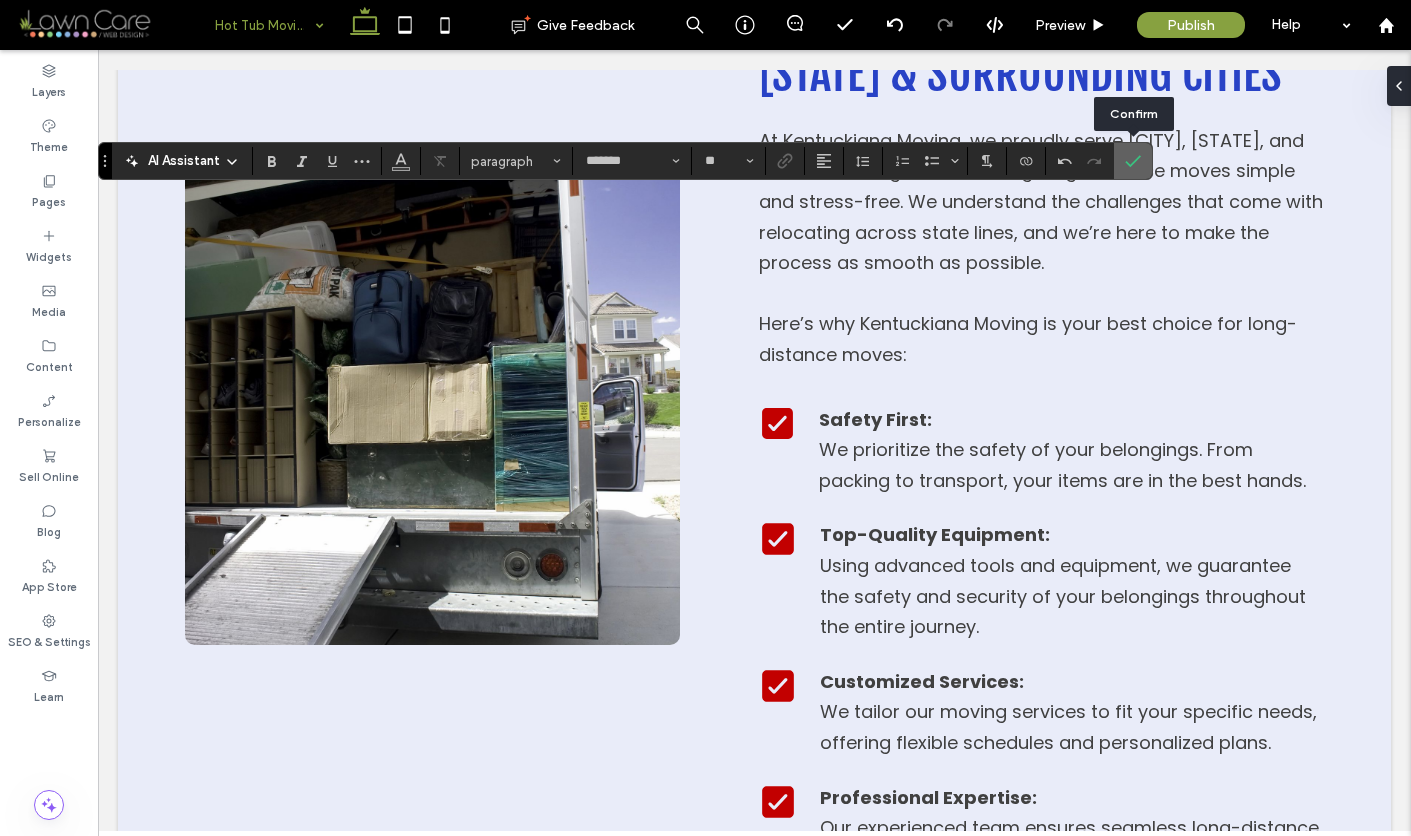 click 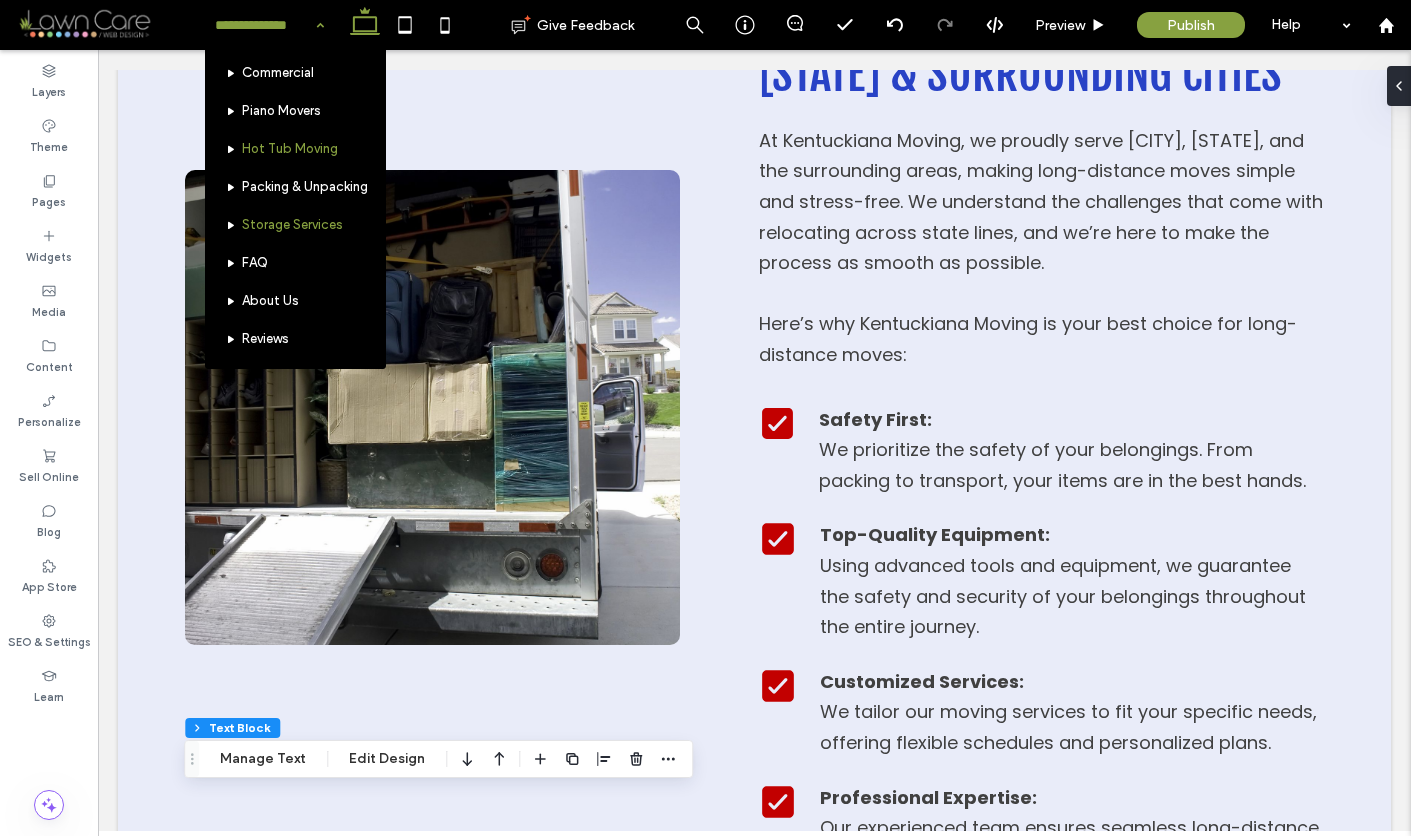 scroll, scrollTop: 1102, scrollLeft: 0, axis: vertical 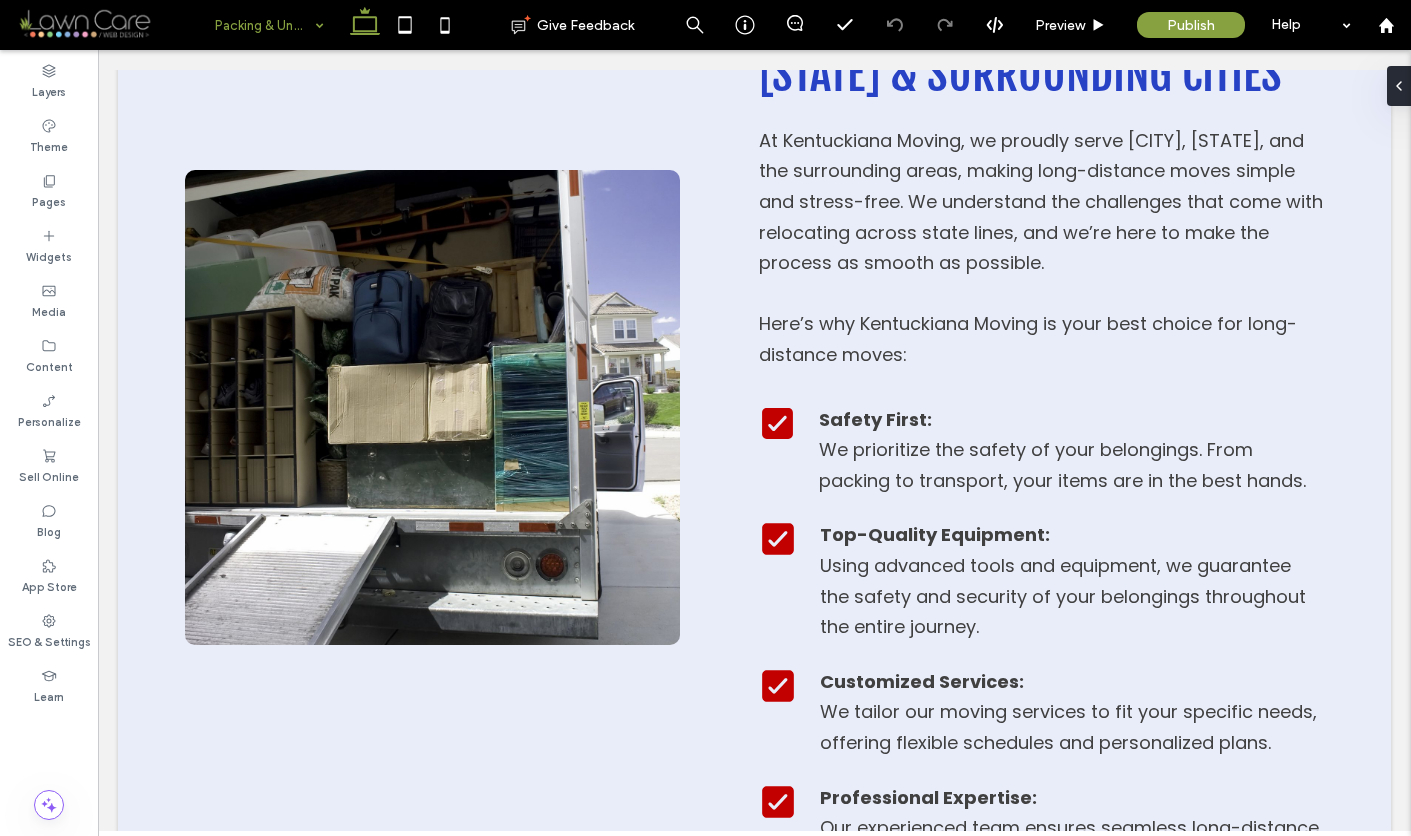 type on "*******" 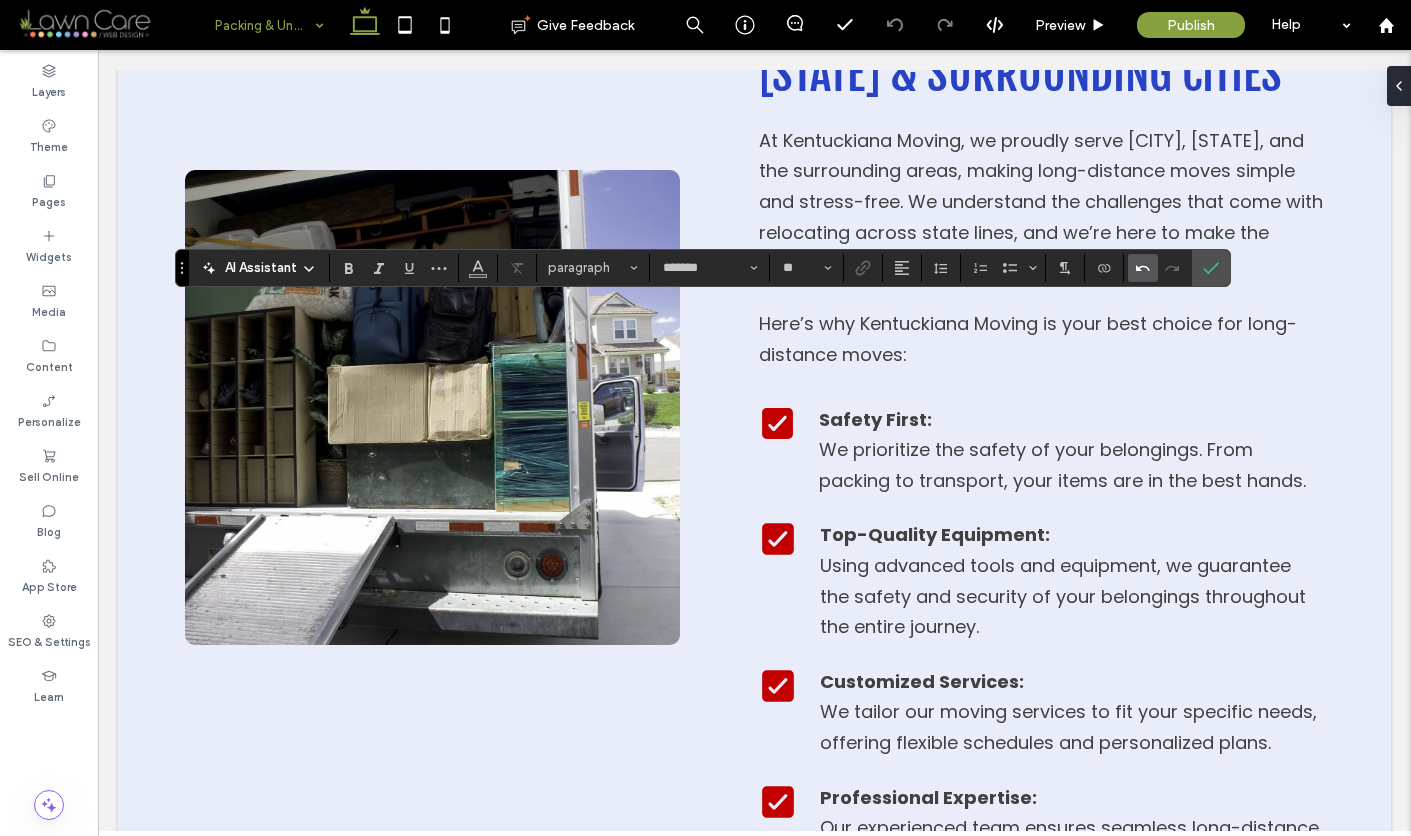 click 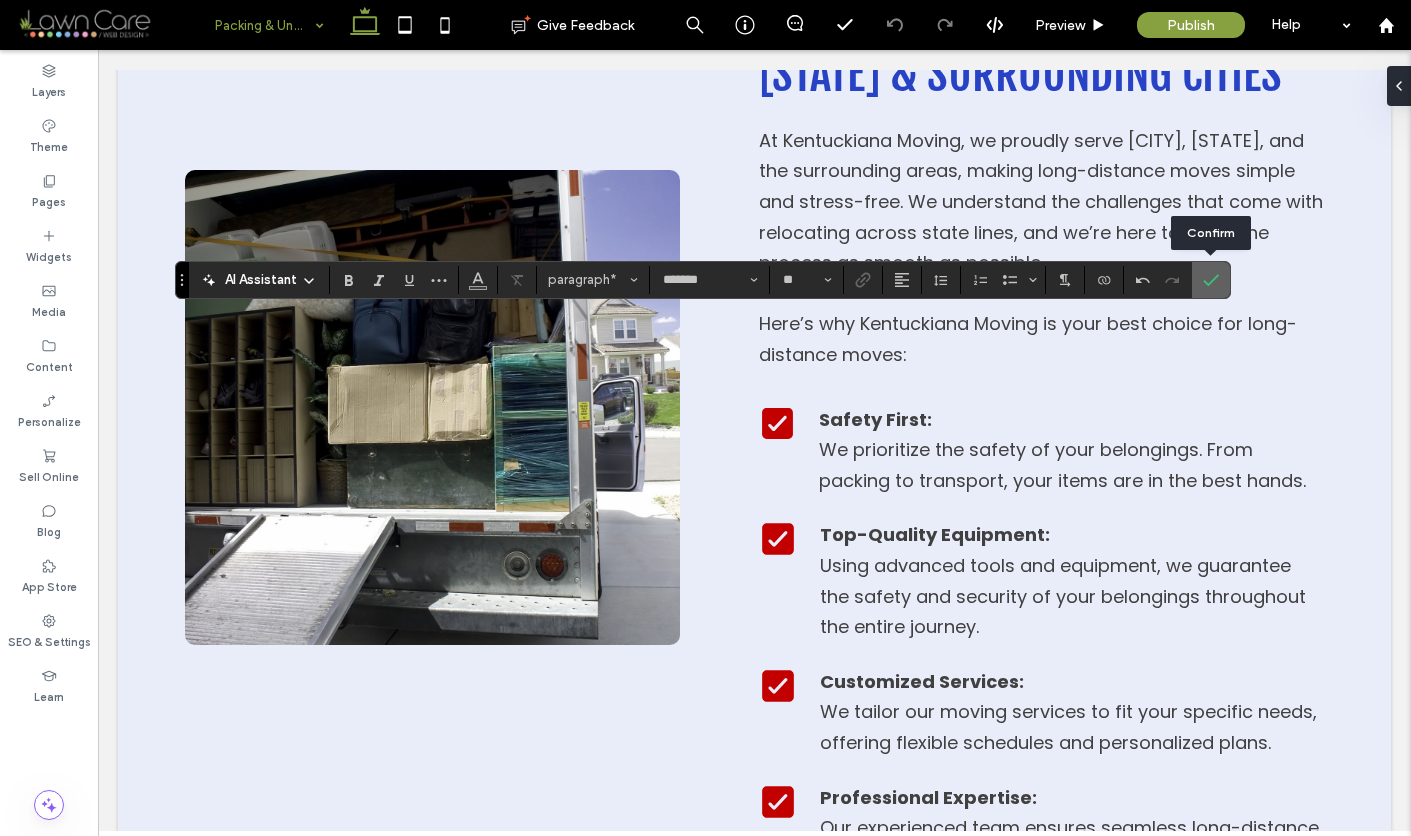 click 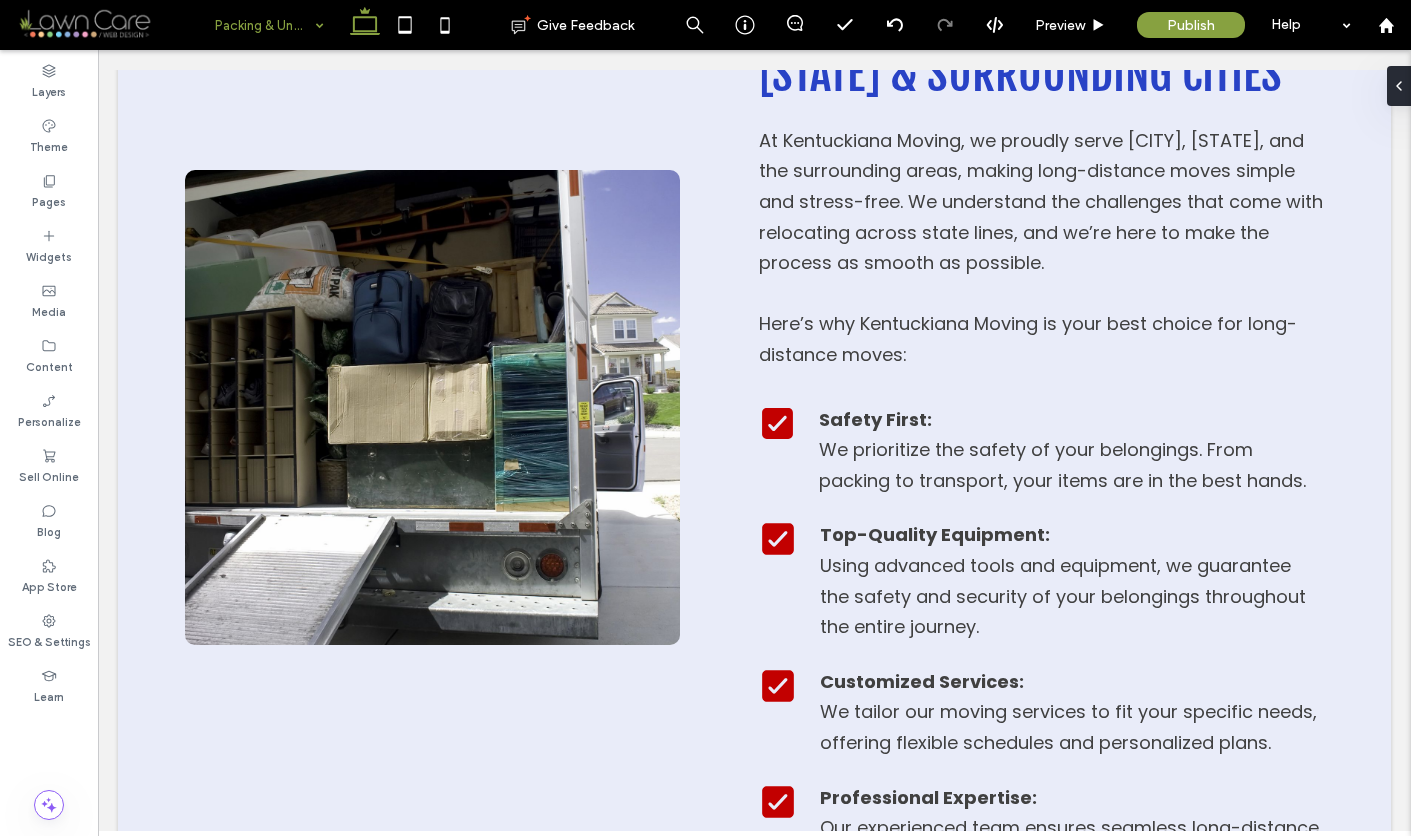 type on "*******" 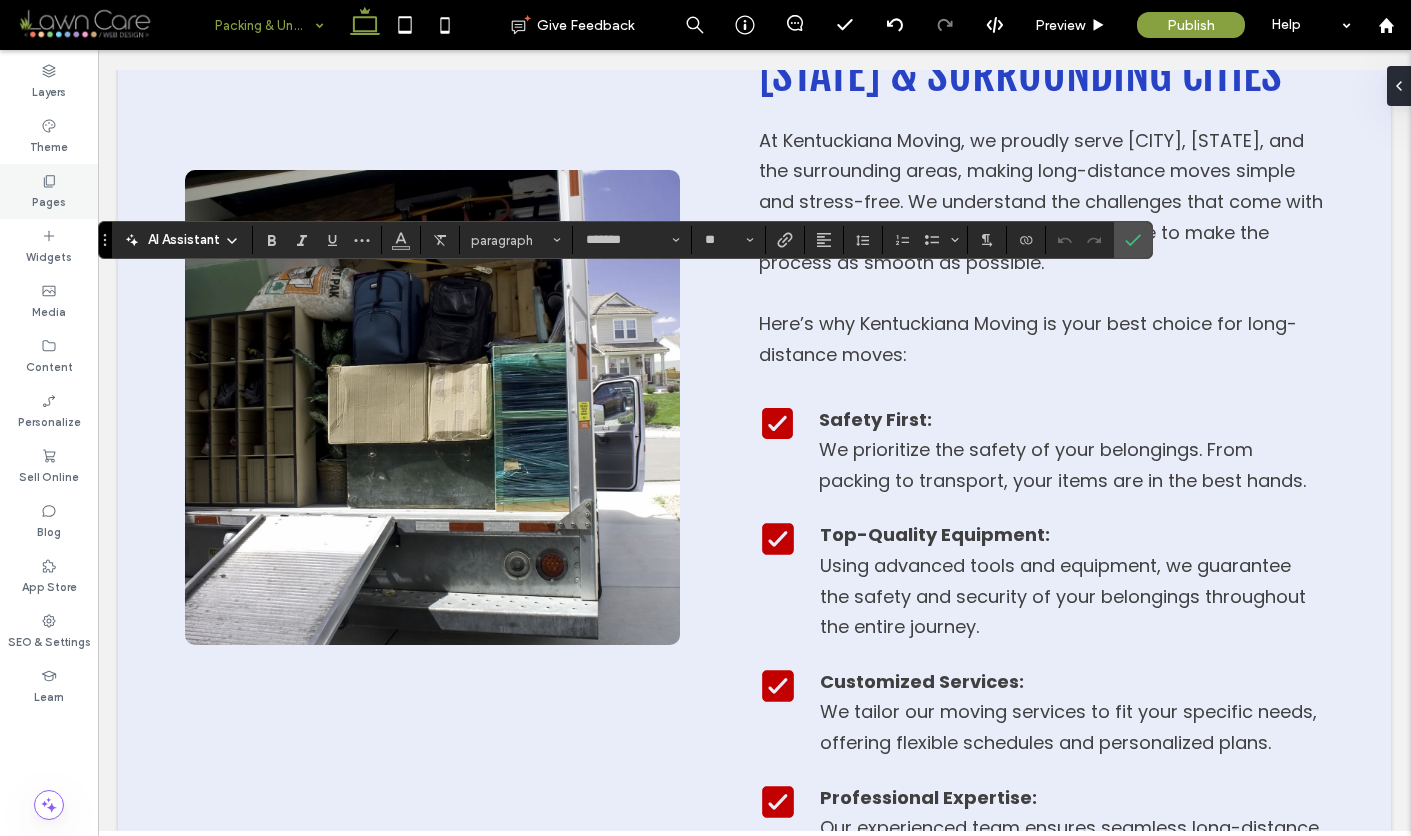click on "Pages" at bounding box center [49, 200] 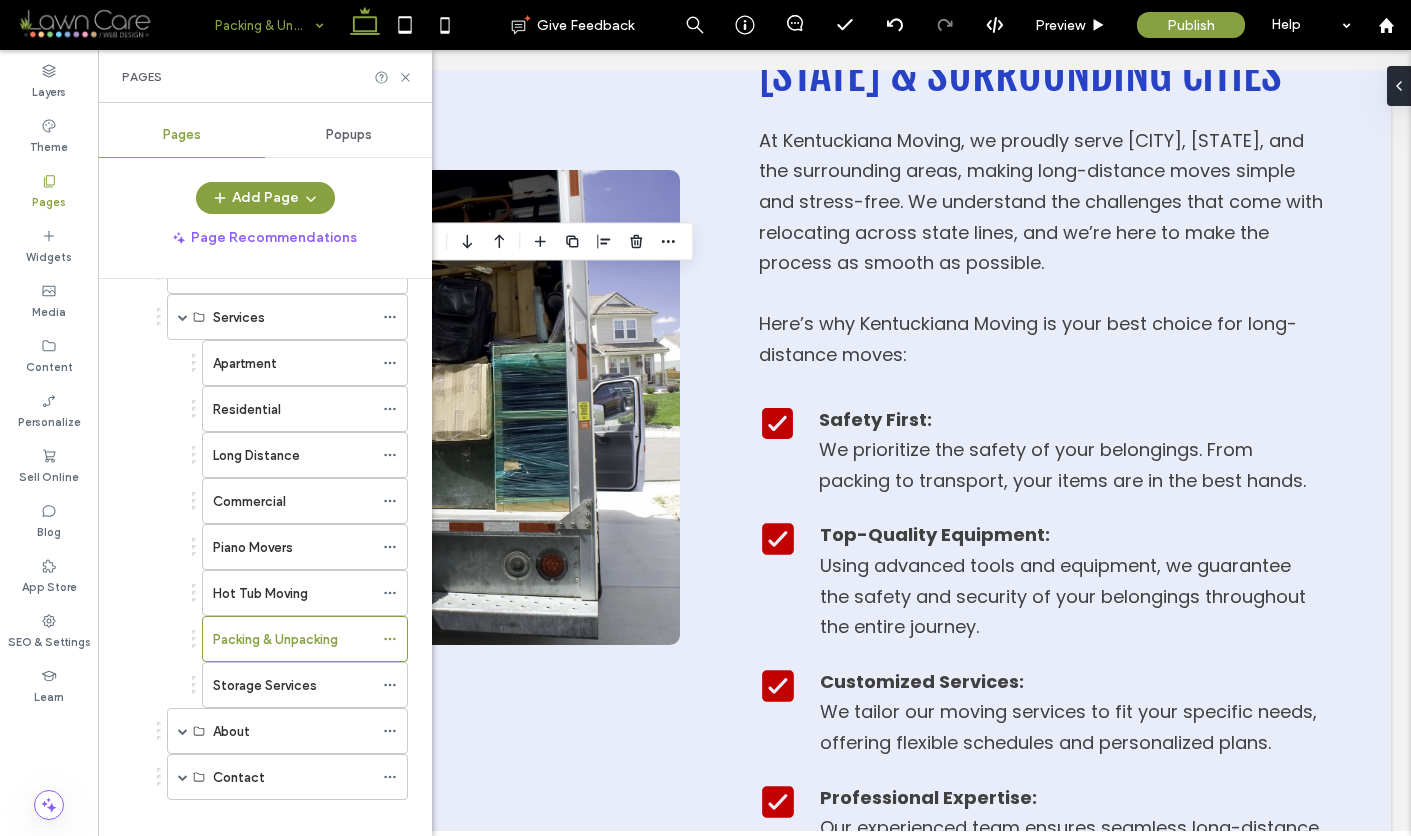 scroll, scrollTop: 951, scrollLeft: 0, axis: vertical 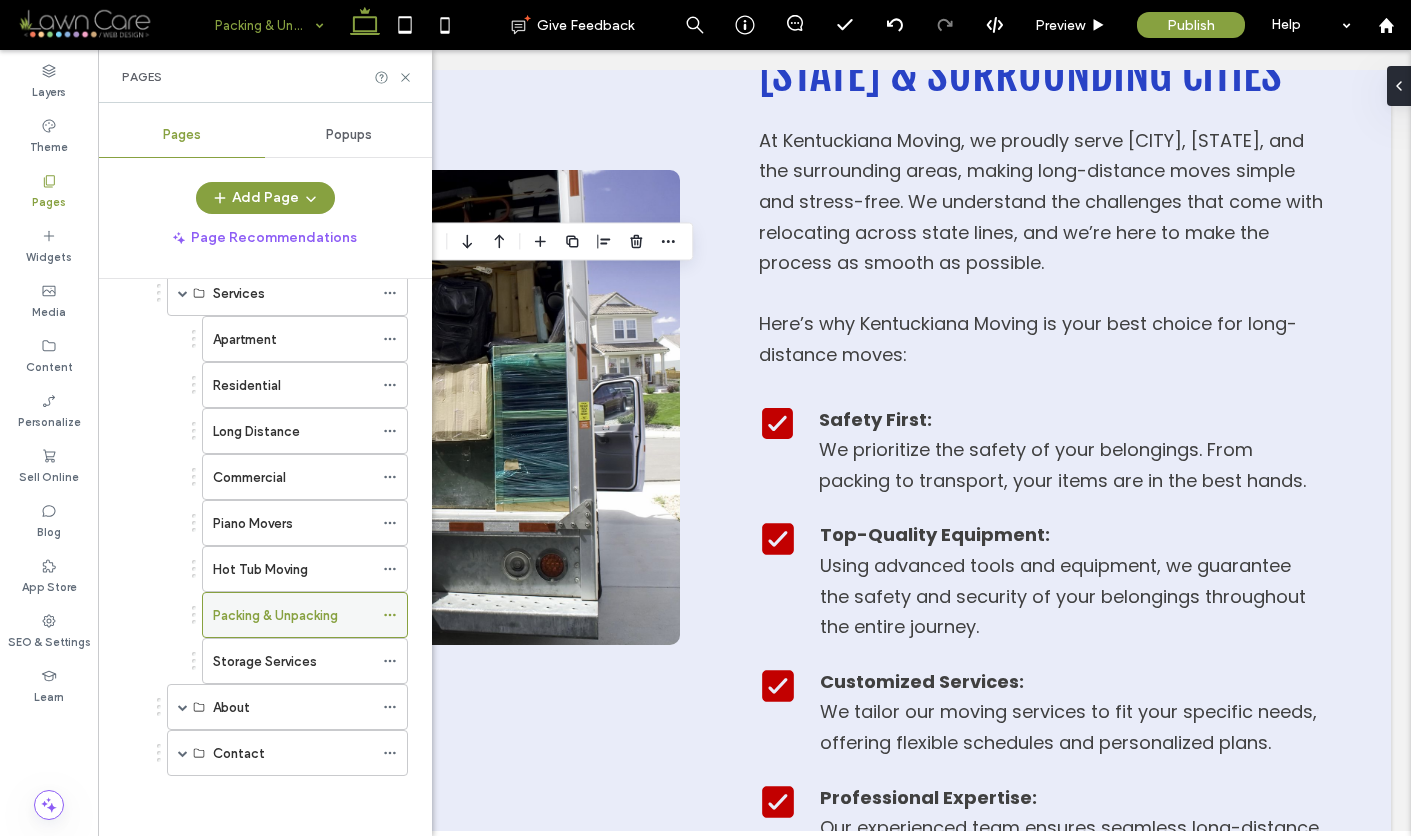 click 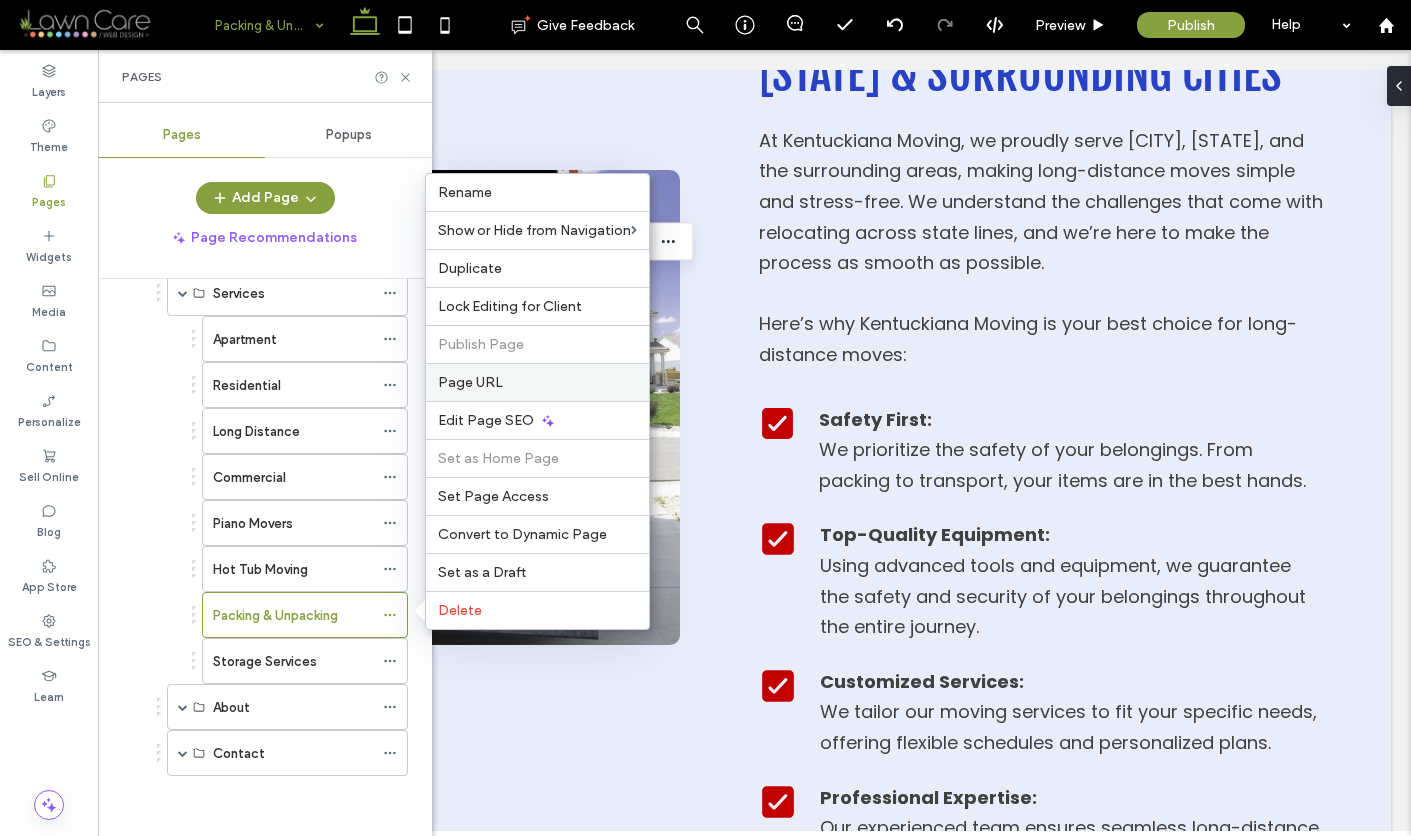 click on "Page URL" at bounding box center (537, 382) 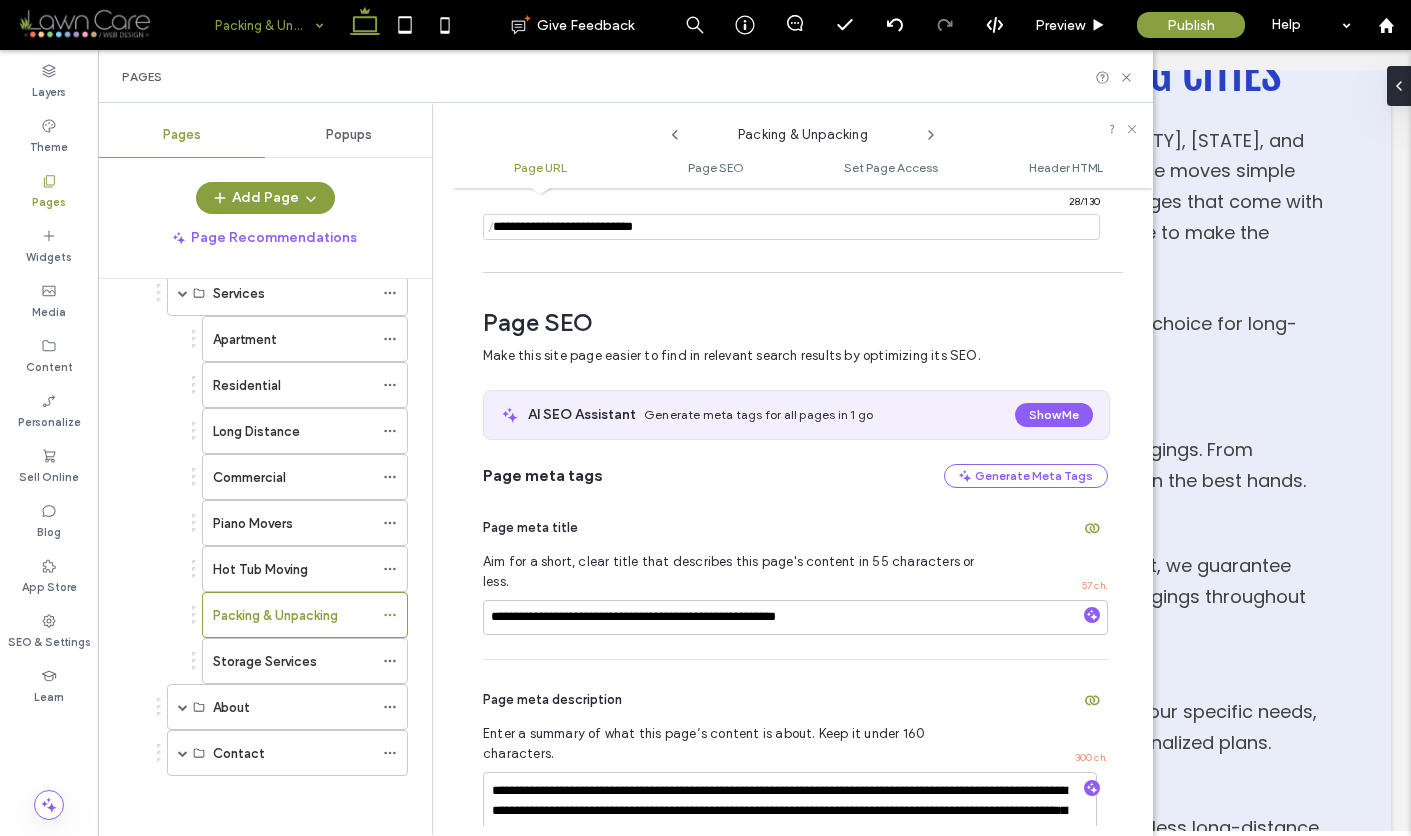 scroll, scrollTop: 332, scrollLeft: 0, axis: vertical 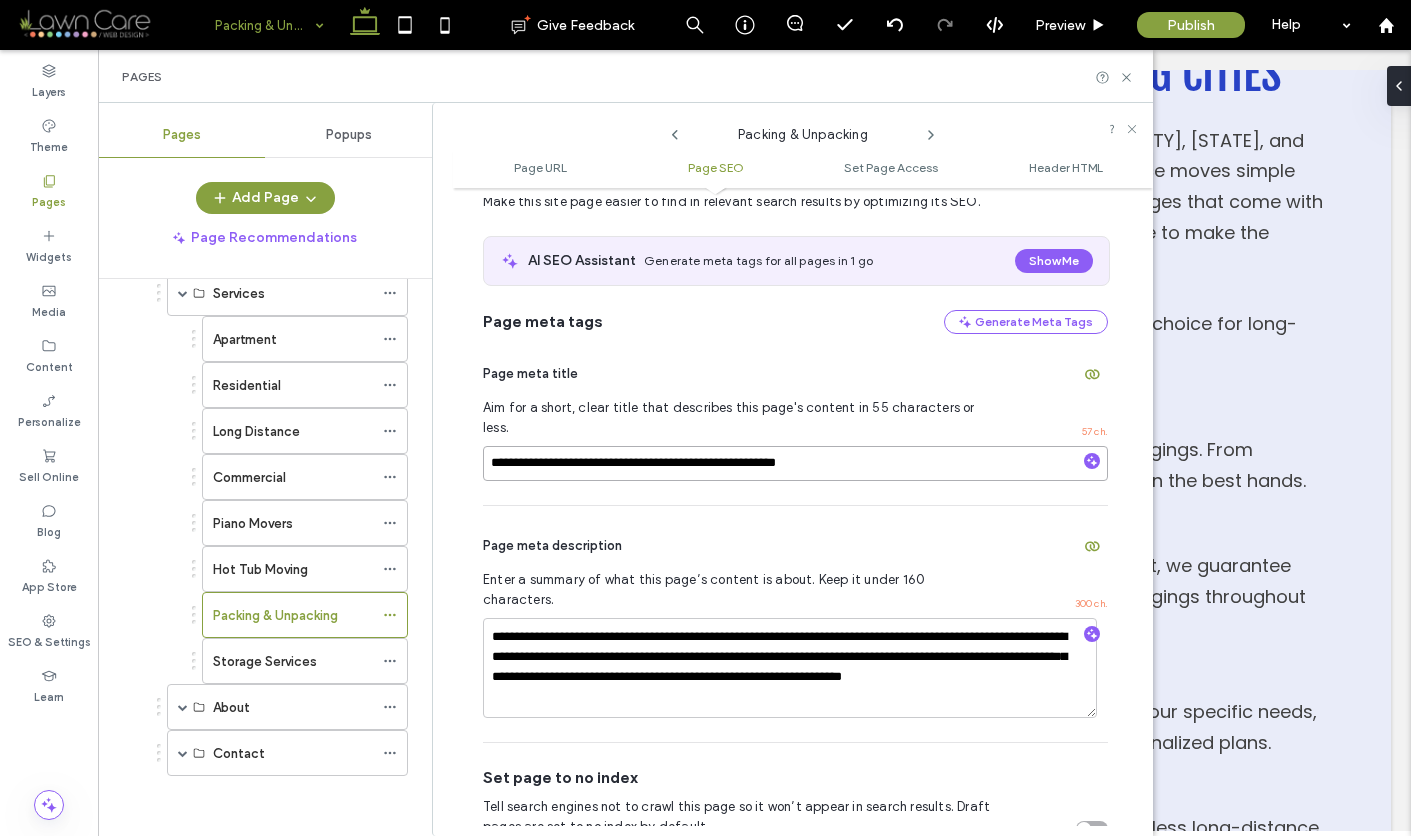 drag, startPoint x: 853, startPoint y: 449, endPoint x: 743, endPoint y: 444, distance: 110.11358 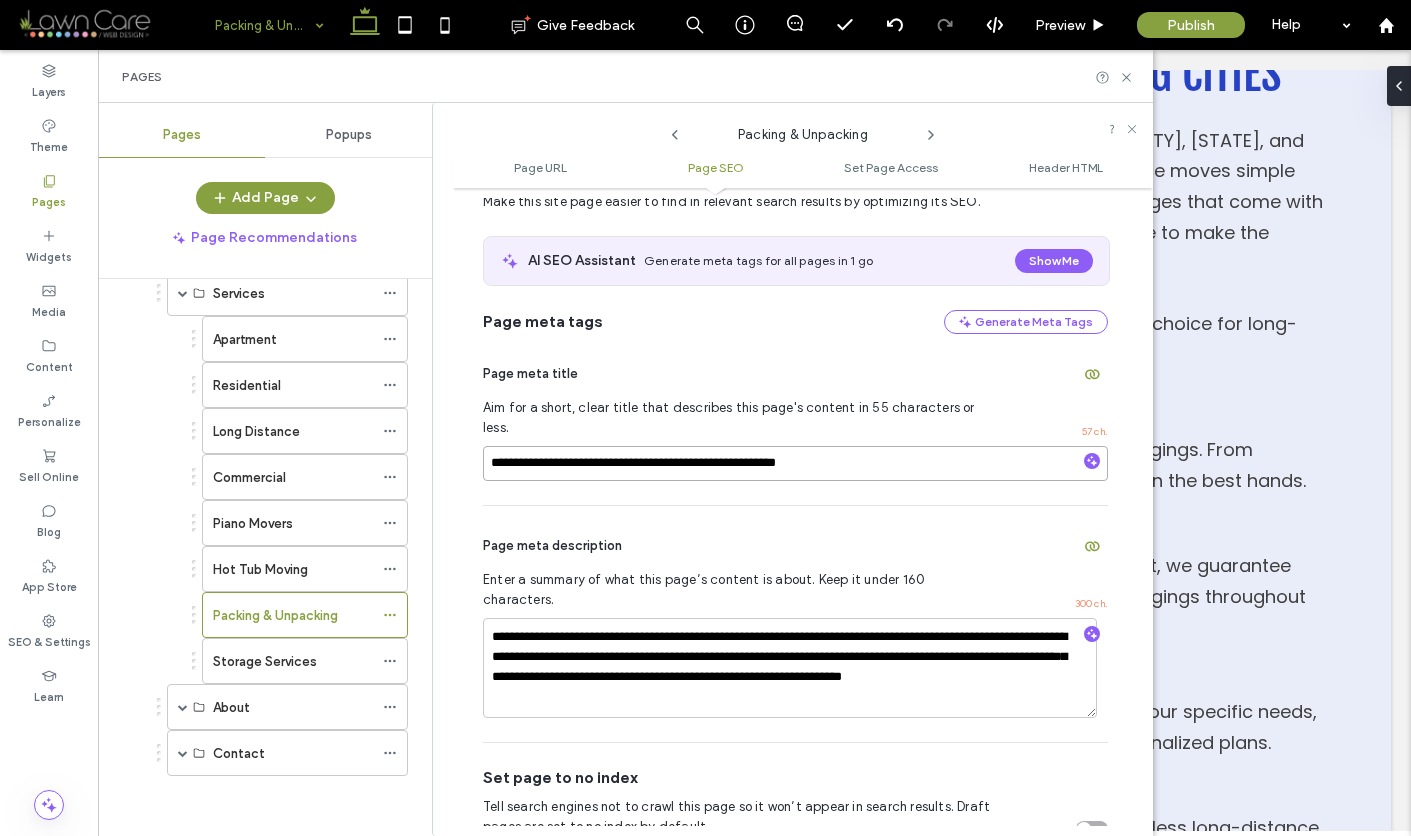drag, startPoint x: 854, startPoint y: 452, endPoint x: 476, endPoint y: 448, distance: 378.02115 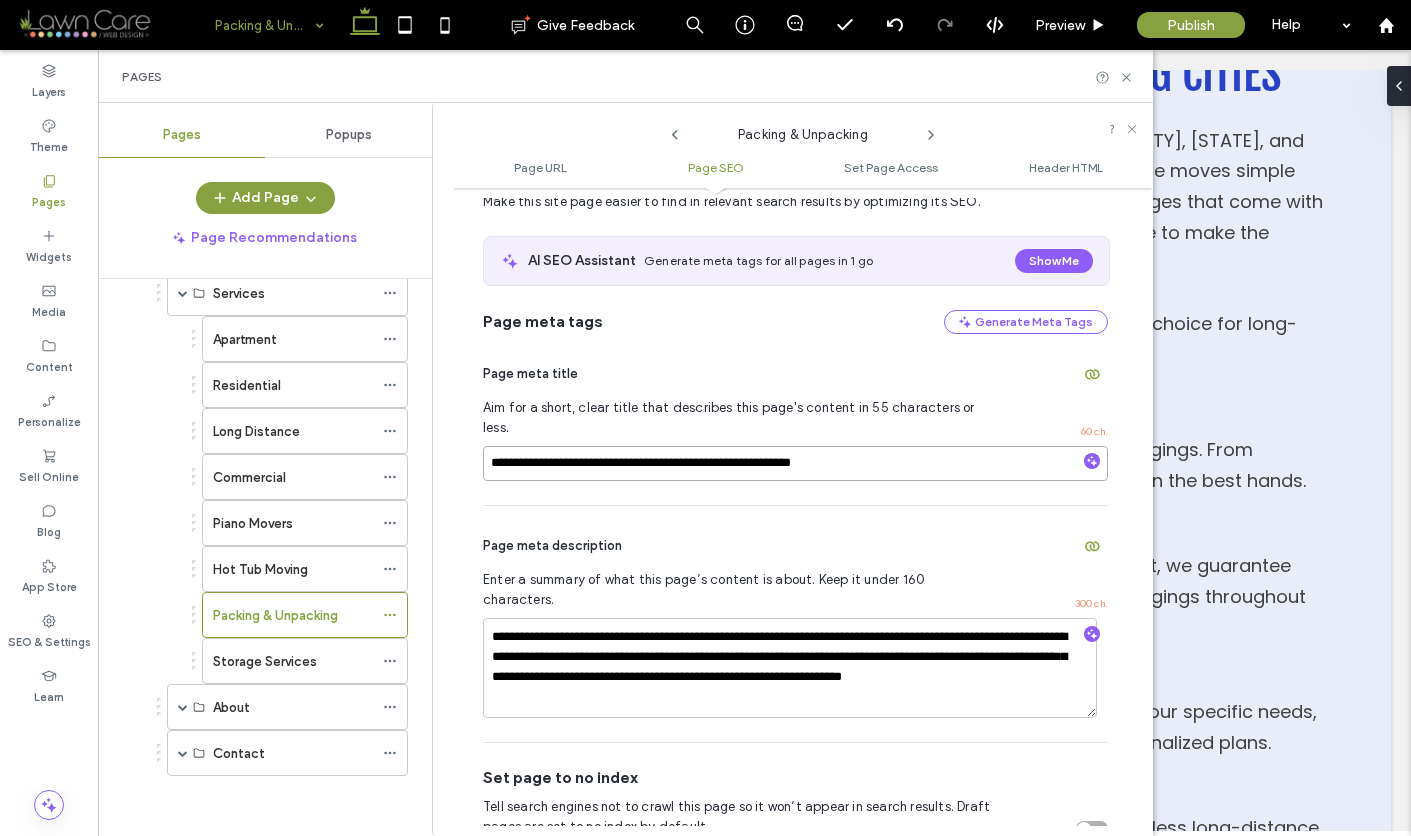 click on "**********" at bounding box center [795, 463] 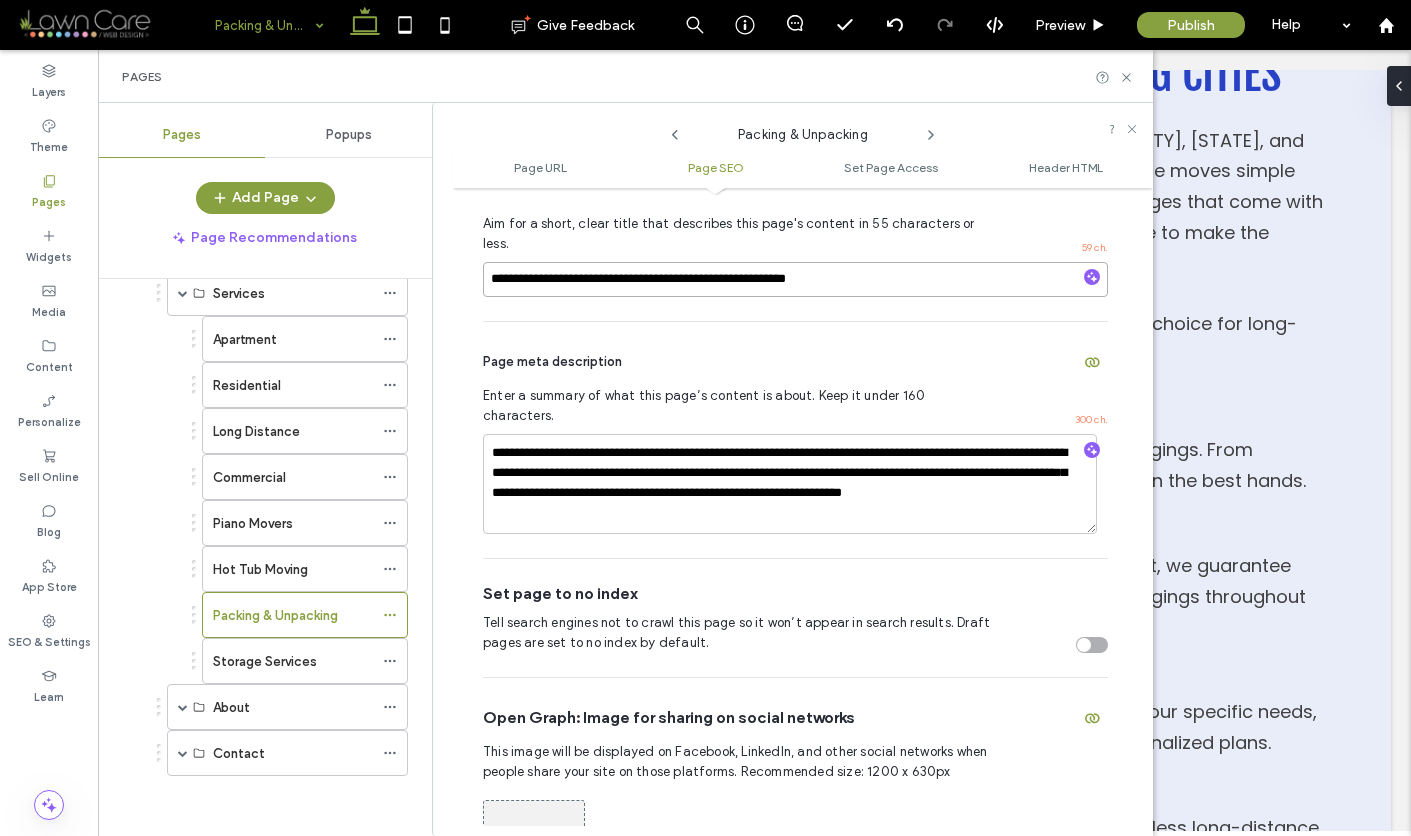 scroll, scrollTop: 525, scrollLeft: 0, axis: vertical 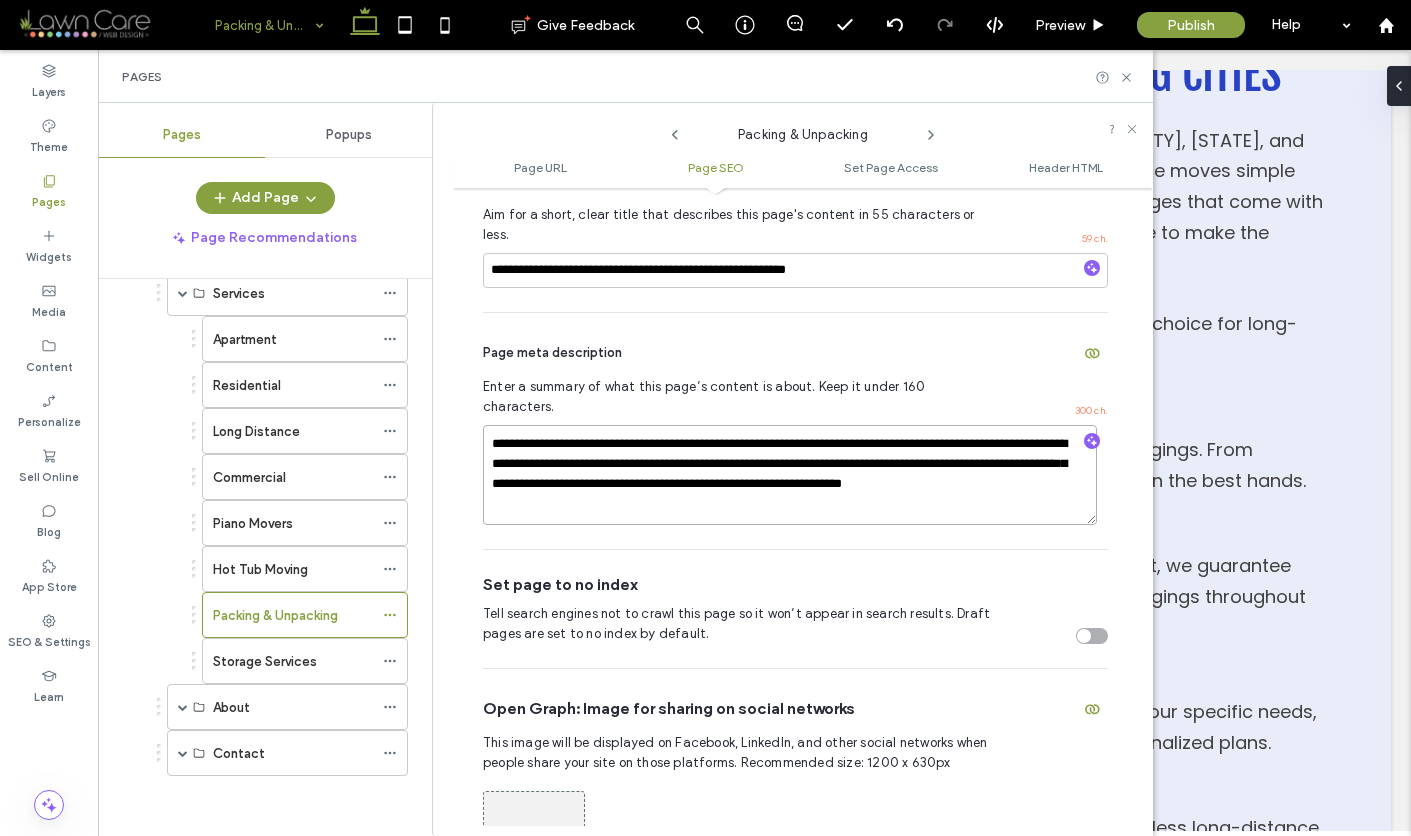 drag, startPoint x: 492, startPoint y: 405, endPoint x: 756, endPoint y: 475, distance: 273.12268 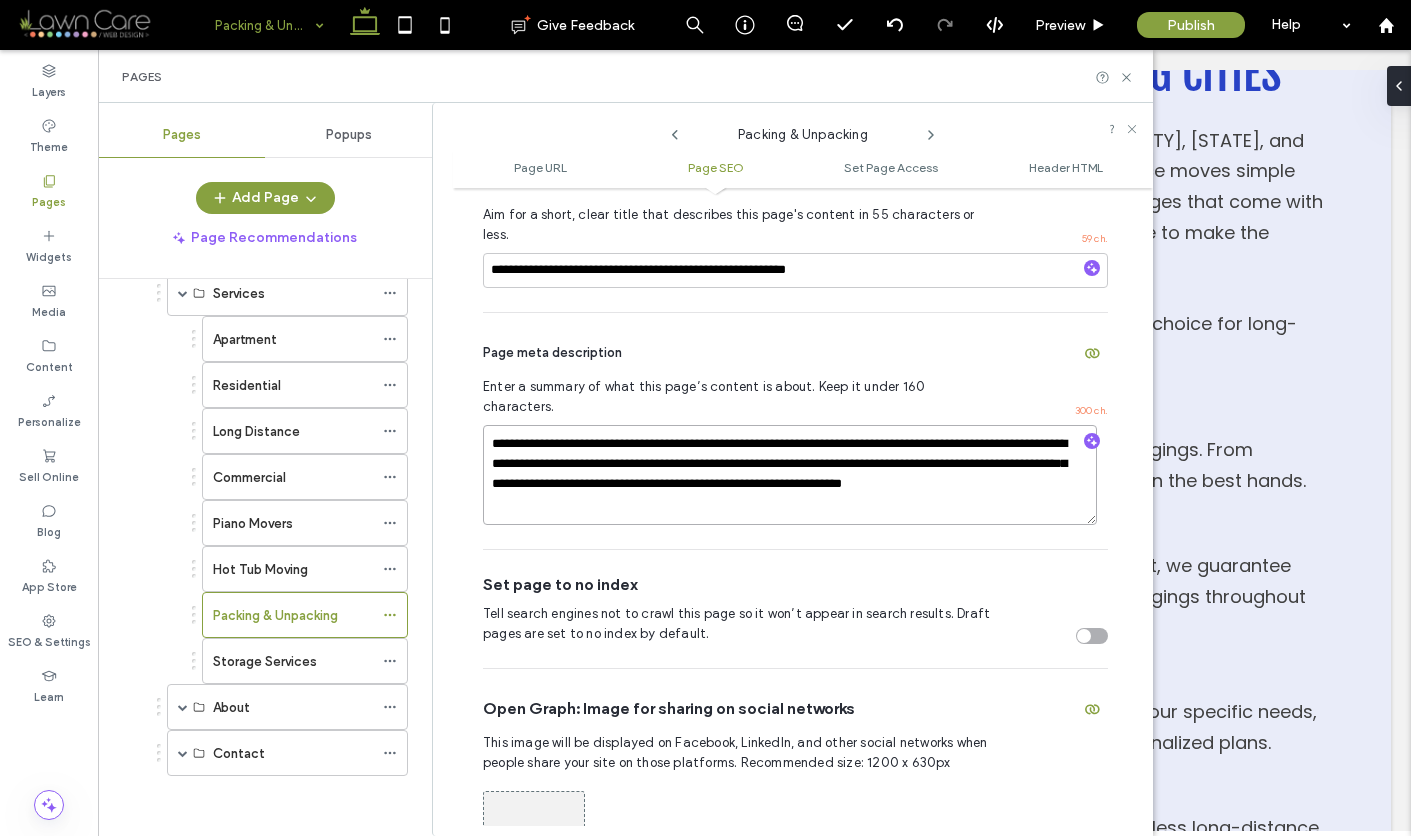 click on "**********" at bounding box center [790, 475] 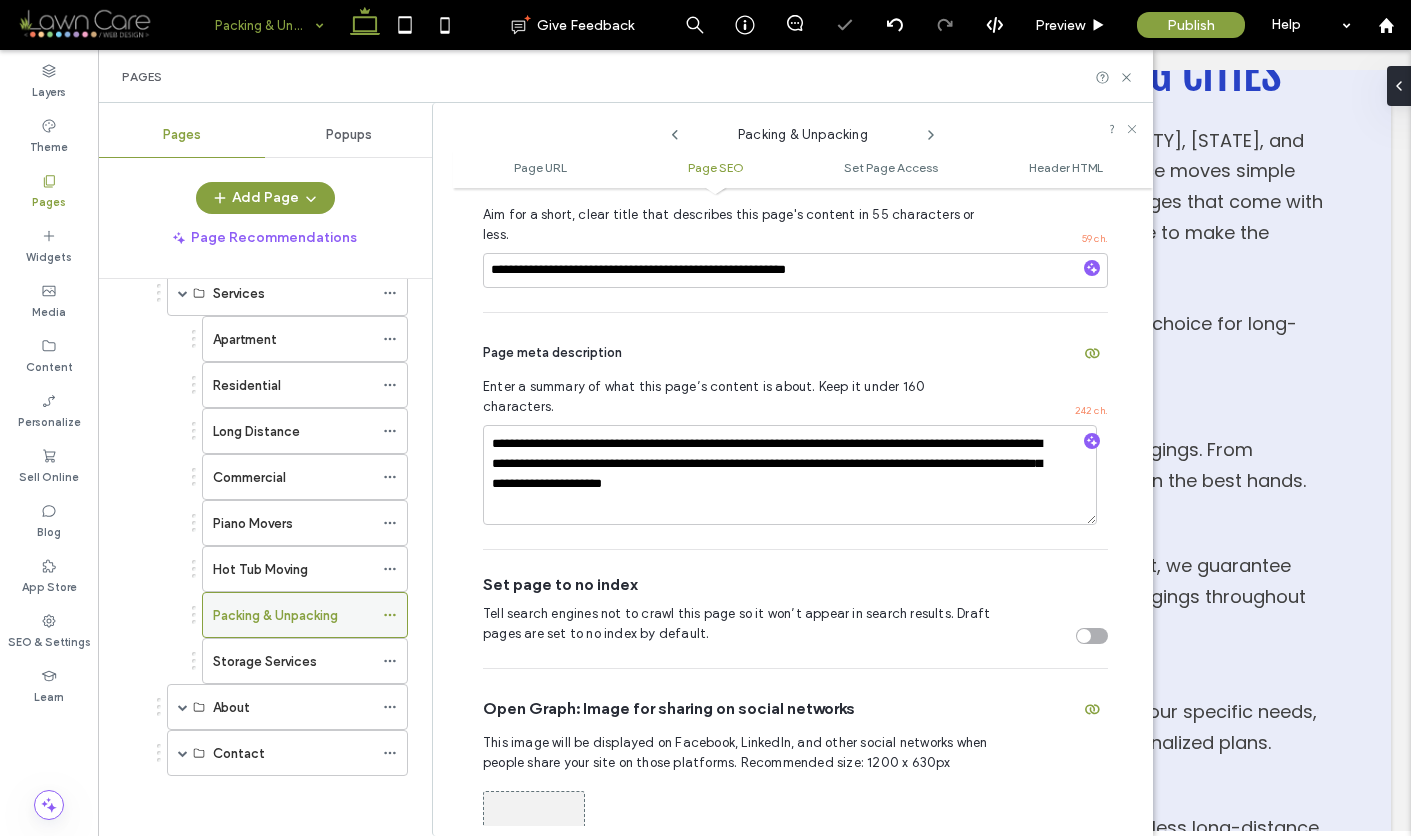 click on "Packing & Unpacking" at bounding box center (275, 615) 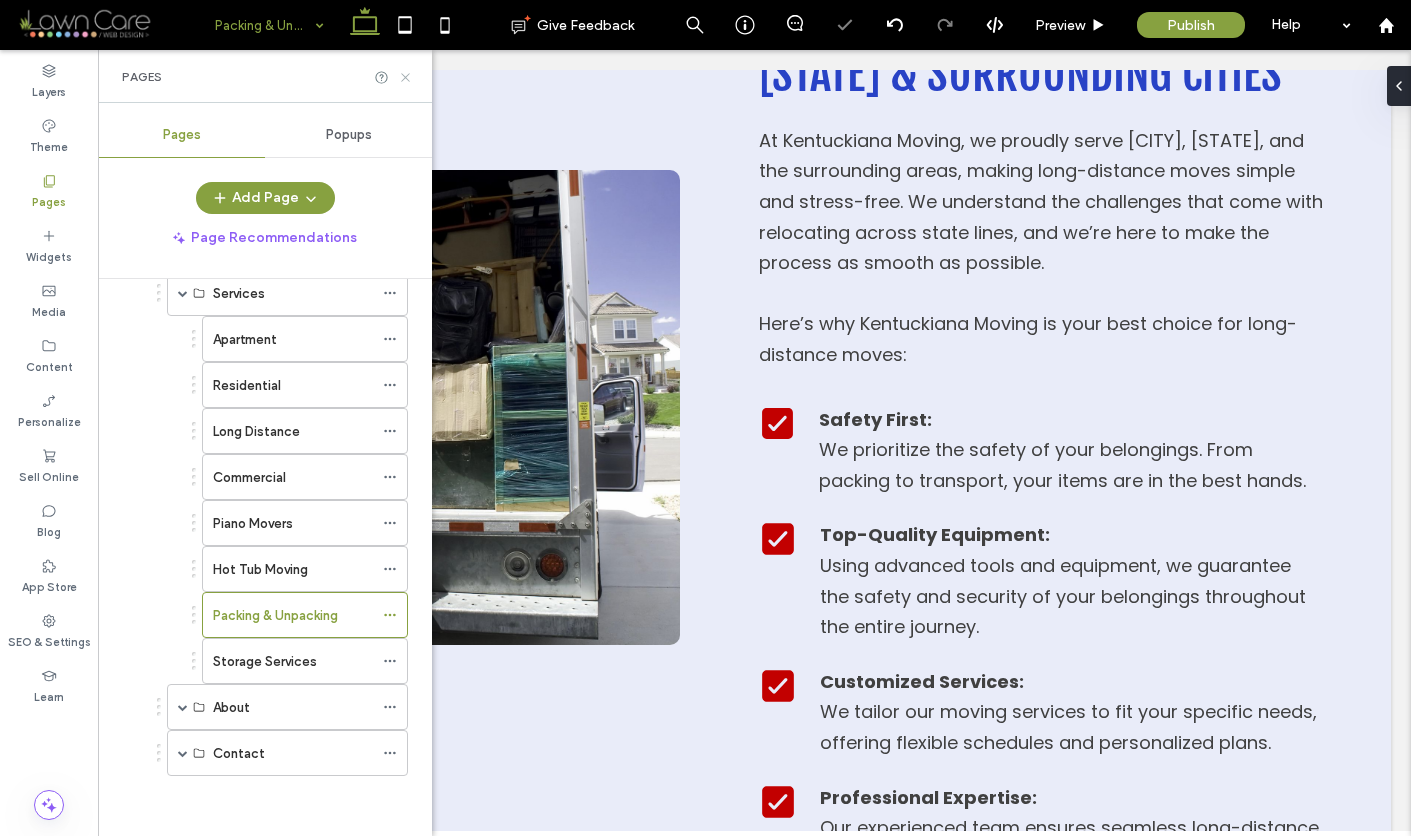 click 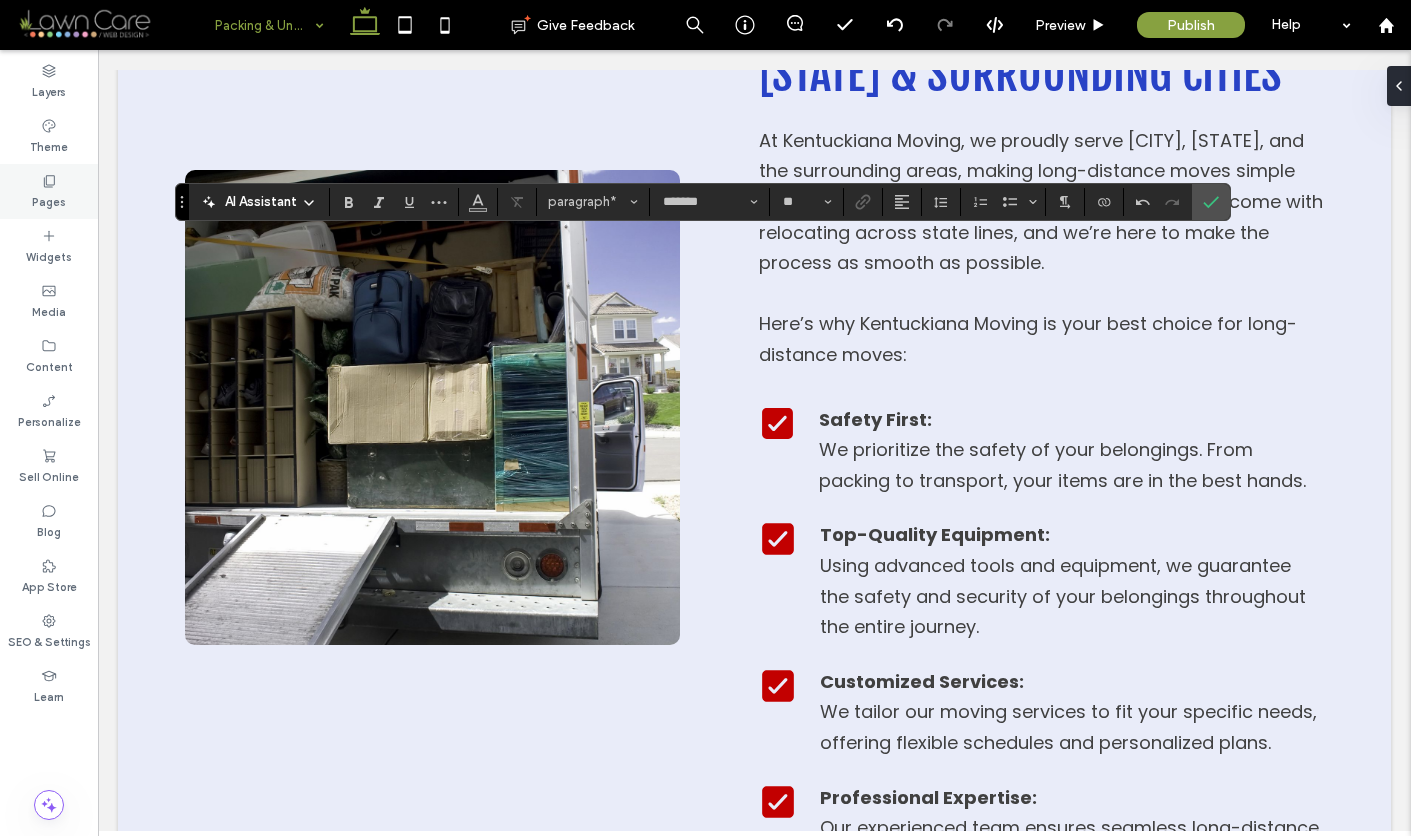 click on "Pages" at bounding box center [49, 200] 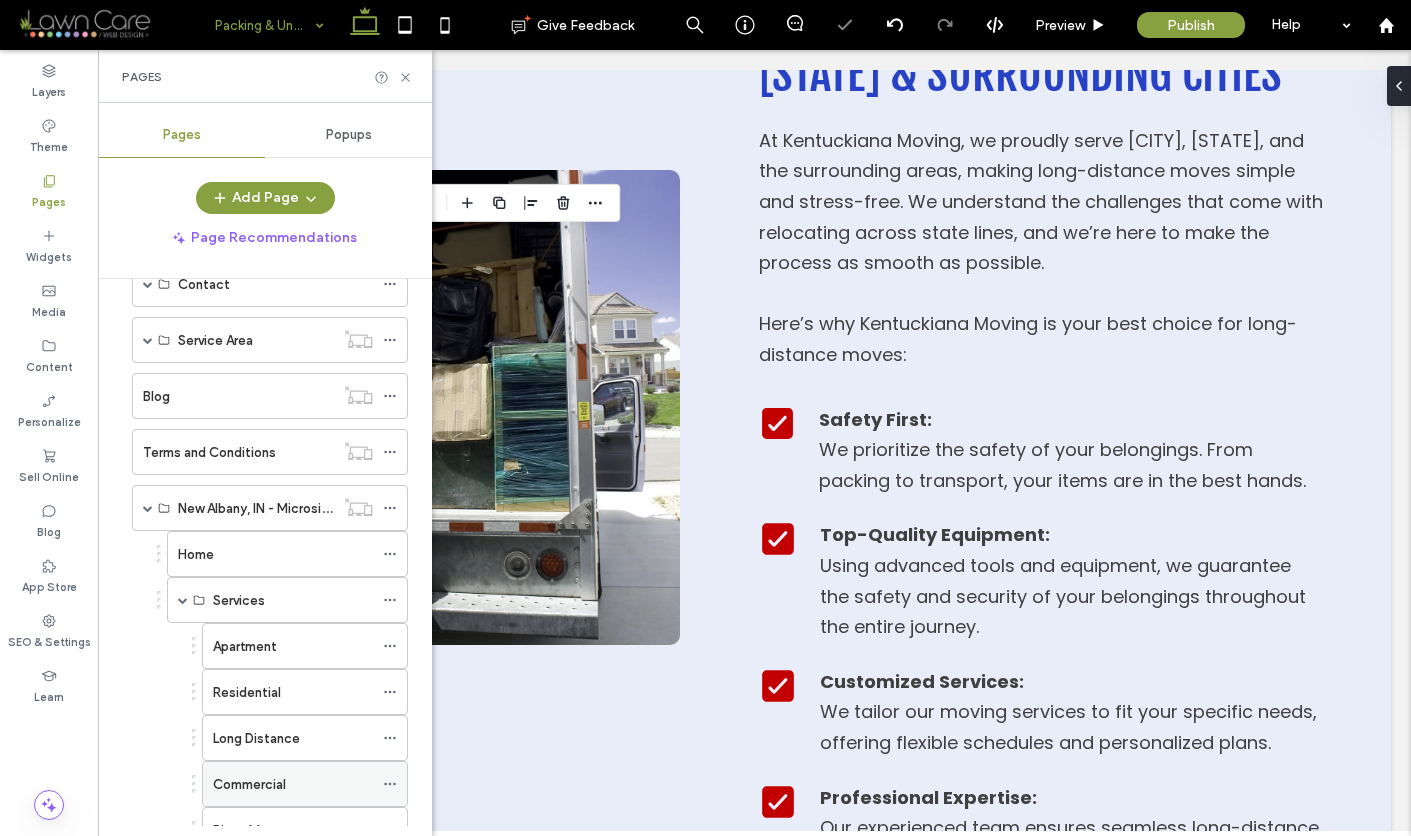 scroll, scrollTop: 951, scrollLeft: 0, axis: vertical 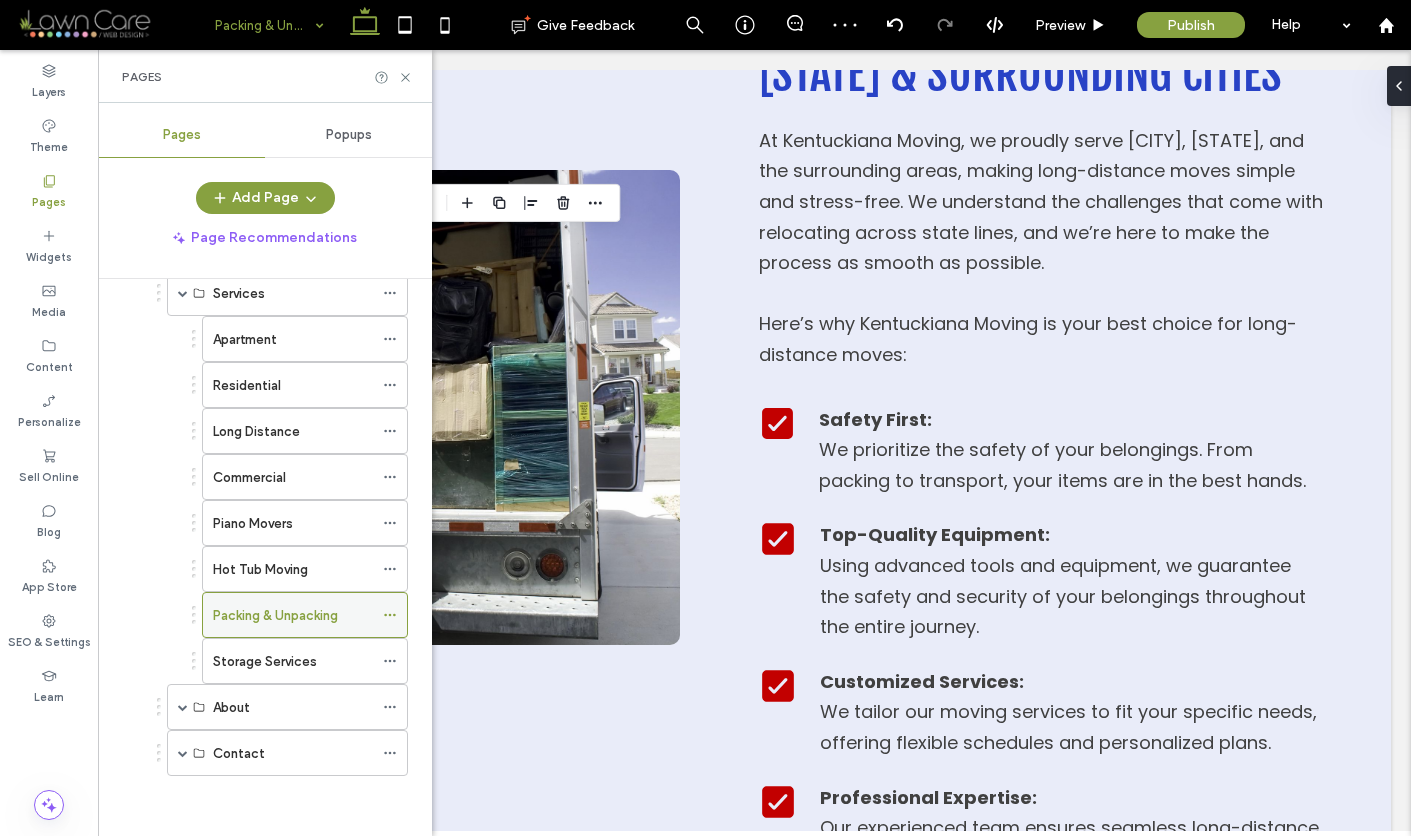 click 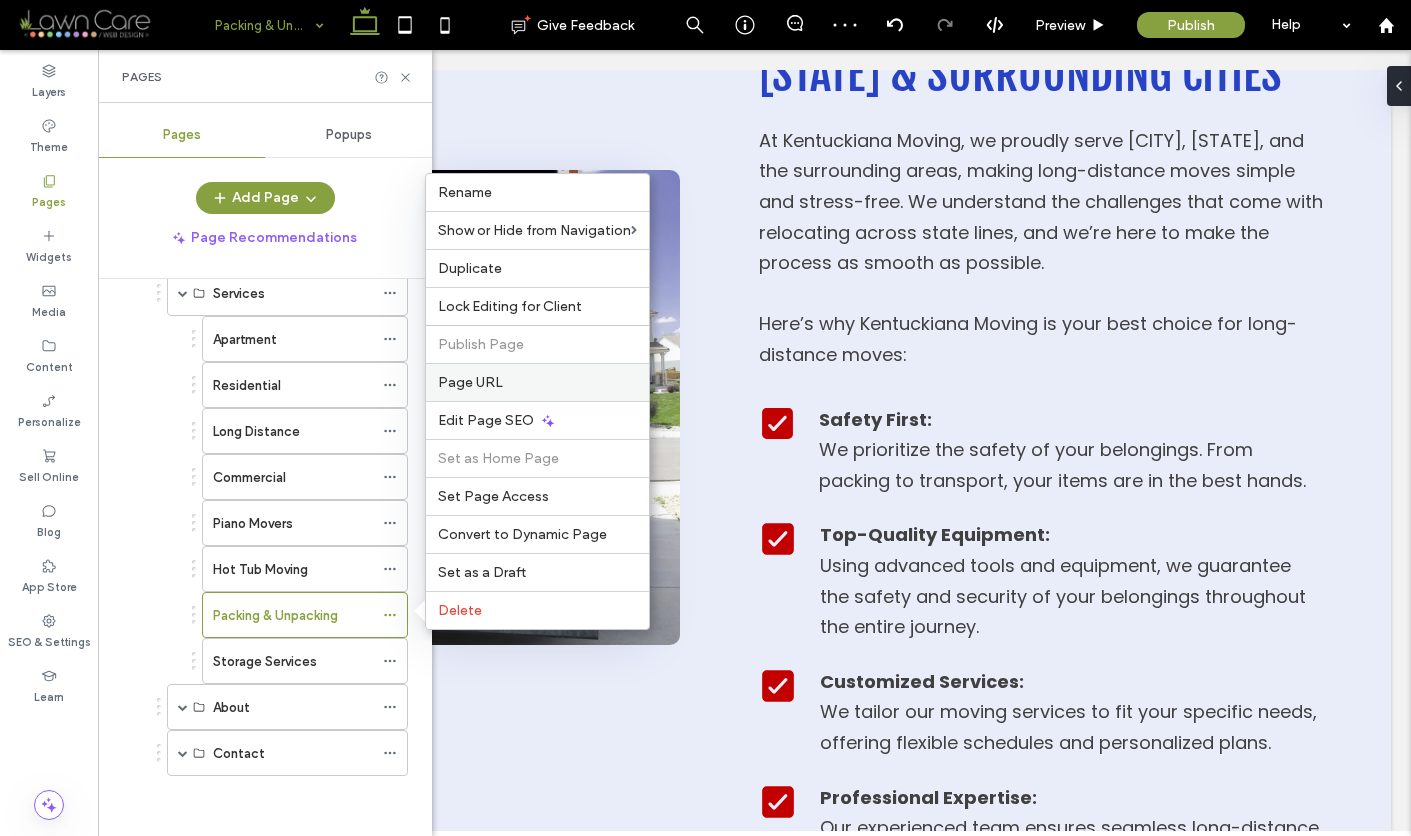 click on "Page URL" at bounding box center (537, 382) 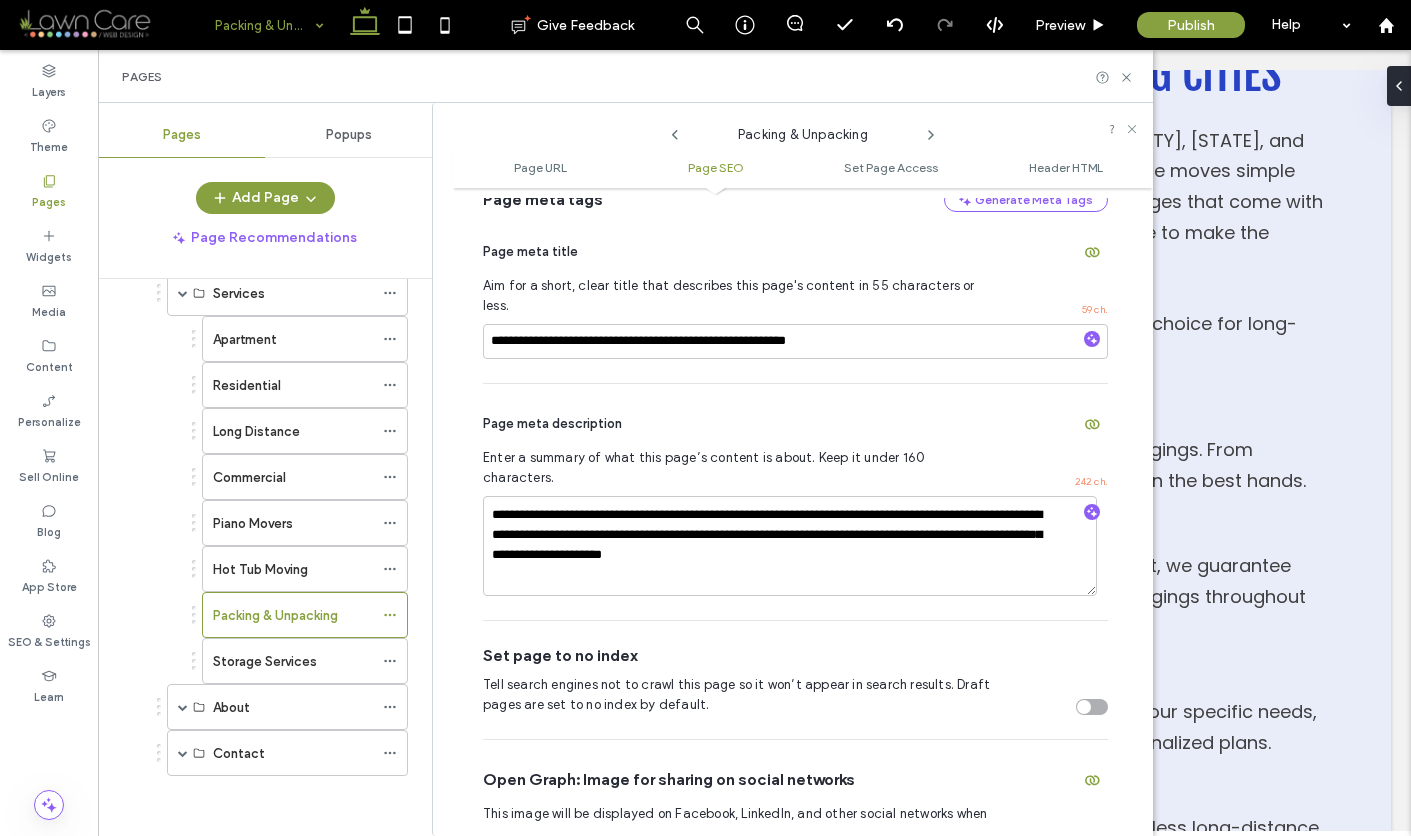 scroll, scrollTop: 458, scrollLeft: 0, axis: vertical 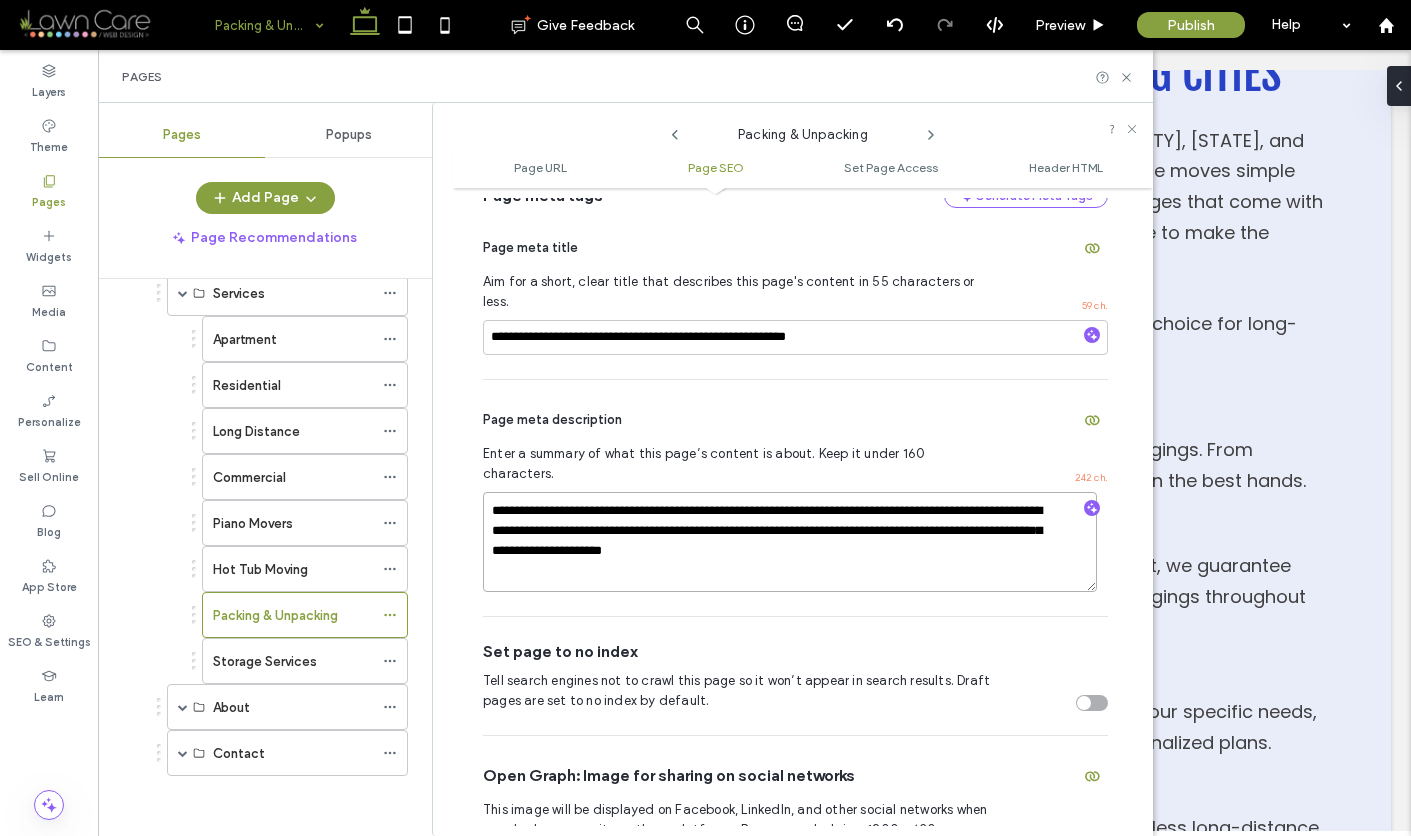 click on "**********" at bounding box center (790, 542) 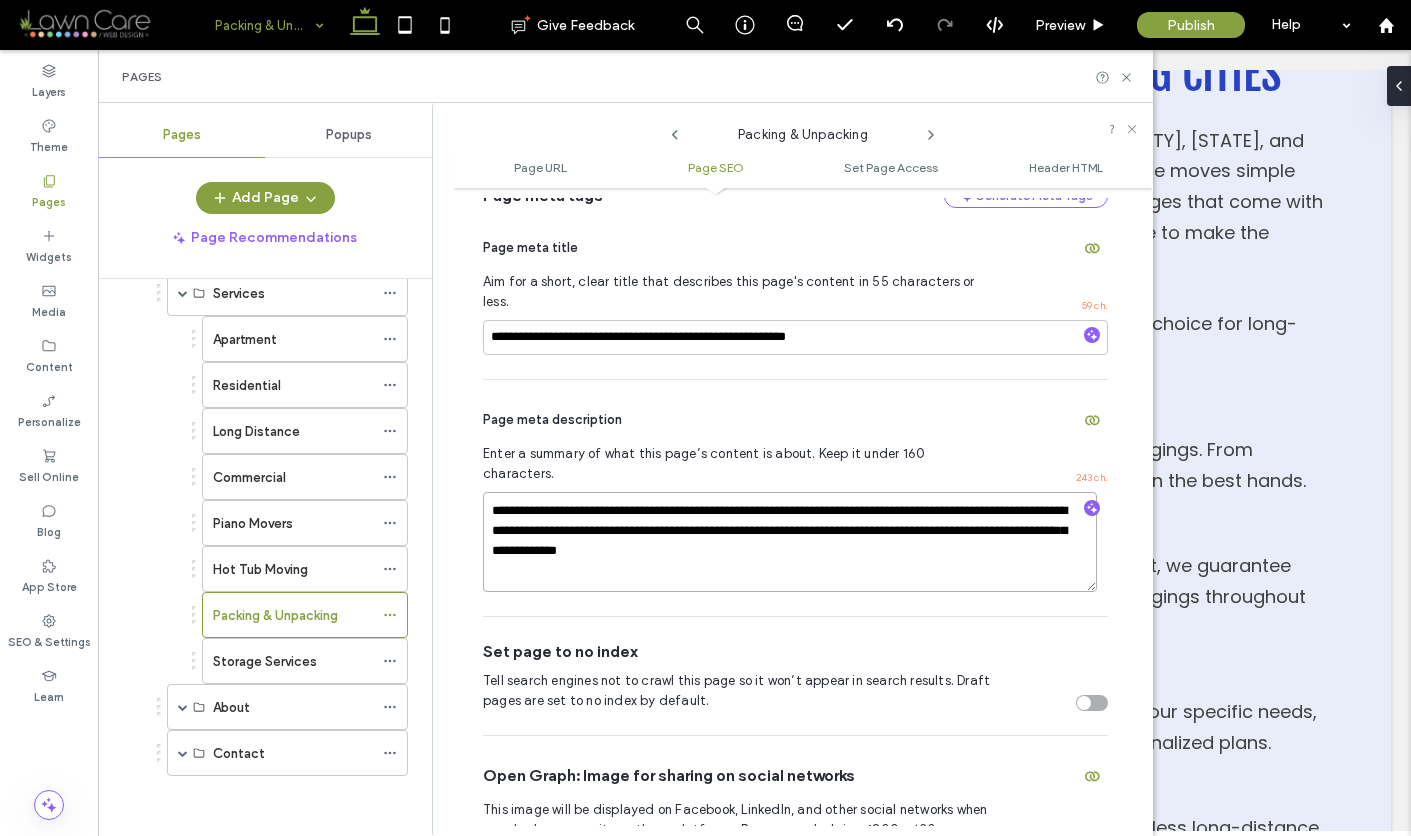 click on "**********" at bounding box center [790, 542] 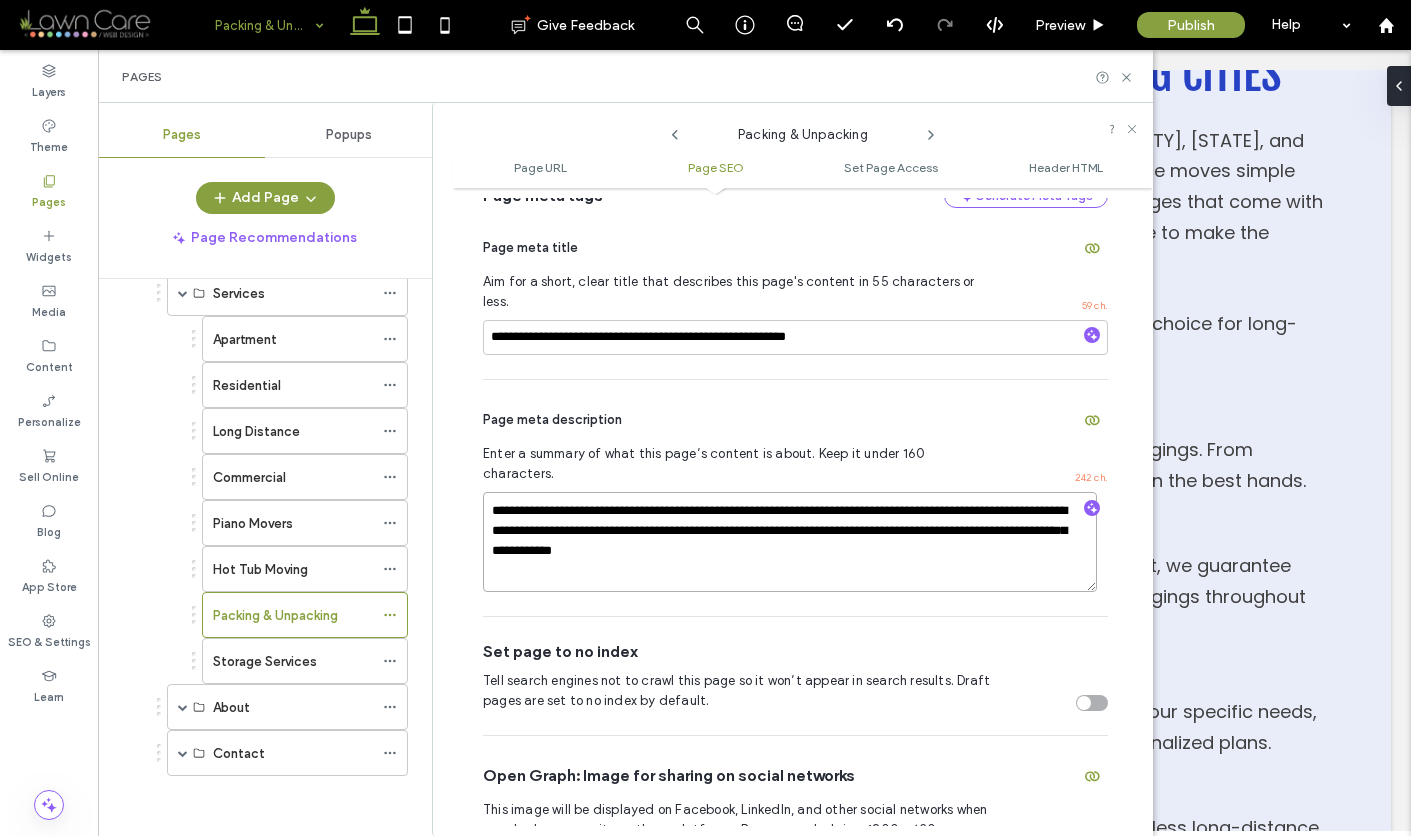type on "**********" 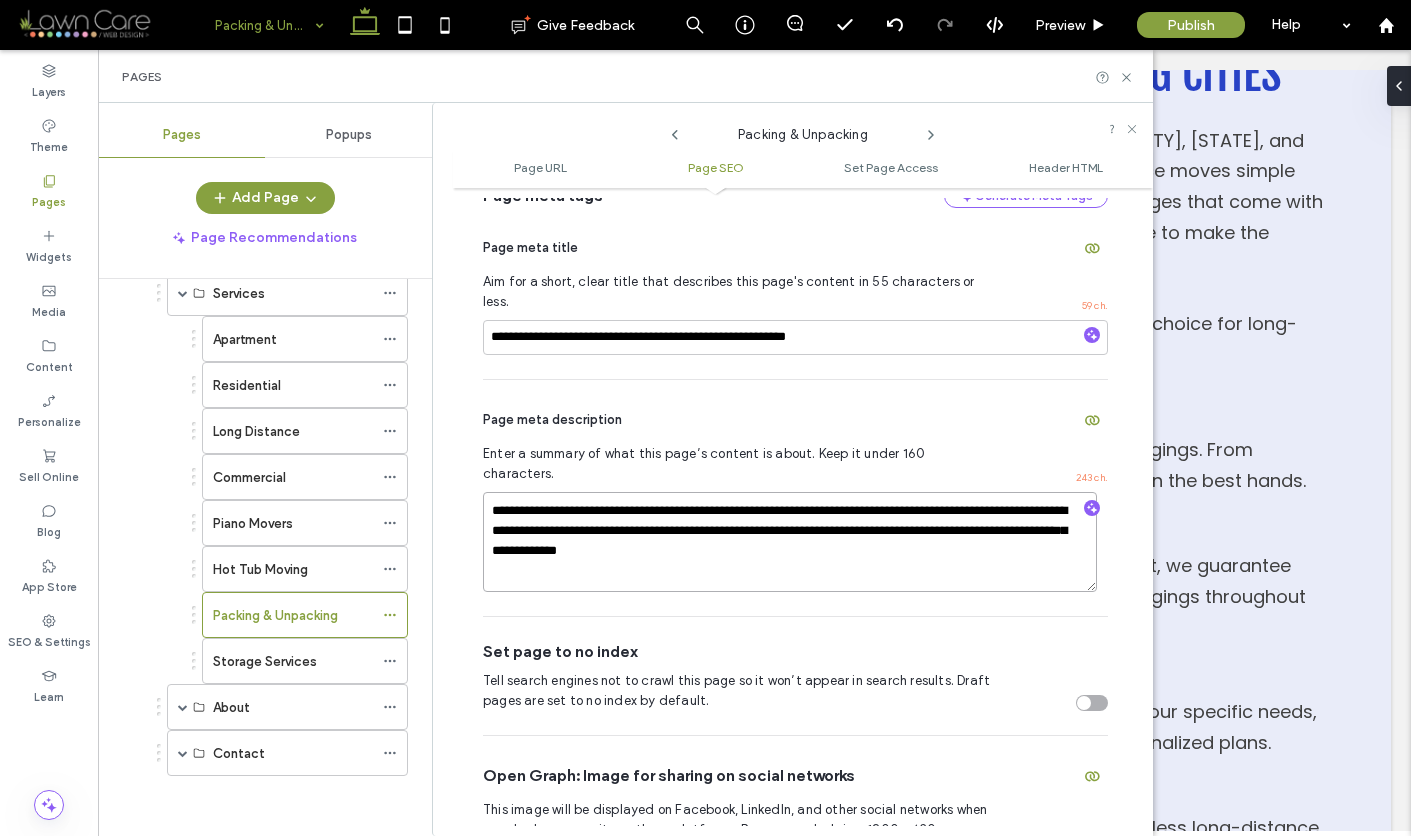 scroll, scrollTop: 462, scrollLeft: 0, axis: vertical 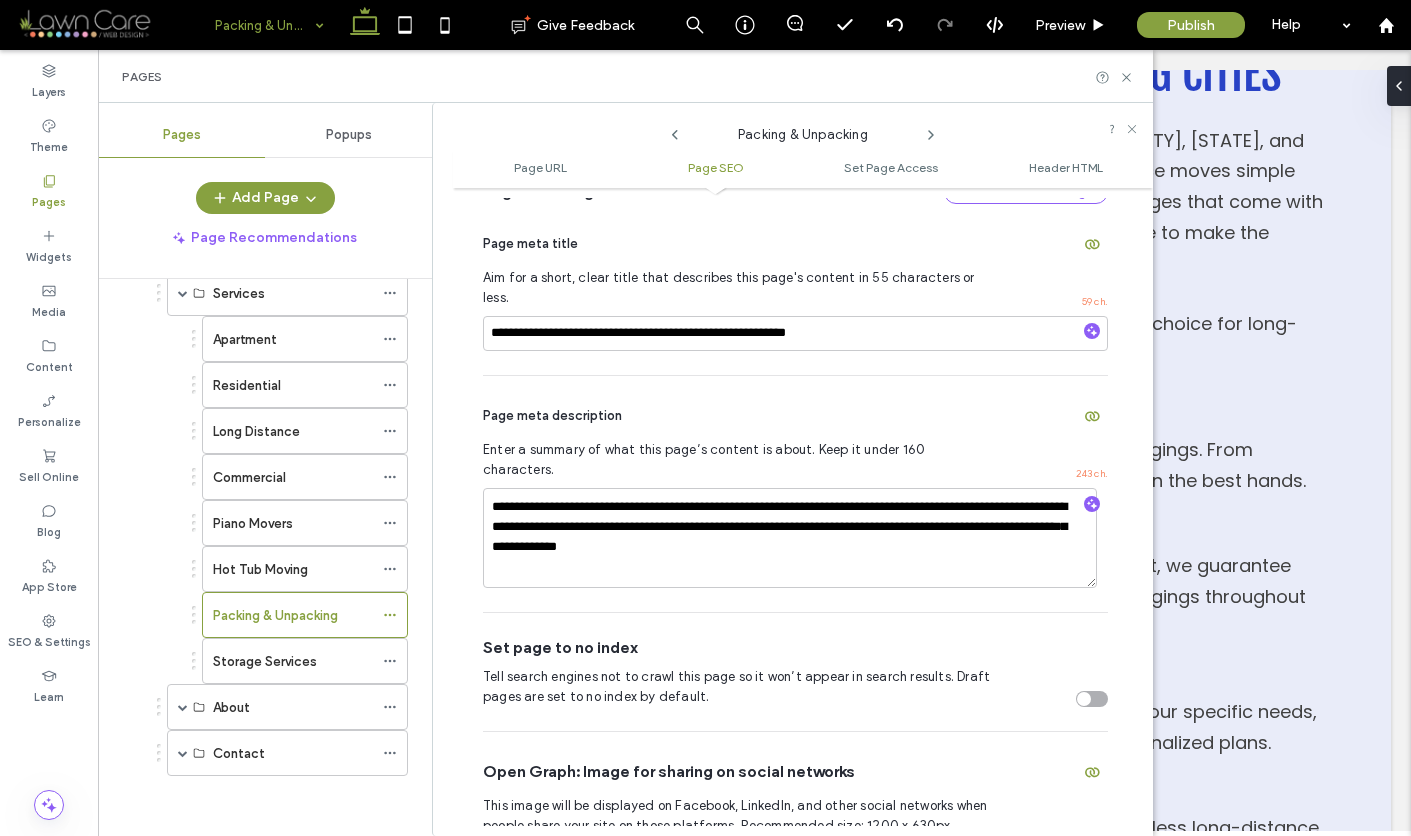 click on "Page meta description" at bounding box center (795, 416) 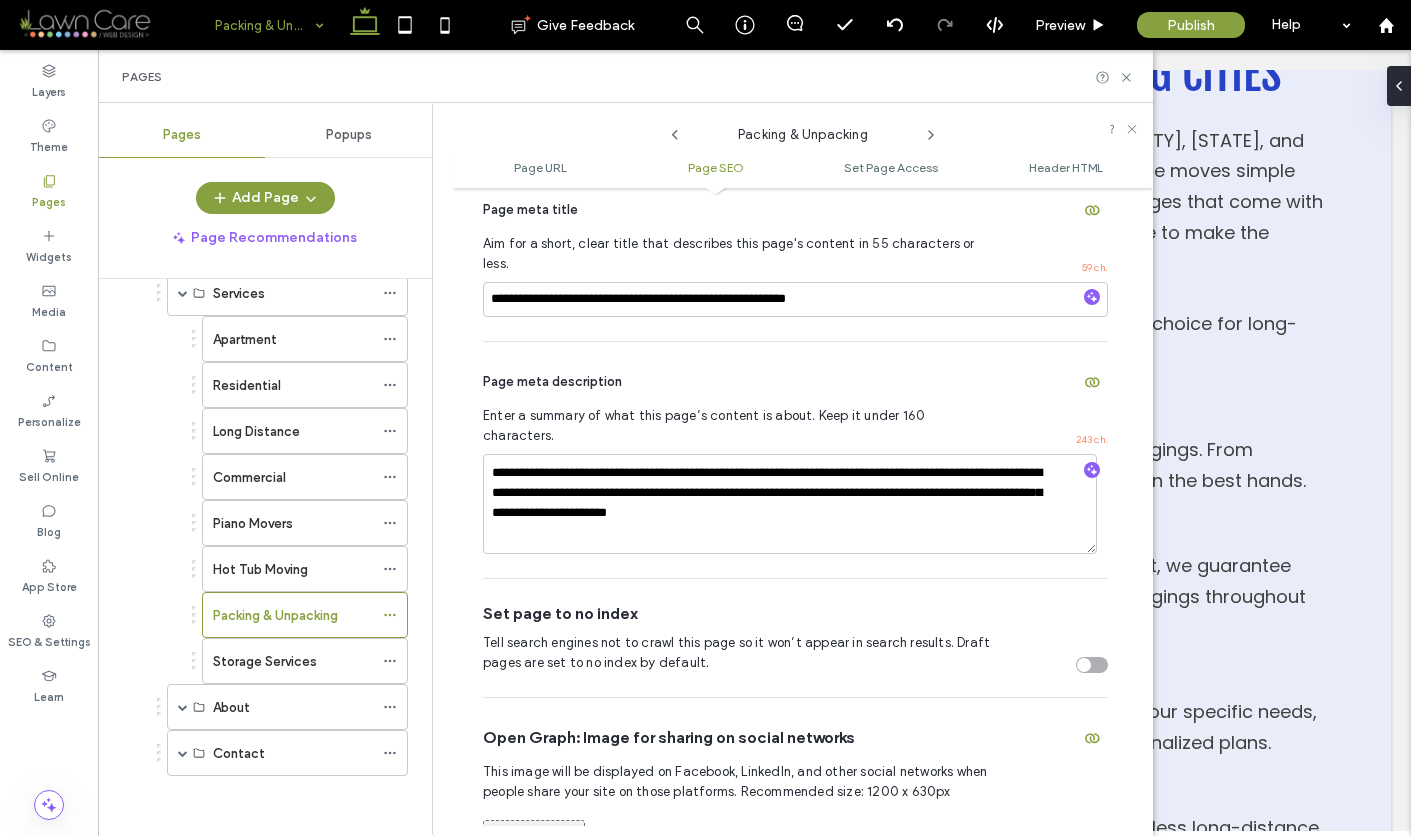 scroll, scrollTop: 0, scrollLeft: 0, axis: both 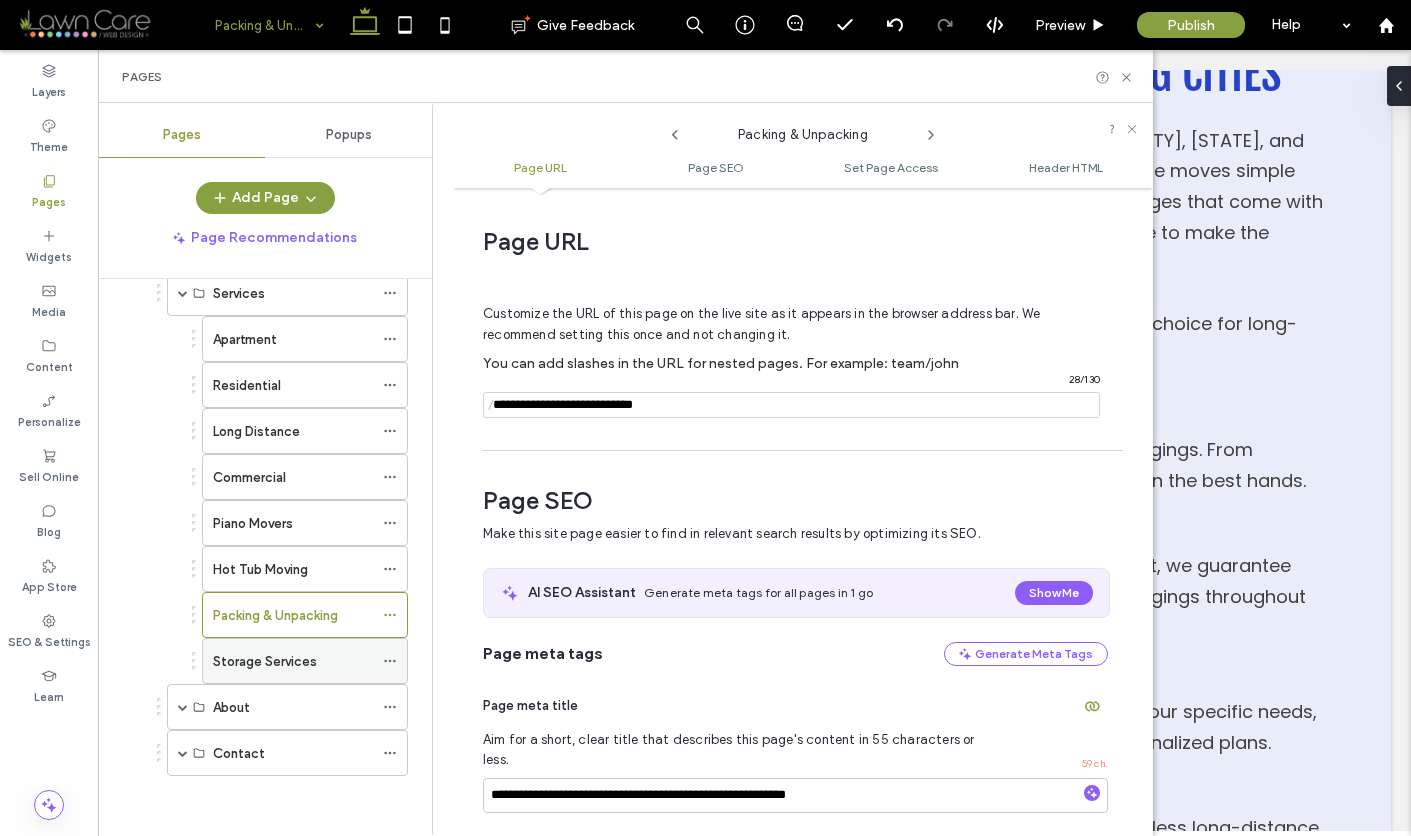 click on "Storage Services" at bounding box center (265, 661) 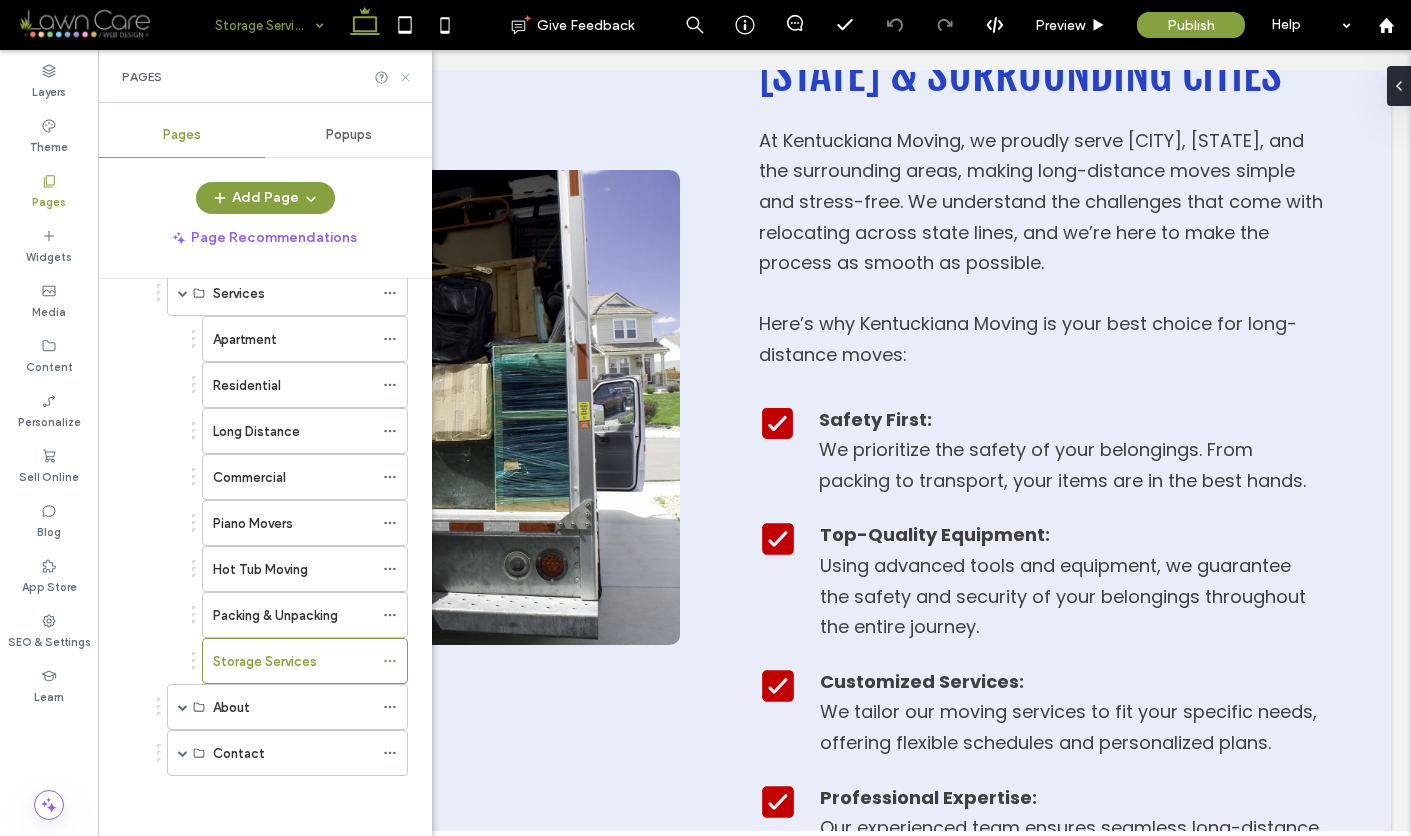 click 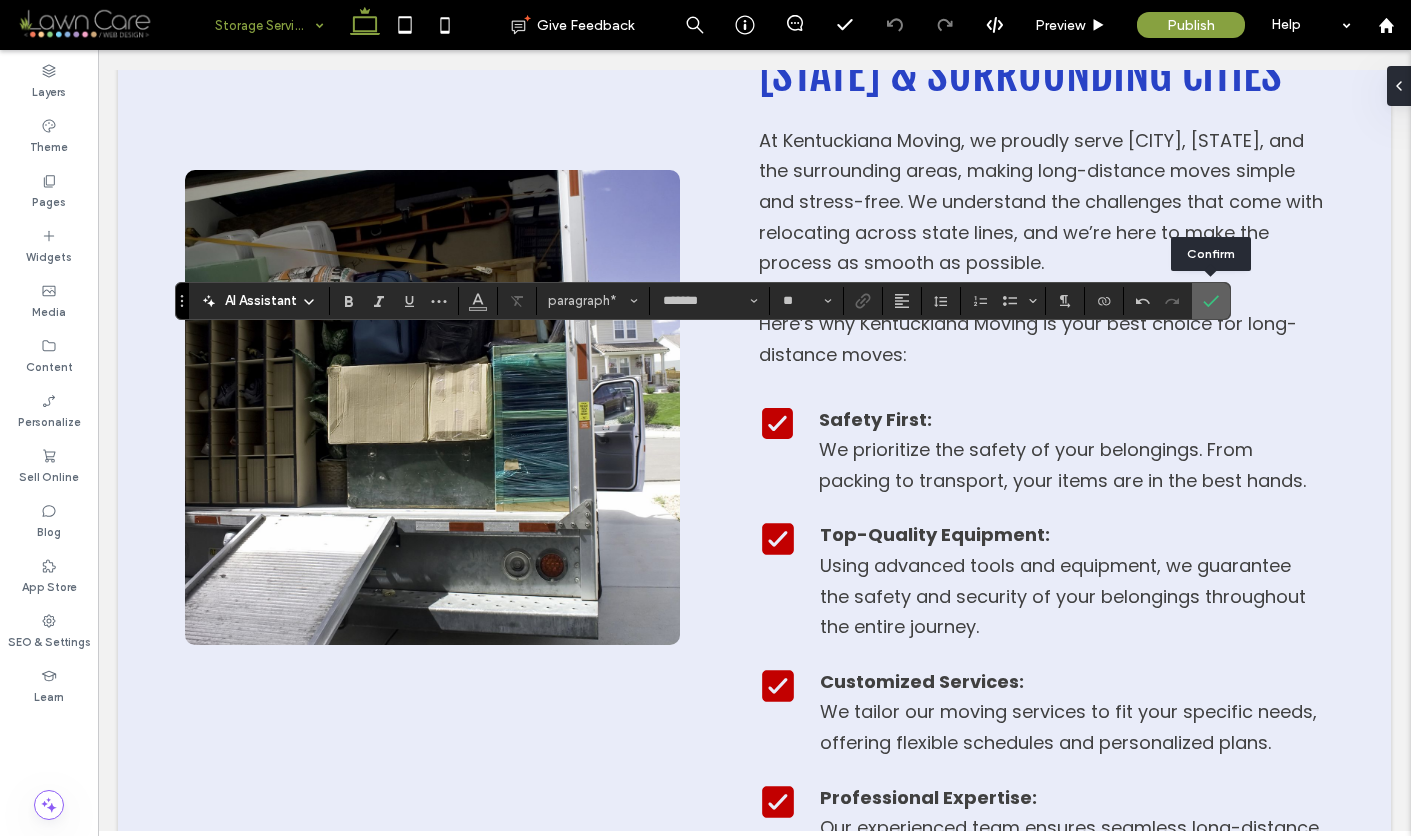 click 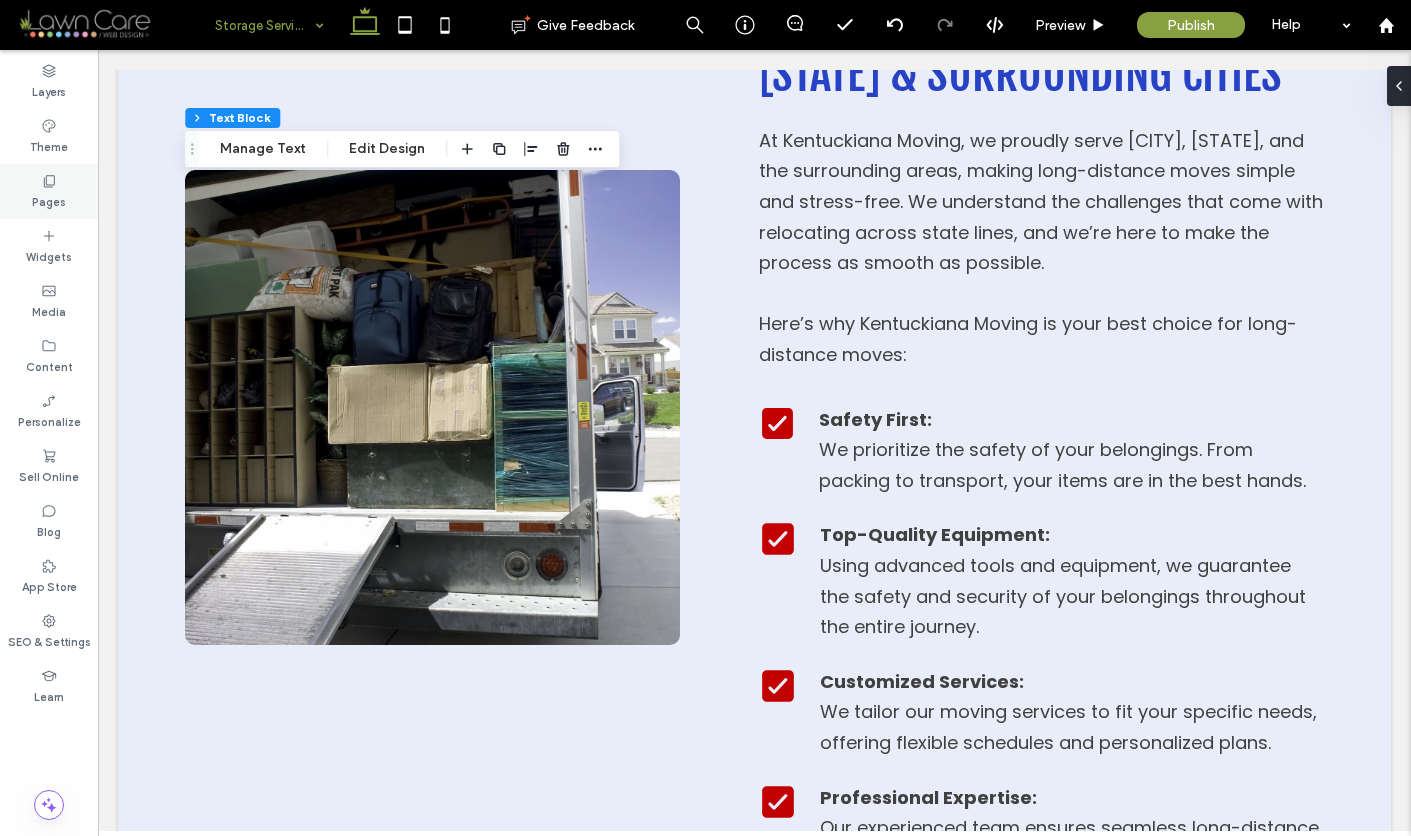click on "Pages" at bounding box center [49, 191] 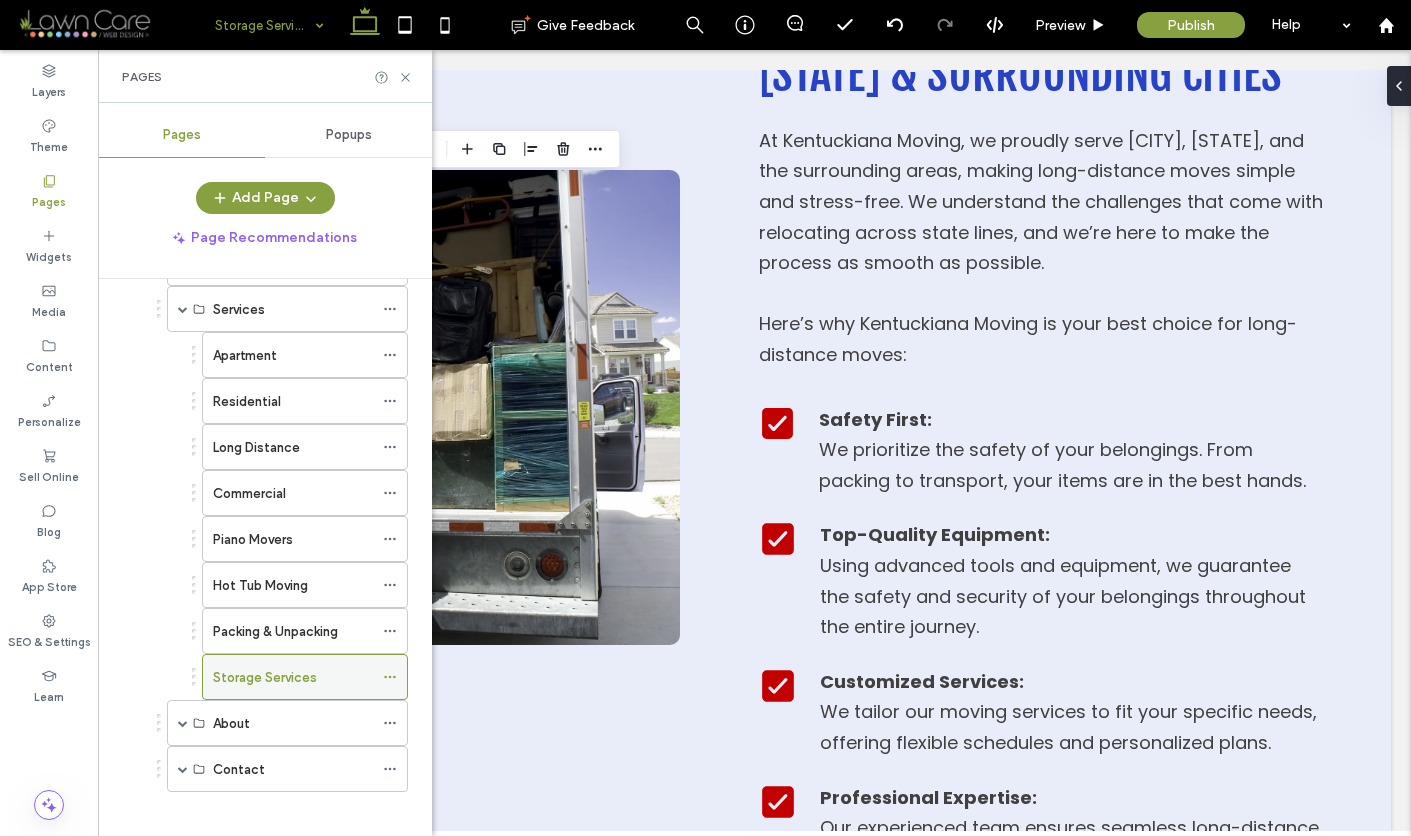 scroll, scrollTop: 936, scrollLeft: 0, axis: vertical 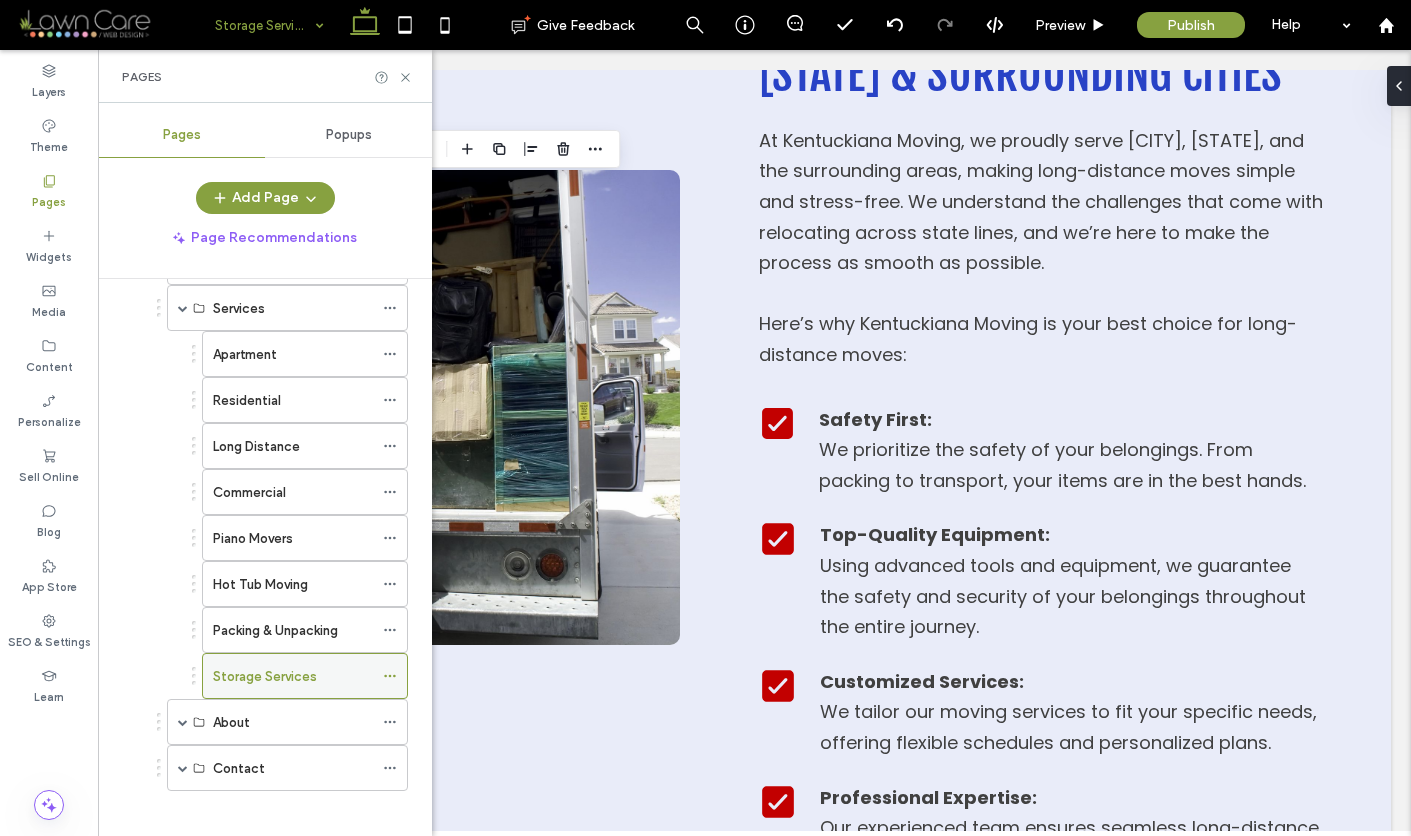 click 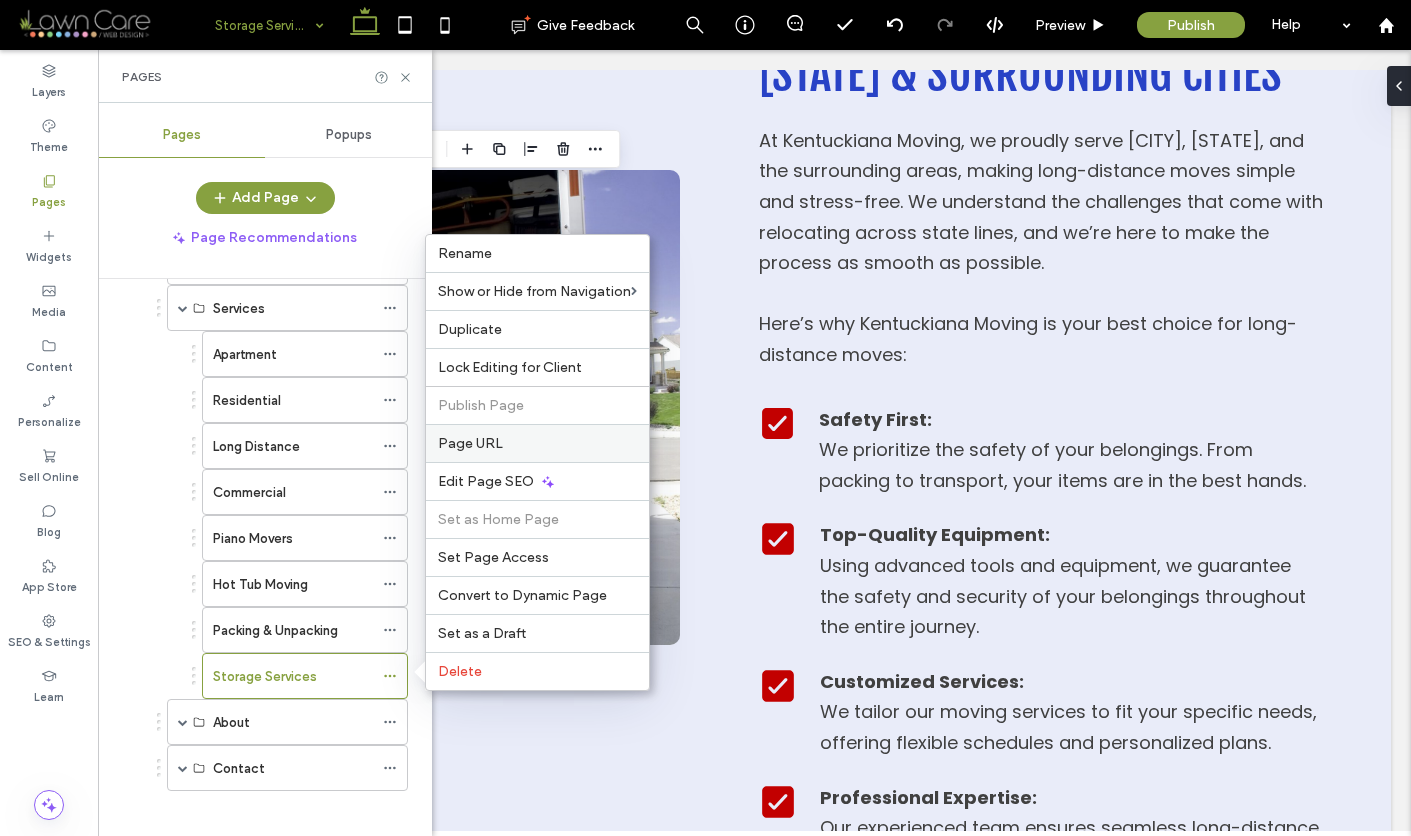 click on "Page URL" at bounding box center [470, 443] 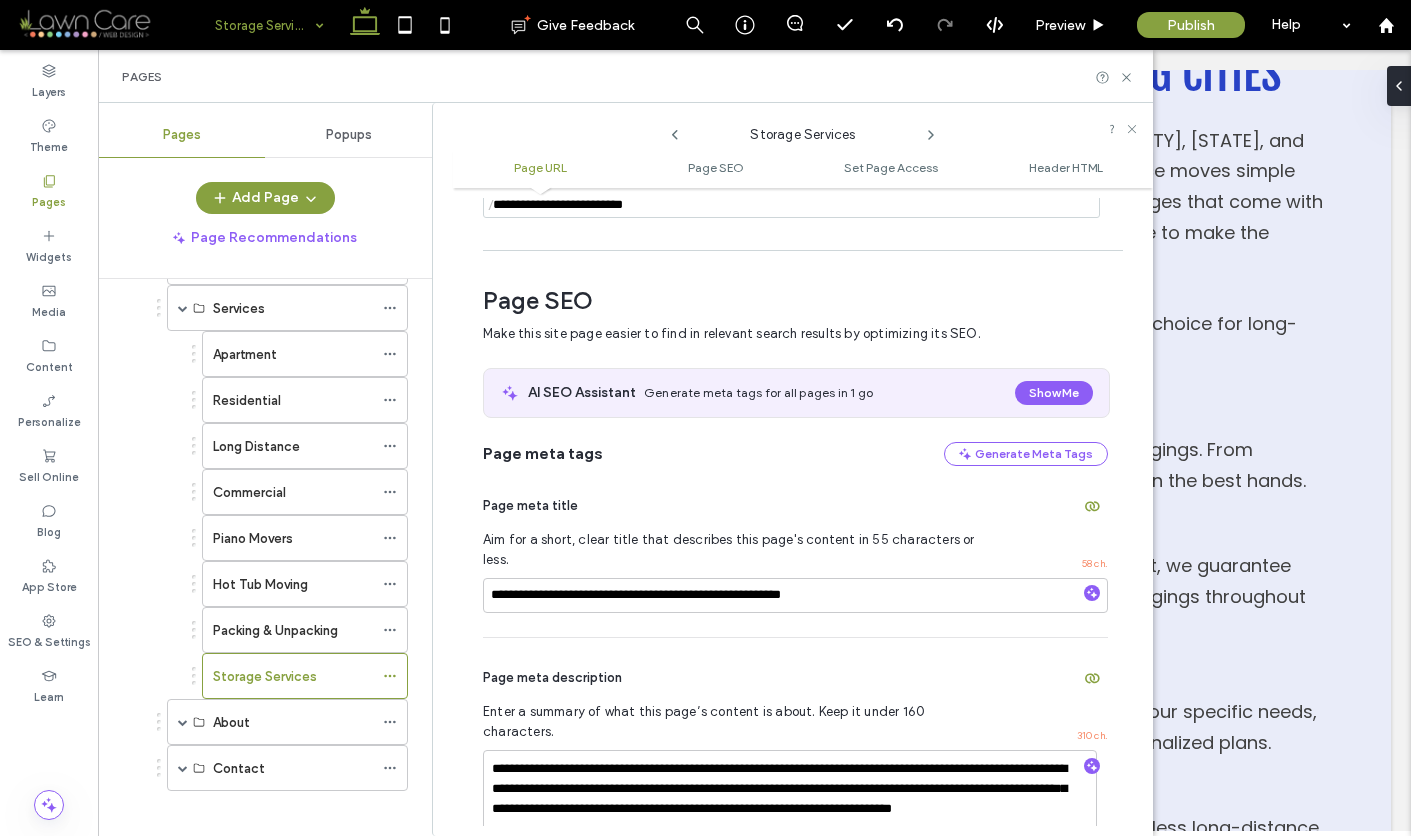 scroll, scrollTop: 230, scrollLeft: 0, axis: vertical 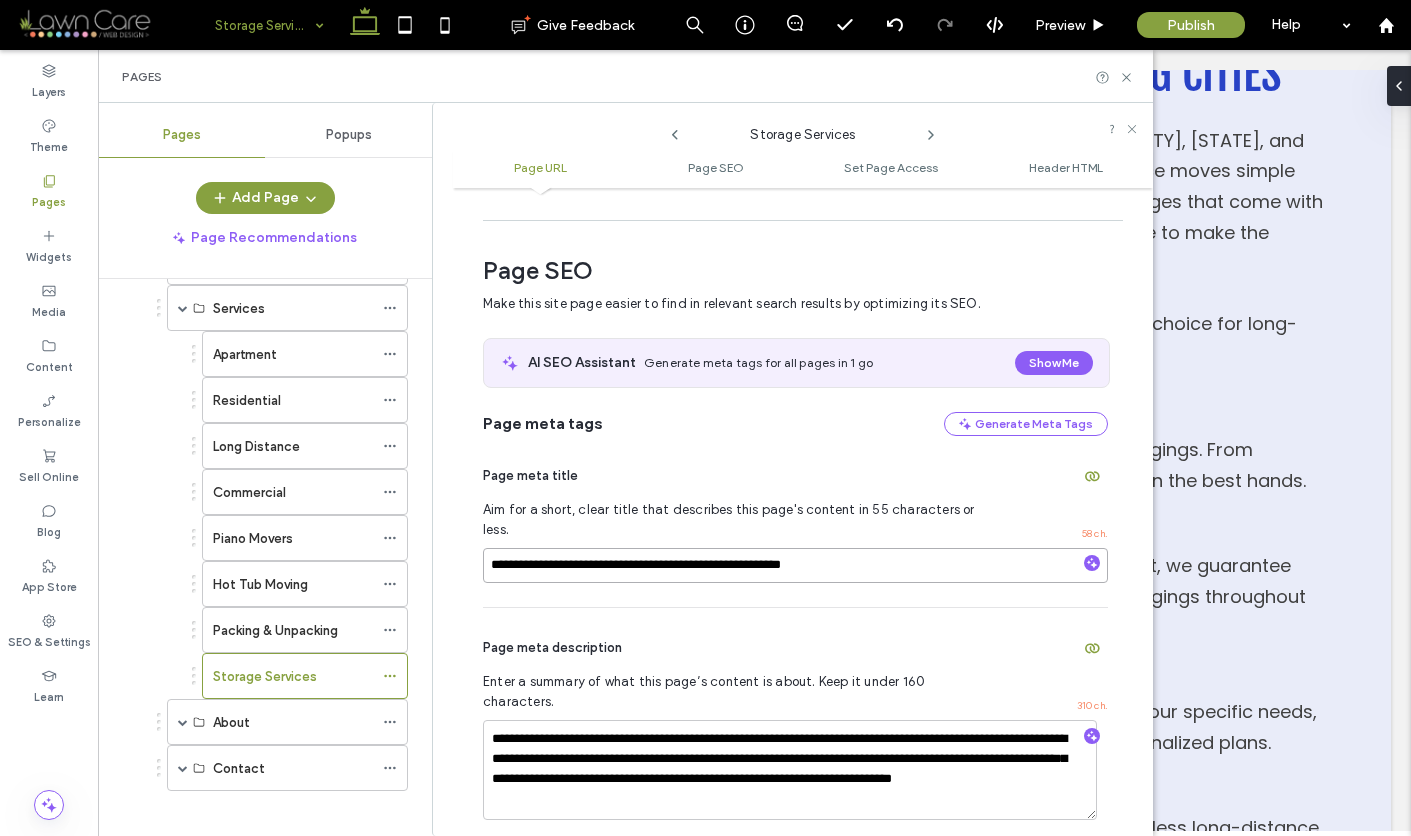 drag, startPoint x: 853, startPoint y: 543, endPoint x: 480, endPoint y: 545, distance: 373.00537 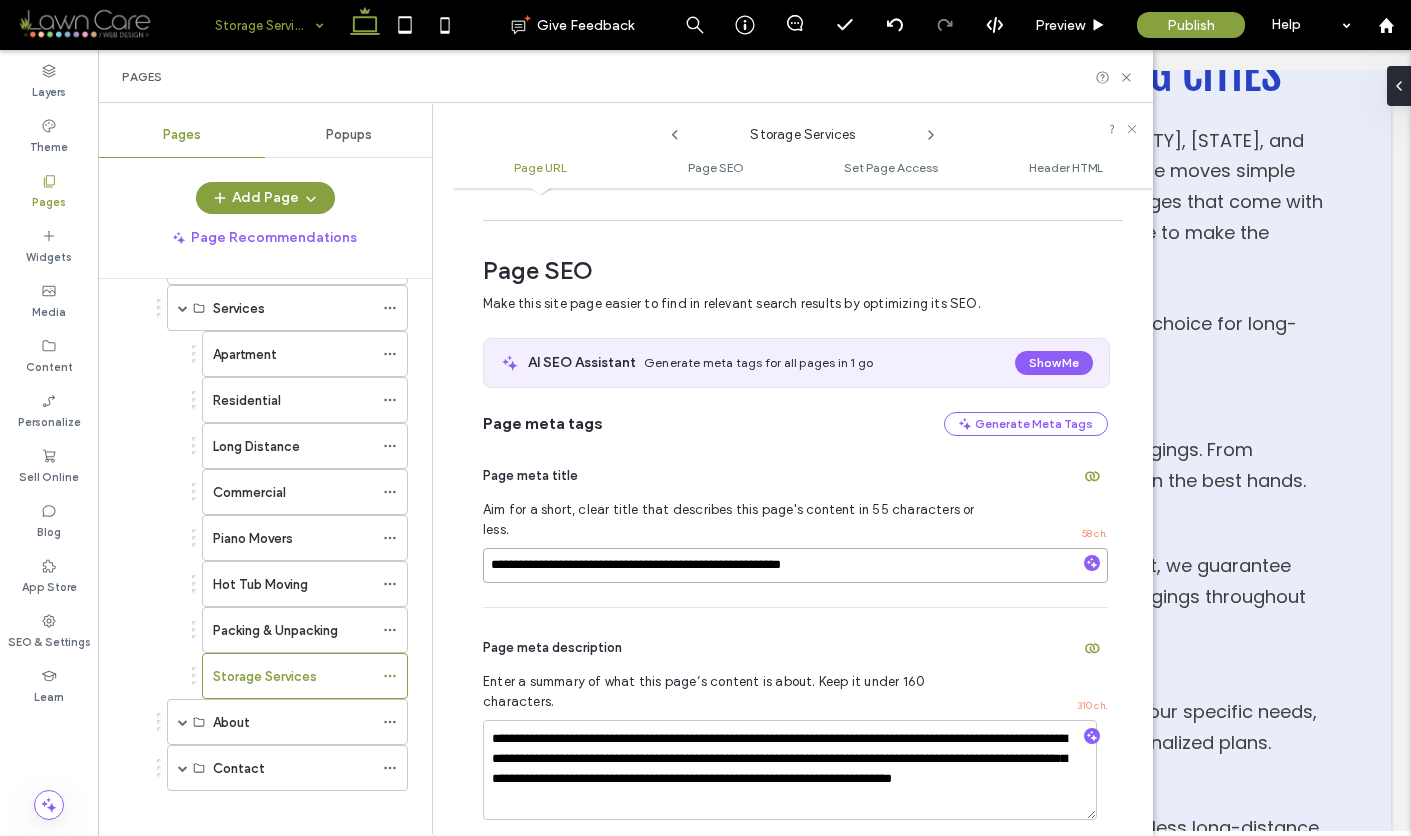 paste on "*" 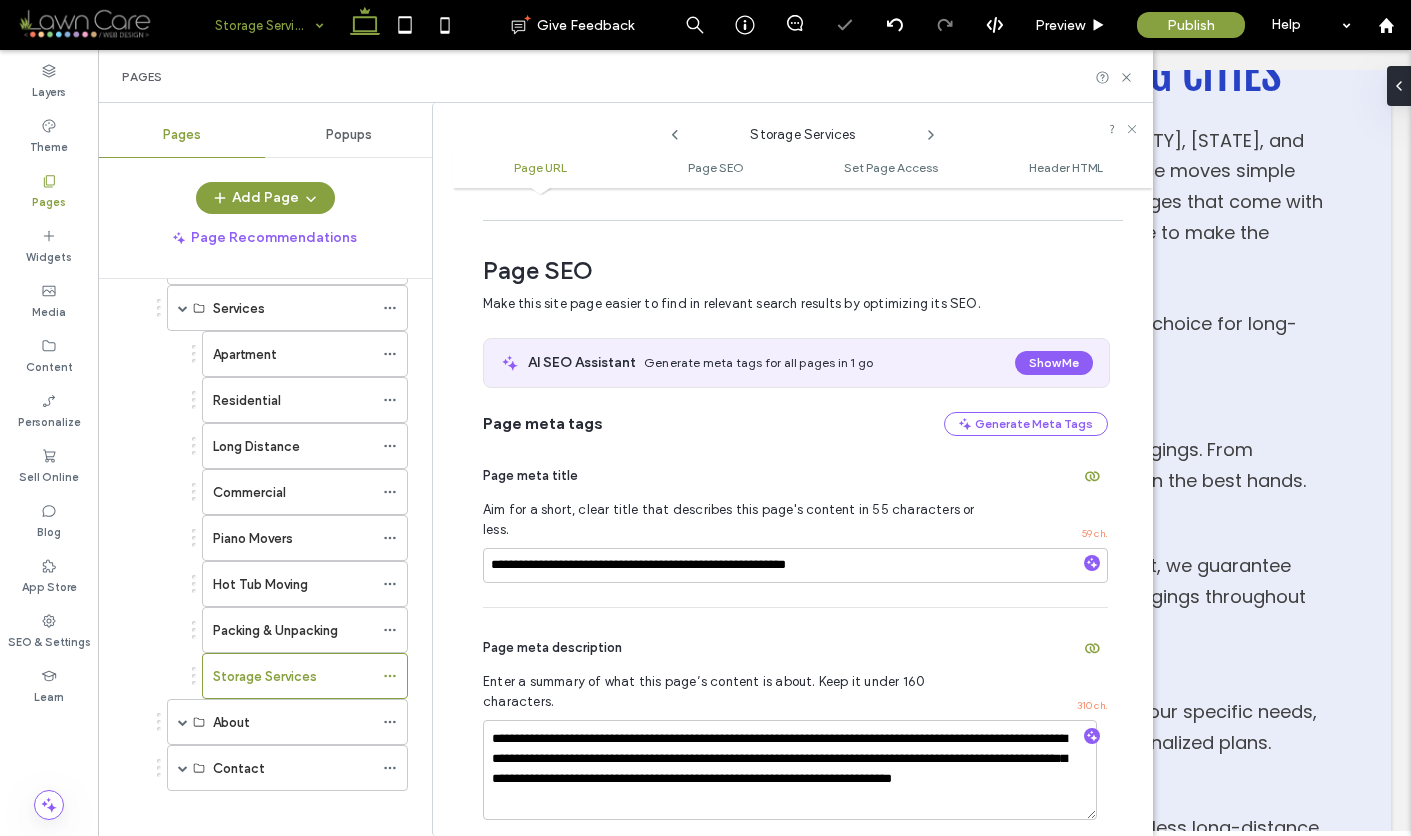 click on "**********" at bounding box center (795, 521) 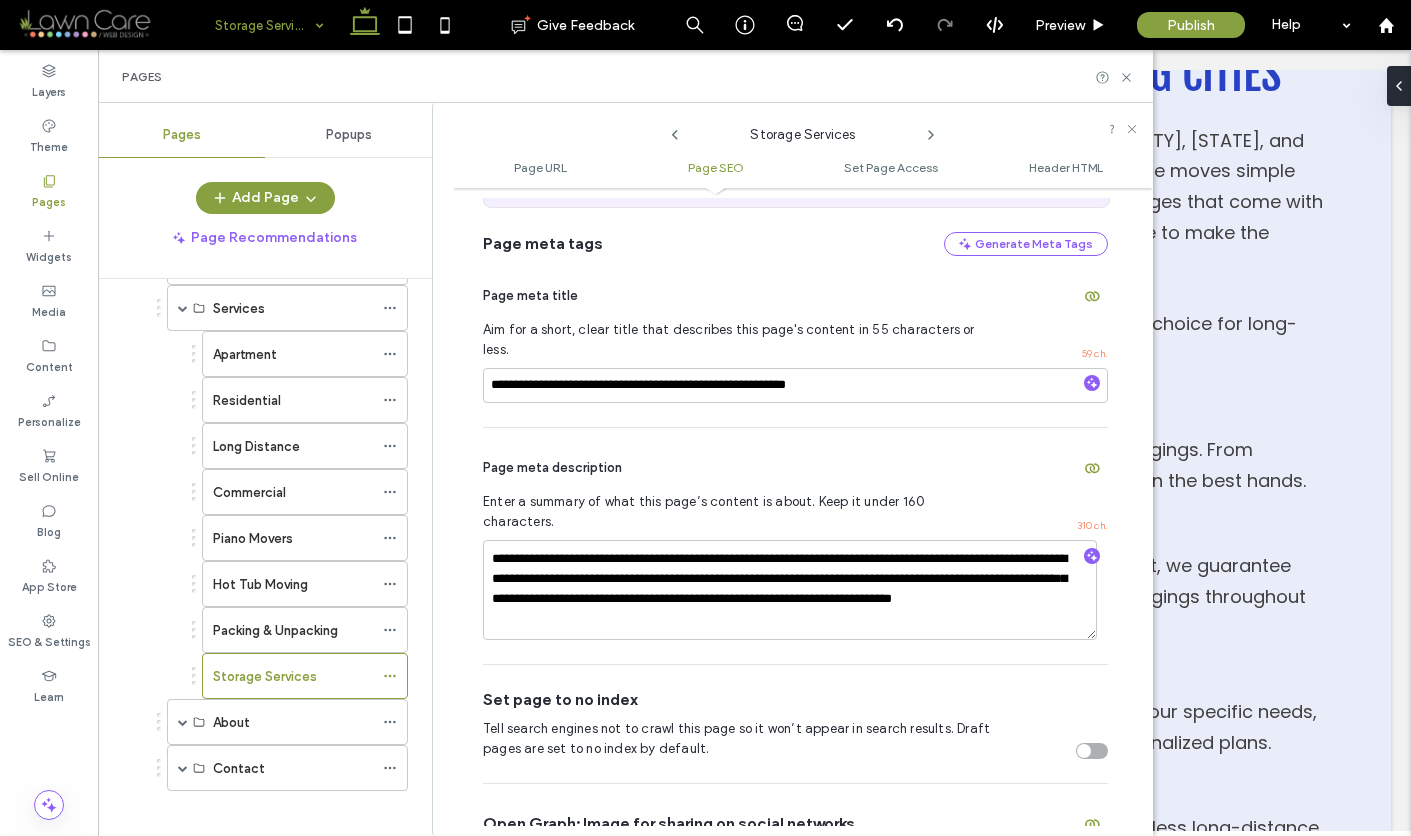 scroll, scrollTop: 486, scrollLeft: 0, axis: vertical 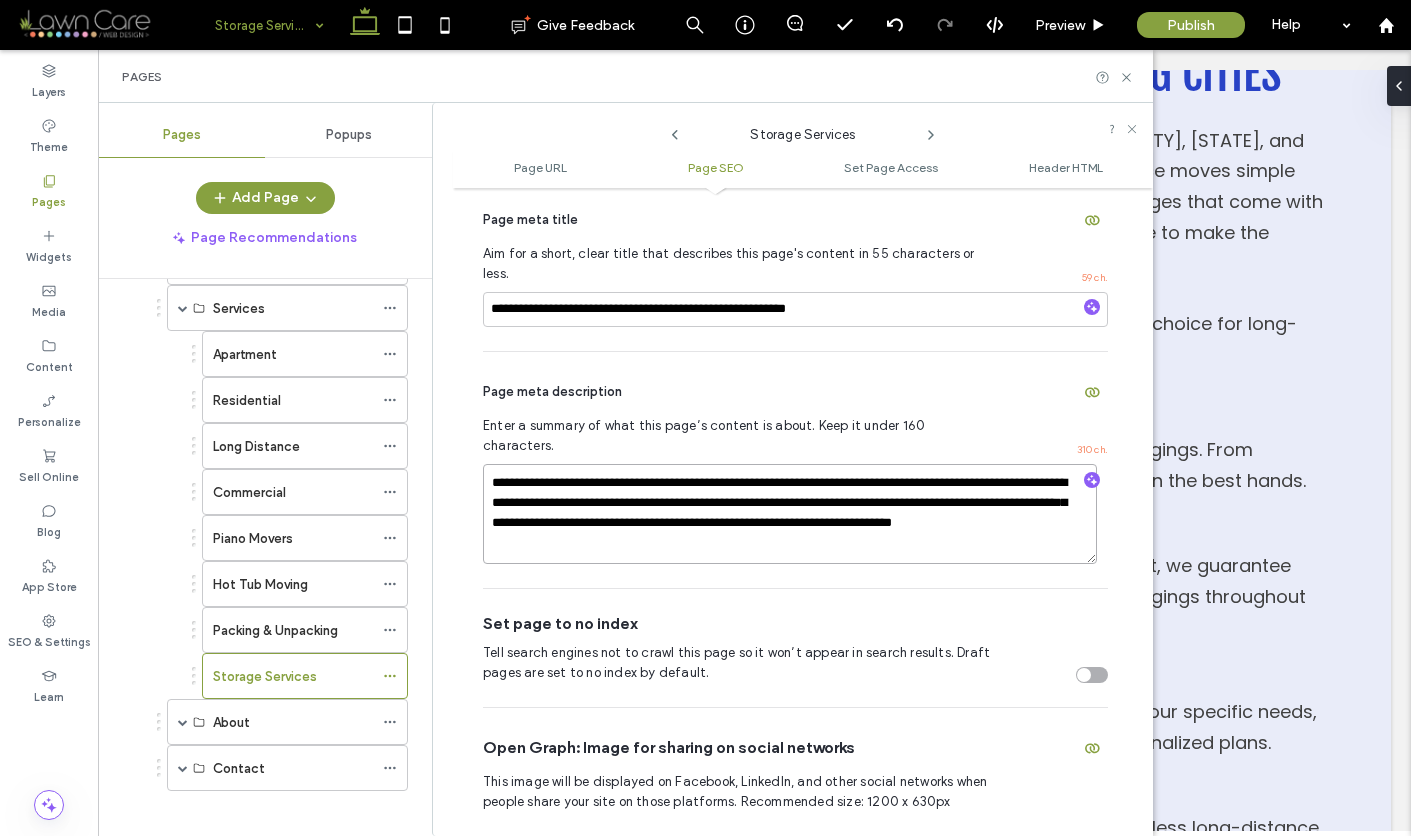 drag, startPoint x: 490, startPoint y: 444, endPoint x: 744, endPoint y: 520, distance: 265.12637 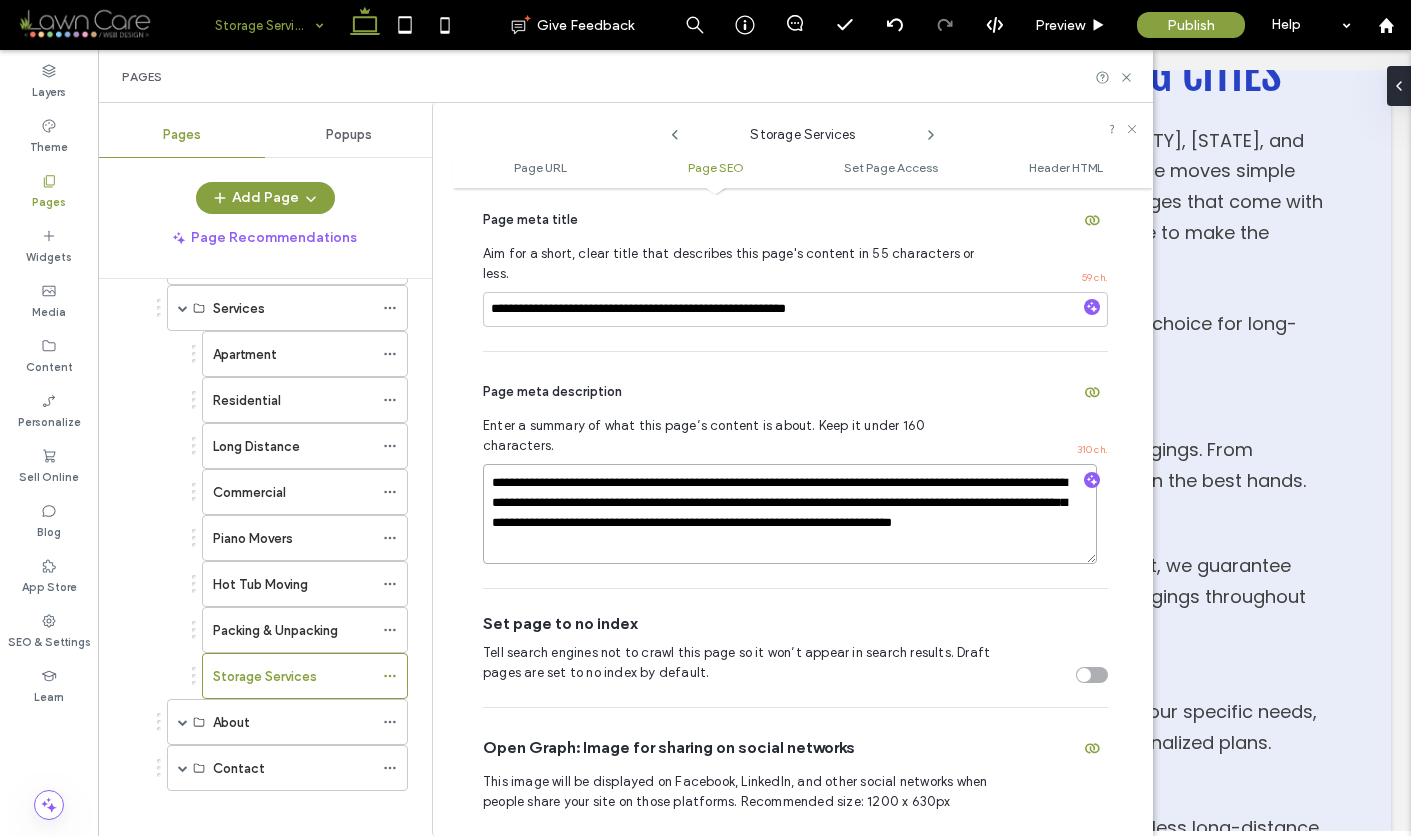 click on "**********" at bounding box center [790, 514] 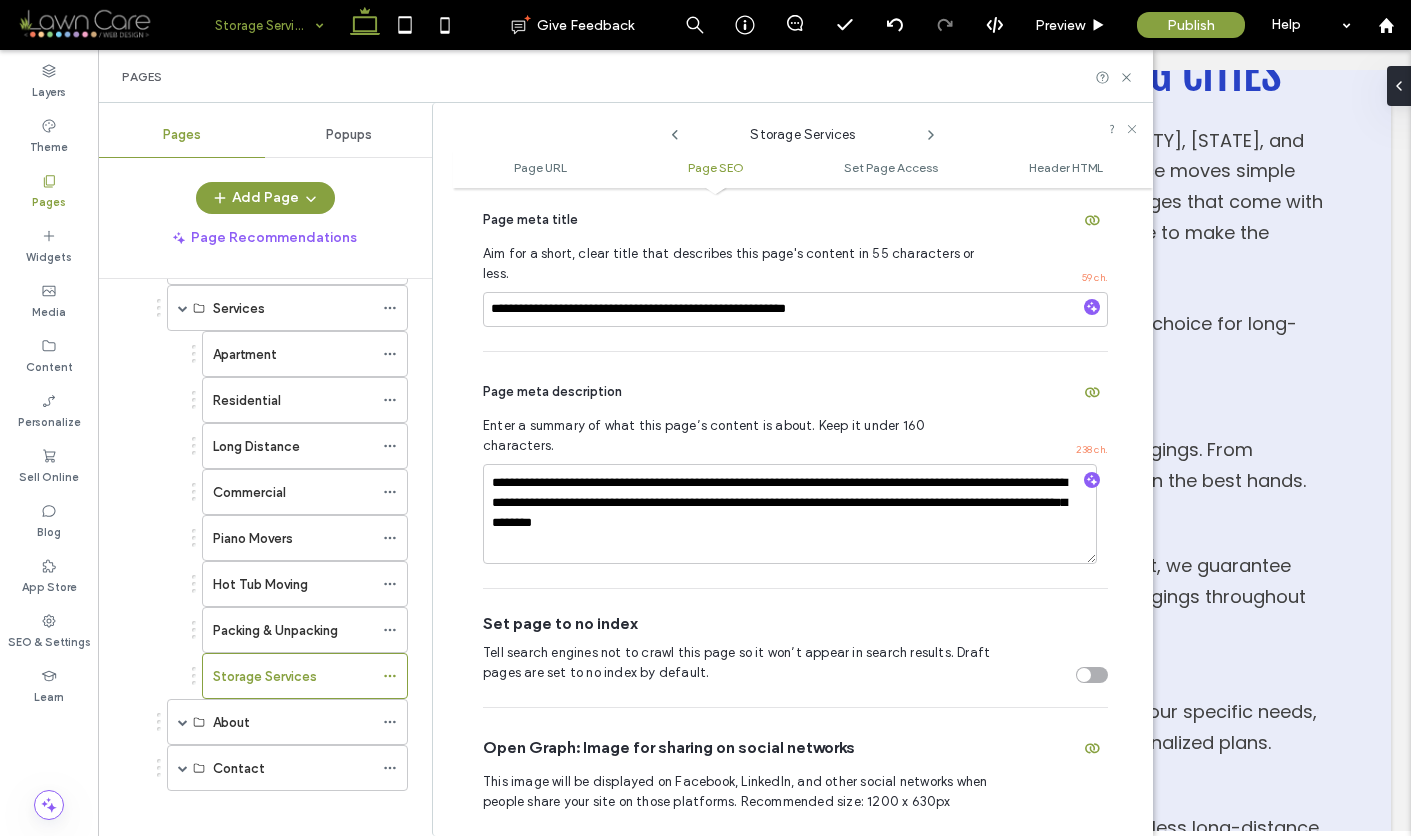 click on "Page meta description" at bounding box center [795, 392] 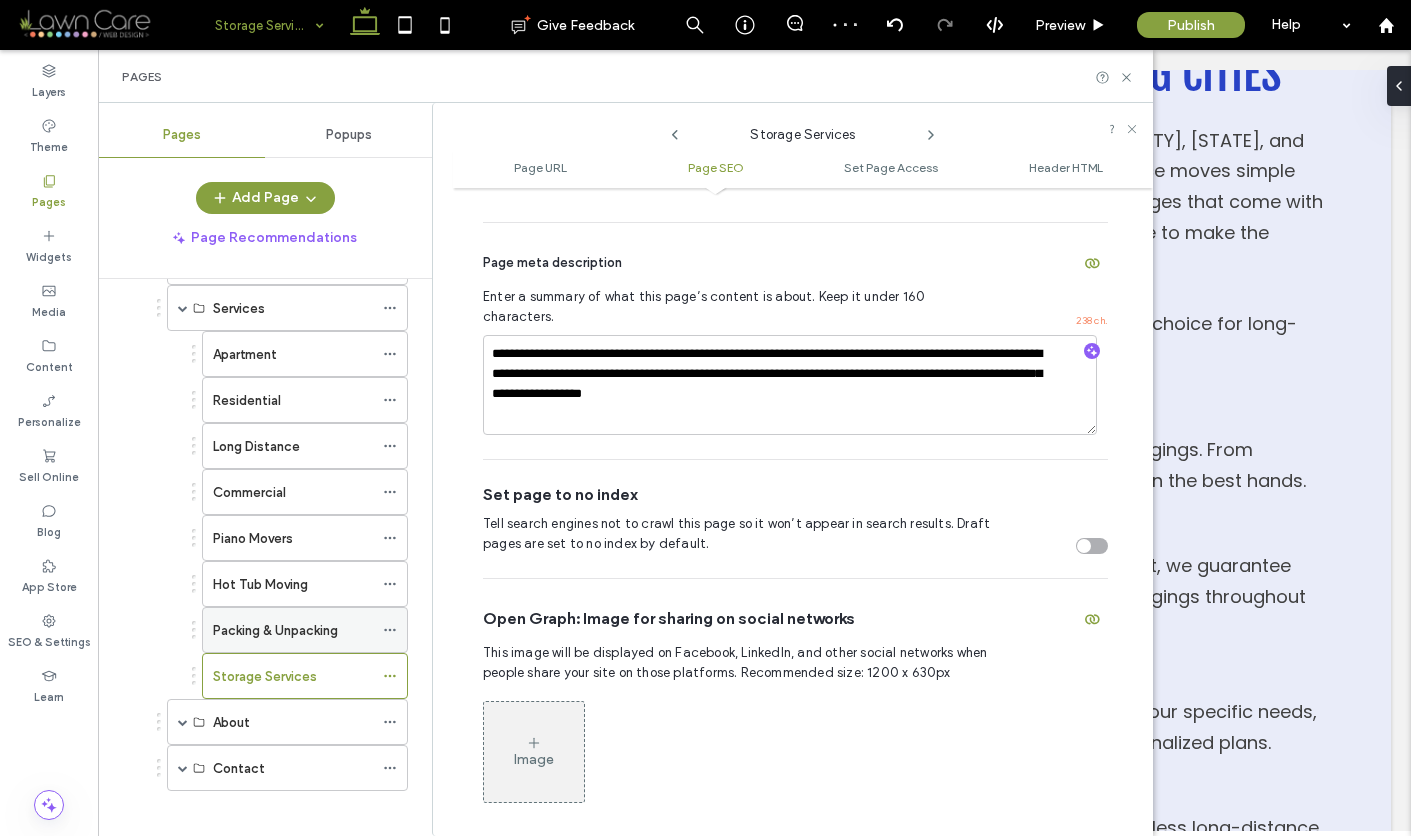 scroll, scrollTop: 630, scrollLeft: 0, axis: vertical 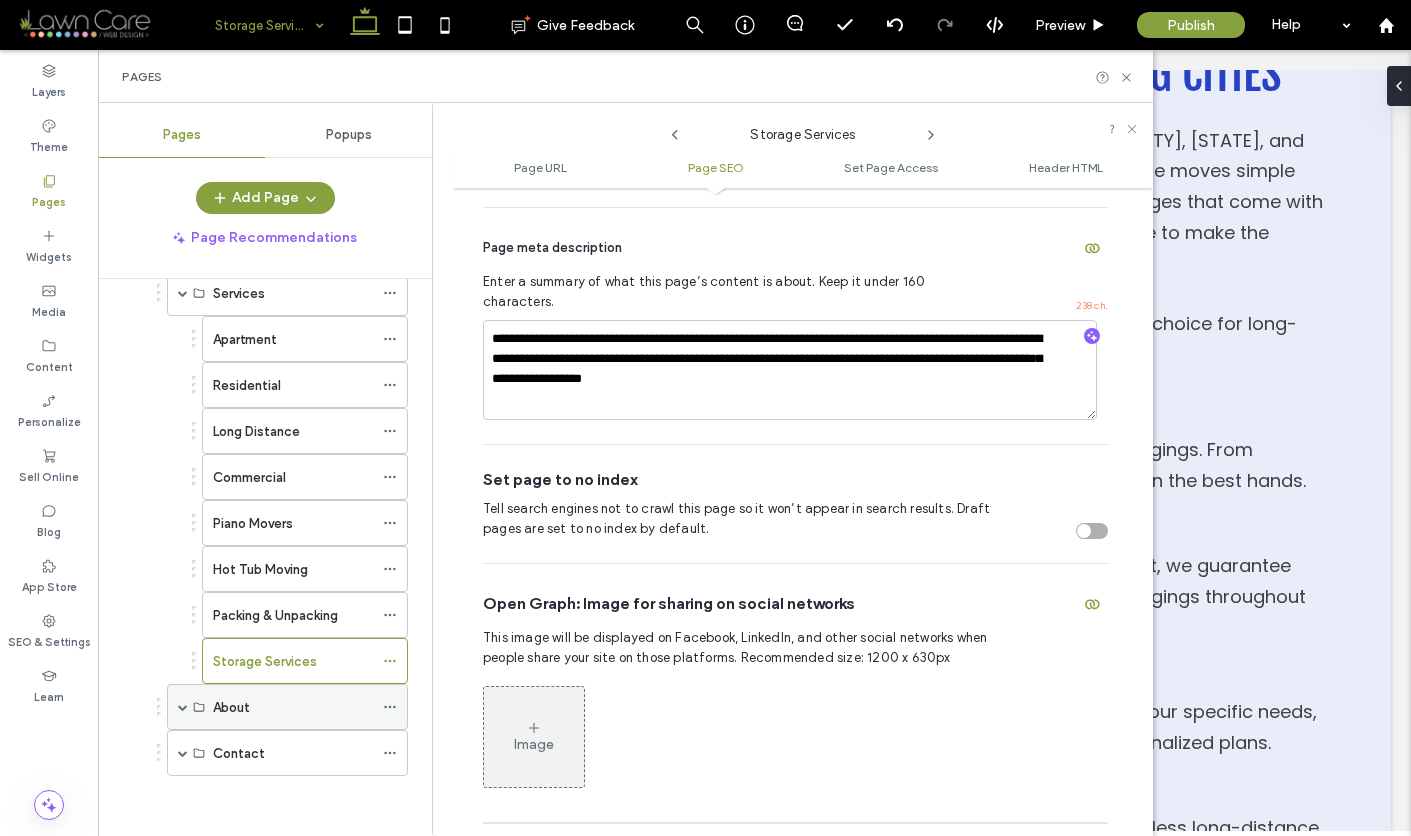 click at bounding box center [183, 707] 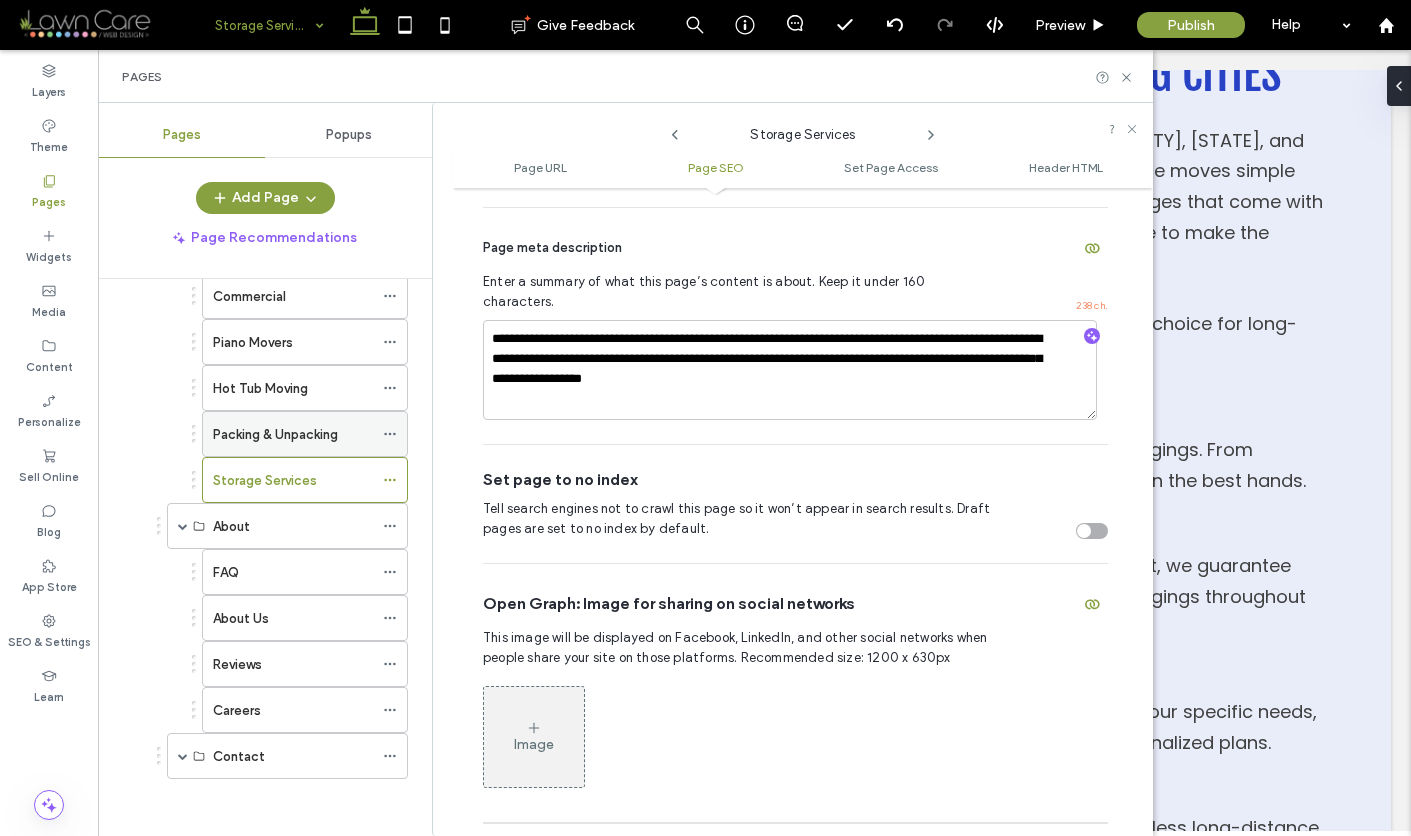 scroll, scrollTop: 1135, scrollLeft: 0, axis: vertical 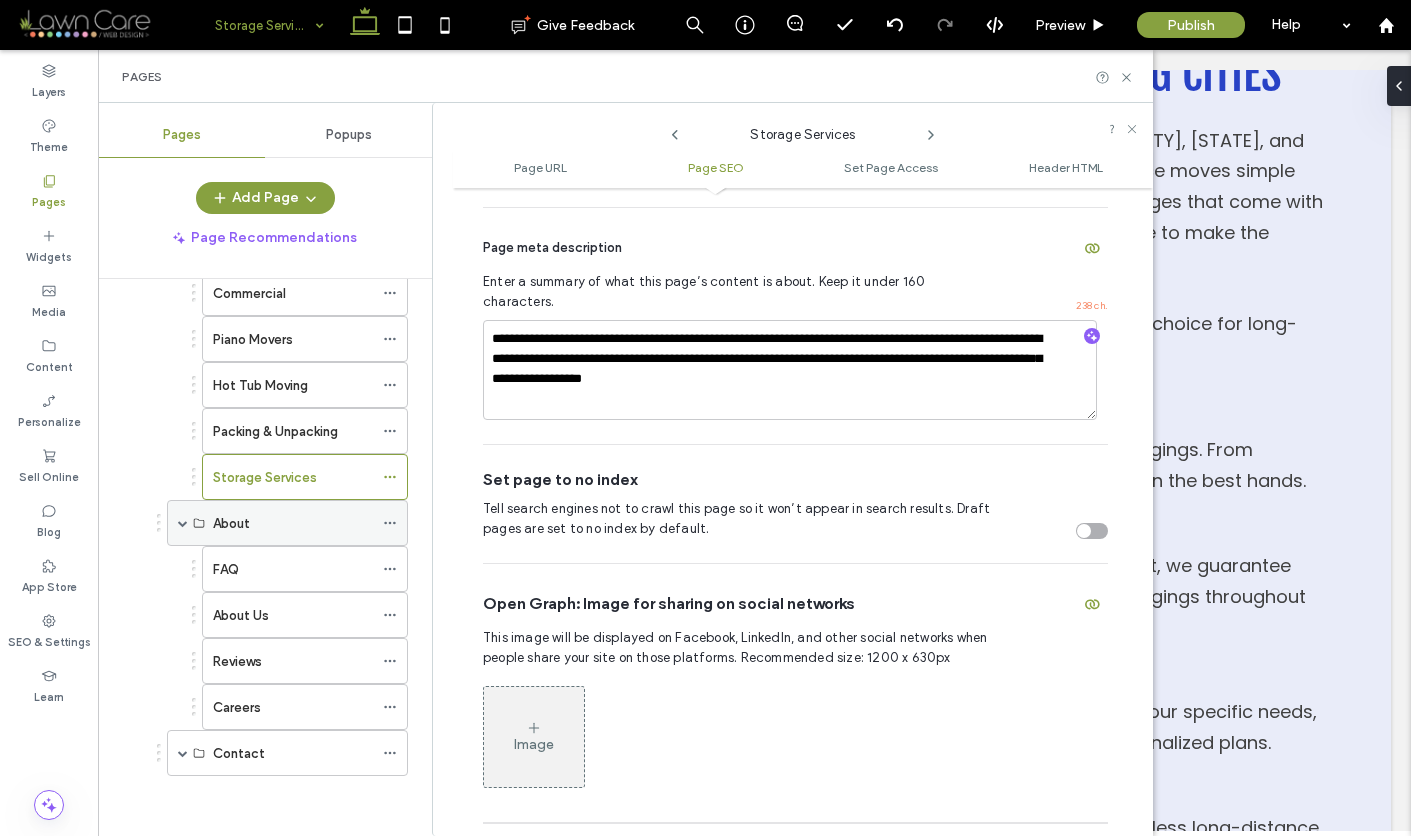 click on "About" at bounding box center (293, 523) 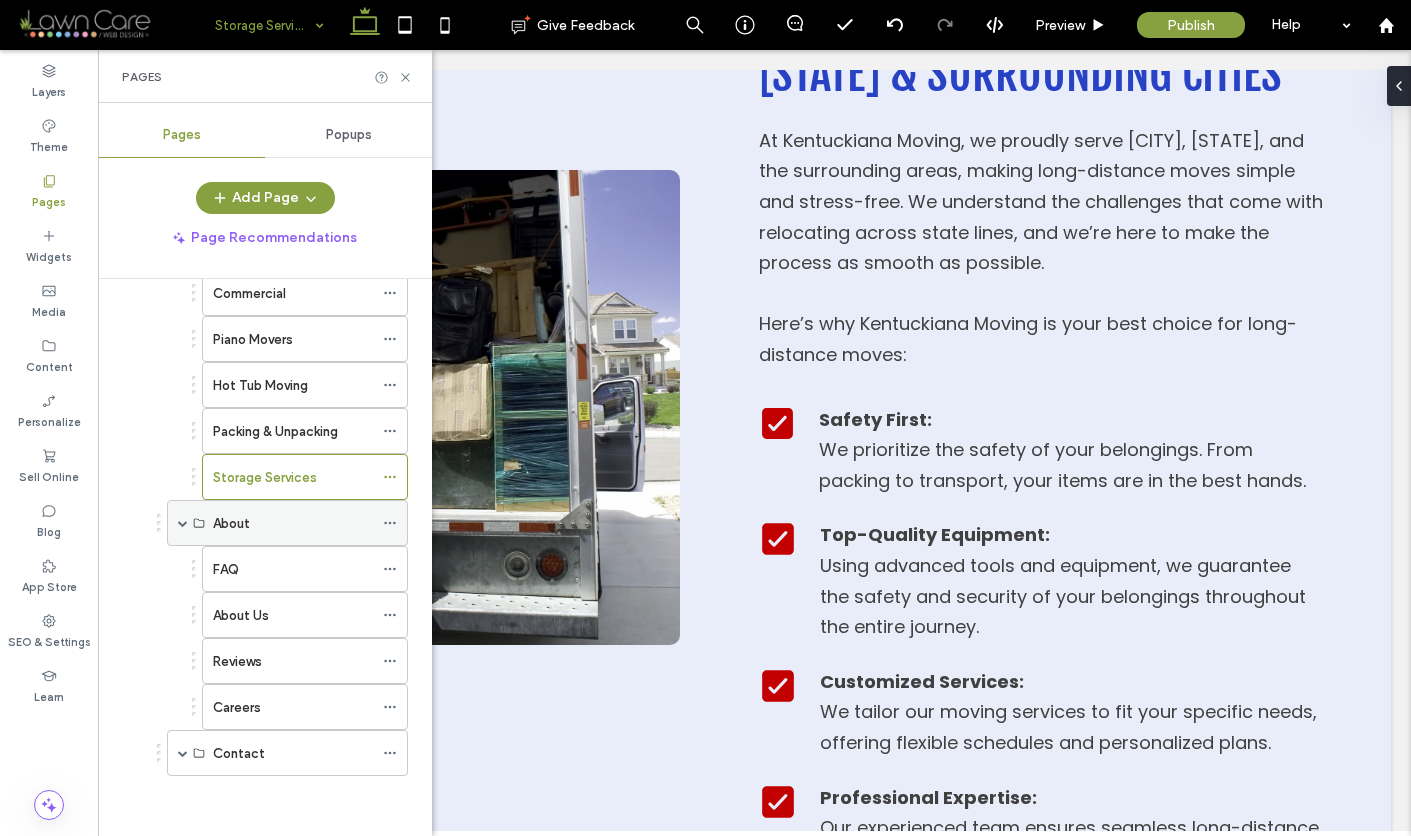 click on "About" at bounding box center (293, 523) 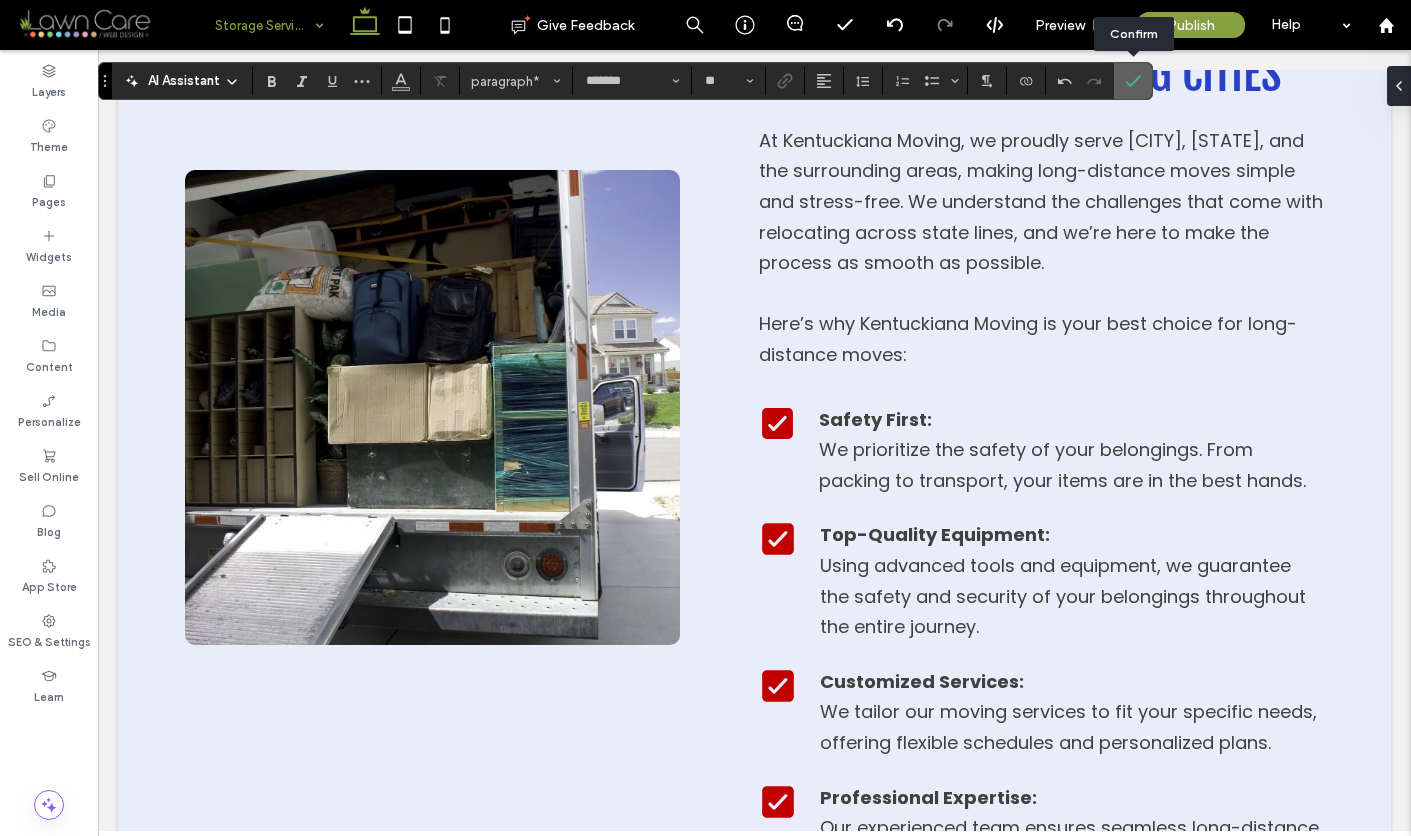 click 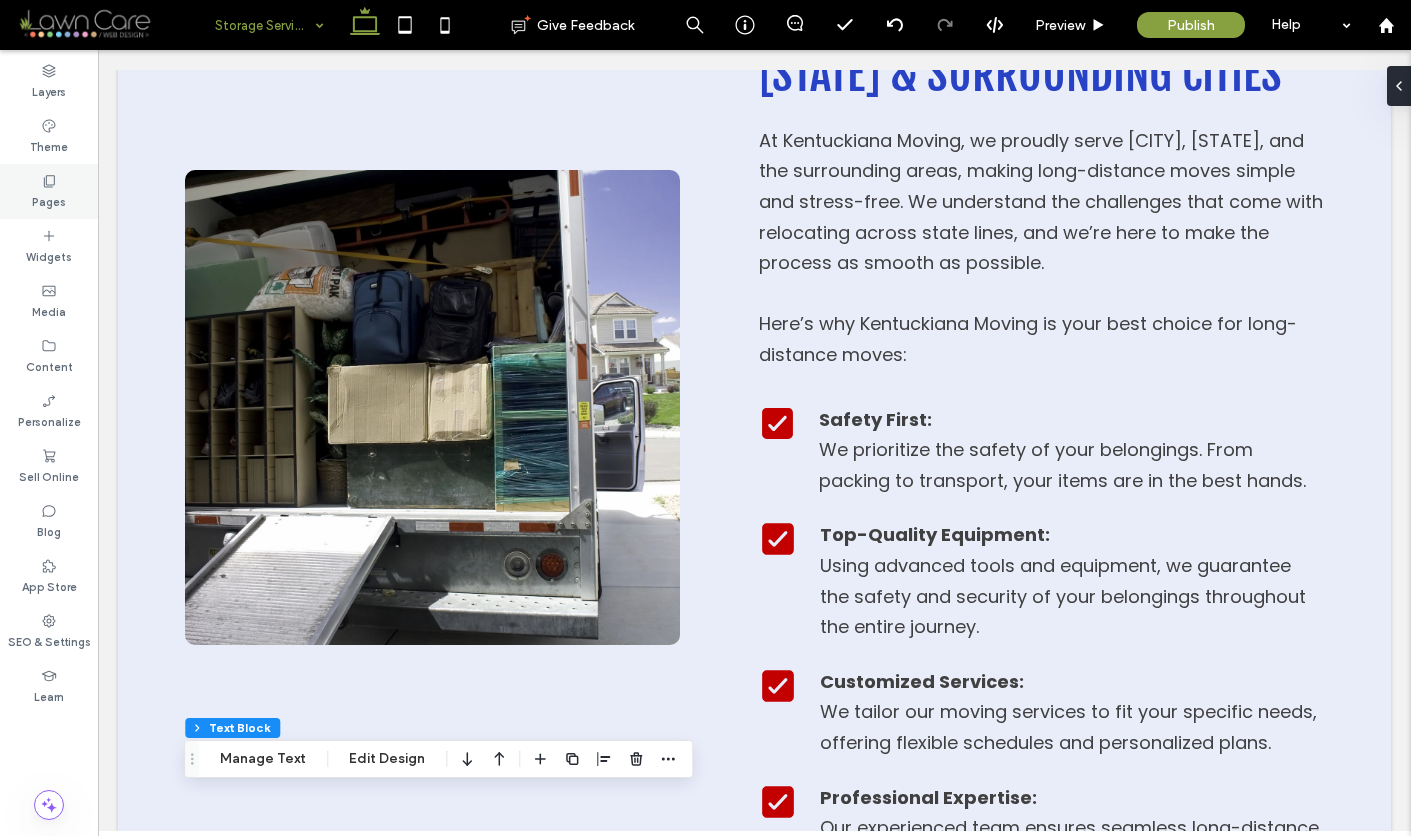click on "Pages" at bounding box center (49, 200) 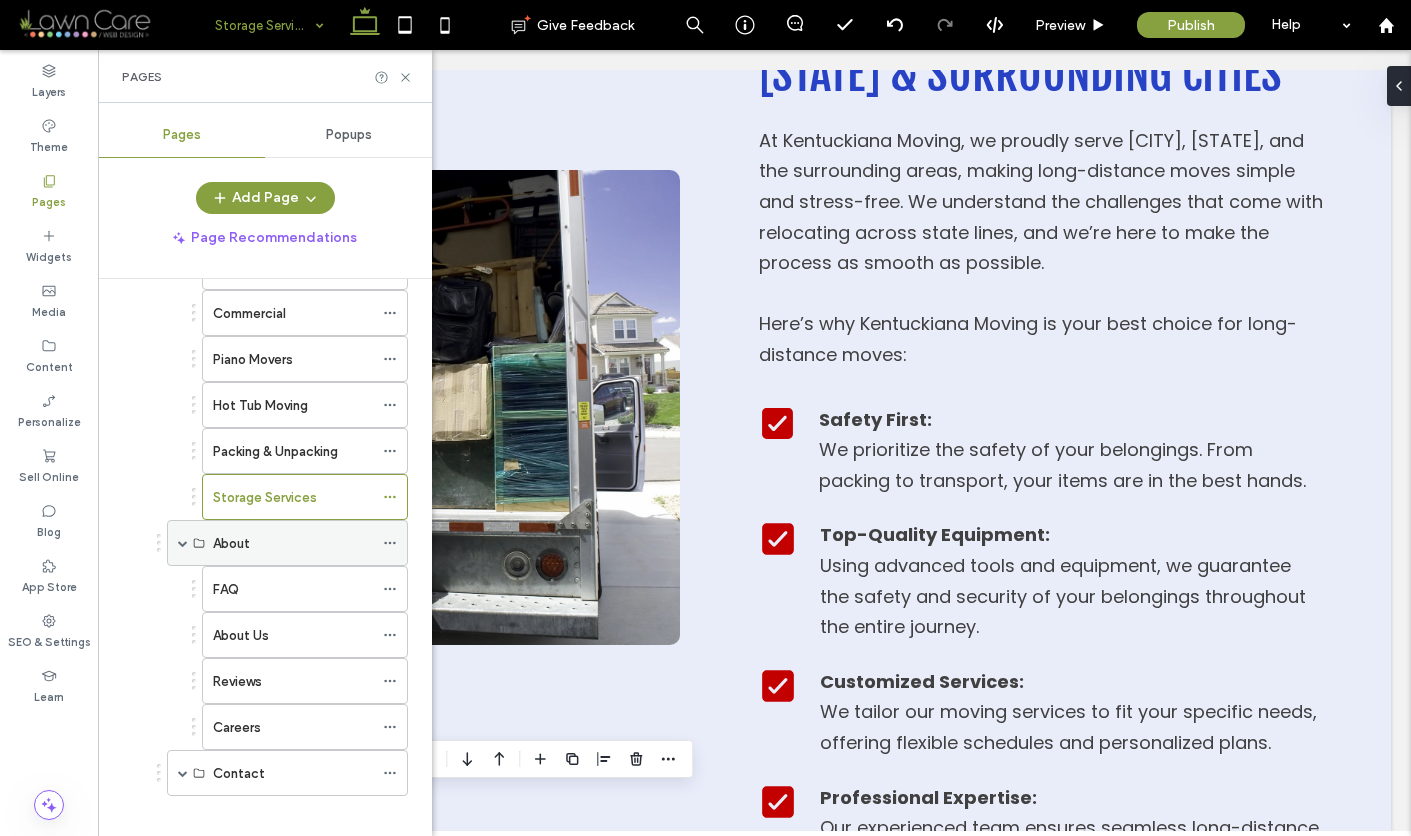 scroll, scrollTop: 1113, scrollLeft: 0, axis: vertical 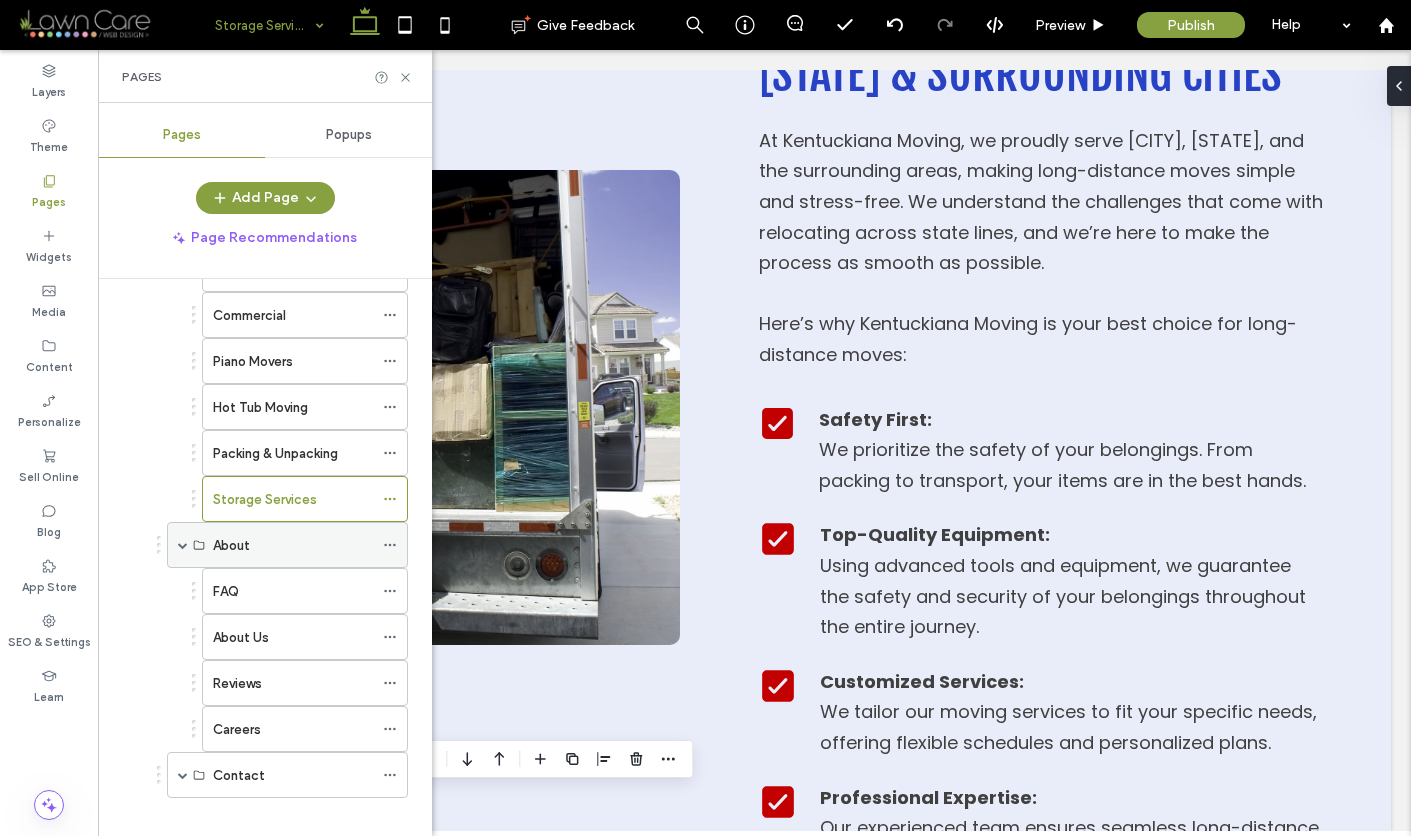 click 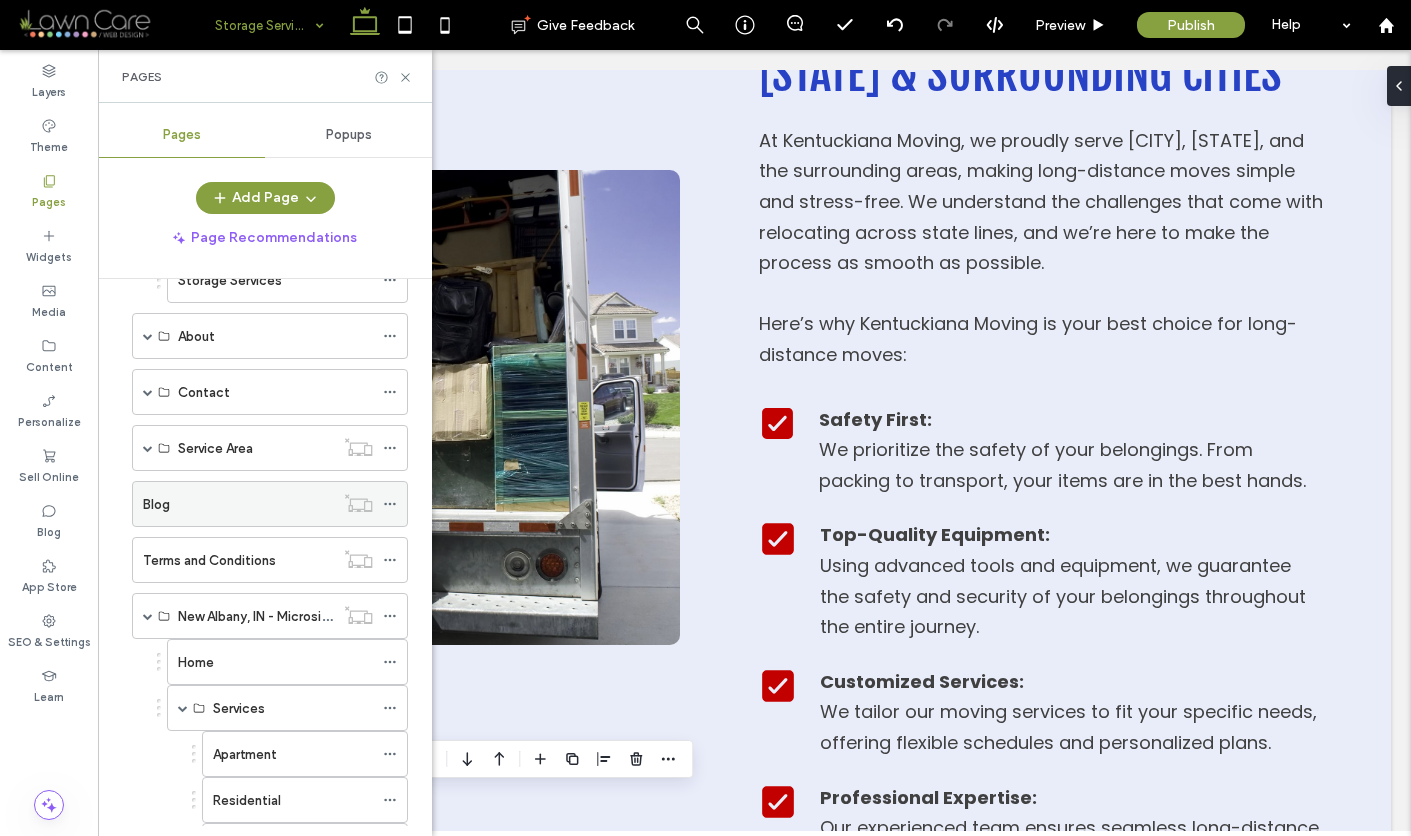 scroll, scrollTop: 533, scrollLeft: 0, axis: vertical 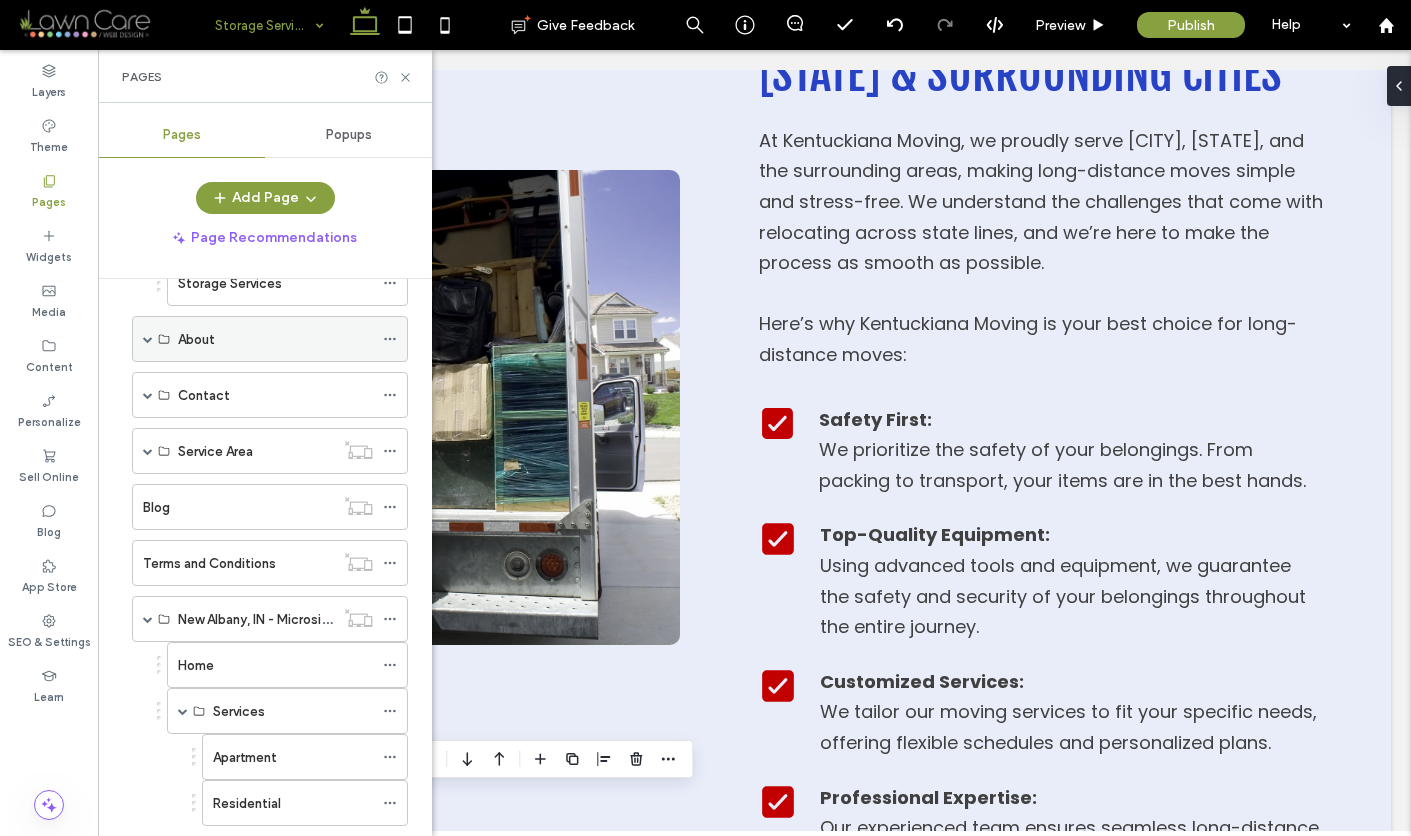click at bounding box center (148, 339) 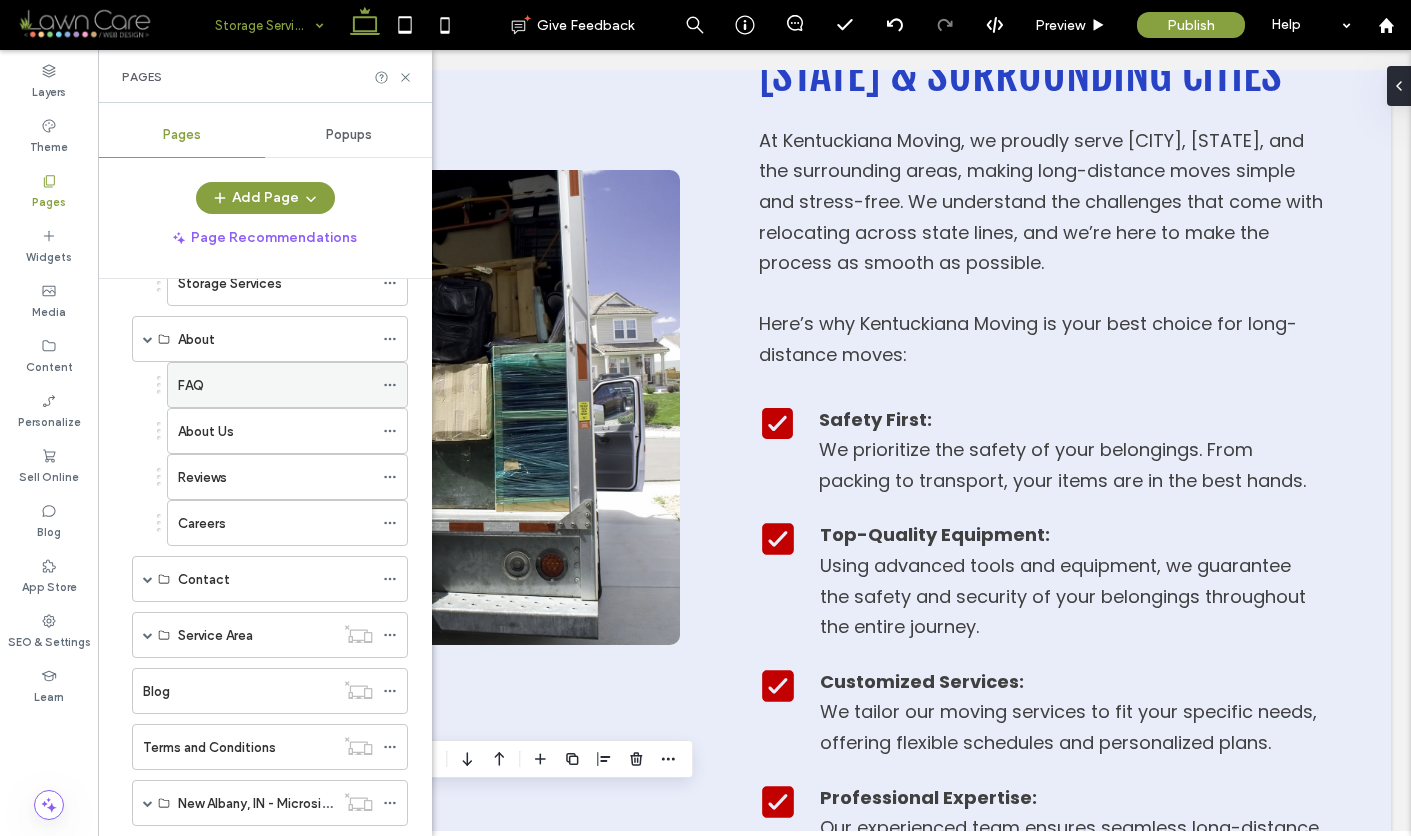 click 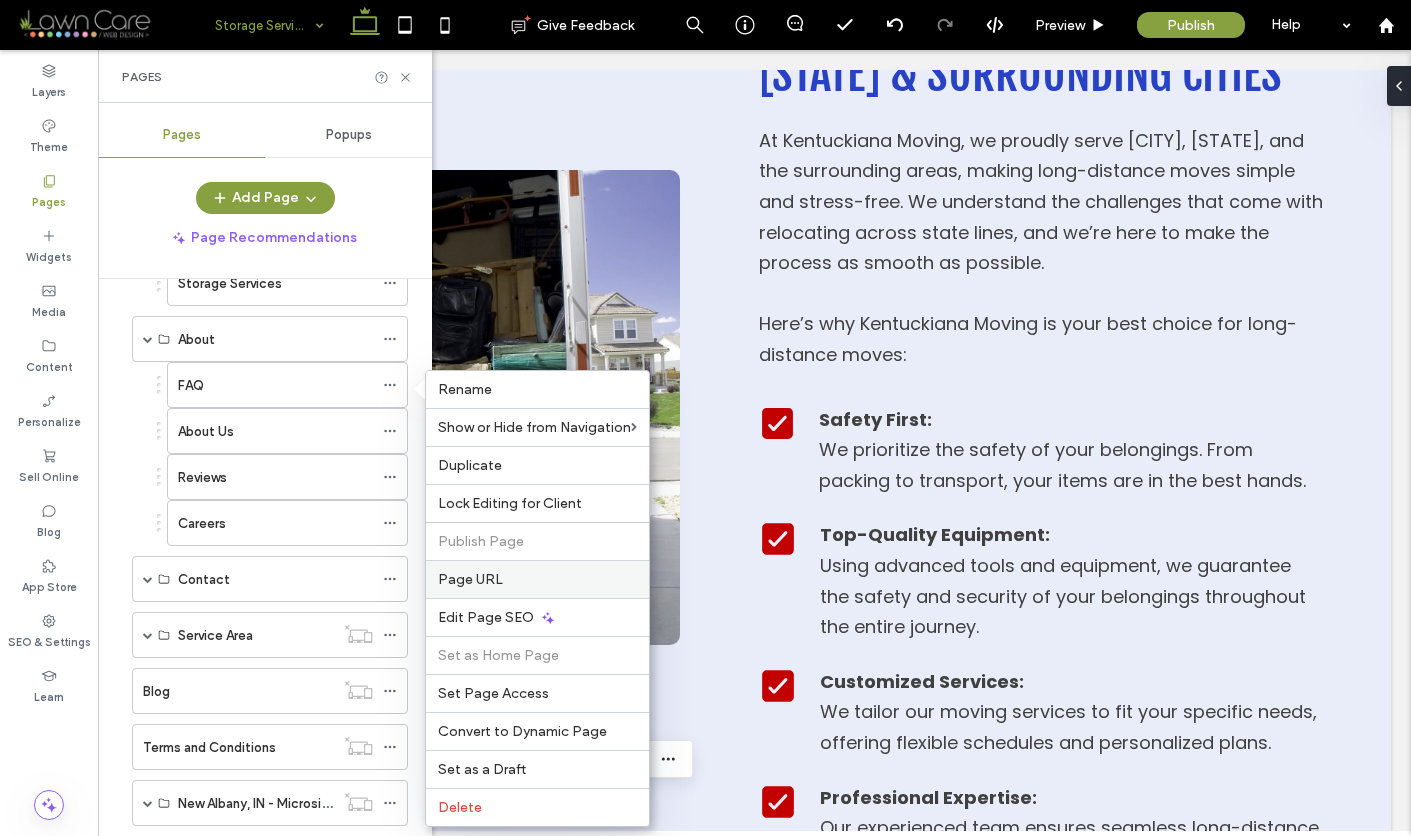 click on "Page URL" at bounding box center [470, 579] 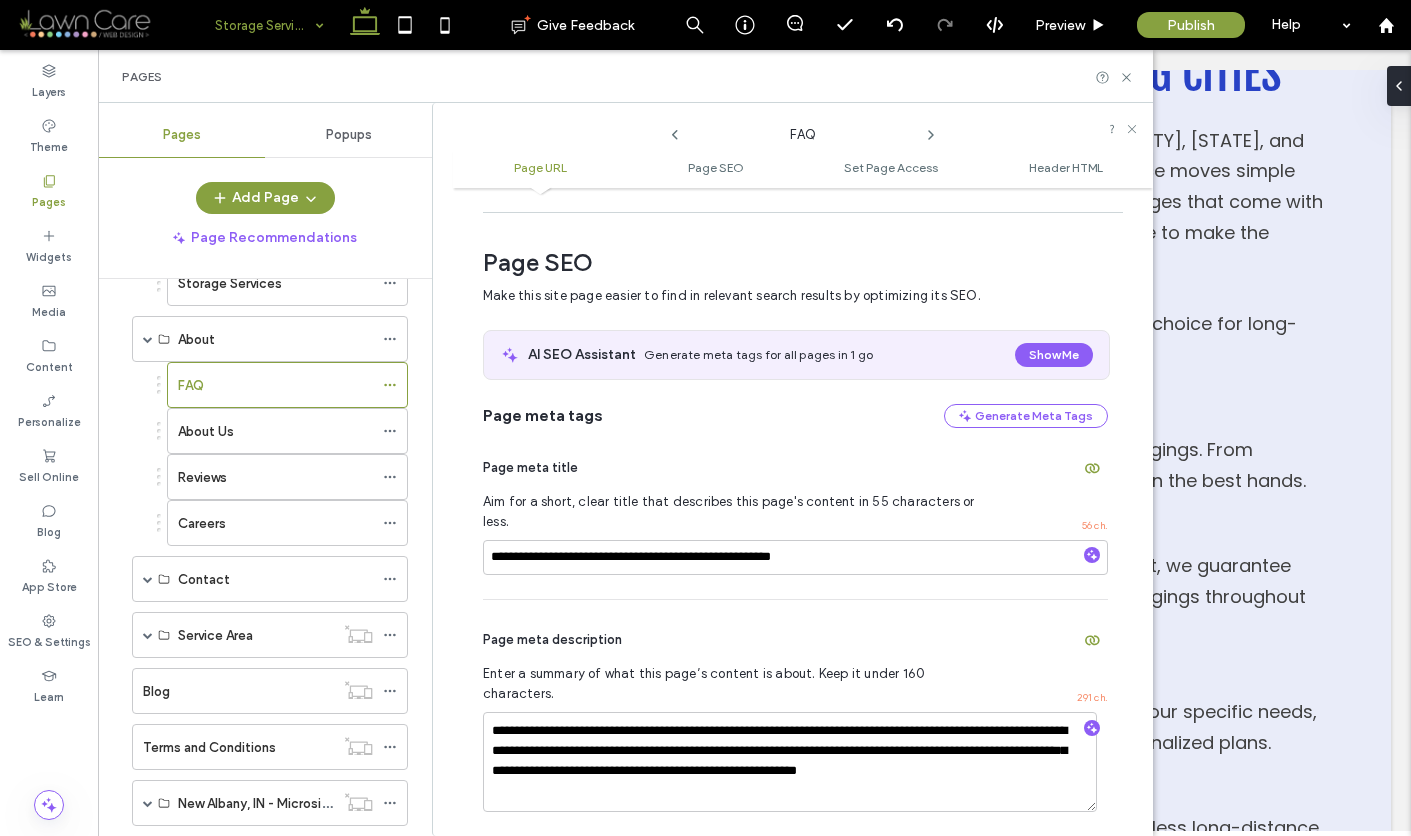 scroll, scrollTop: 242, scrollLeft: 0, axis: vertical 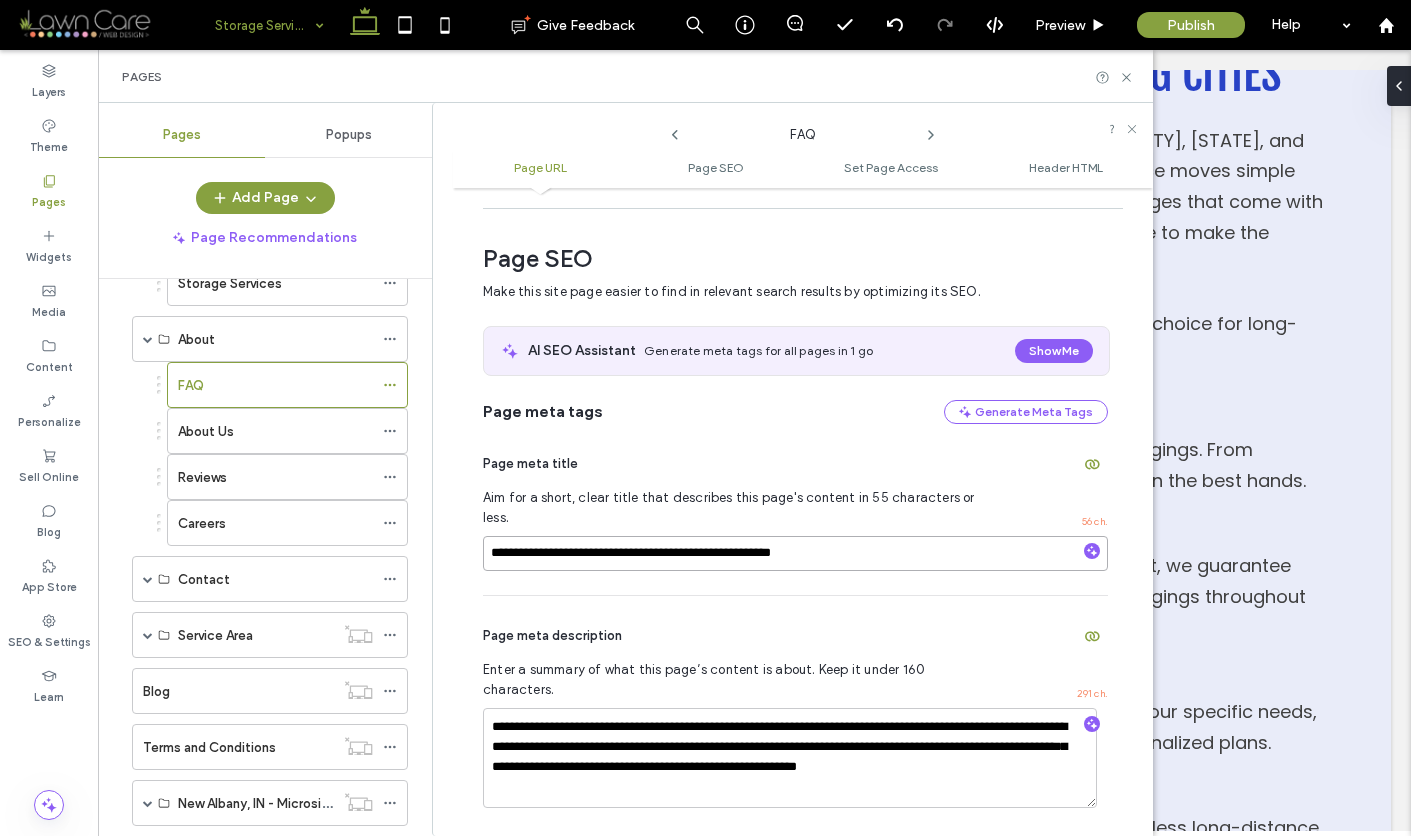 drag, startPoint x: 490, startPoint y: 533, endPoint x: 889, endPoint y: 533, distance: 399 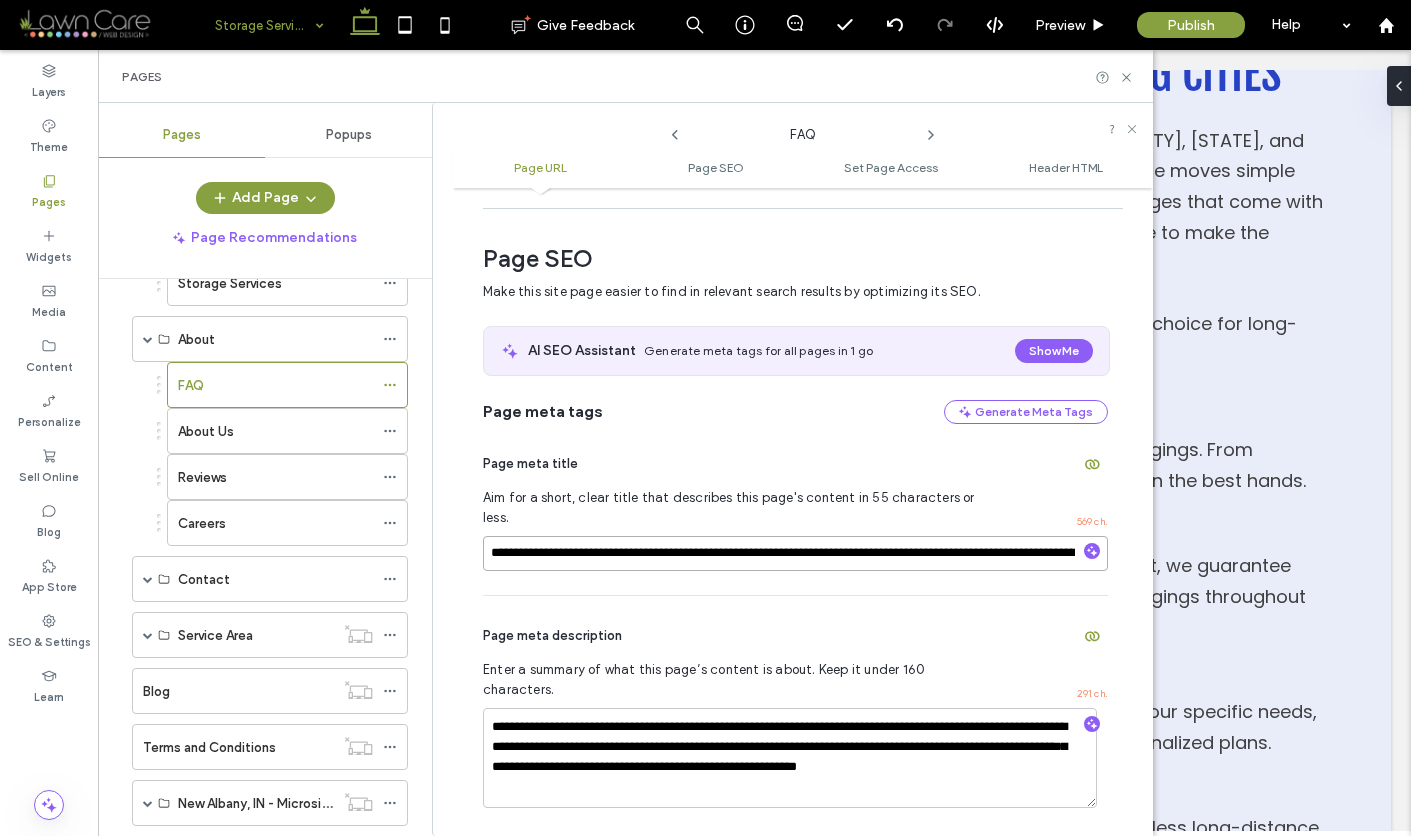 scroll, scrollTop: 0, scrollLeft: 2870, axis: horizontal 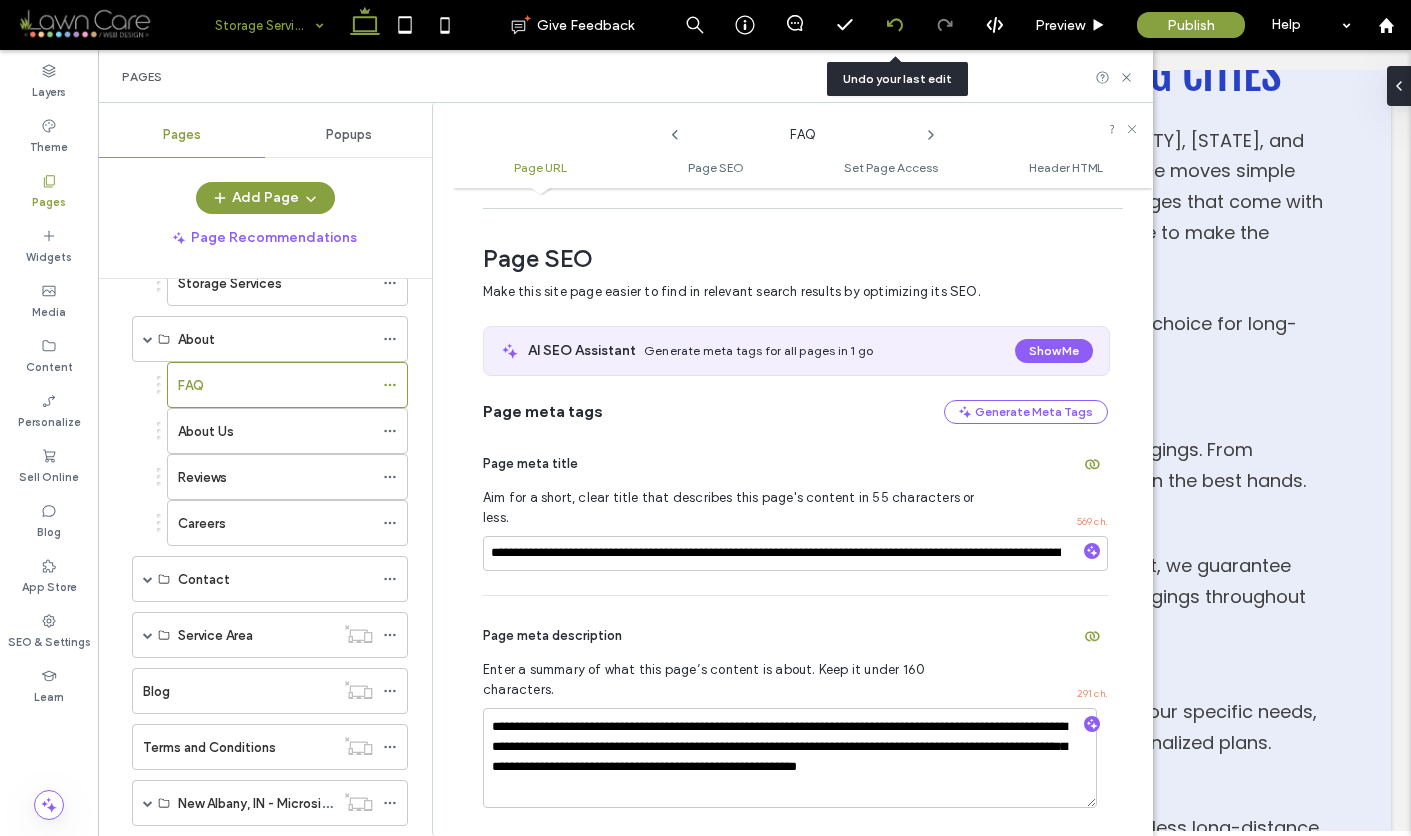 click at bounding box center (895, 25) 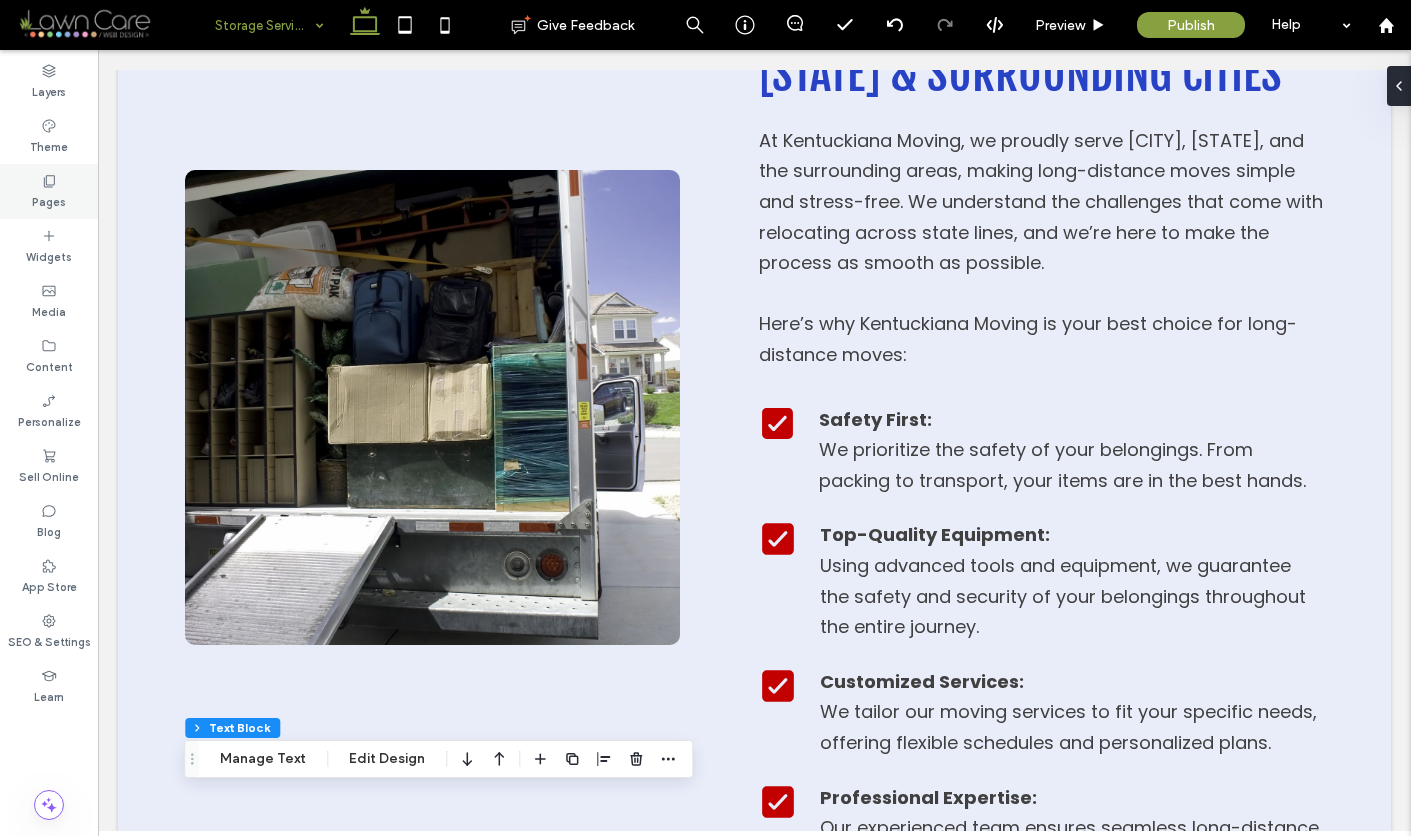 click on "Pages" at bounding box center [49, 191] 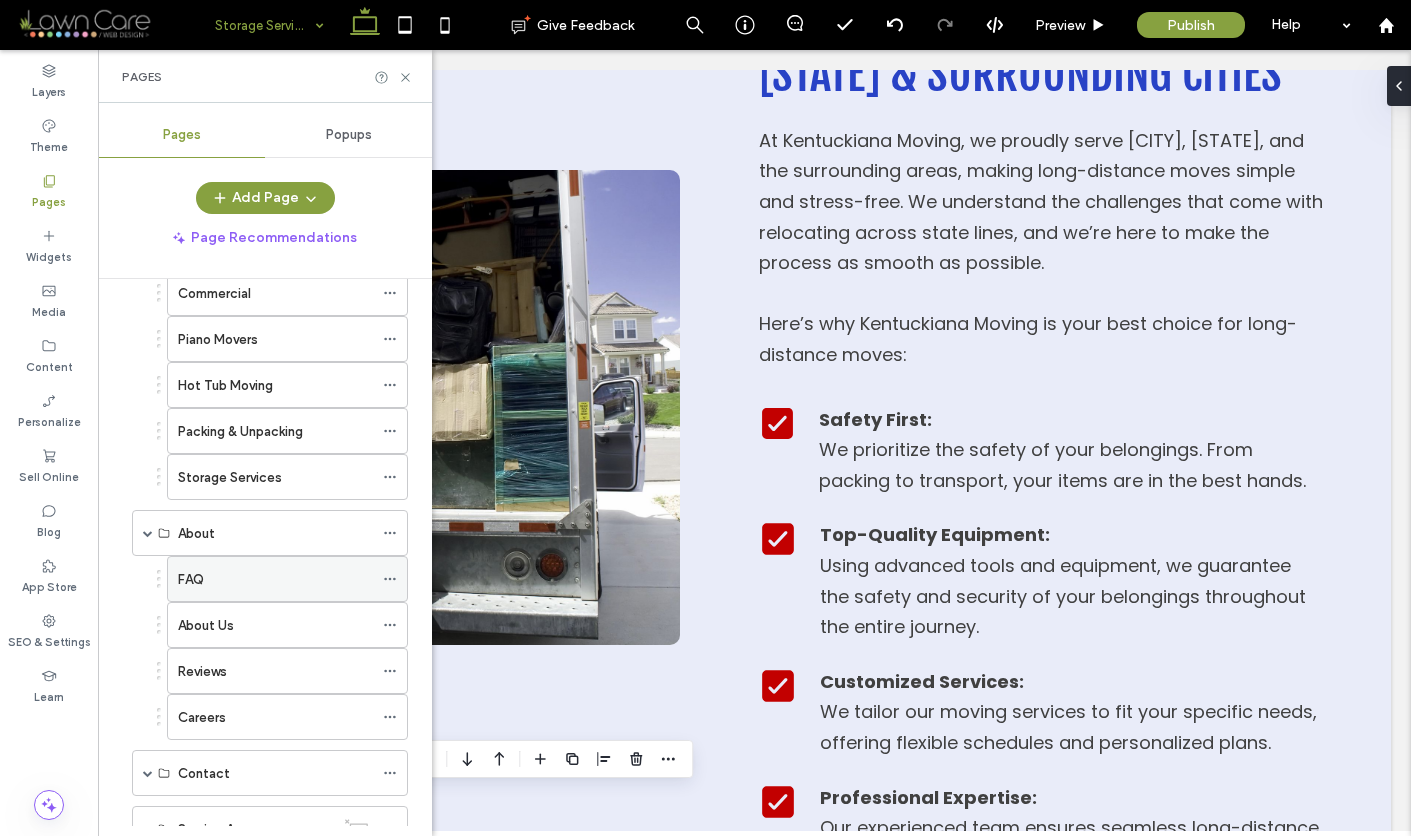 scroll, scrollTop: 341, scrollLeft: 0, axis: vertical 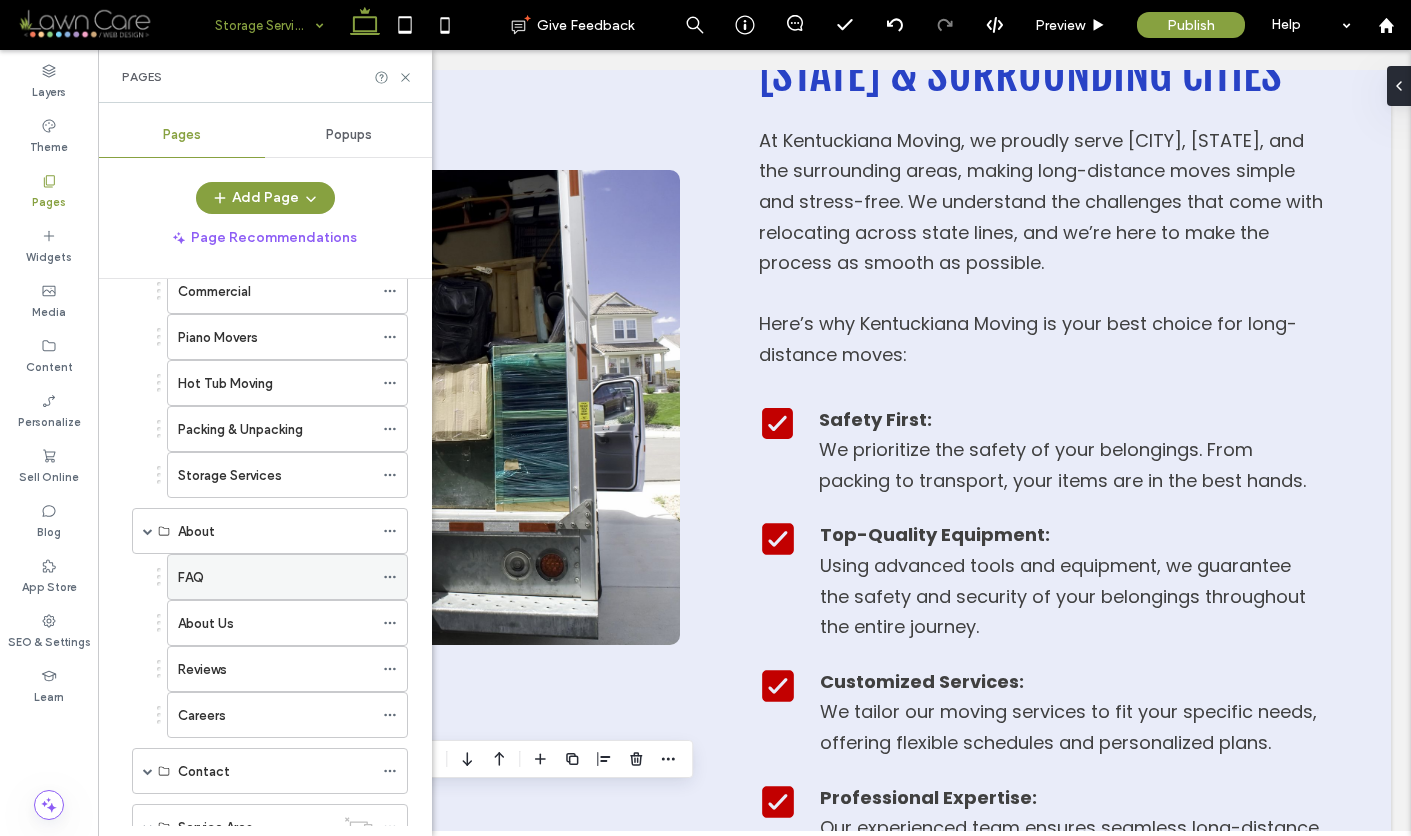 click 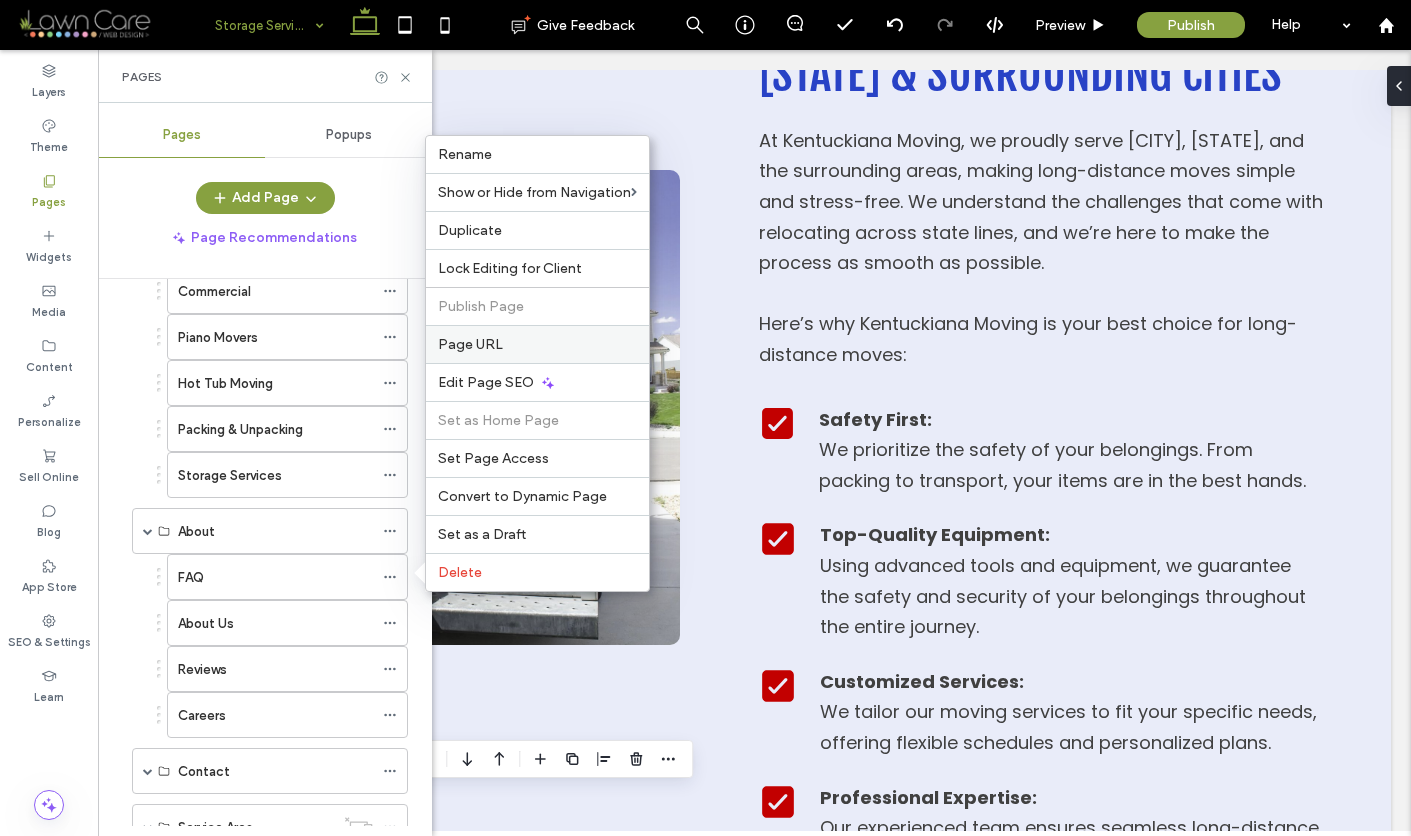 click on "Page URL" at bounding box center (470, 344) 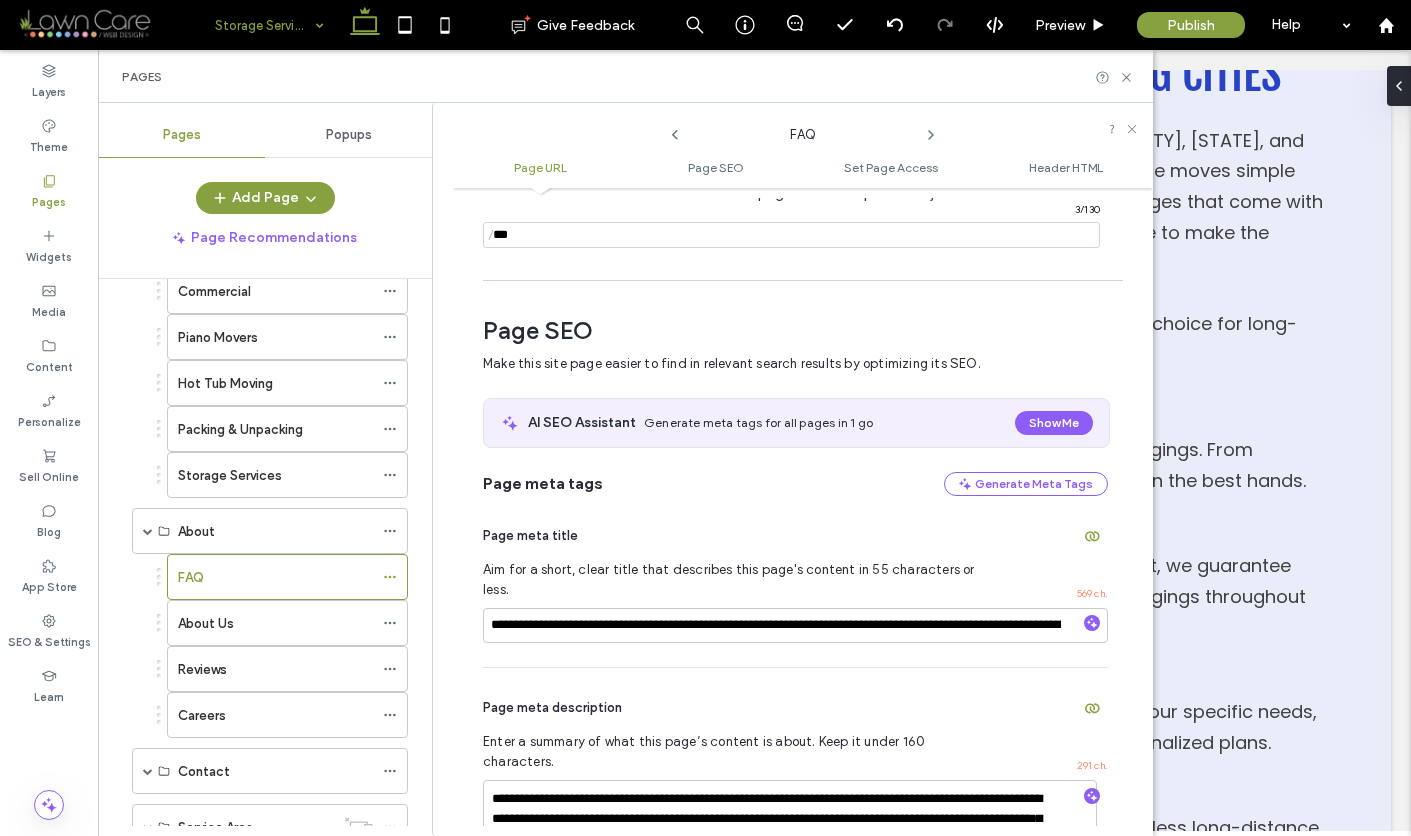 scroll, scrollTop: 236, scrollLeft: 0, axis: vertical 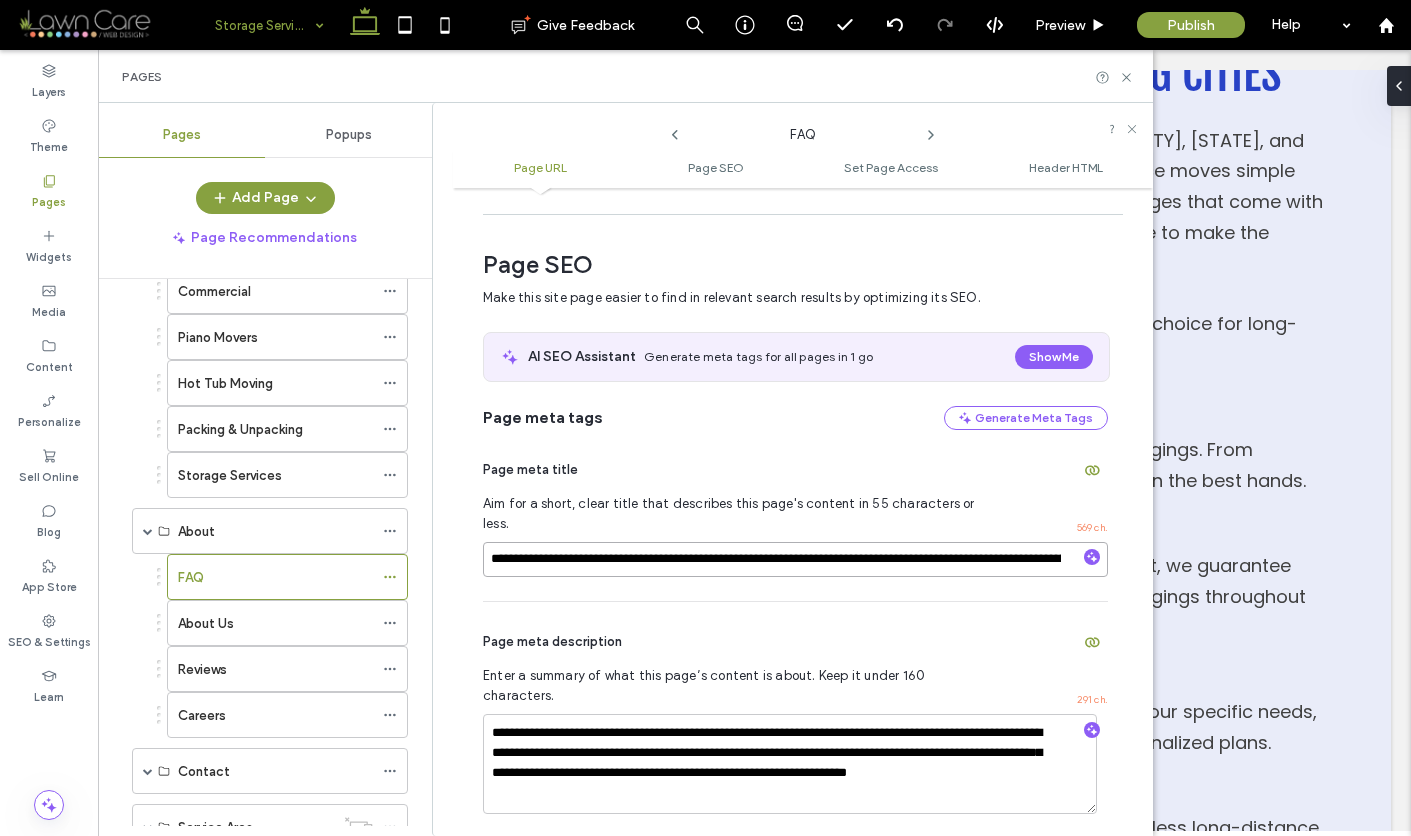 click on "**********" at bounding box center [795, 559] 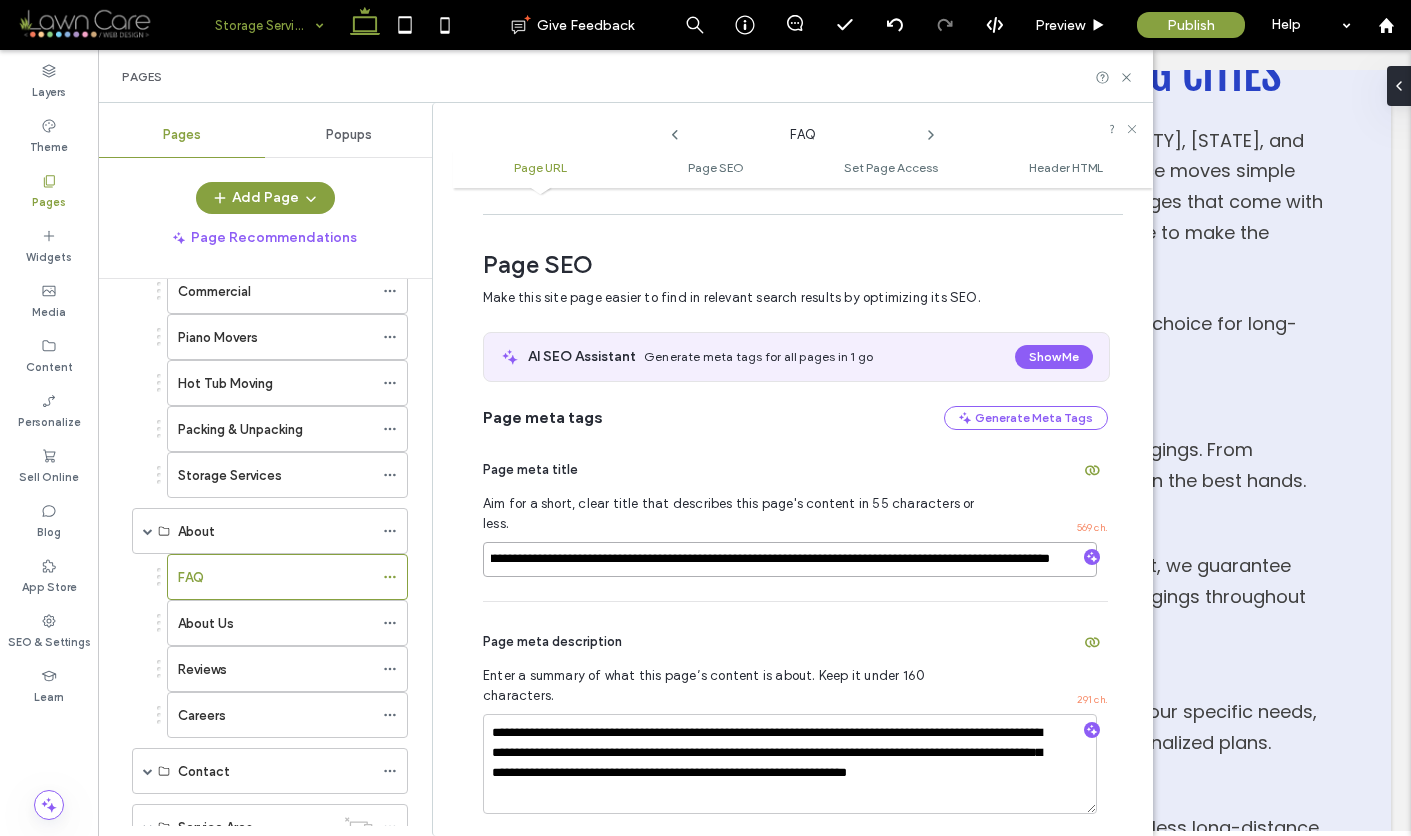 scroll, scrollTop: 0, scrollLeft: 2885, axis: horizontal 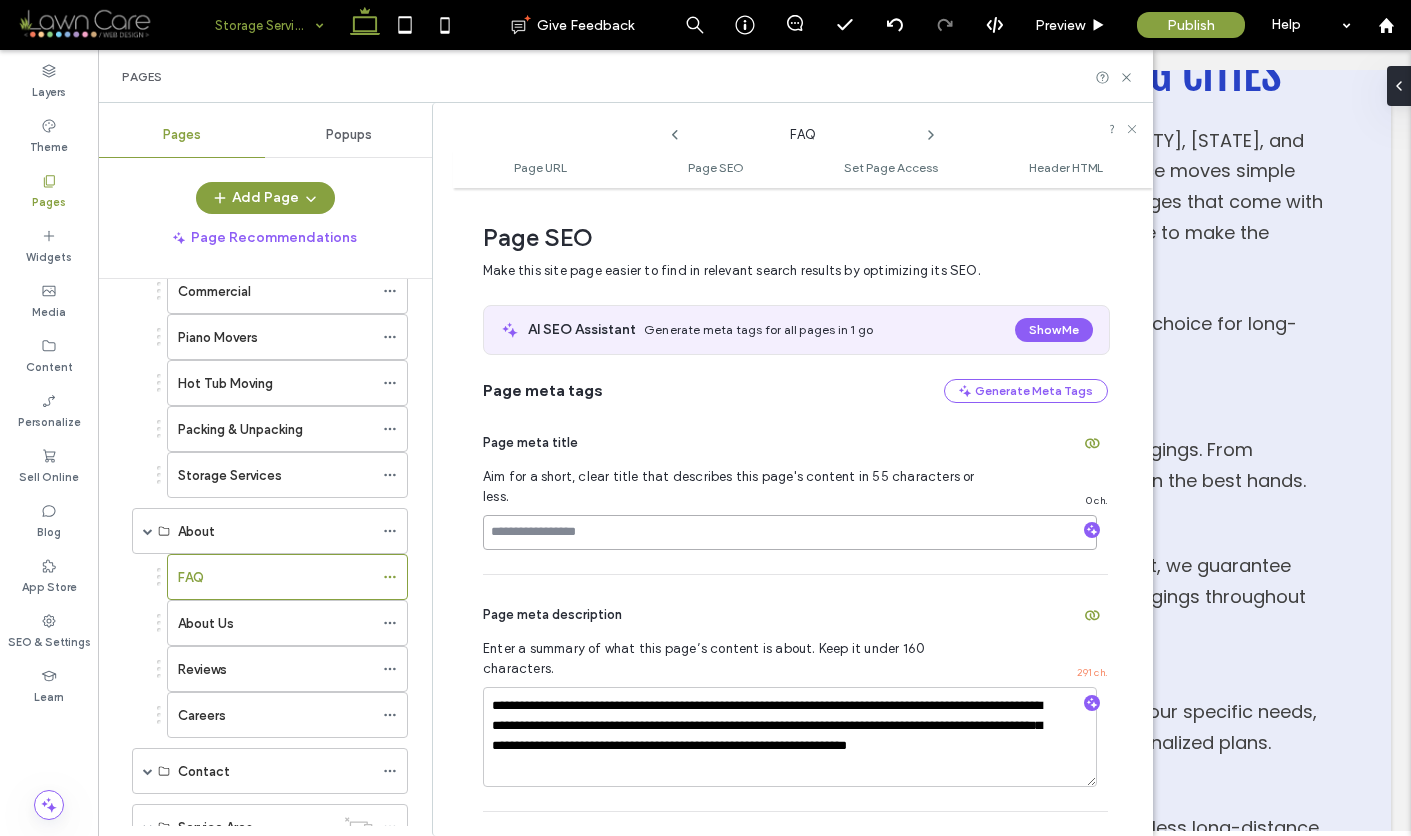 click at bounding box center (790, 532) 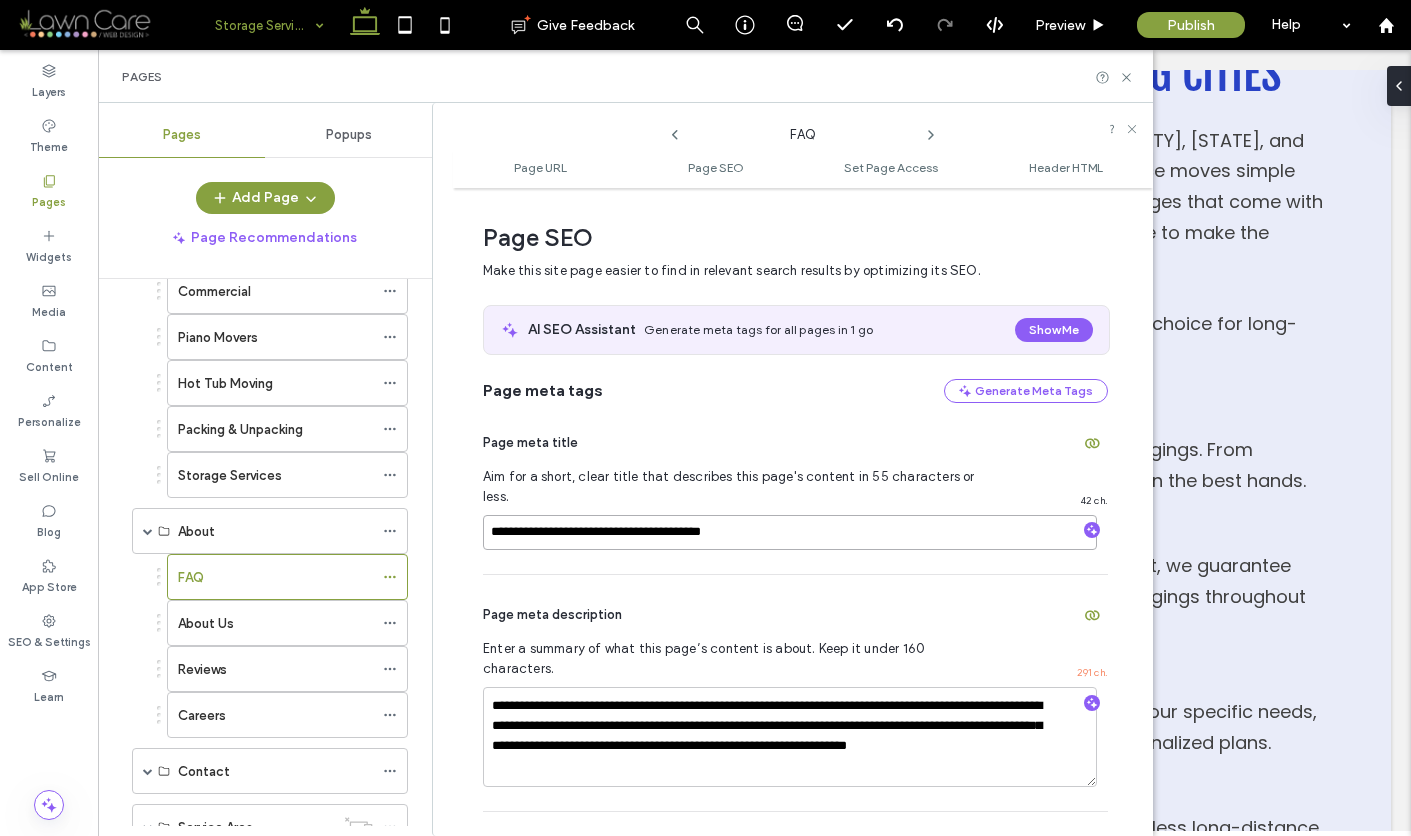 type on "**********" 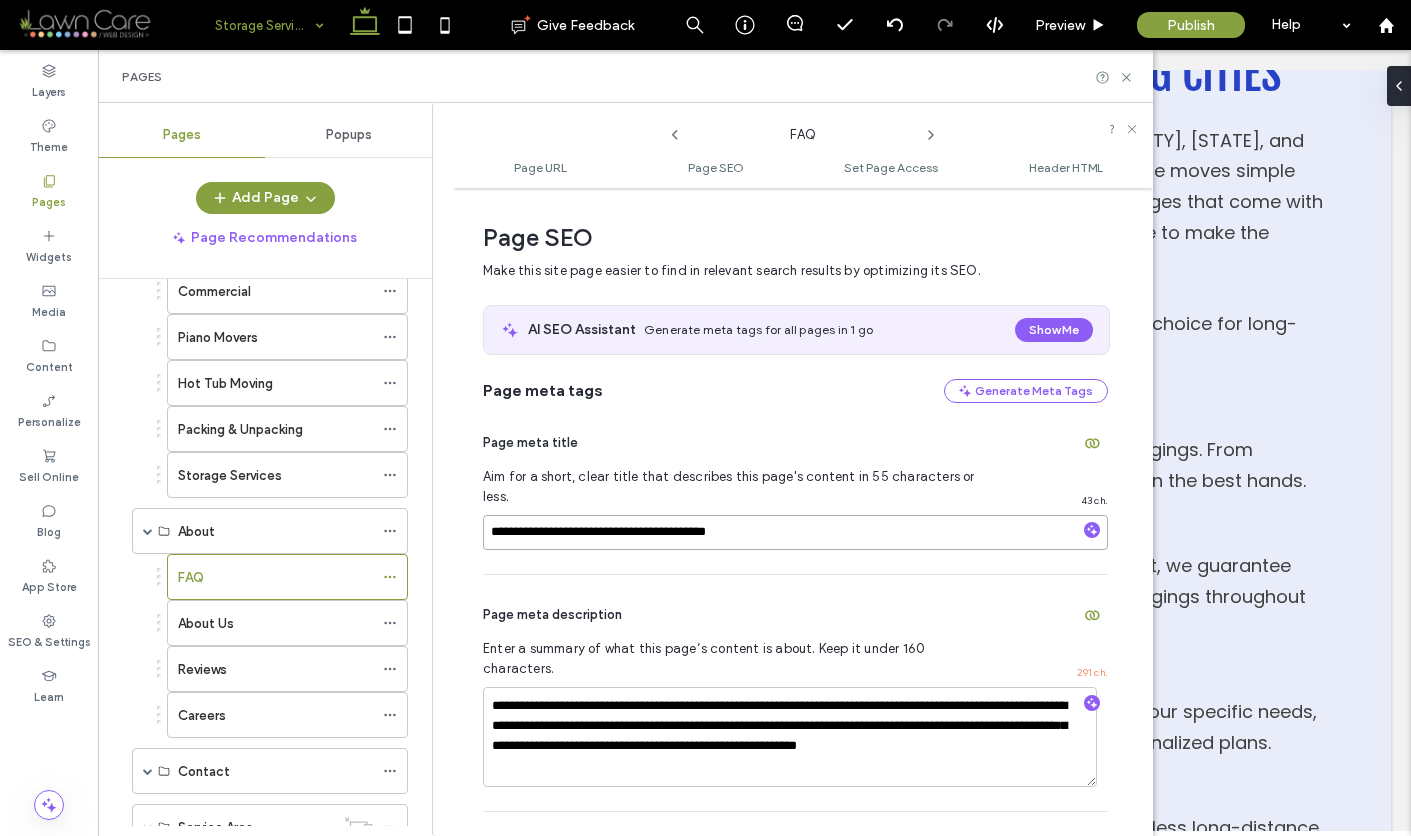click on "**********" at bounding box center [795, 532] 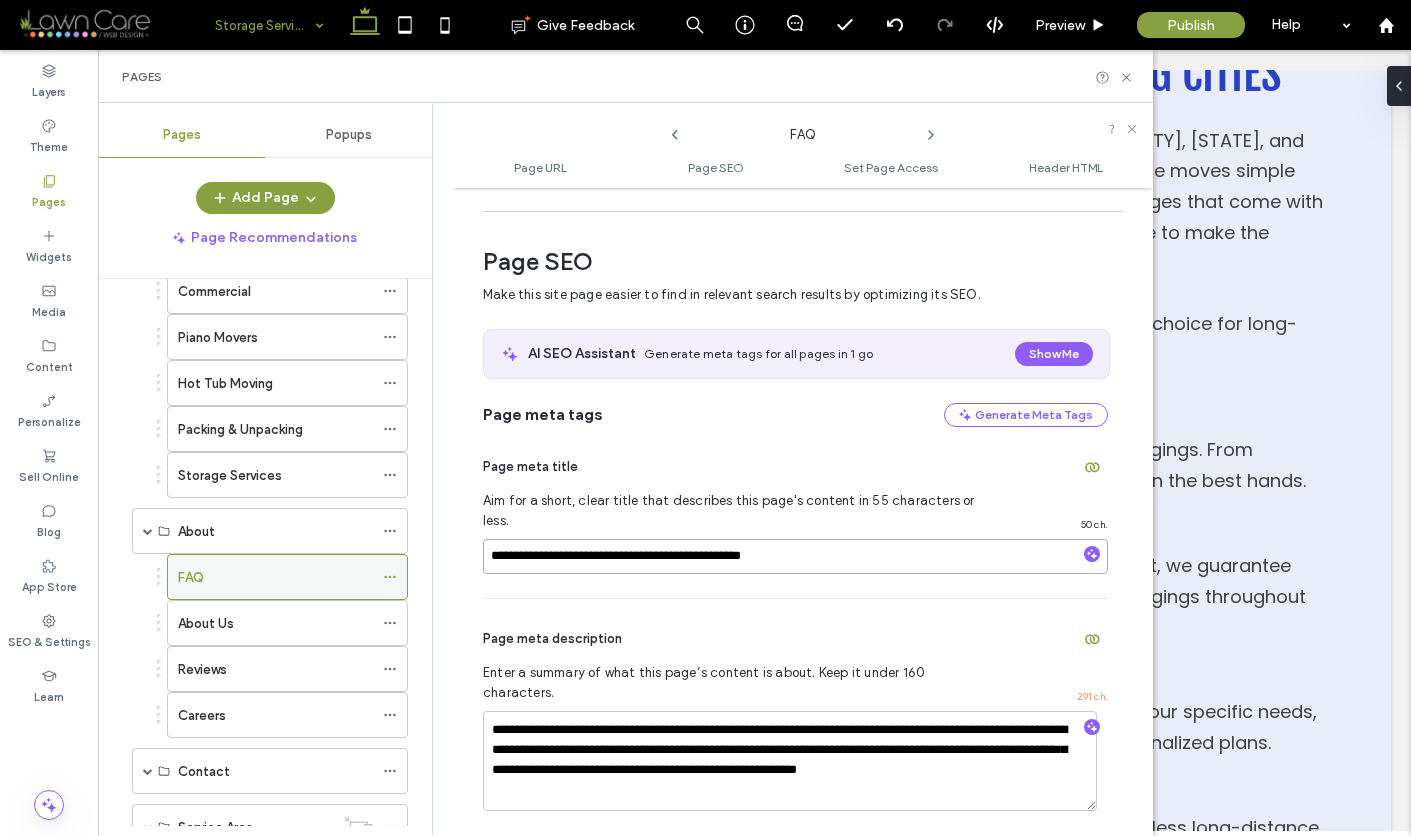 scroll, scrollTop: 140, scrollLeft: 0, axis: vertical 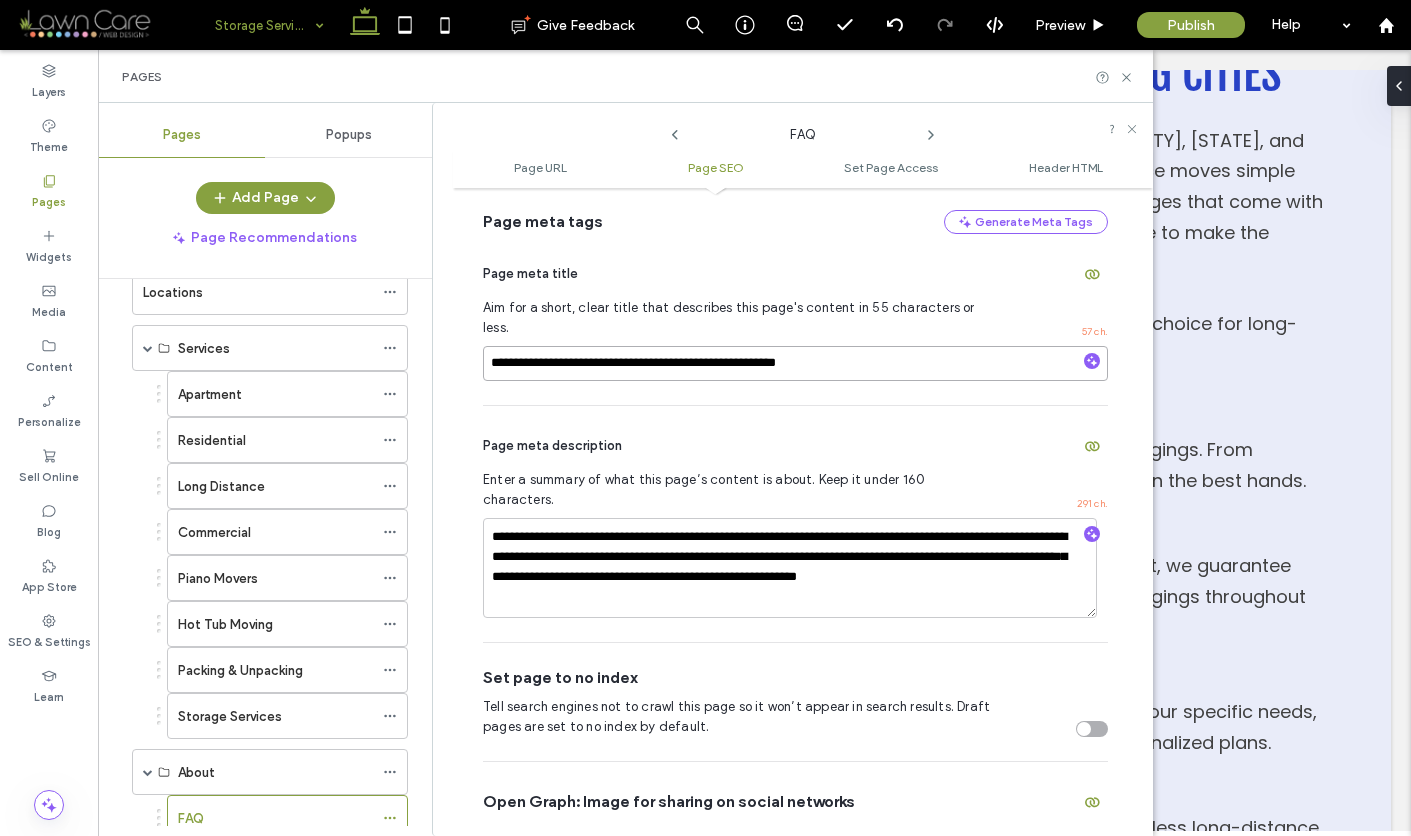 type on "**********" 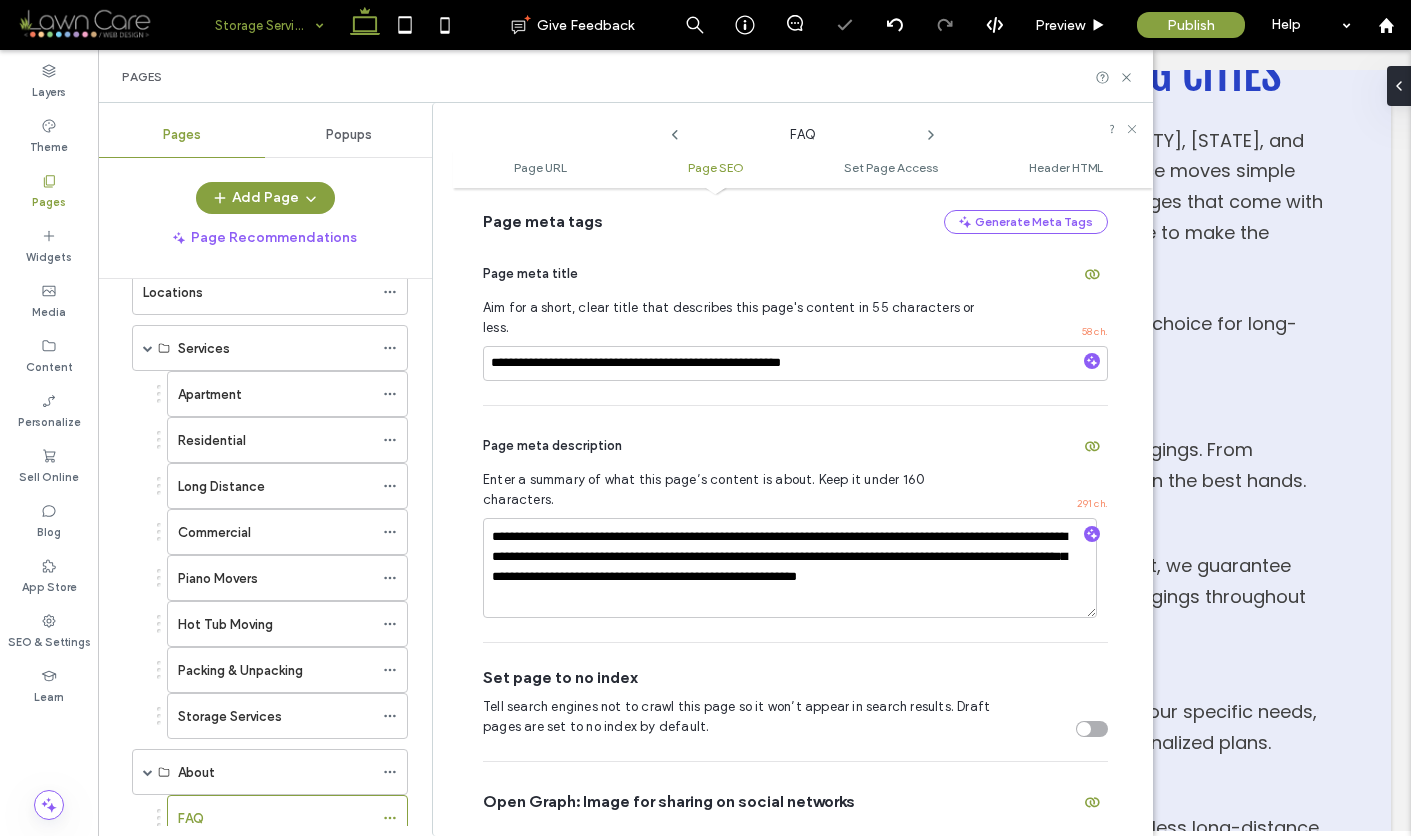 click on "**********" at bounding box center [795, 524] 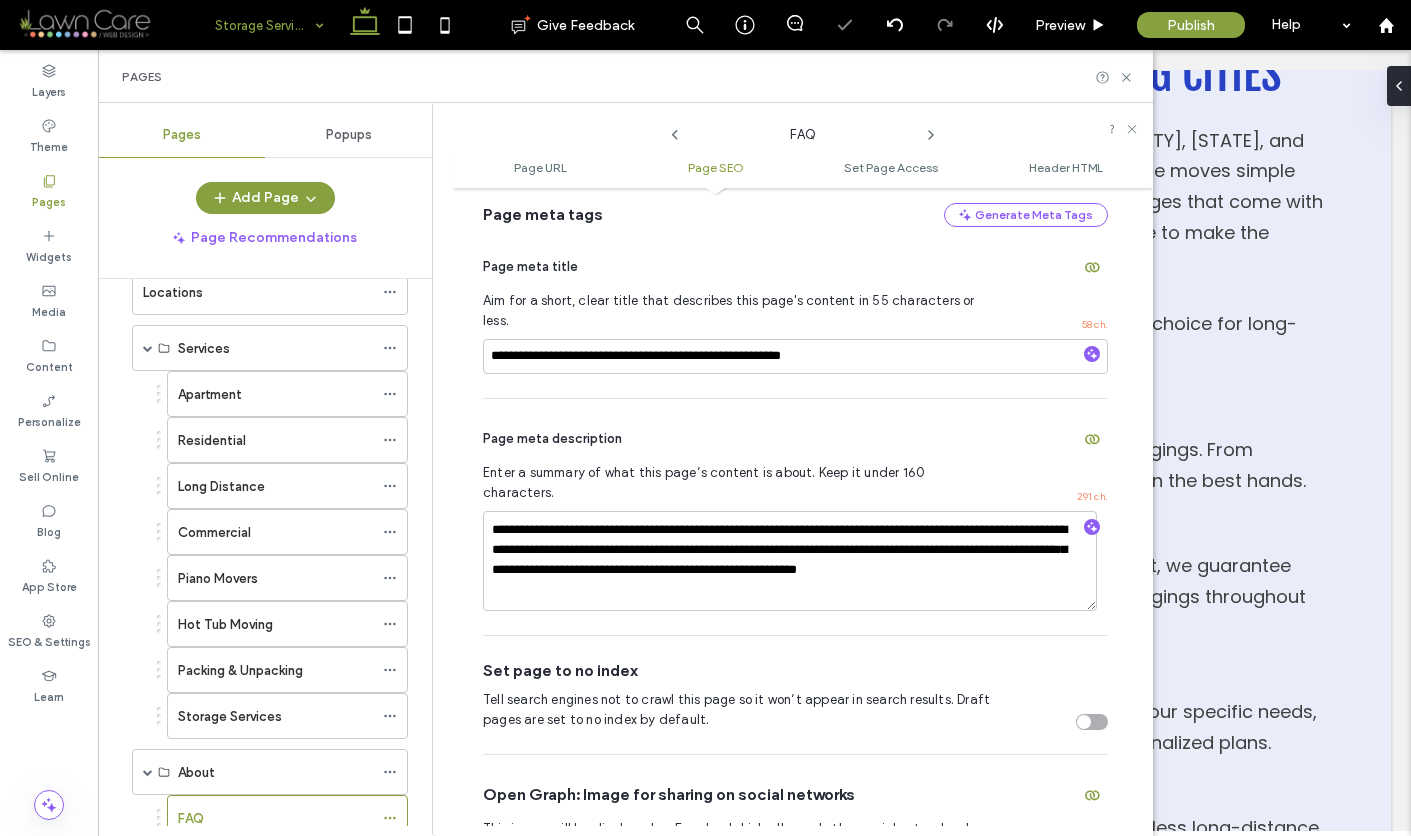 scroll, scrollTop: 440, scrollLeft: 0, axis: vertical 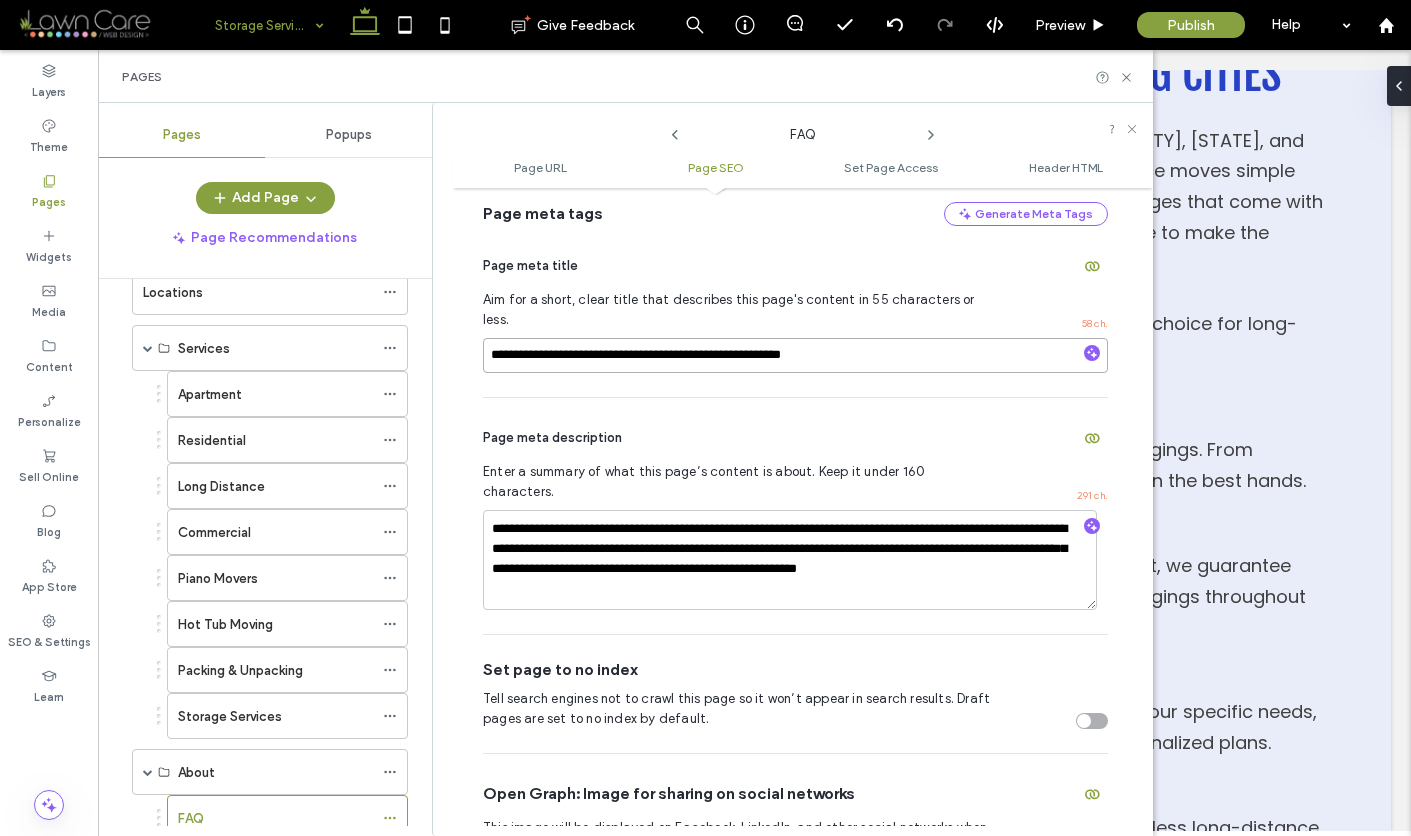 click on "**********" at bounding box center (795, 355) 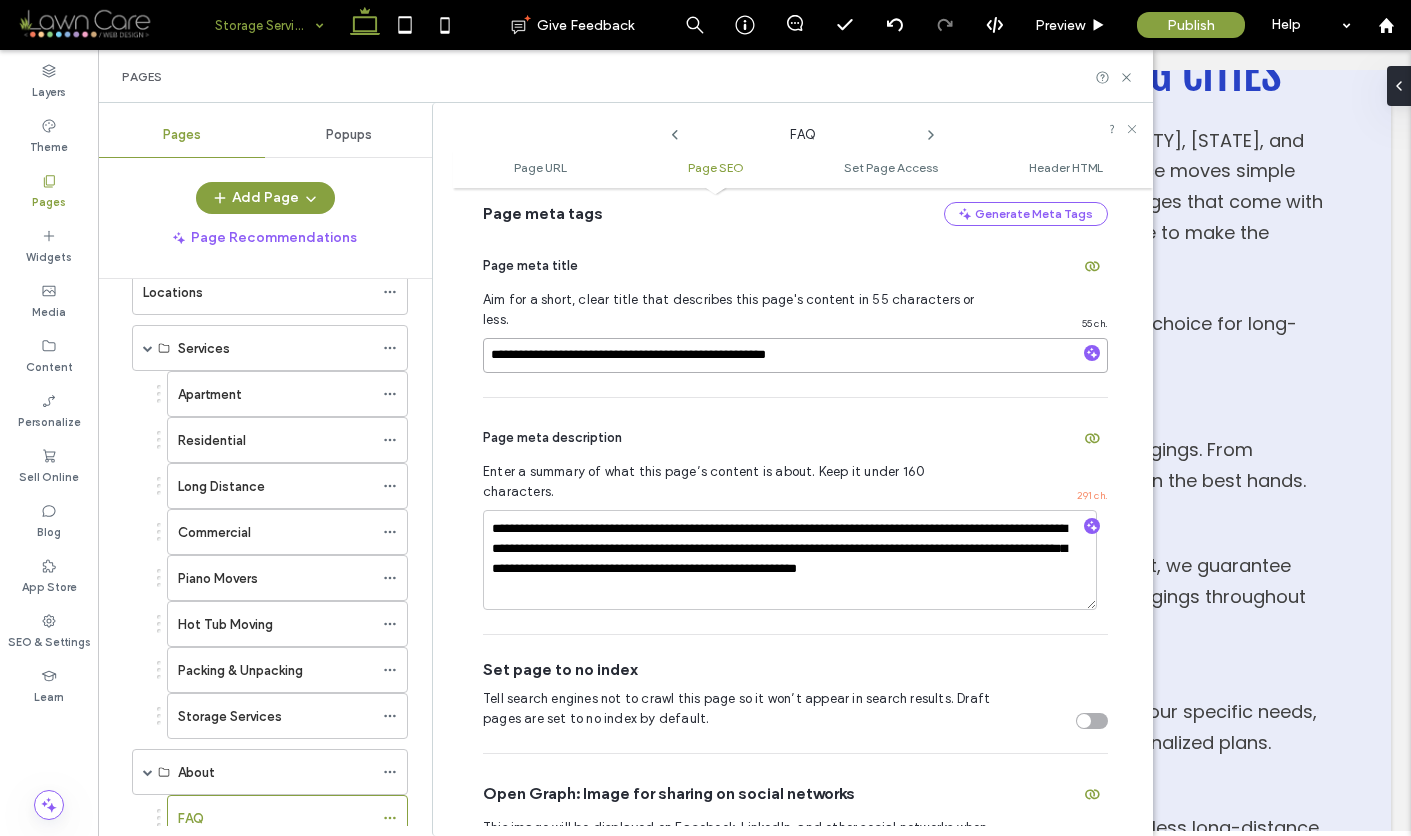 type on "**********" 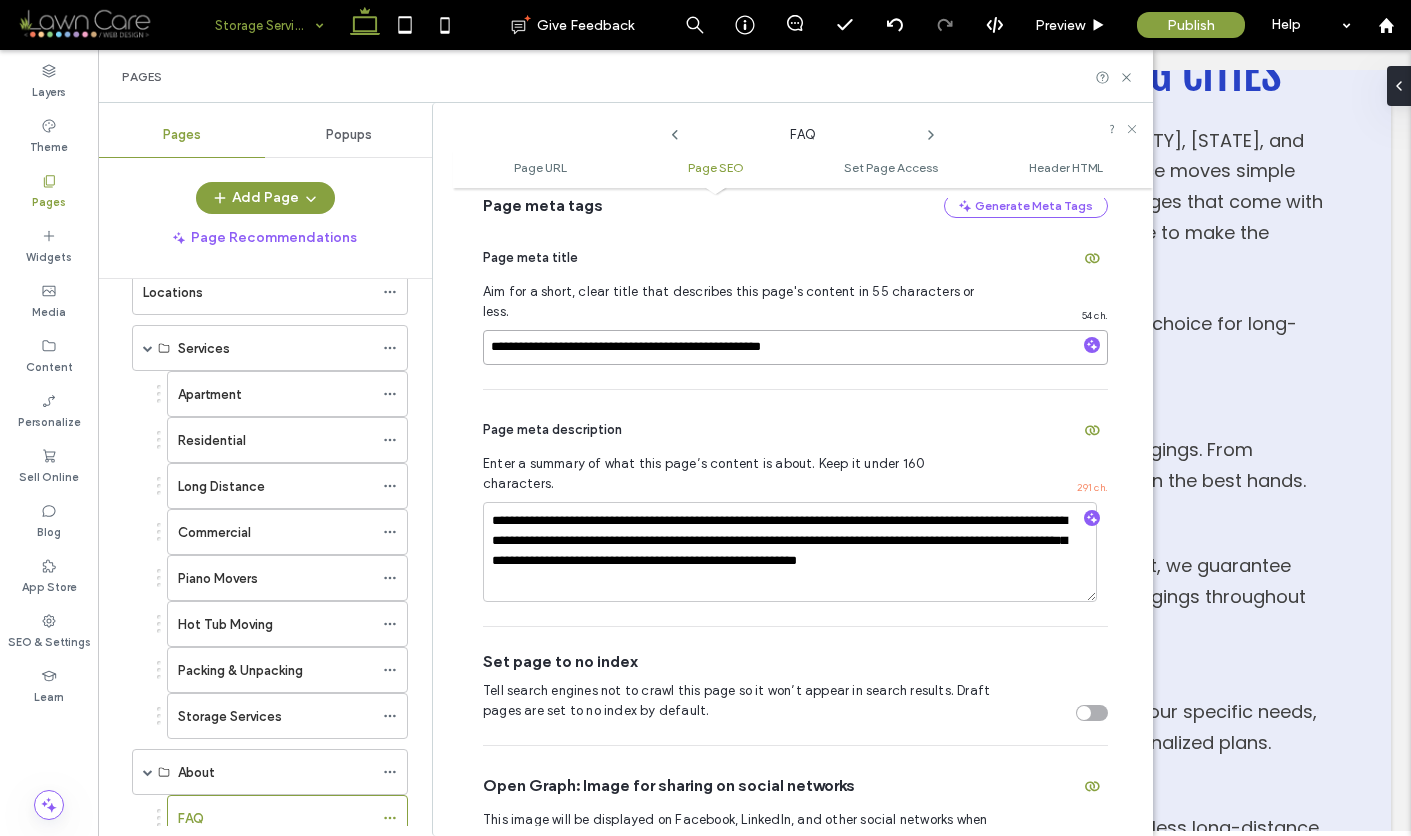 scroll, scrollTop: 405, scrollLeft: 0, axis: vertical 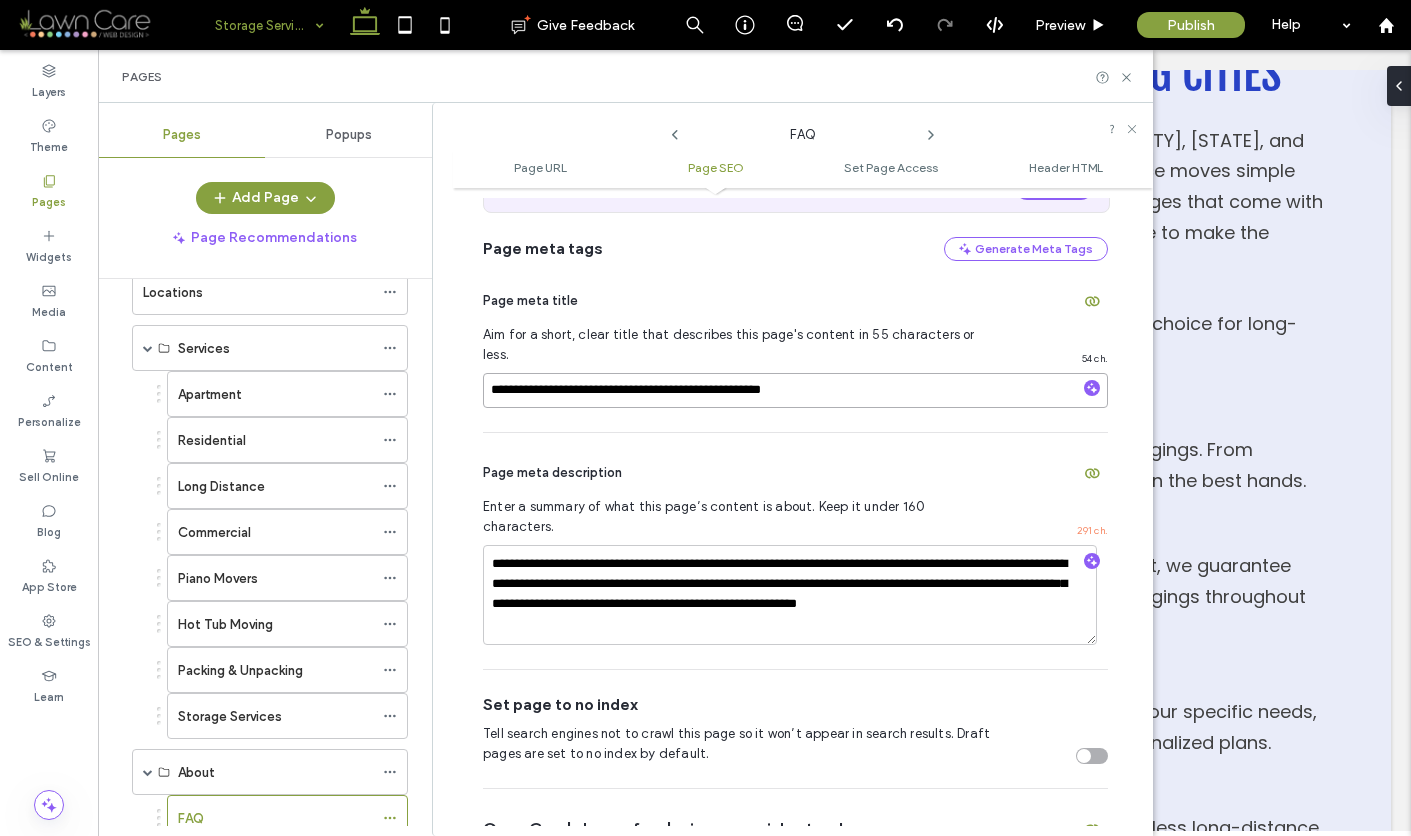drag, startPoint x: 844, startPoint y: 374, endPoint x: 486, endPoint y: 373, distance: 358.0014 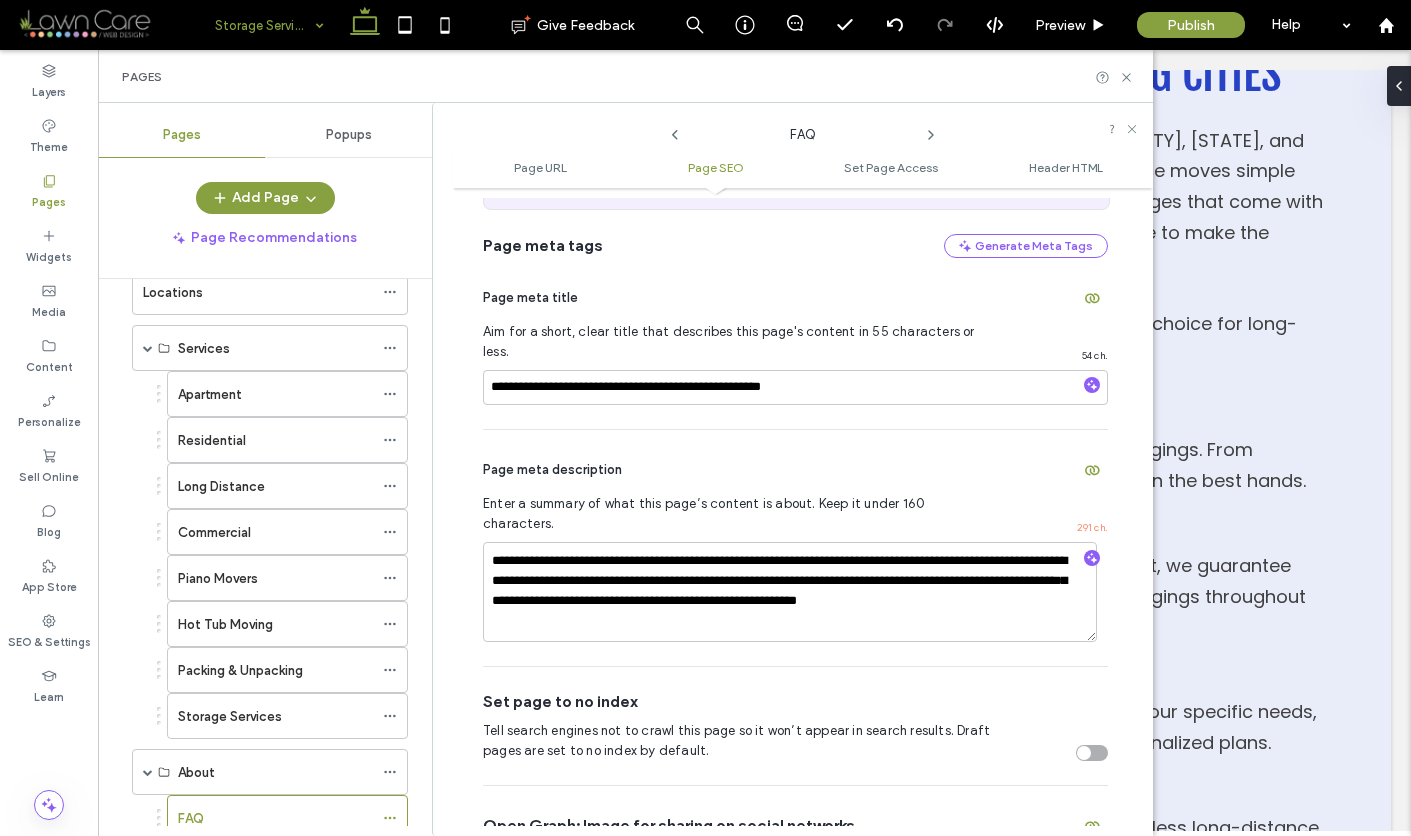 scroll, scrollTop: 409, scrollLeft: 0, axis: vertical 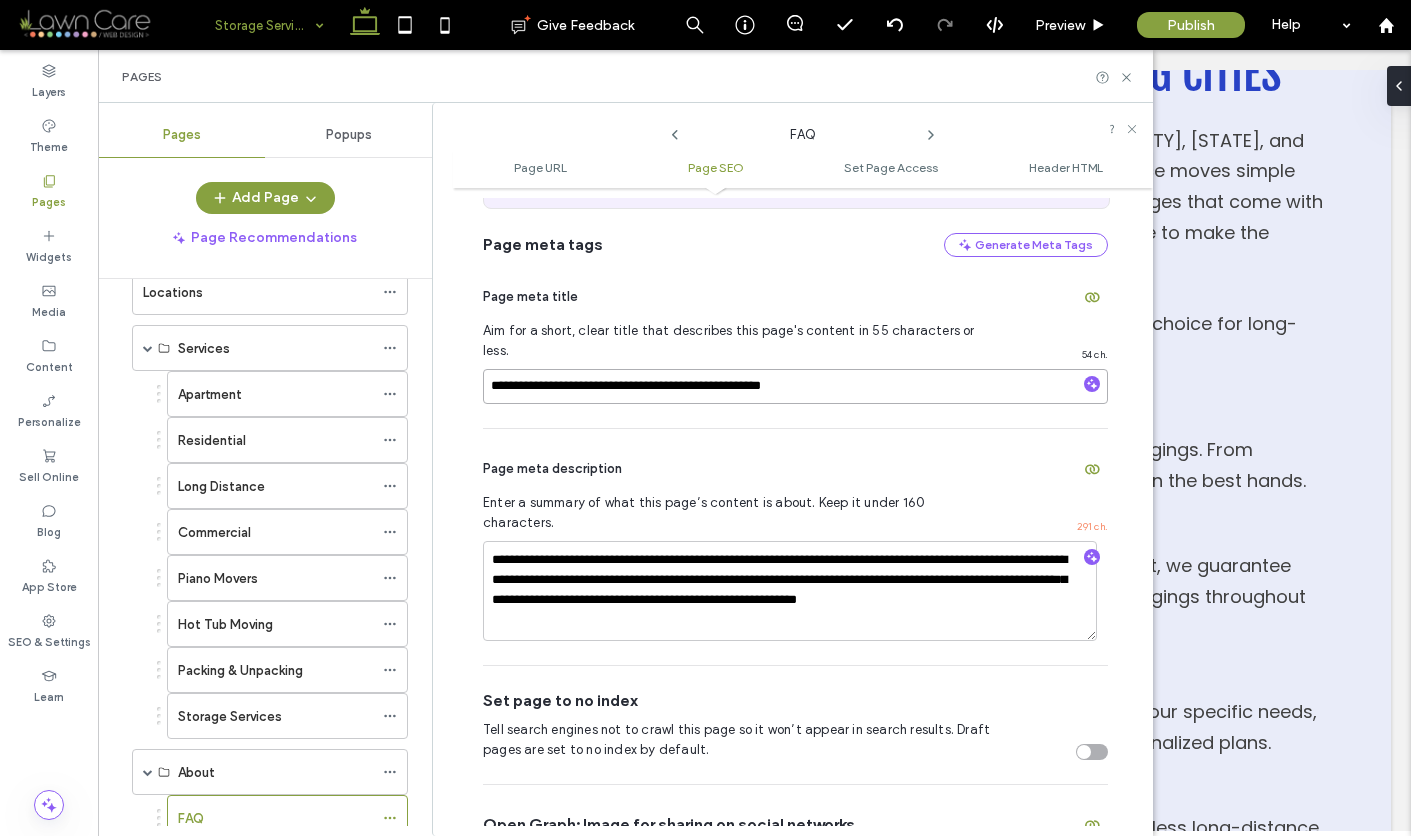 drag, startPoint x: 848, startPoint y: 369, endPoint x: 478, endPoint y: 355, distance: 370.26477 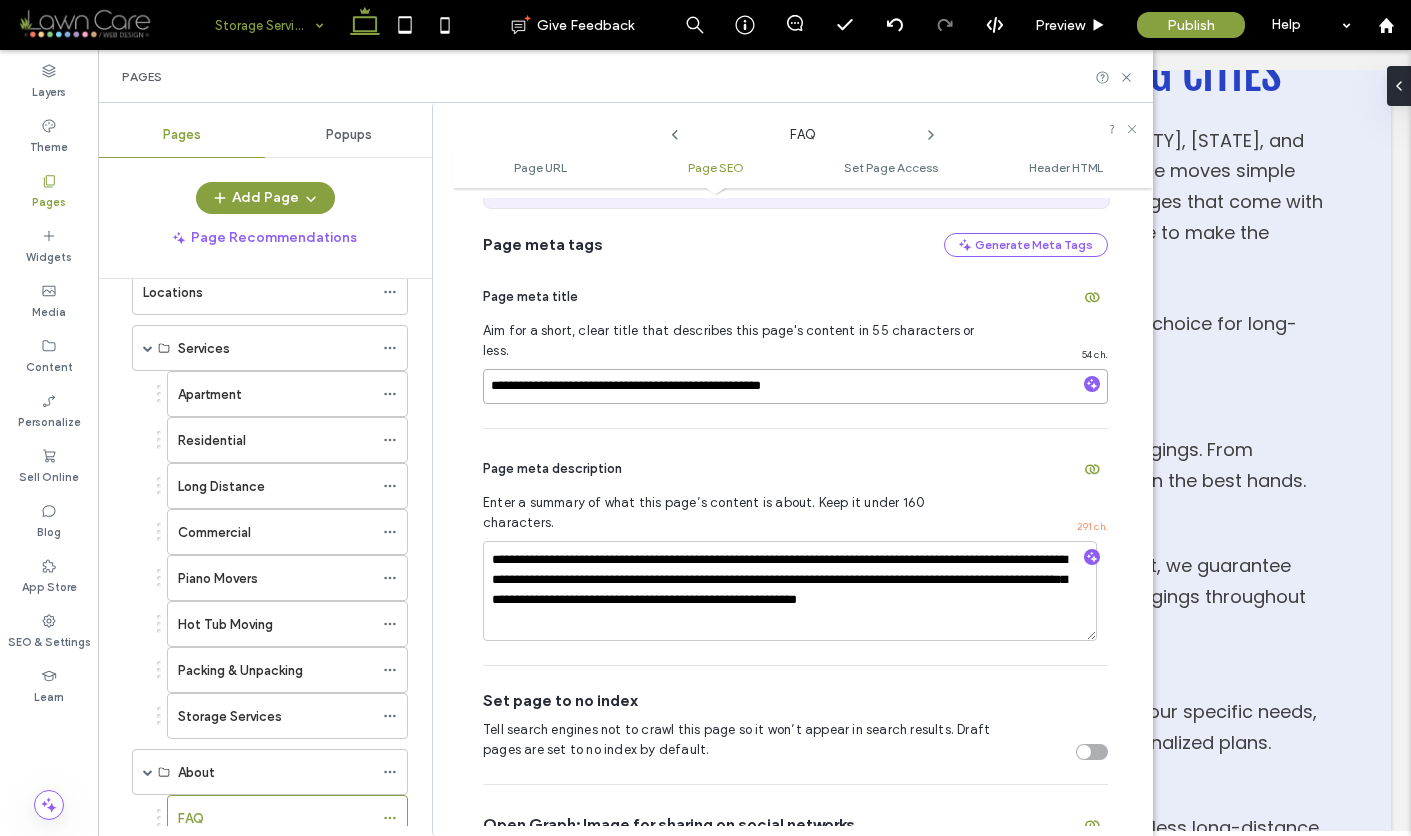 click on "**********" at bounding box center (803, 512) 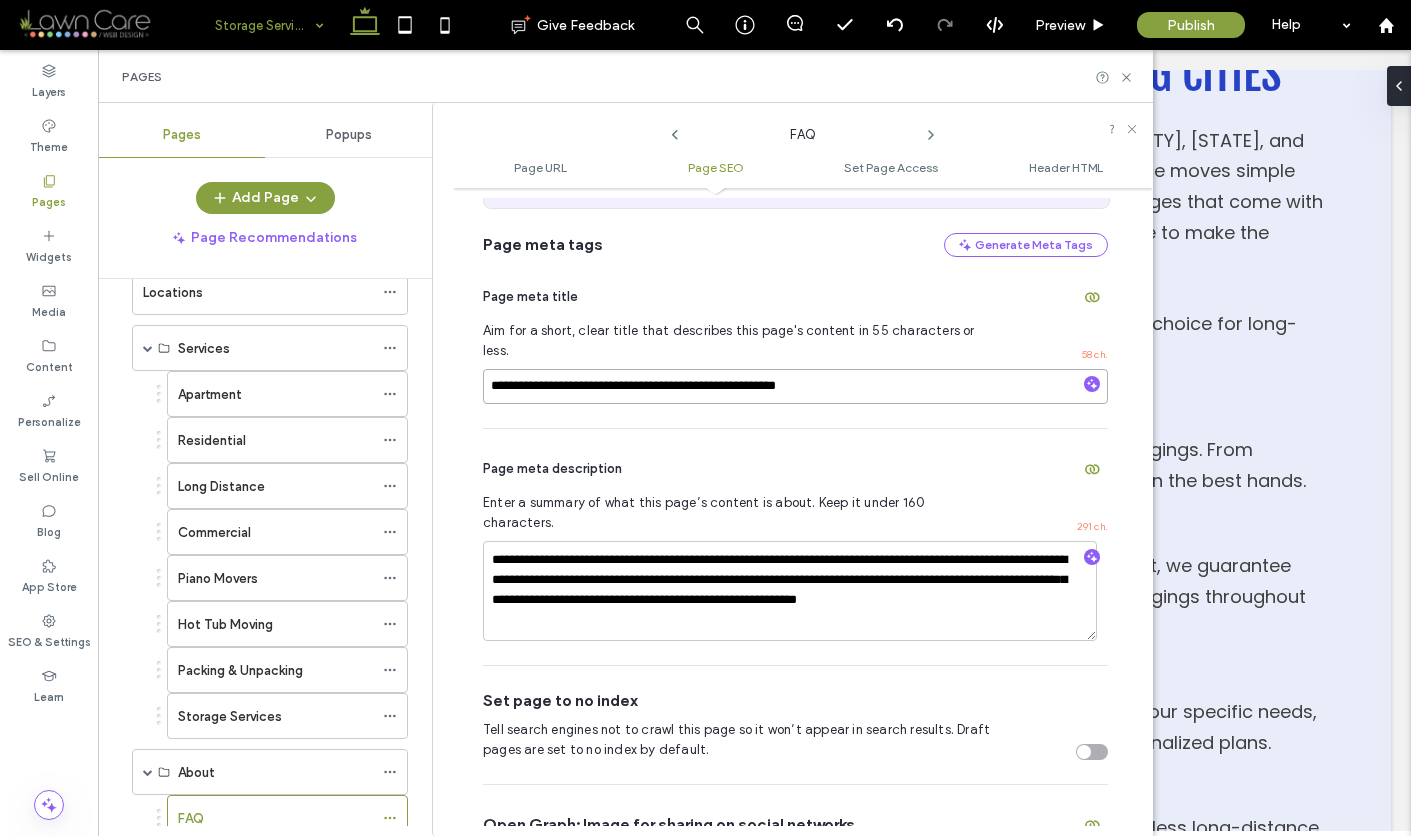 type on "**********" 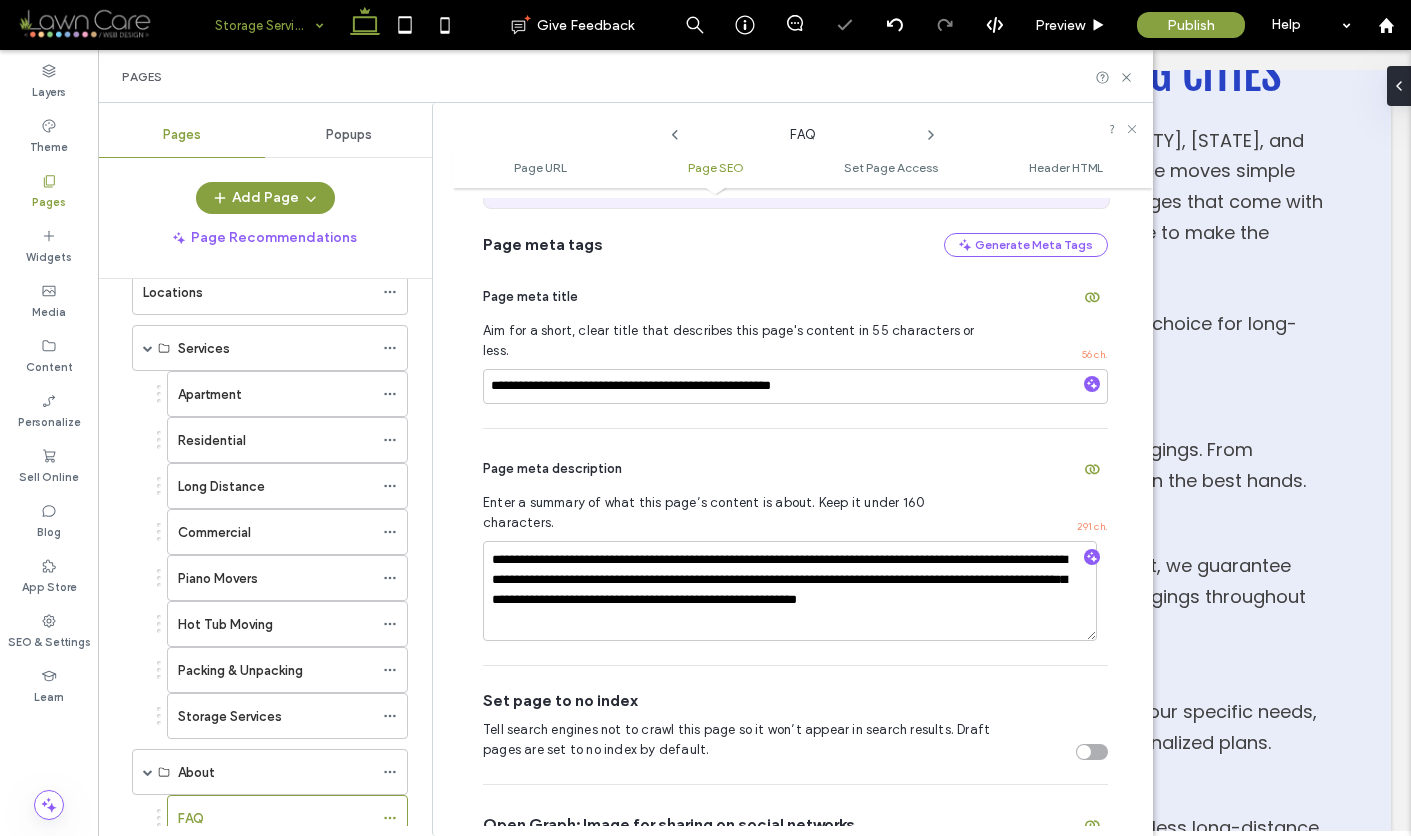 click on "Page meta title" at bounding box center (795, 297) 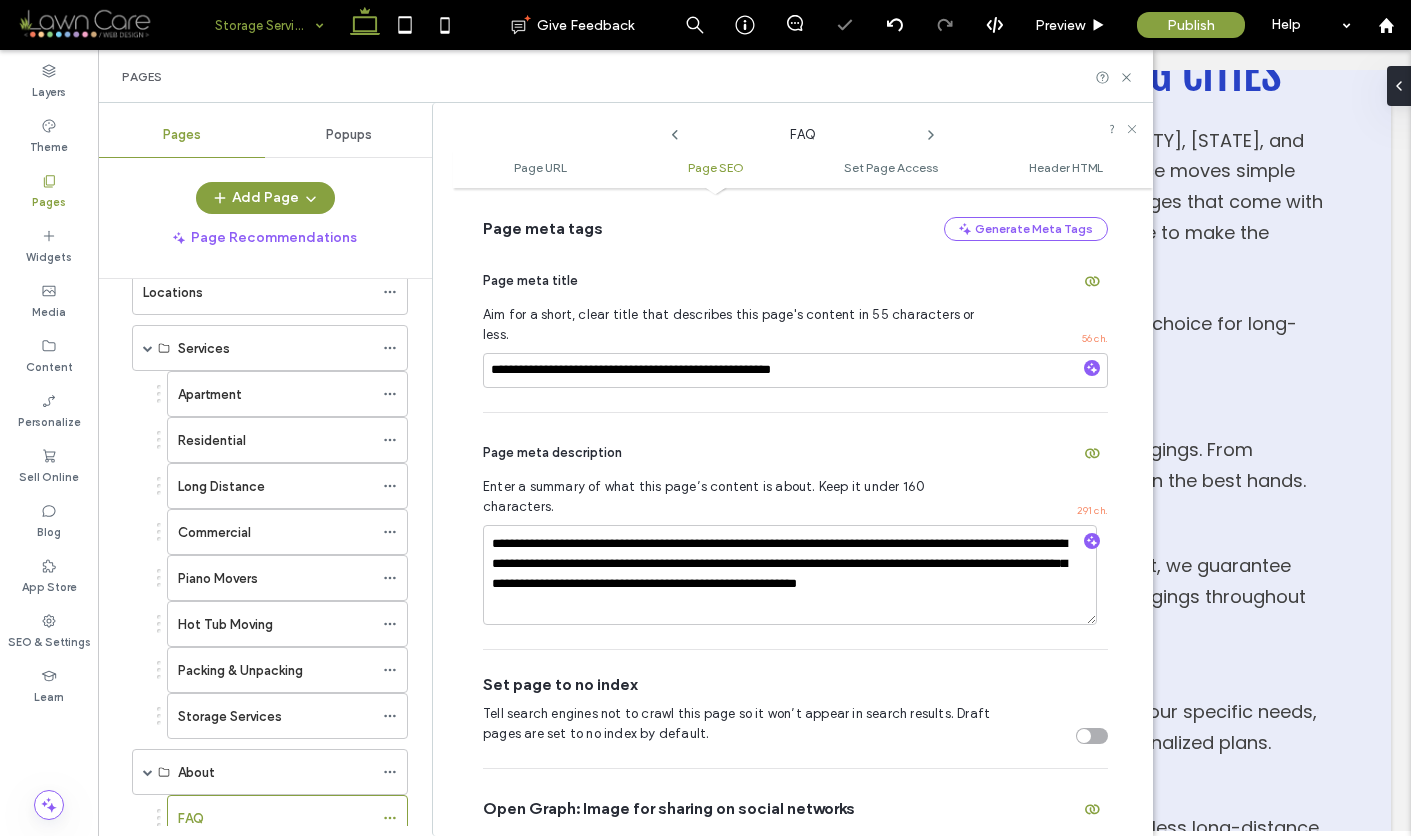 scroll, scrollTop: 429, scrollLeft: 0, axis: vertical 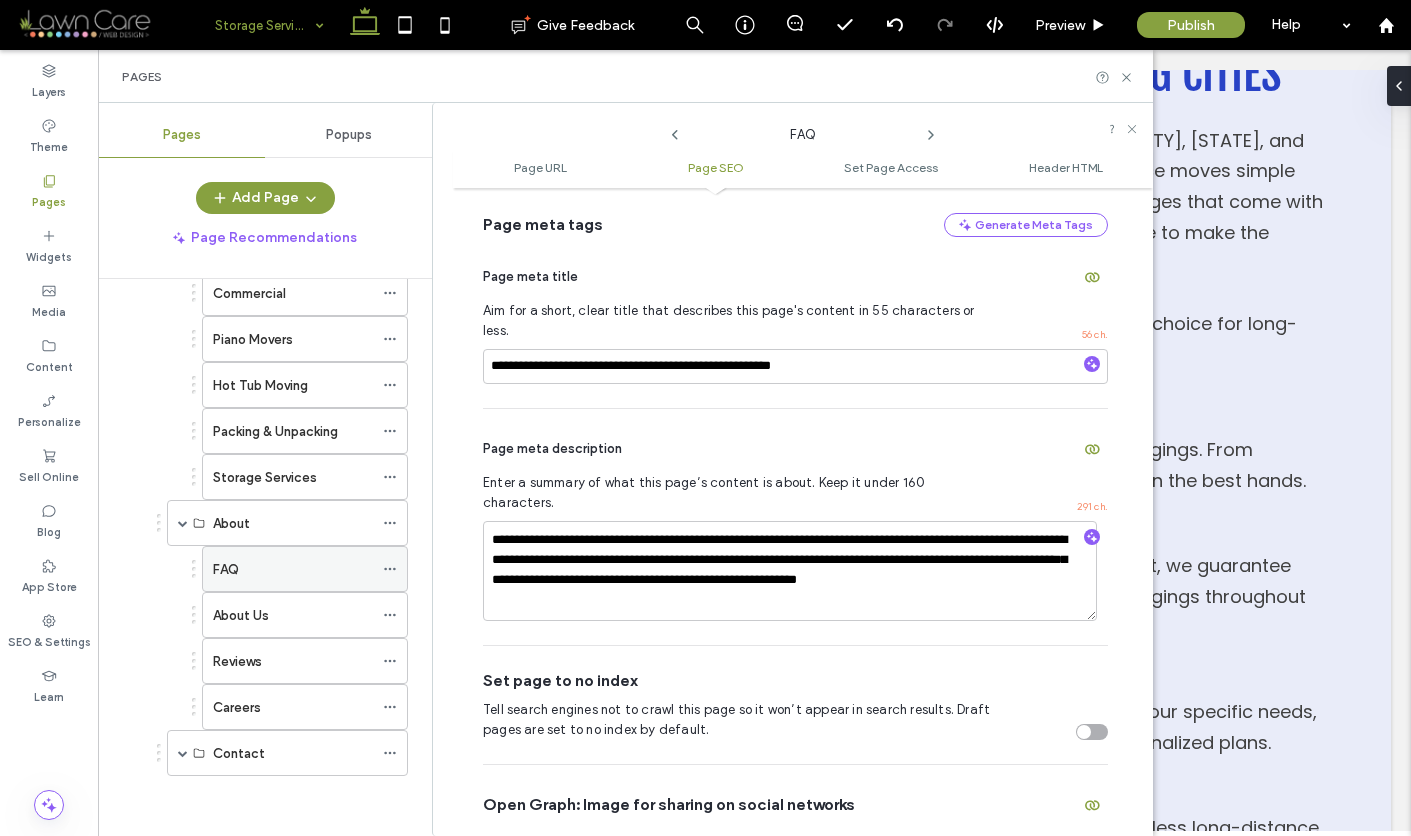 click 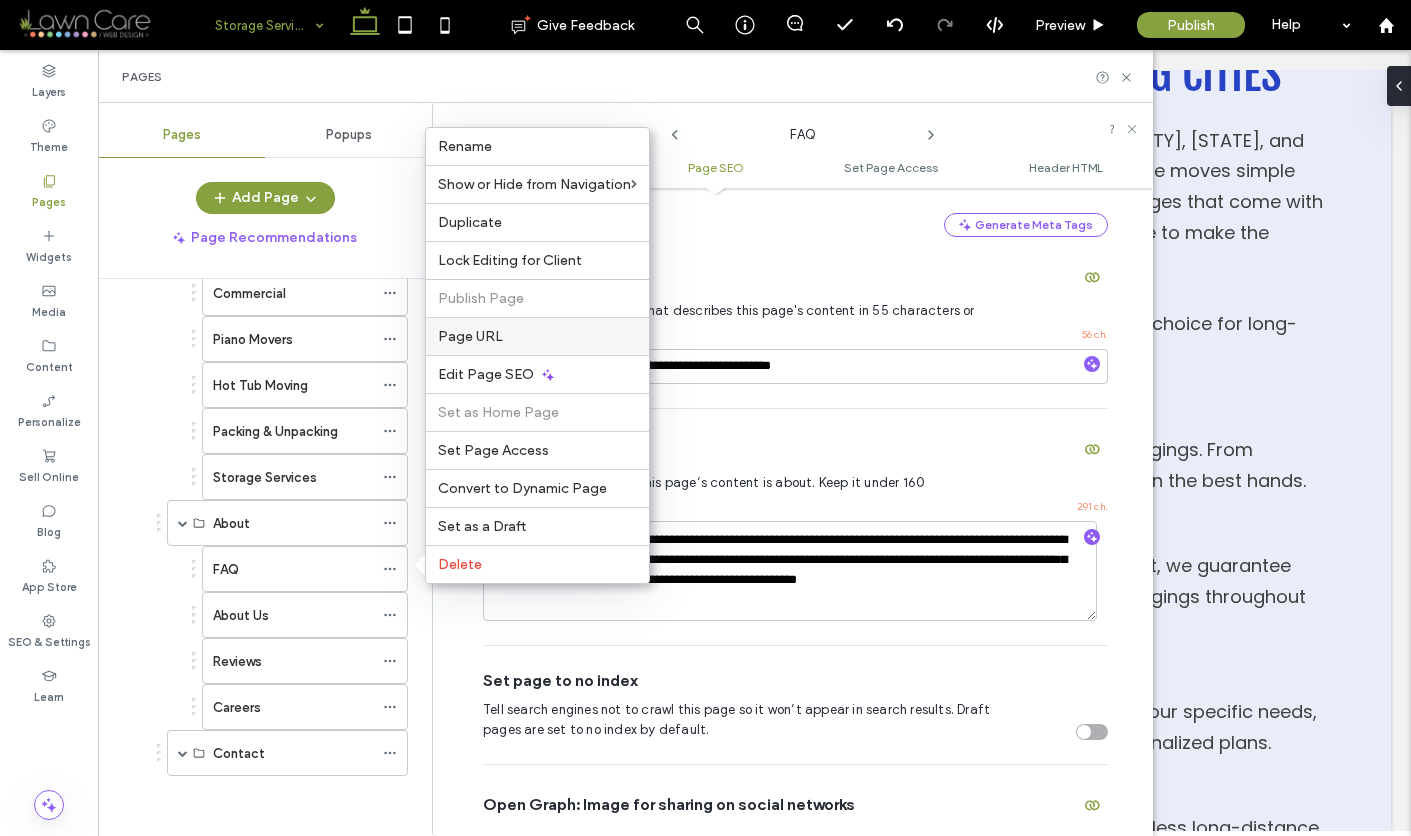 click on "Page URL" at bounding box center (470, 336) 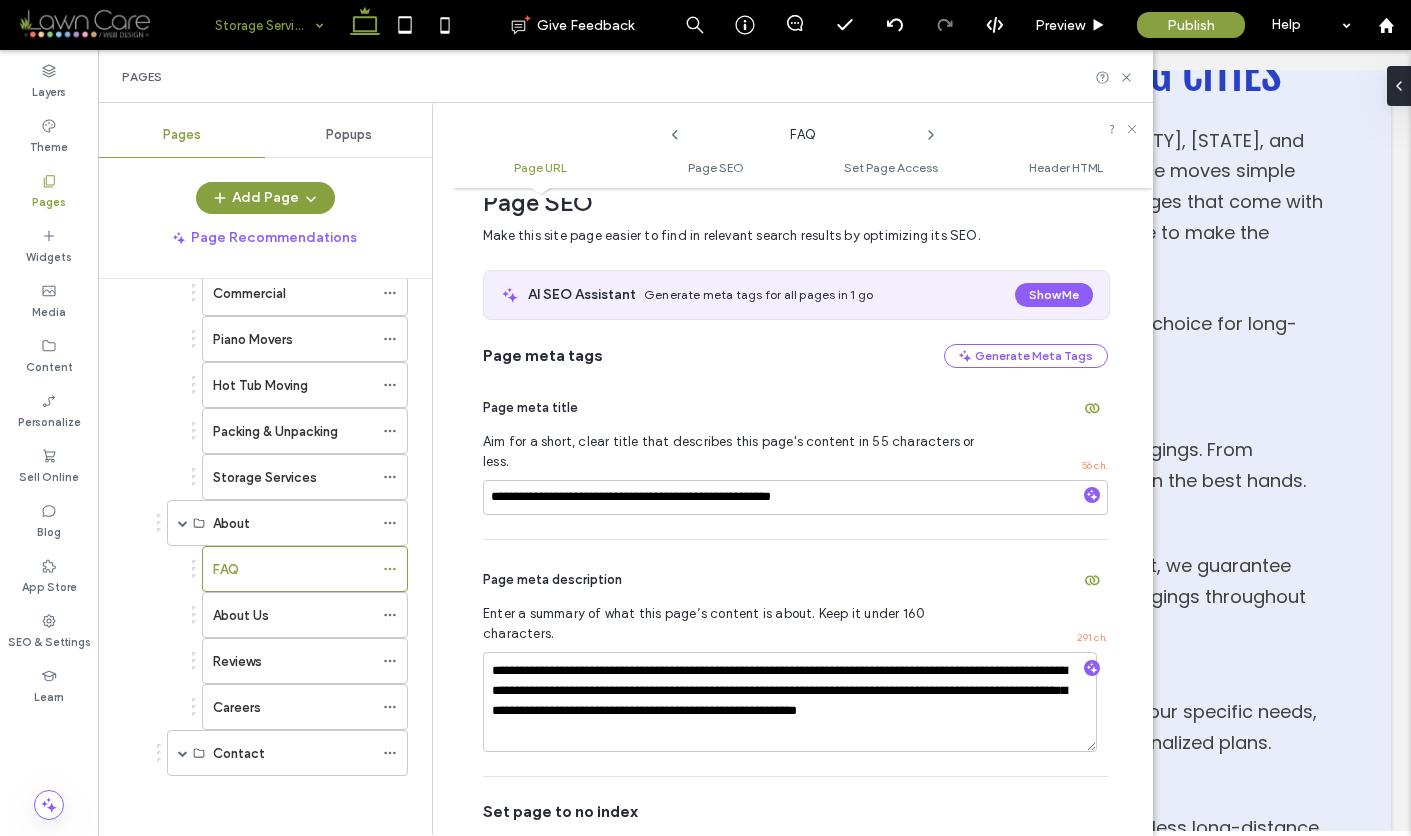scroll, scrollTop: 310, scrollLeft: 0, axis: vertical 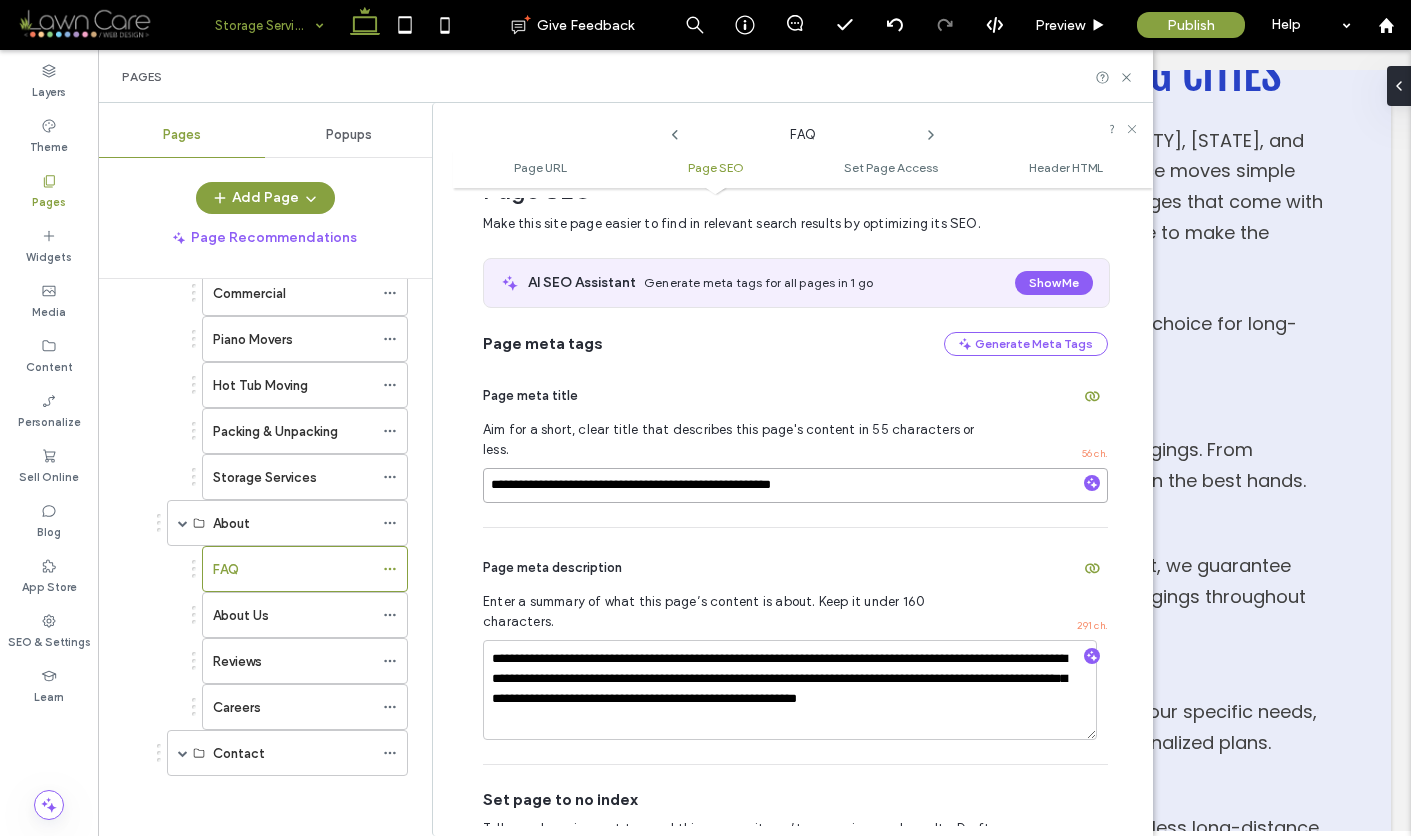 drag, startPoint x: 845, startPoint y: 468, endPoint x: 490, endPoint y: 475, distance: 355.069 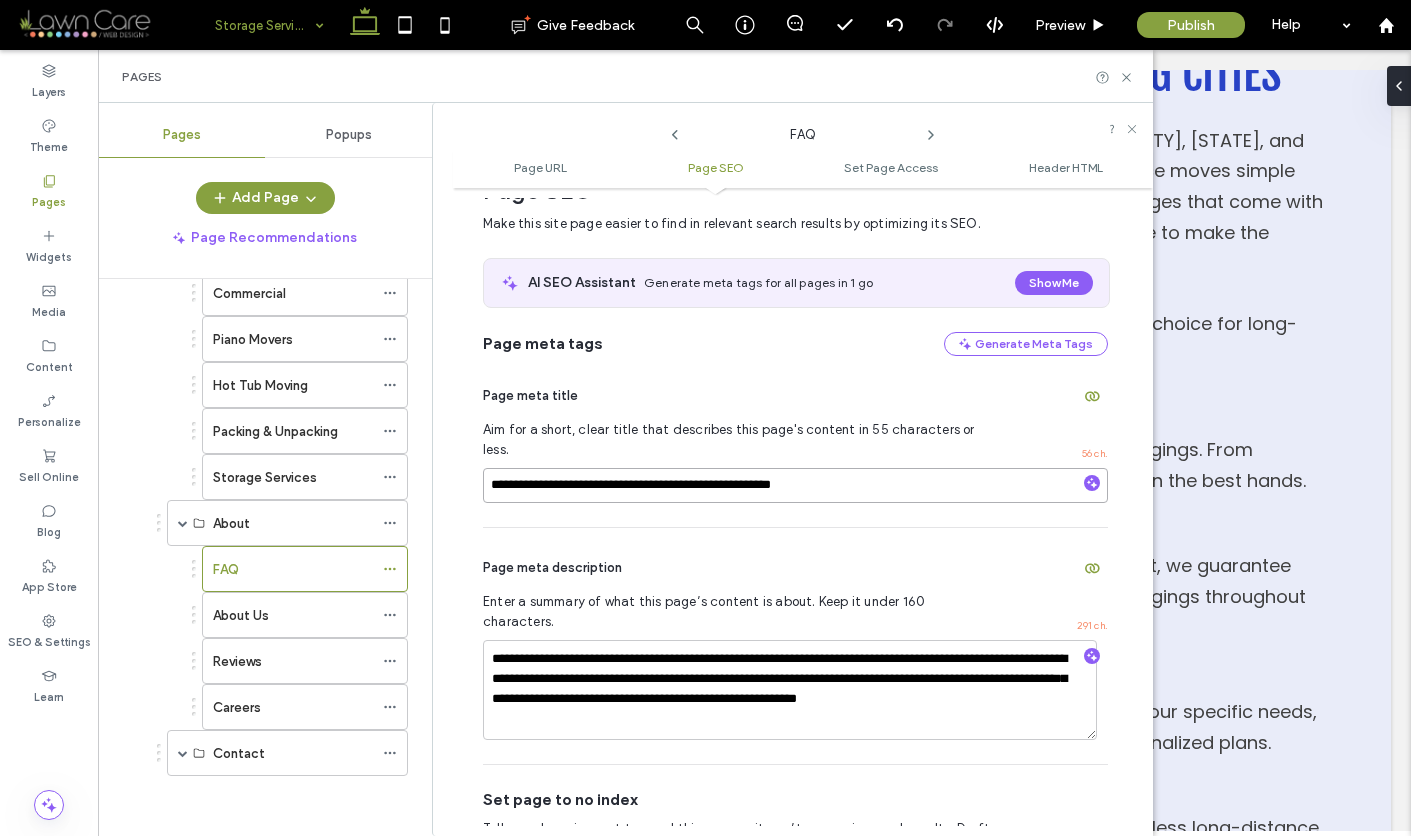 drag, startPoint x: 492, startPoint y: 468, endPoint x: 809, endPoint y: 469, distance: 317.0016 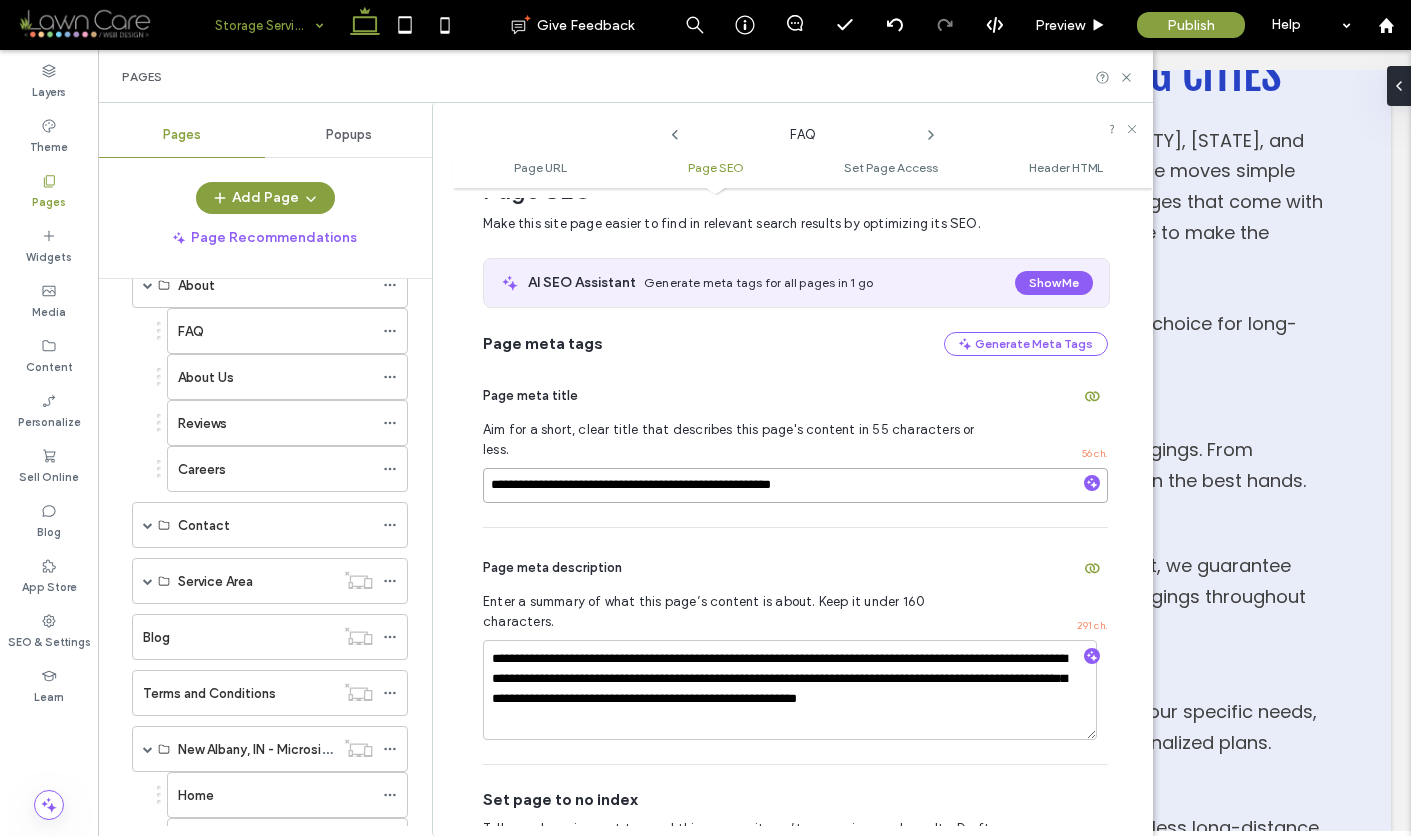 scroll, scrollTop: 520, scrollLeft: 0, axis: vertical 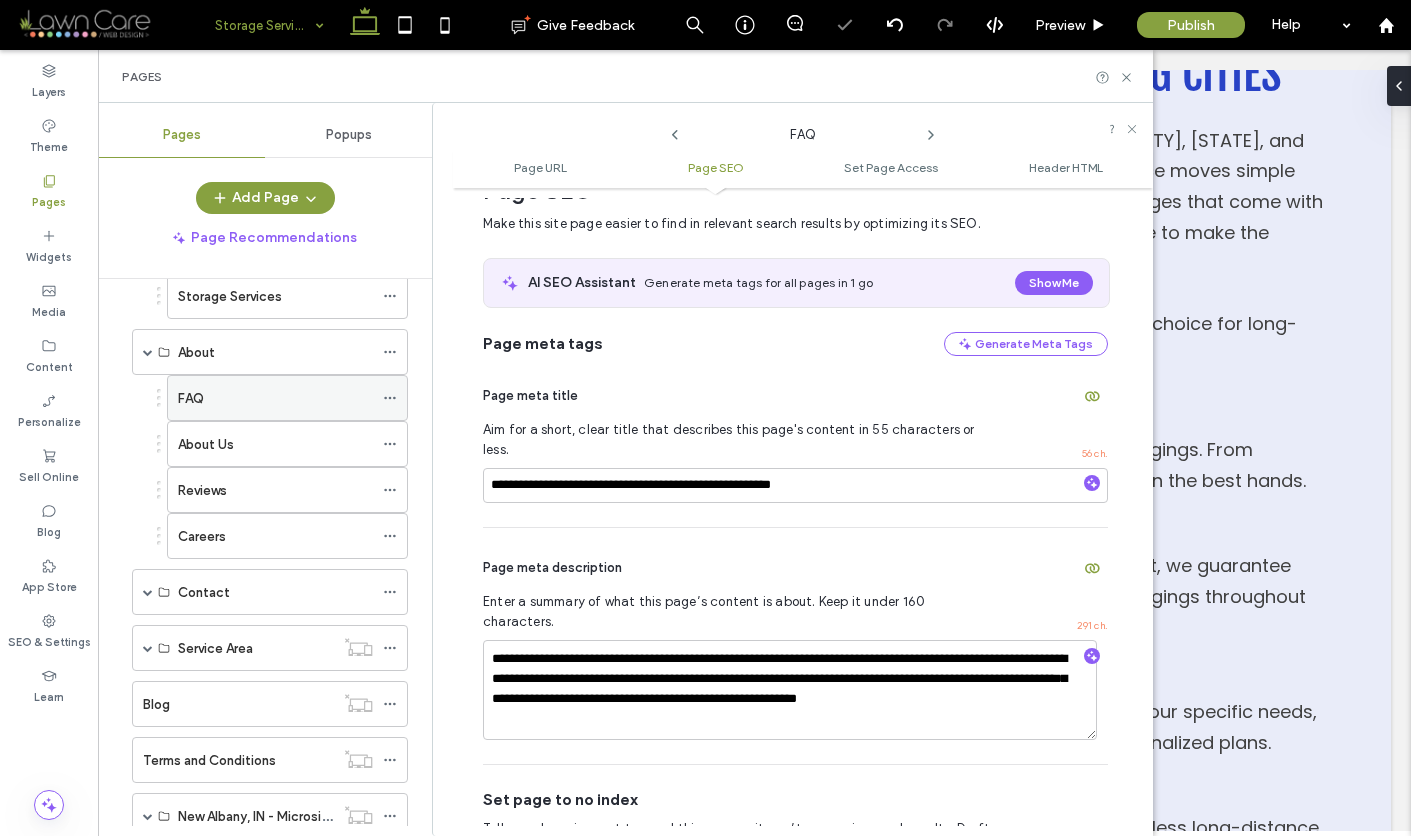 click 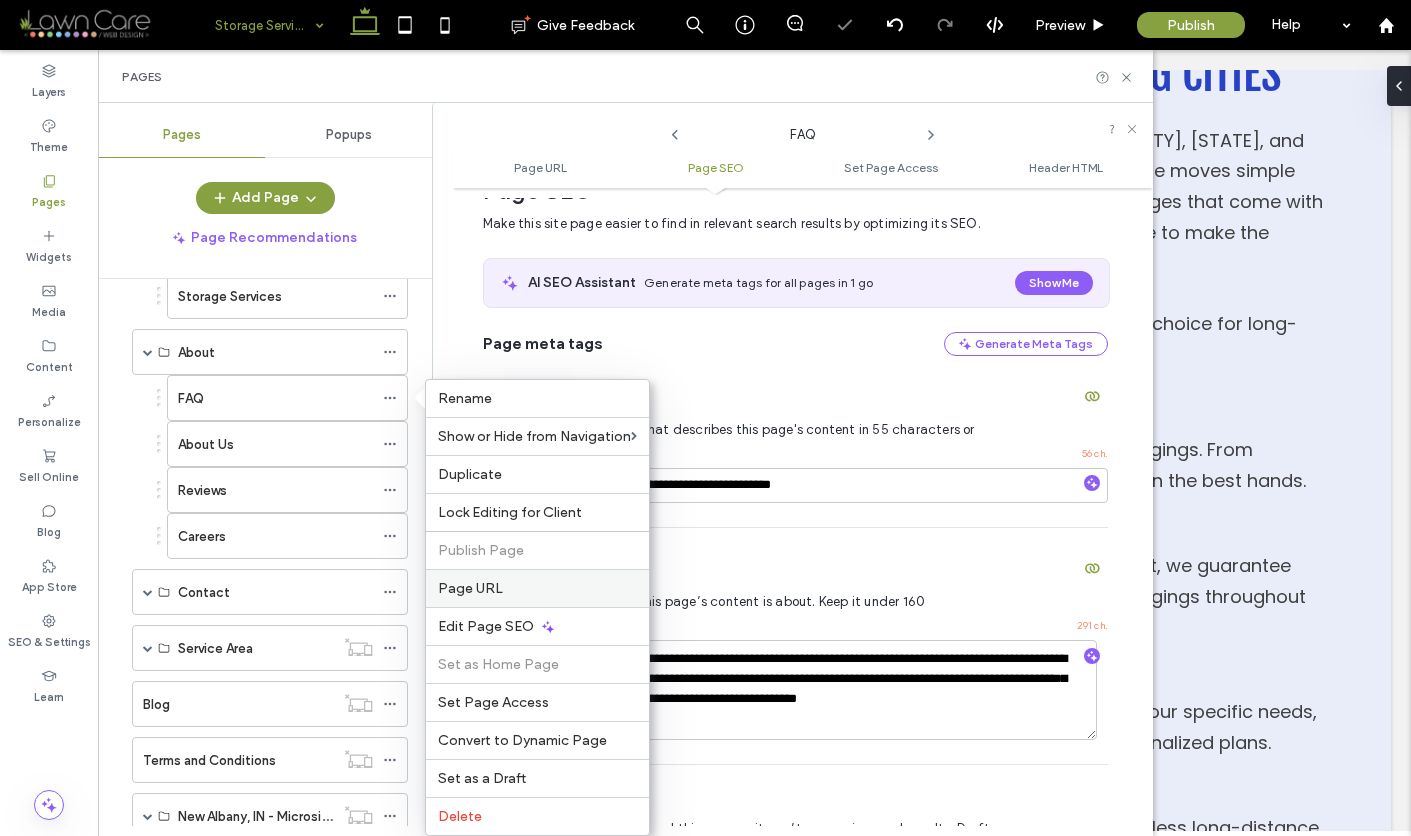 click on "Page URL" at bounding box center (470, 588) 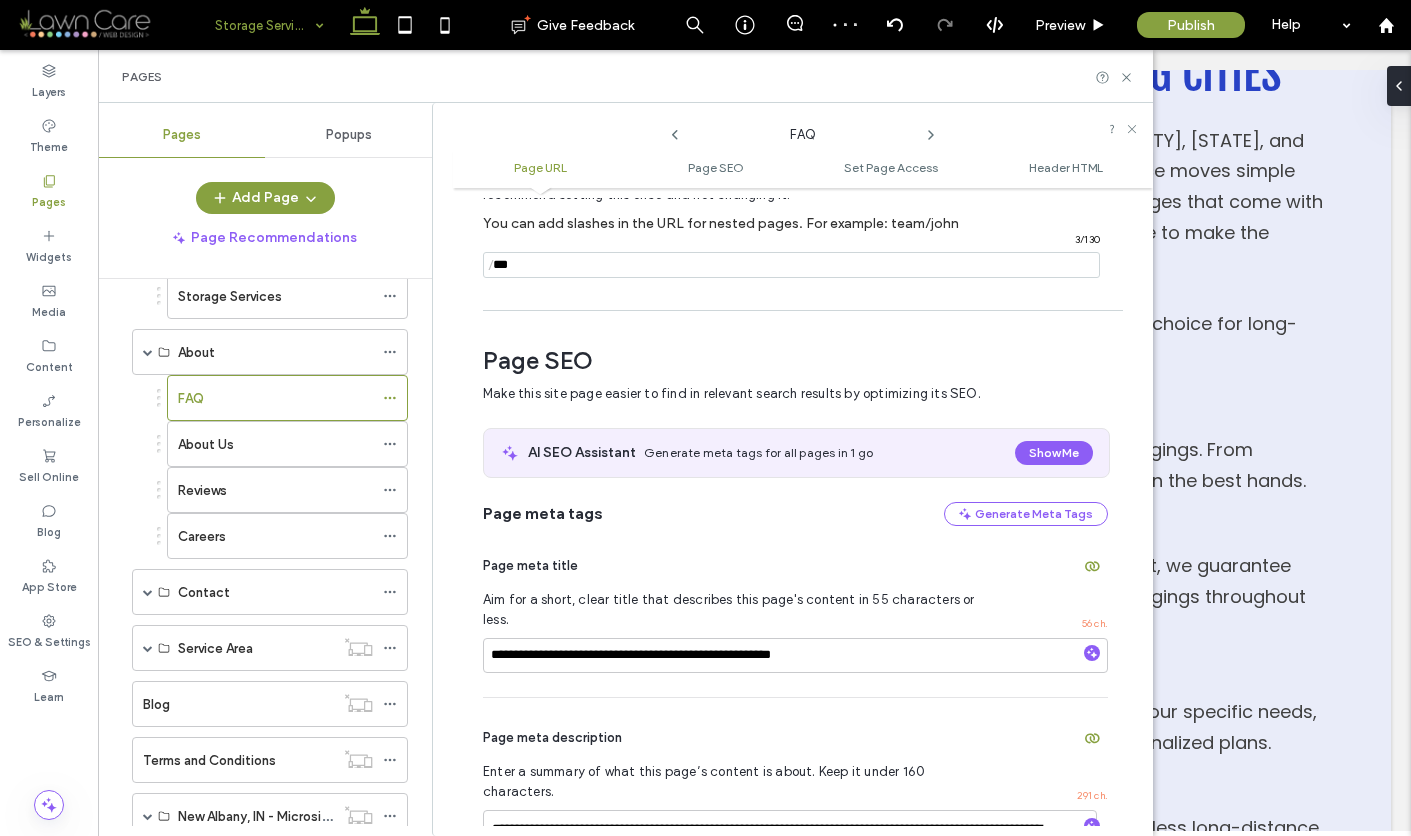 scroll, scrollTop: 161, scrollLeft: 0, axis: vertical 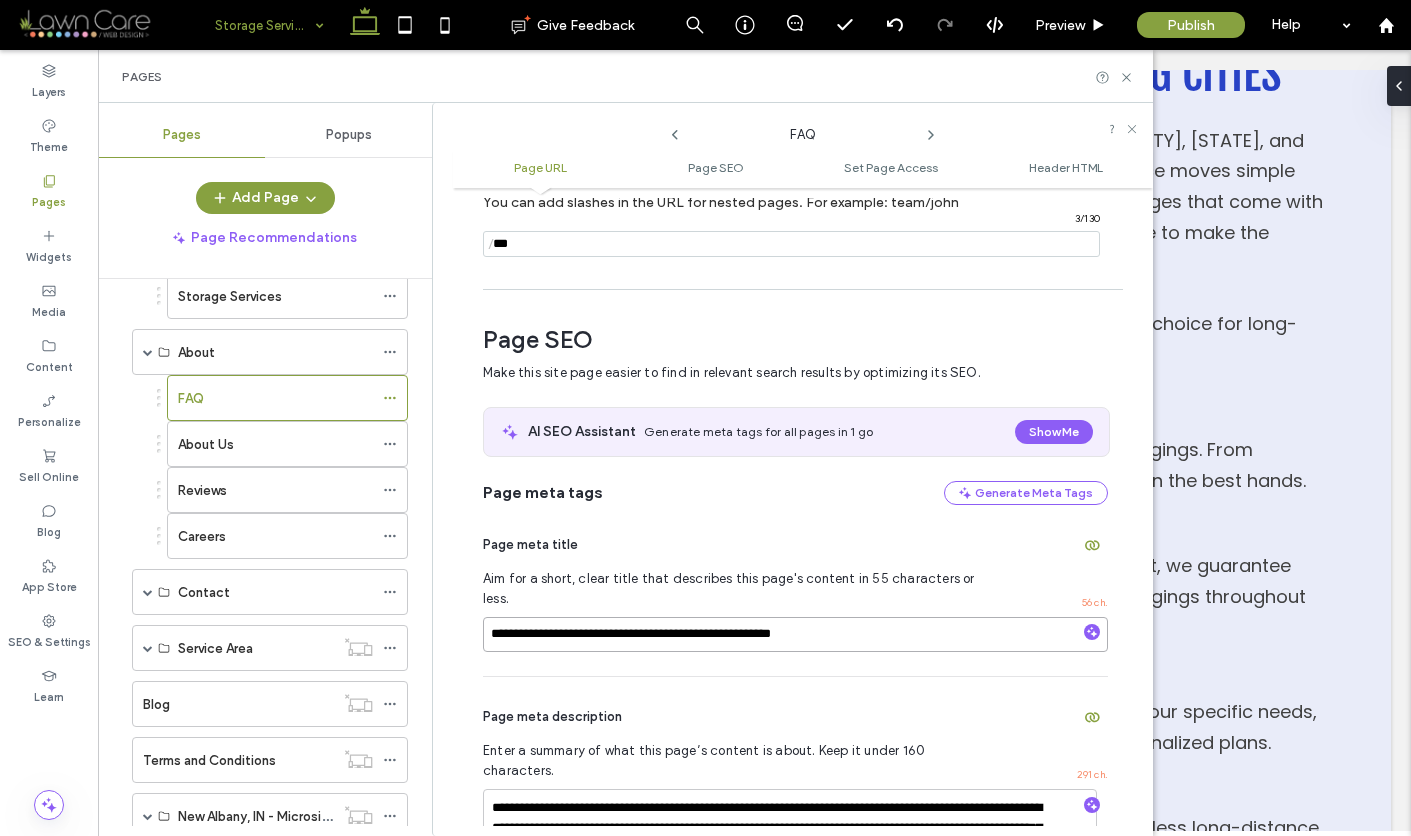 drag, startPoint x: 844, startPoint y: 614, endPoint x: 491, endPoint y: 621, distance: 353.0694 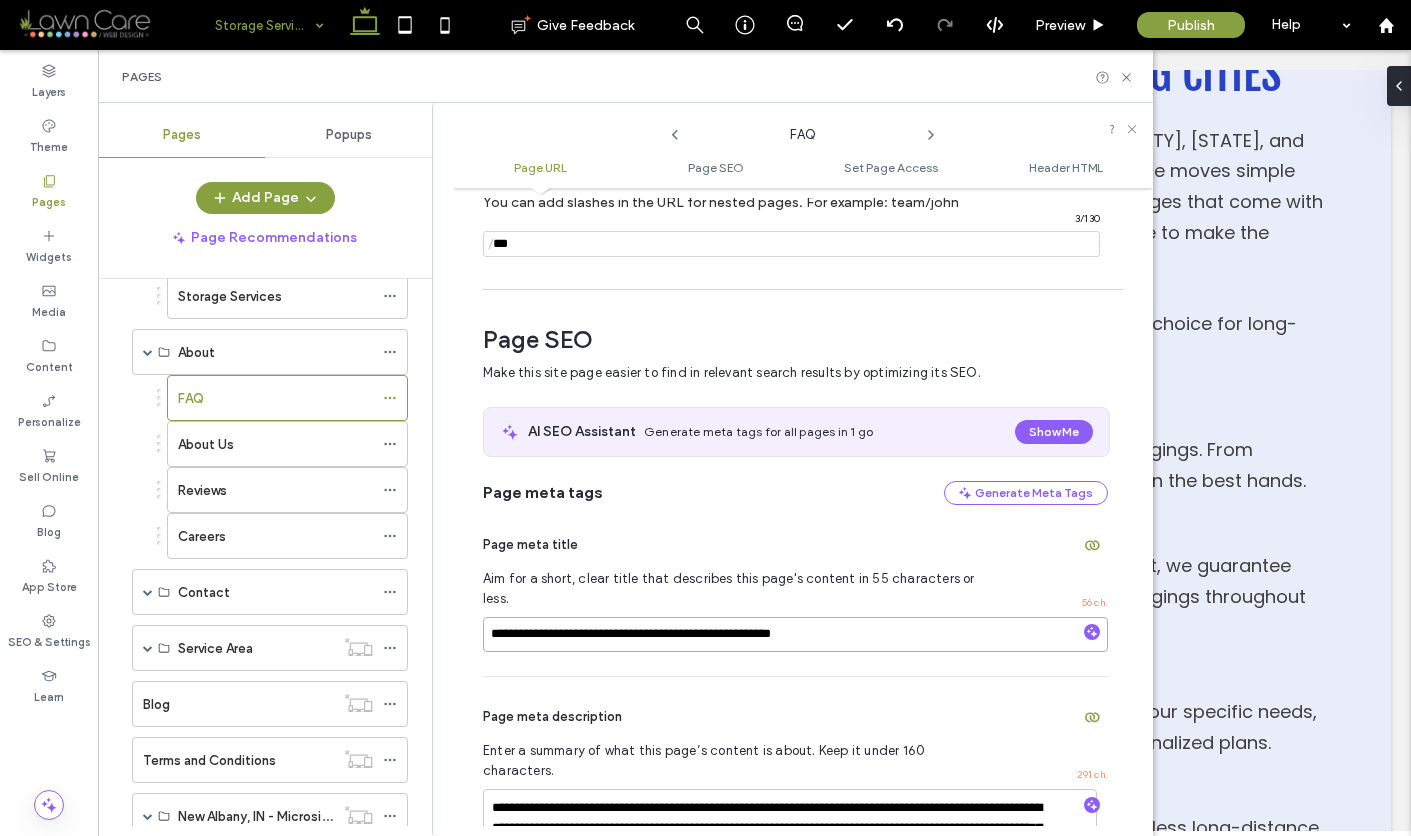 paste 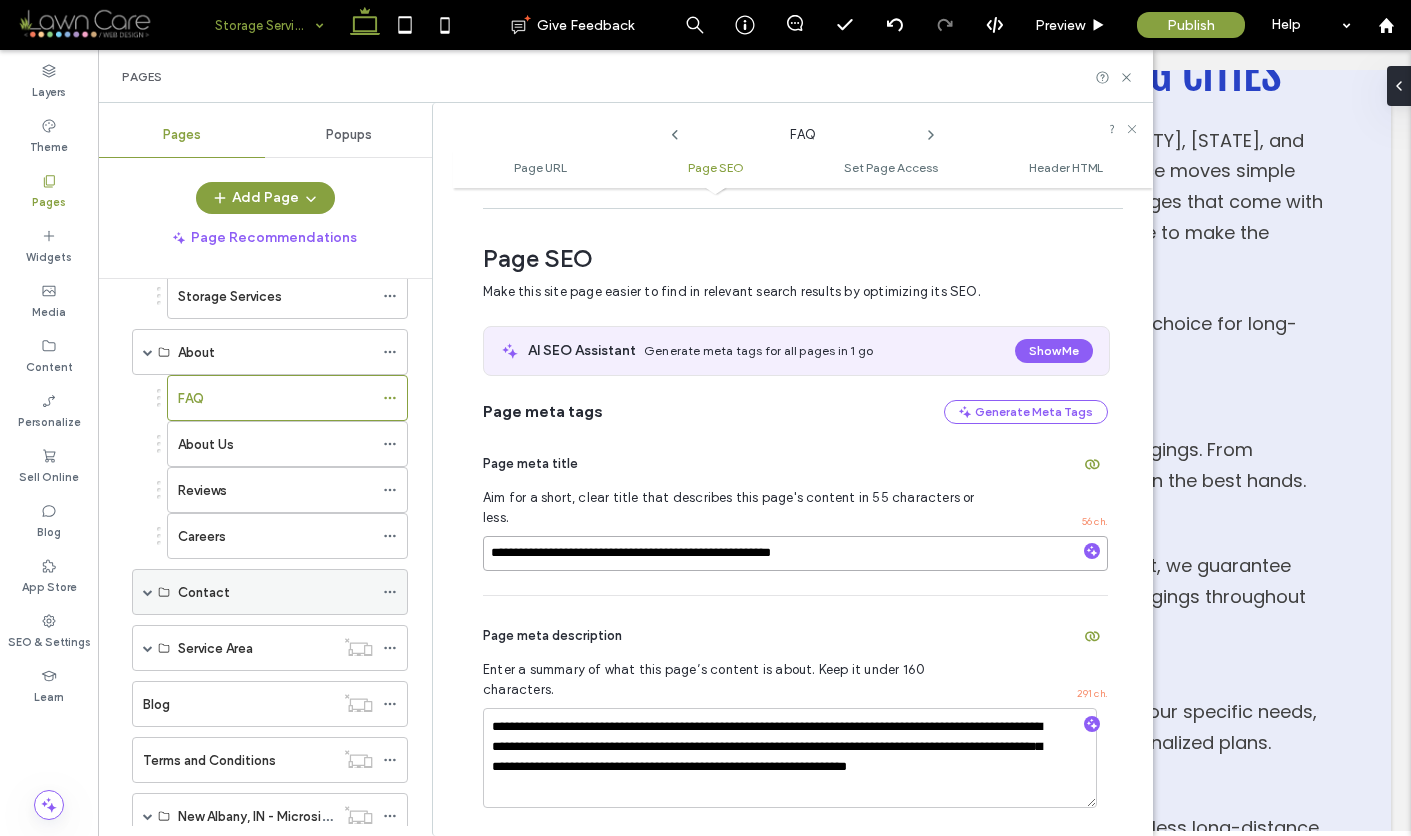 scroll, scrollTop: 320, scrollLeft: 0, axis: vertical 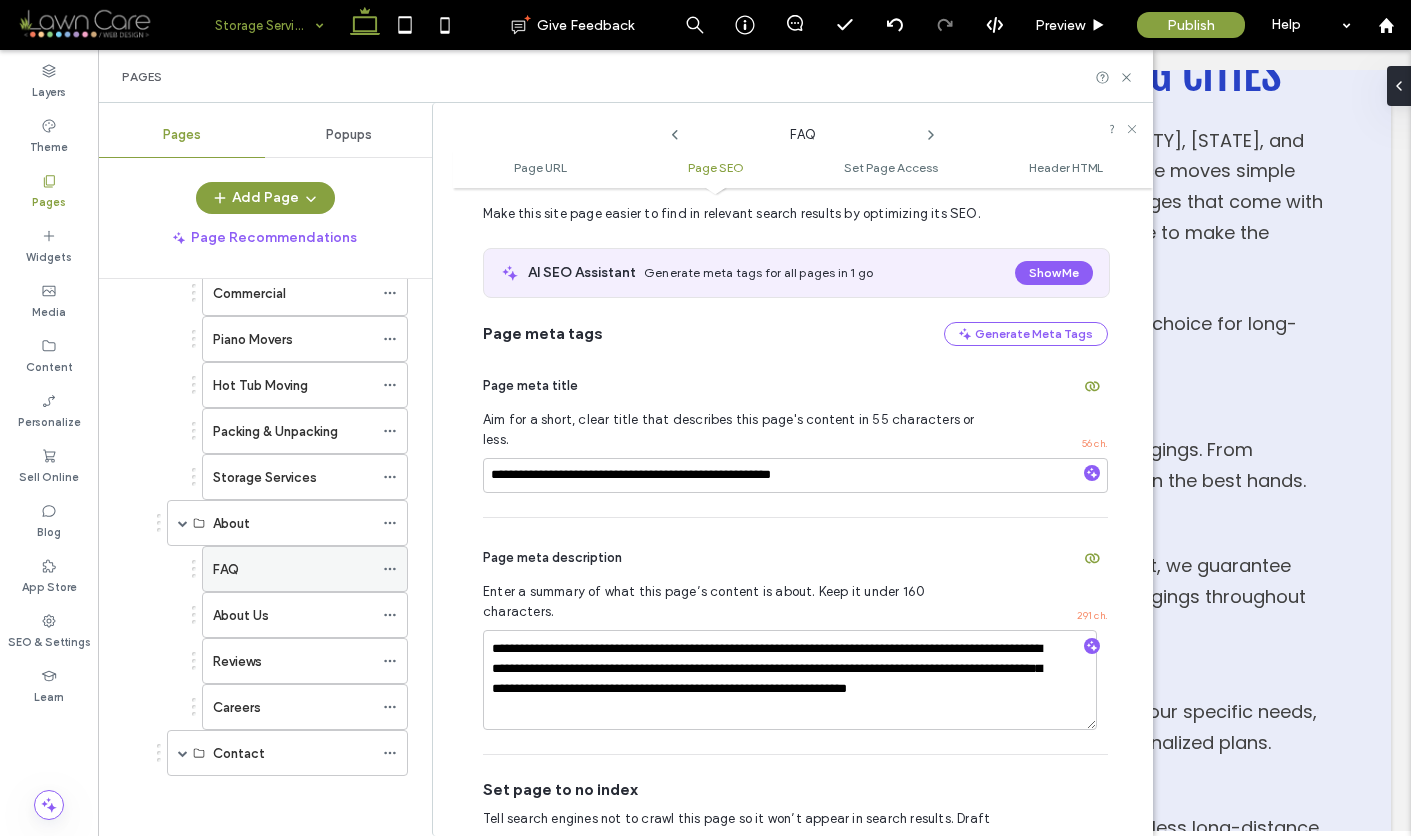 click 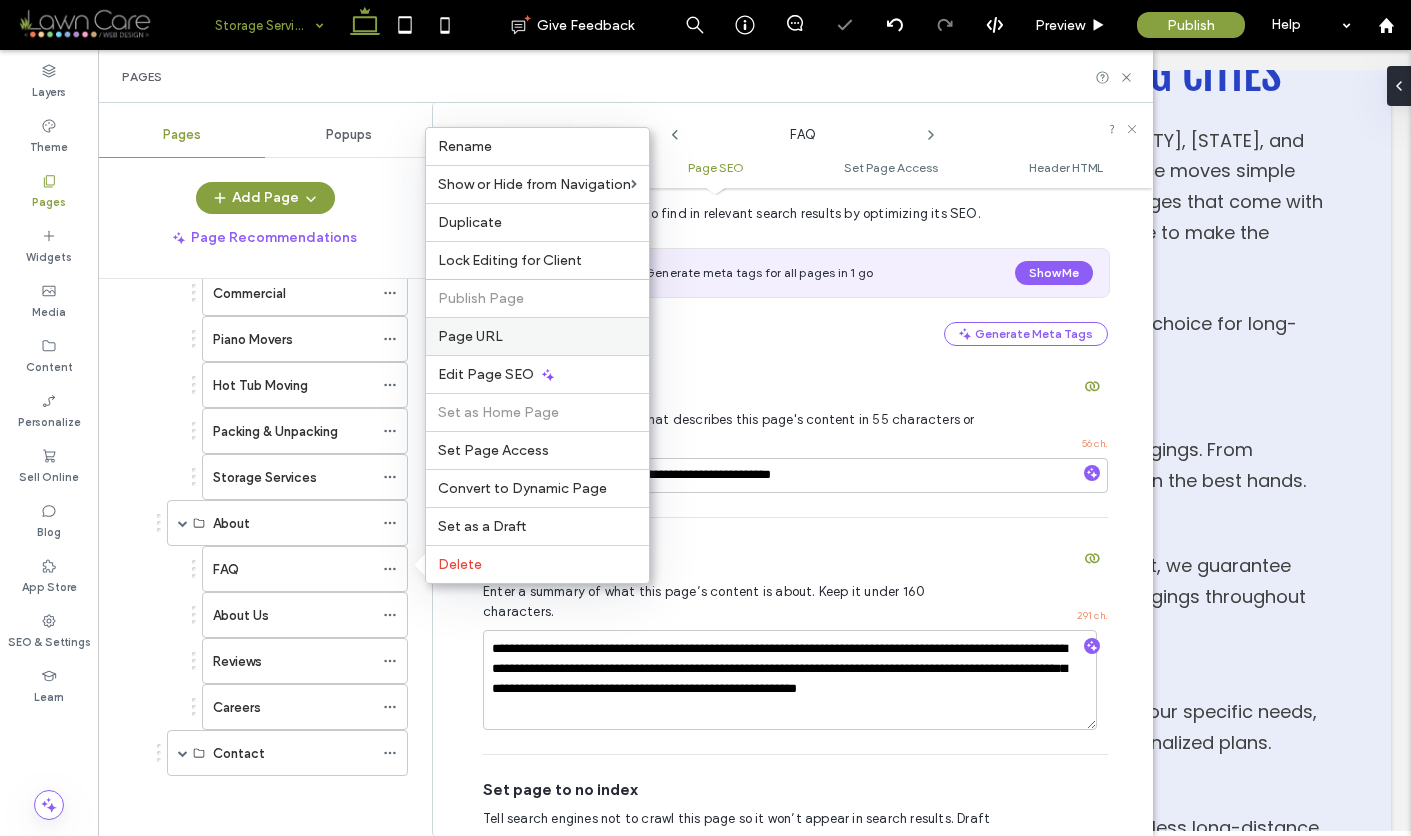 click on "Page URL" at bounding box center [470, 336] 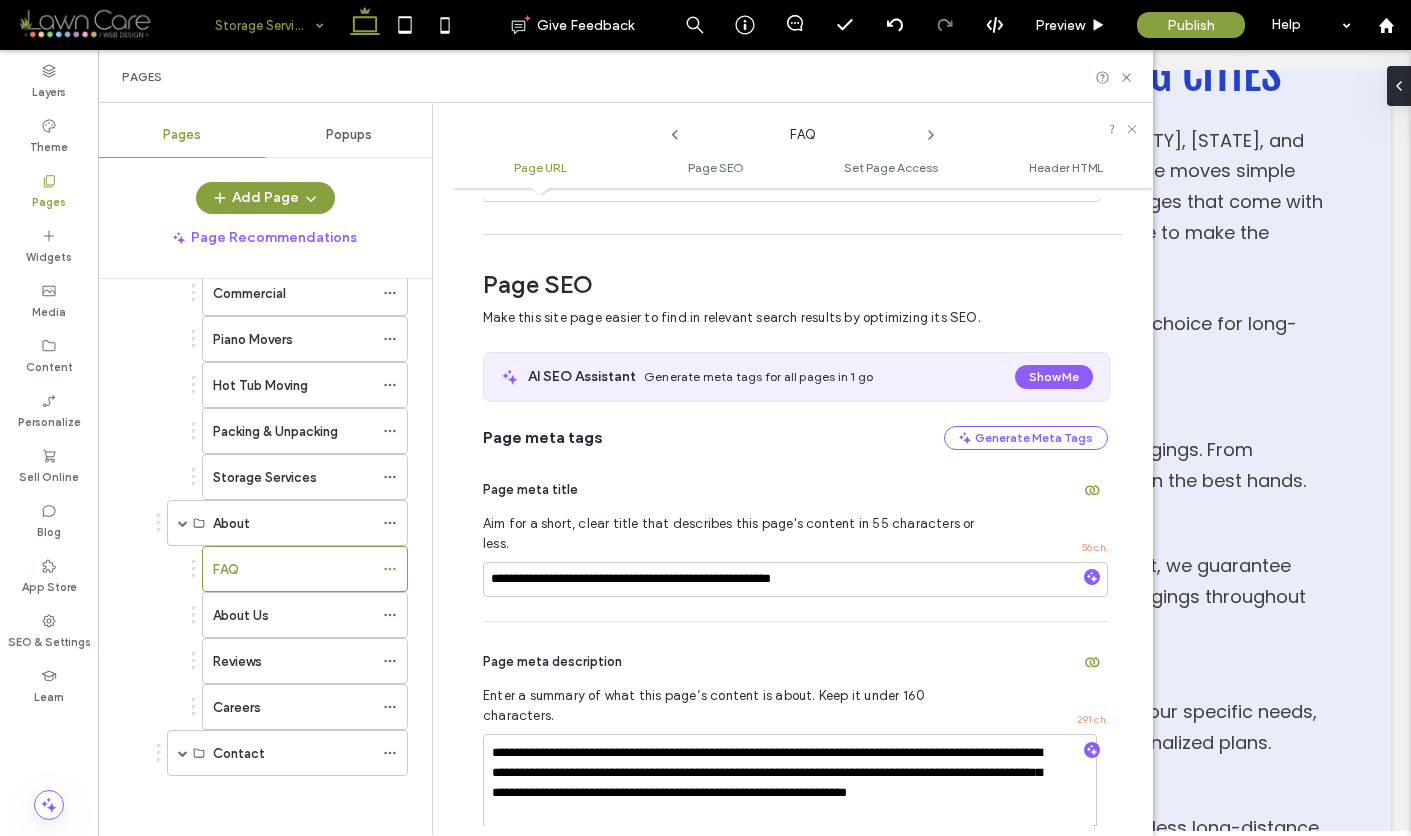 scroll, scrollTop: 229, scrollLeft: 0, axis: vertical 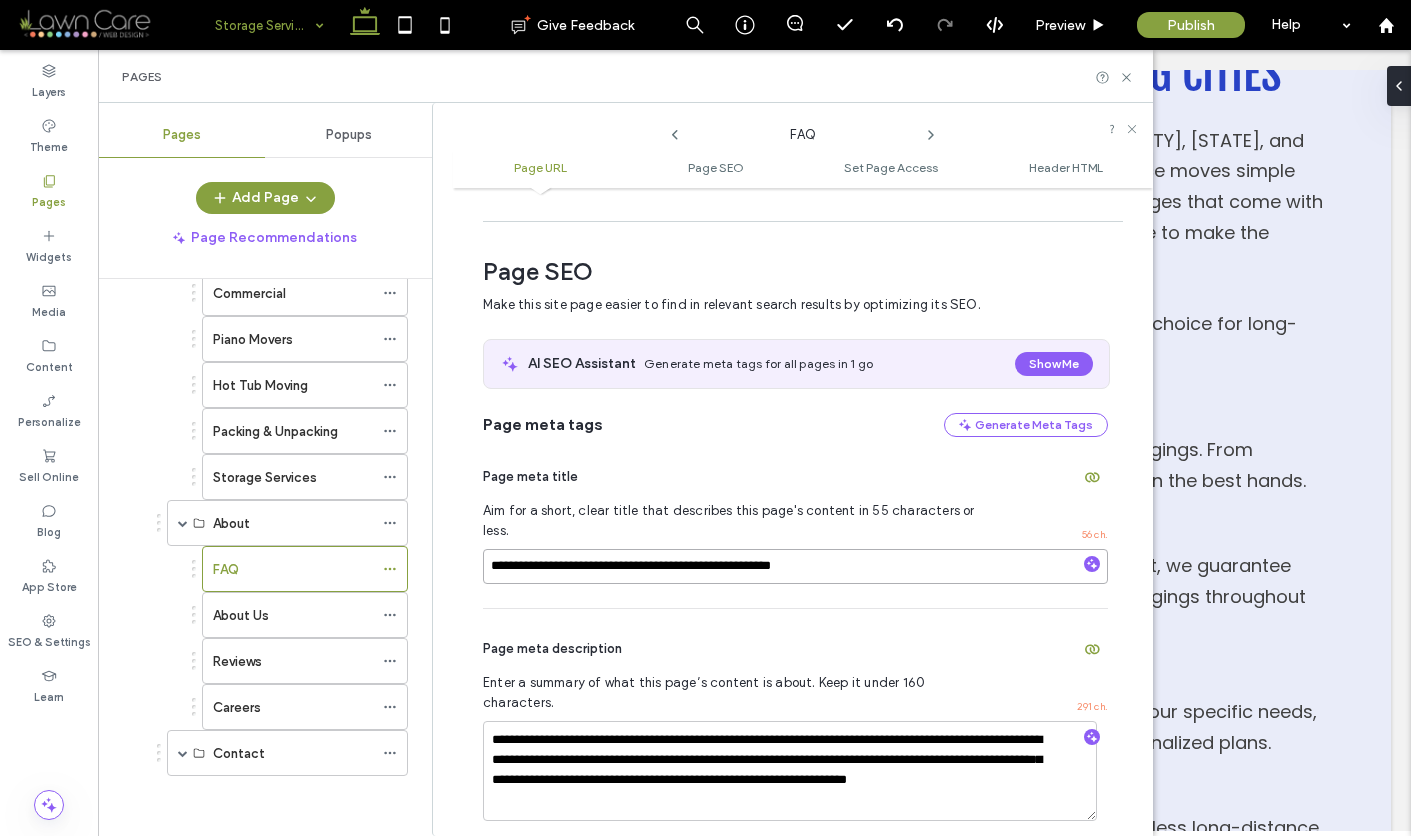drag, startPoint x: 860, startPoint y: 549, endPoint x: 484, endPoint y: 546, distance: 376.01196 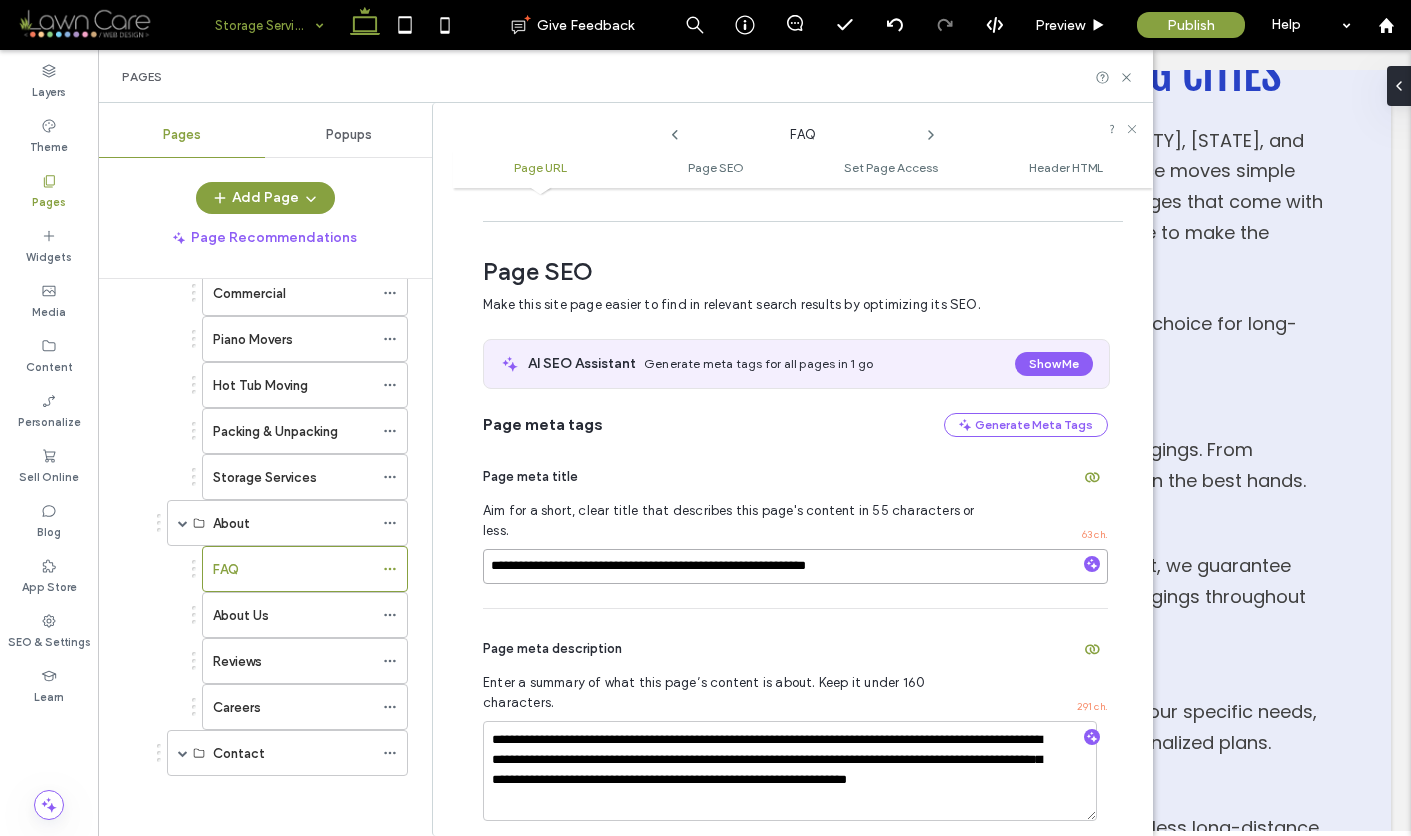 click on "**********" at bounding box center (795, 566) 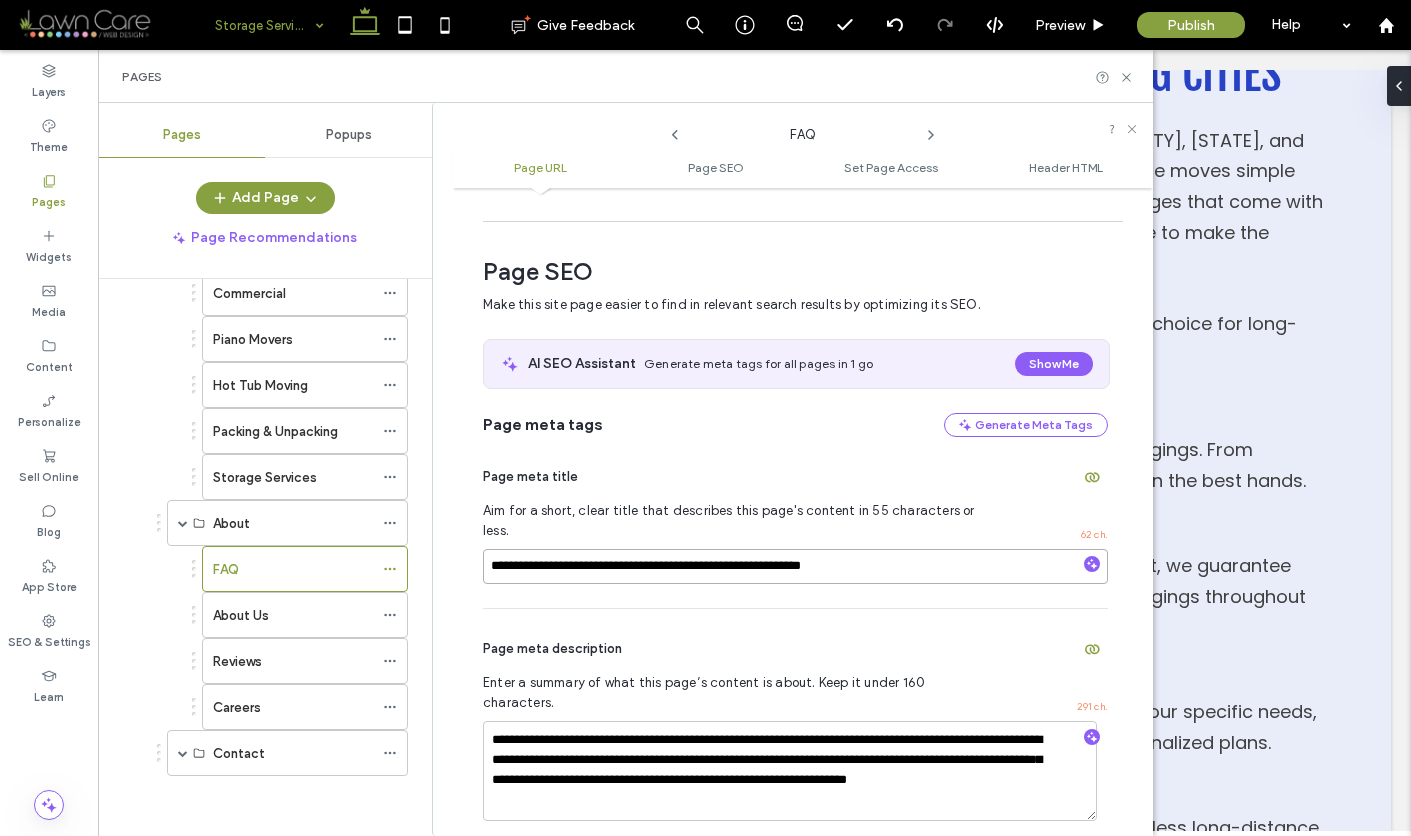 click on "**********" at bounding box center [795, 566] 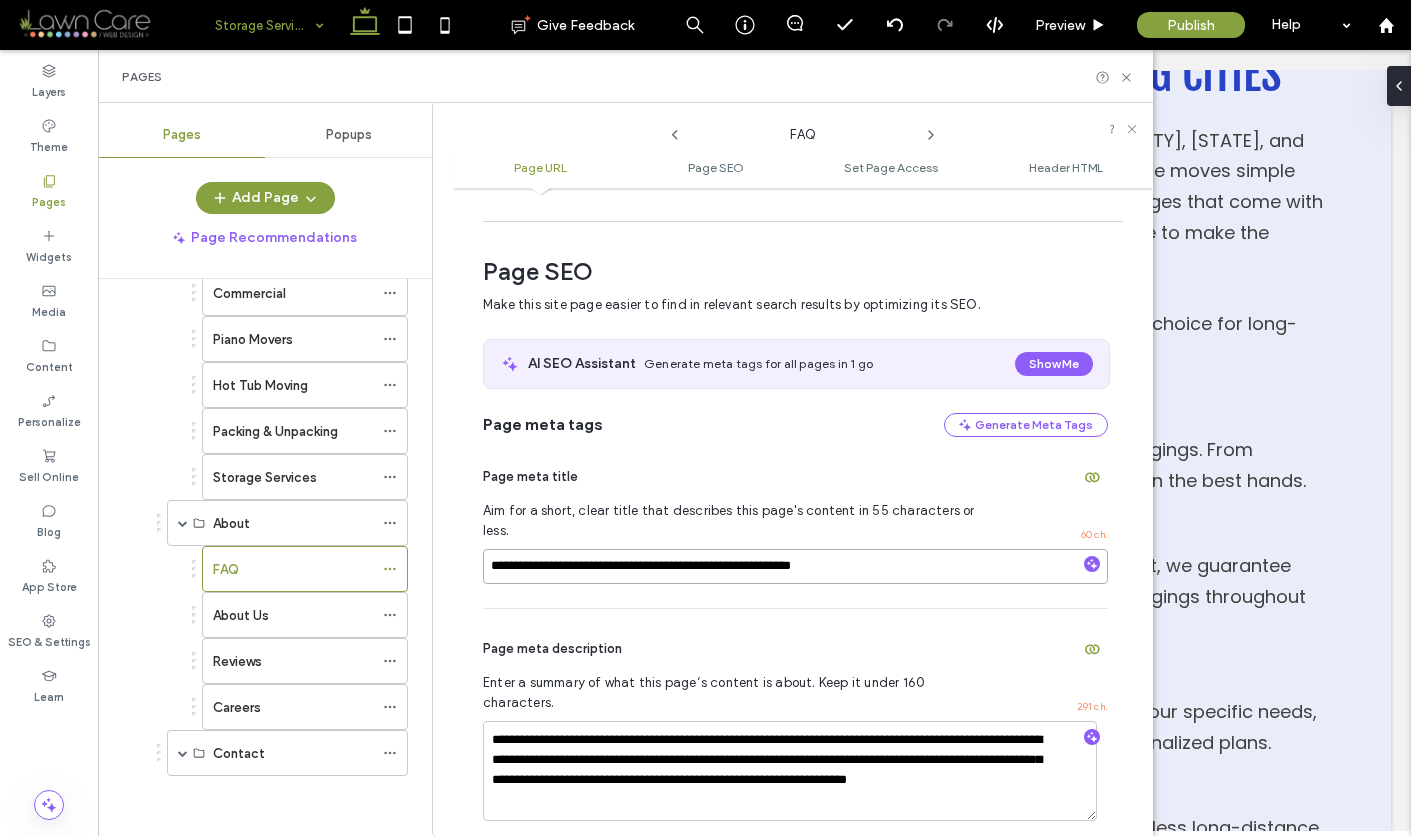 type on "**********" 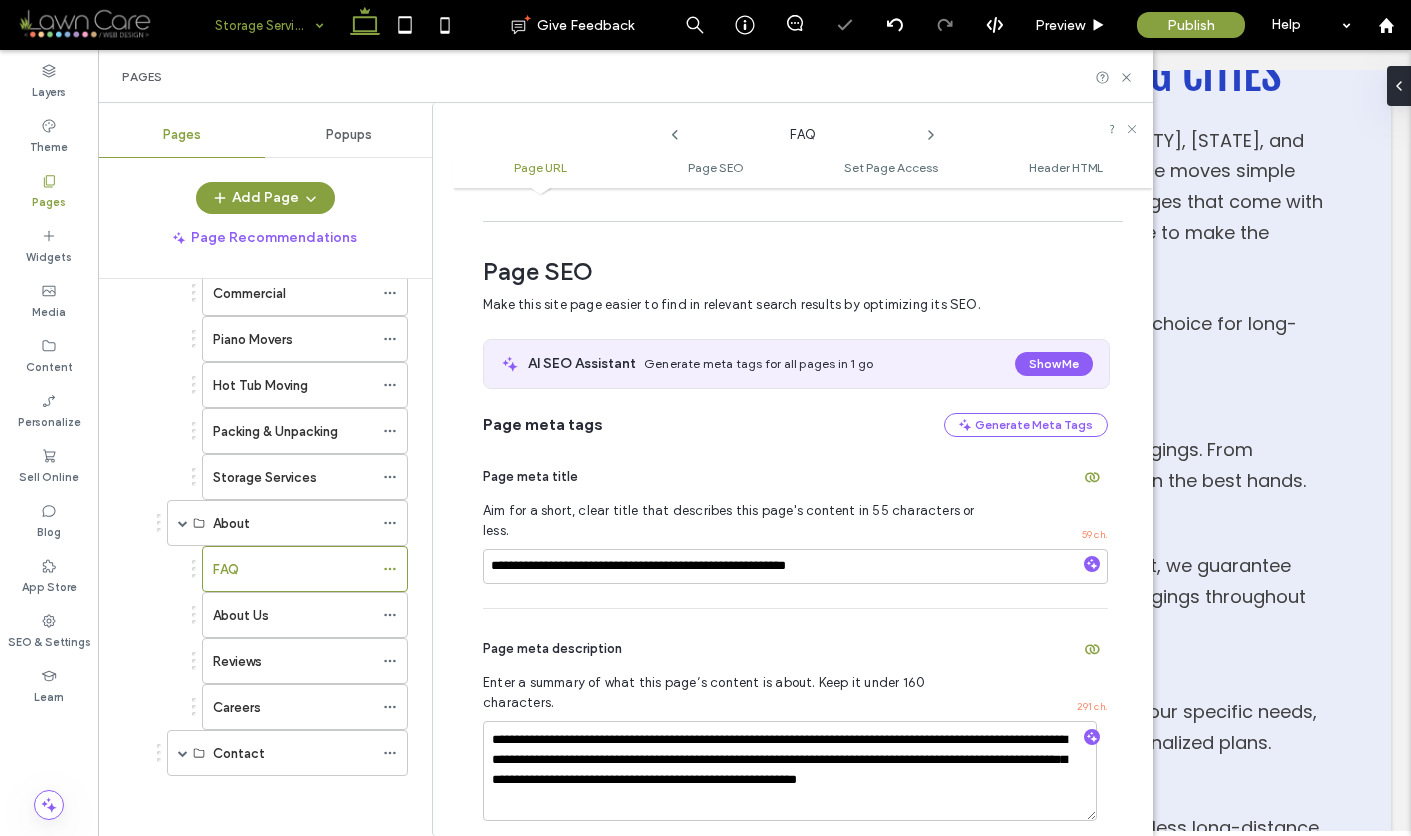 click on "Page meta title" at bounding box center (795, 477) 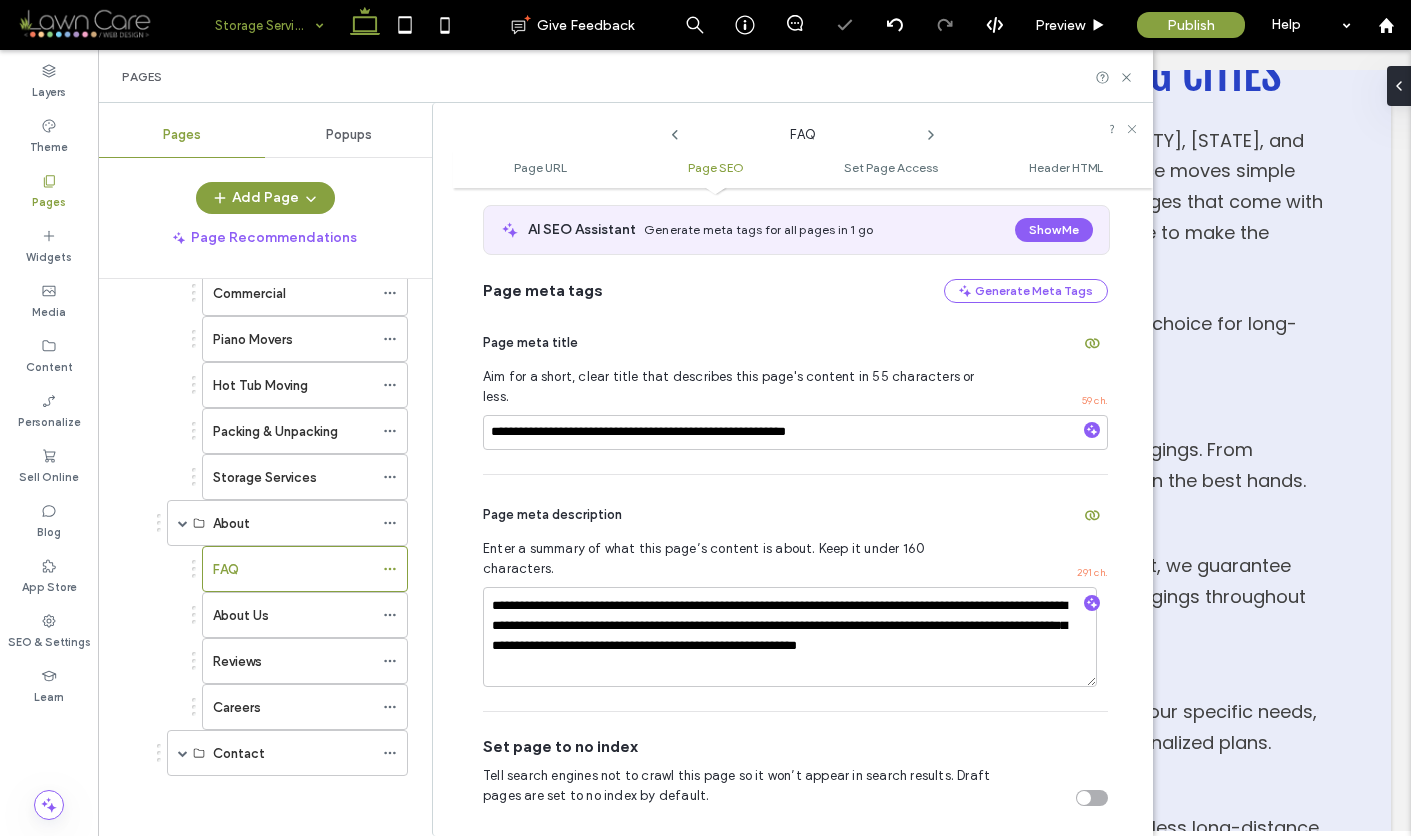 scroll, scrollTop: 442, scrollLeft: 0, axis: vertical 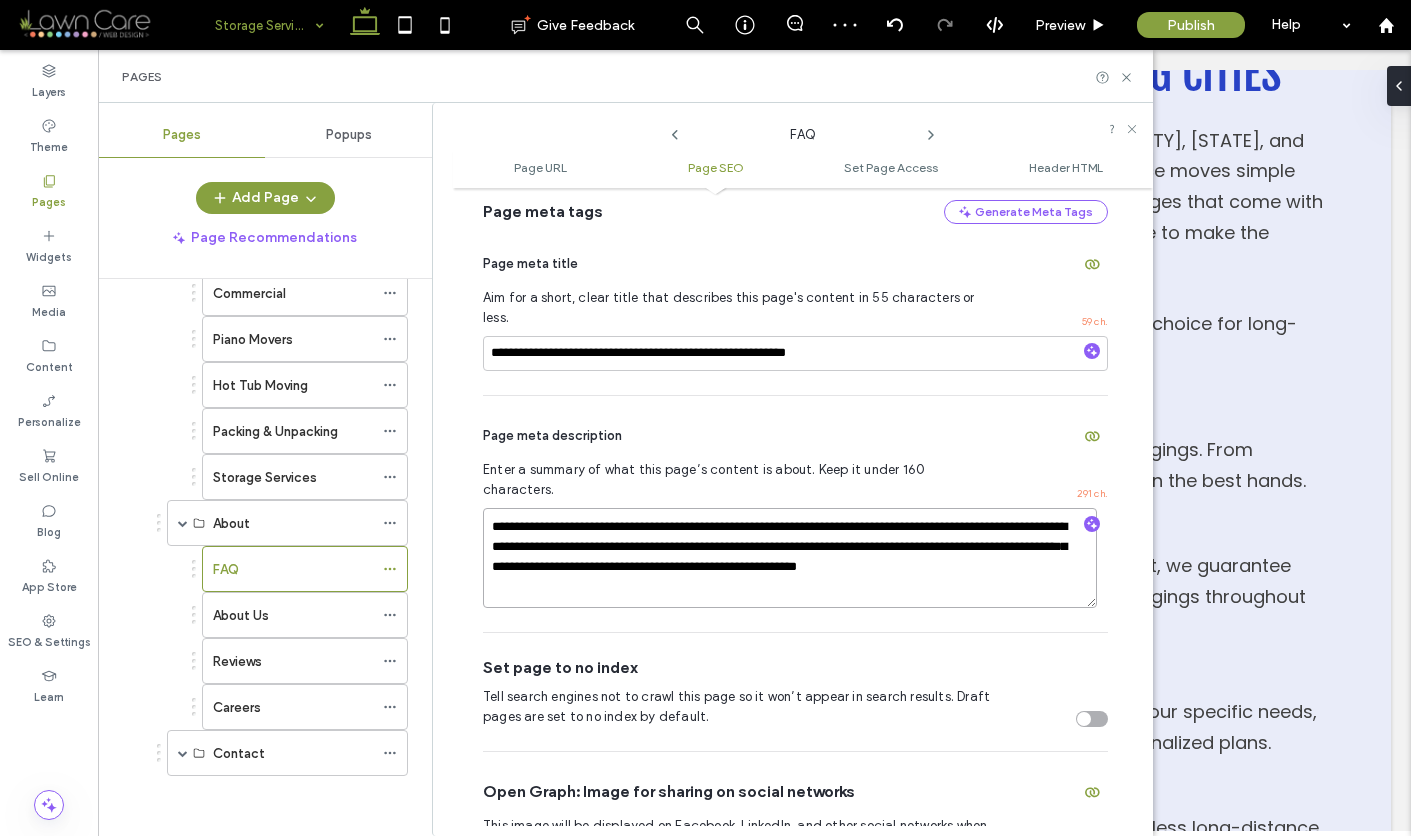 drag, startPoint x: 491, startPoint y: 489, endPoint x: 664, endPoint y: 554, distance: 184.80801 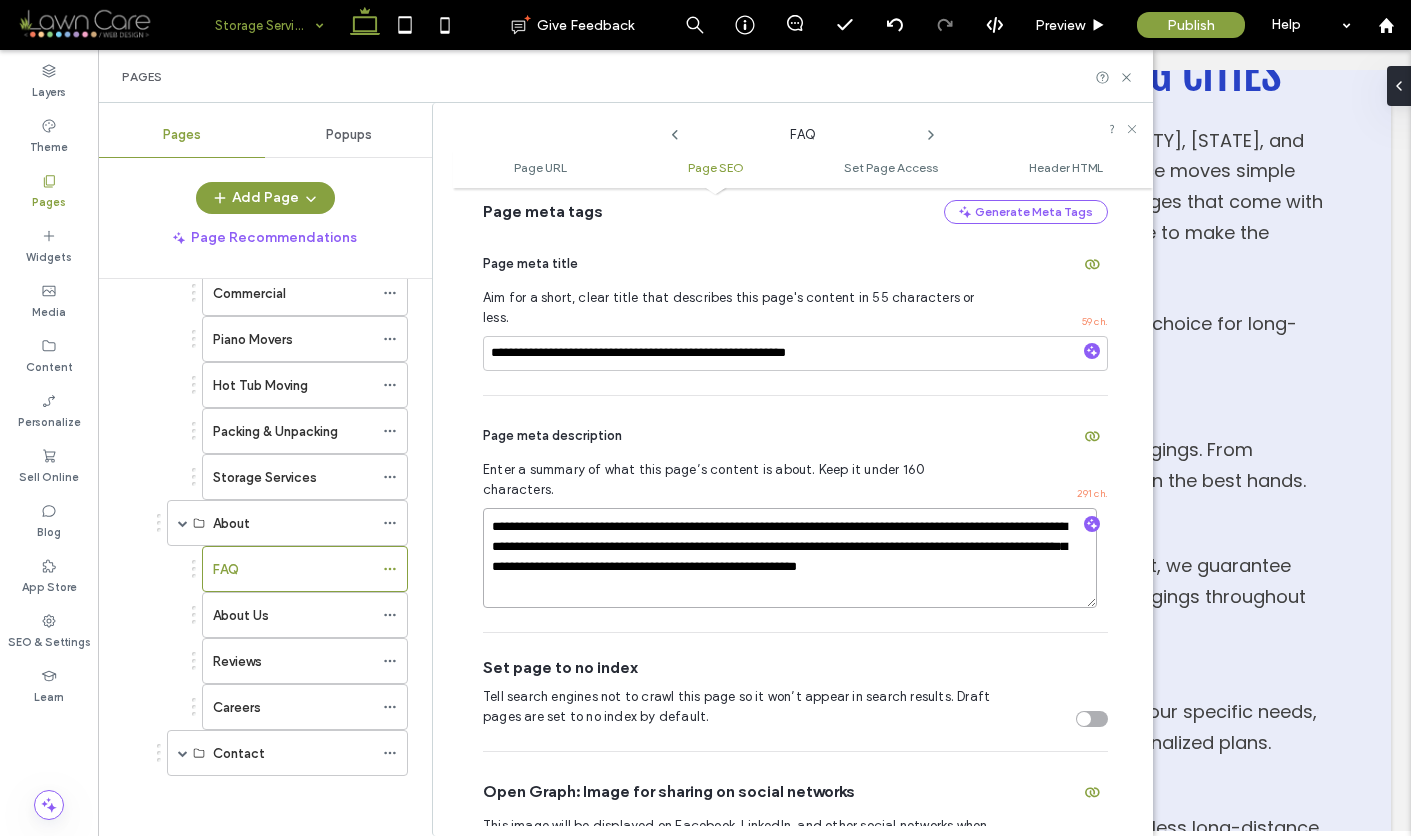 scroll, scrollTop: 30, scrollLeft: 0, axis: vertical 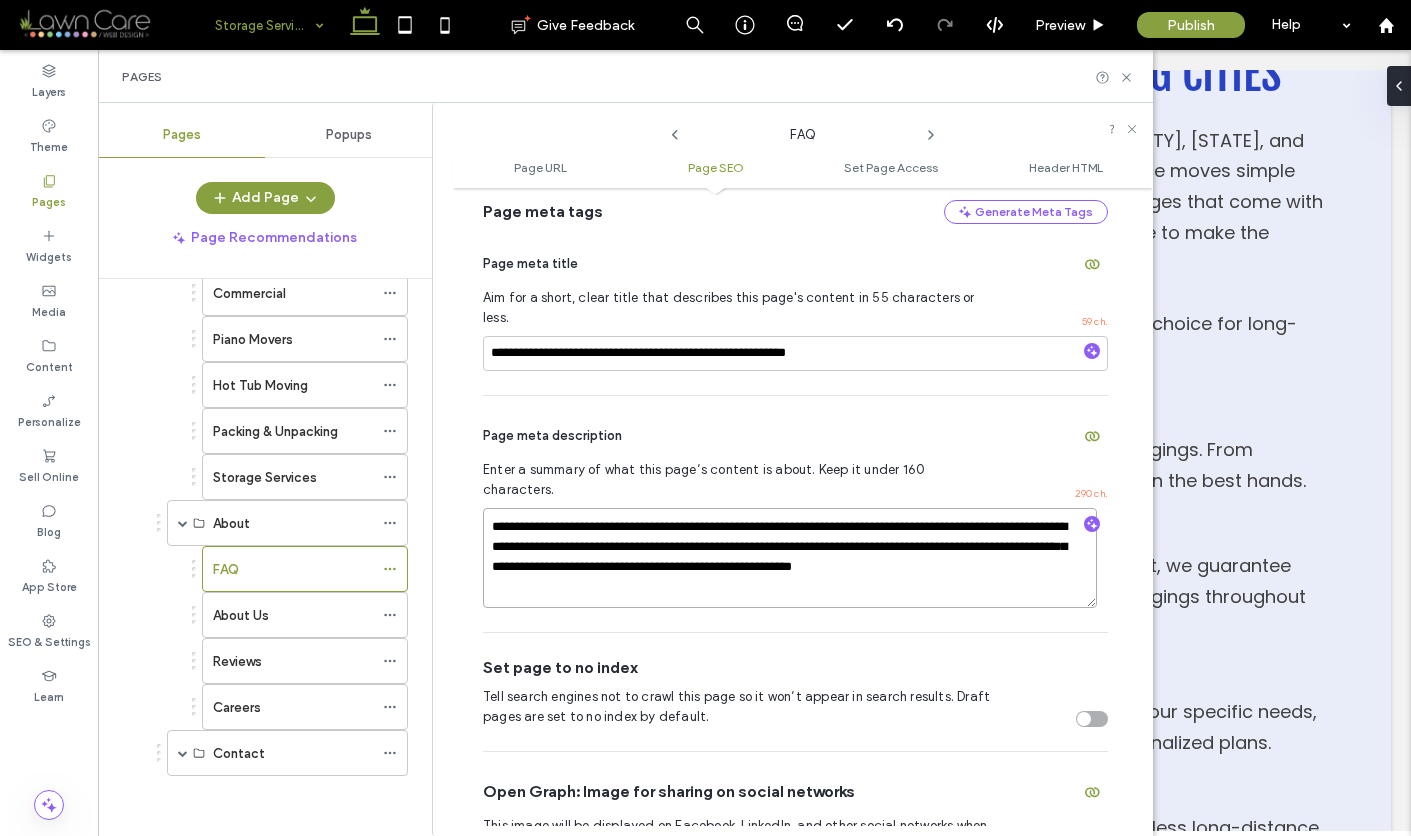 click on "**********" at bounding box center [790, 558] 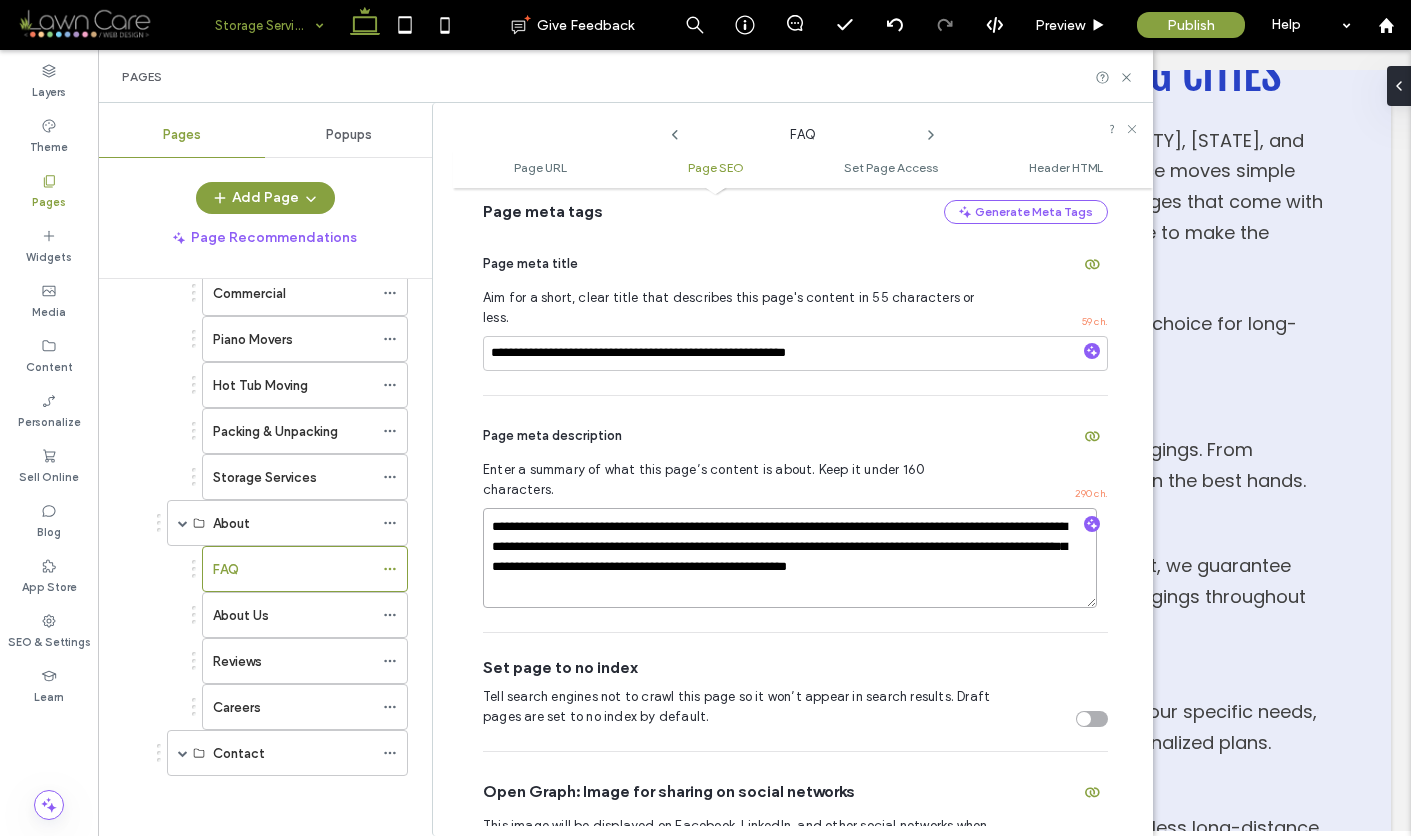 scroll, scrollTop: 0, scrollLeft: 0, axis: both 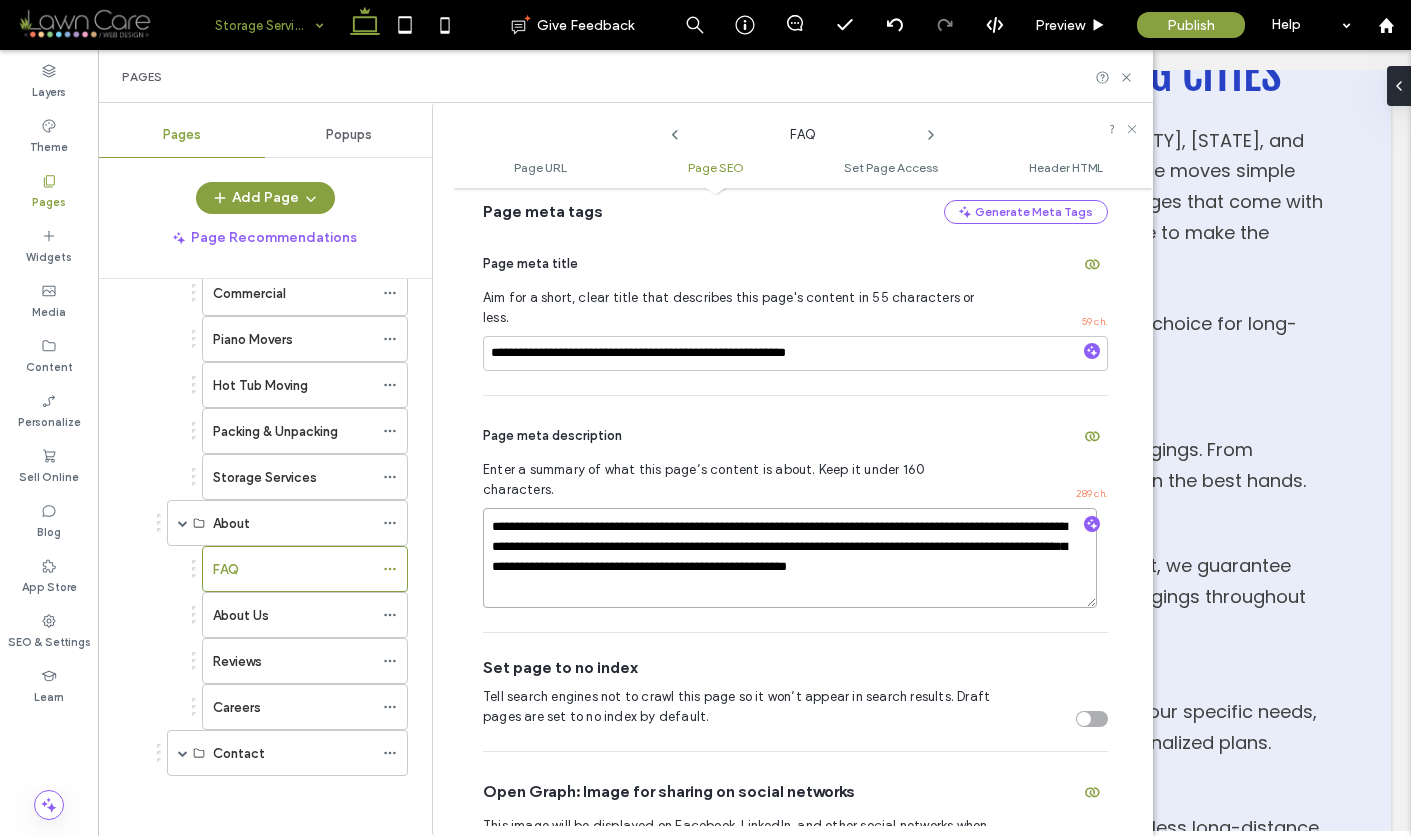 drag, startPoint x: 493, startPoint y: 485, endPoint x: 645, endPoint y: 540, distance: 161.64467 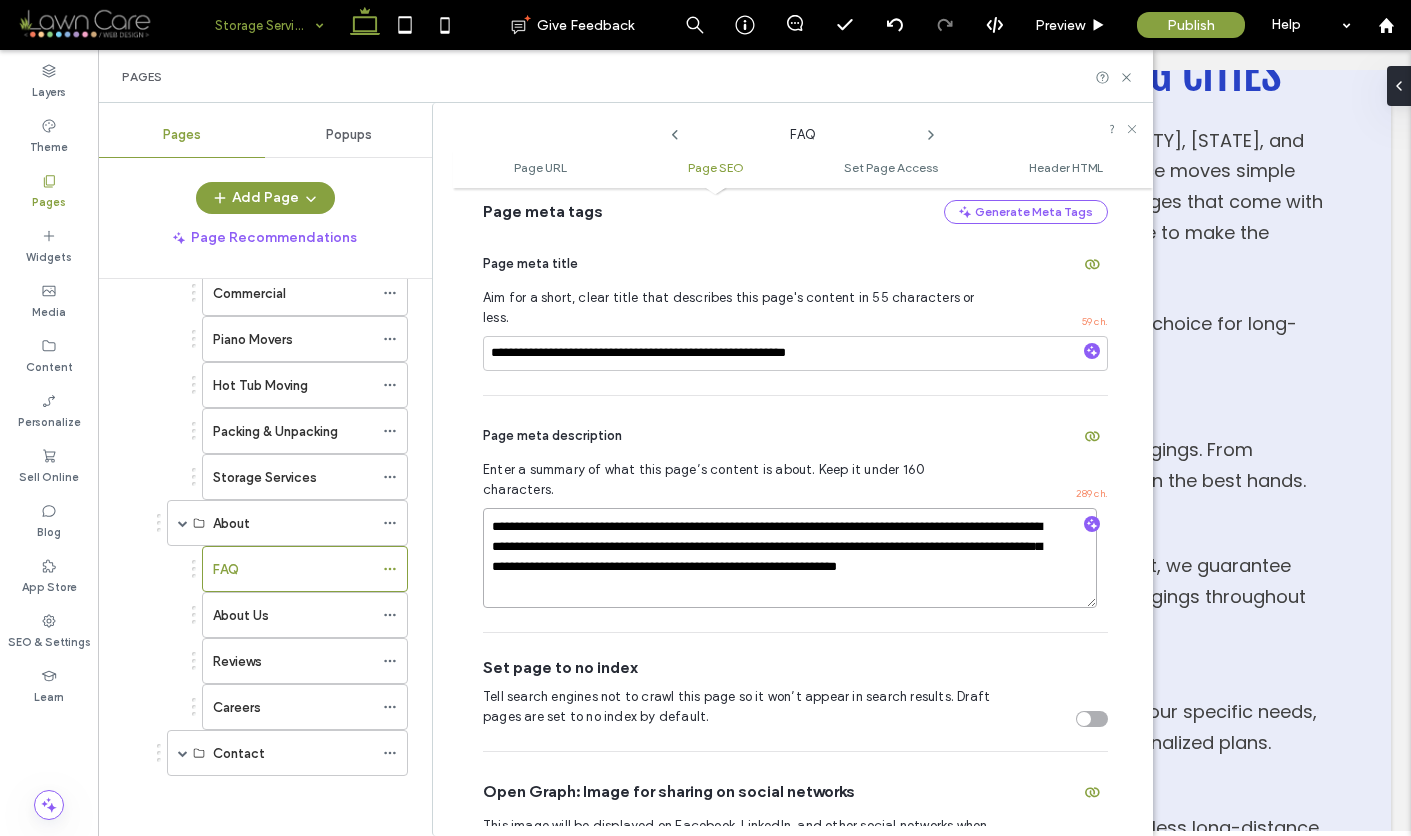 drag, startPoint x: 491, startPoint y: 485, endPoint x: 673, endPoint y: 562, distance: 197.61832 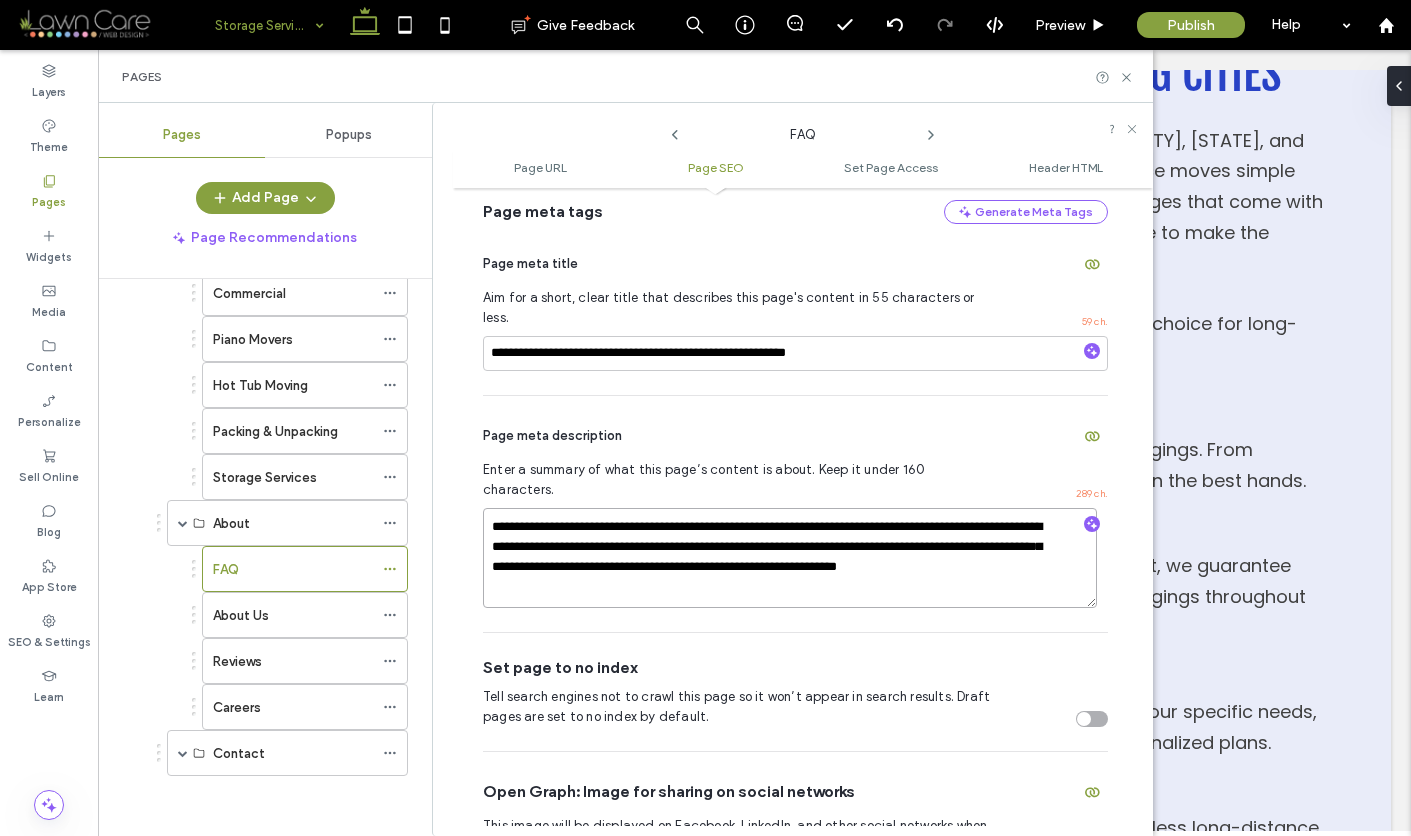 click on "**********" at bounding box center [790, 558] 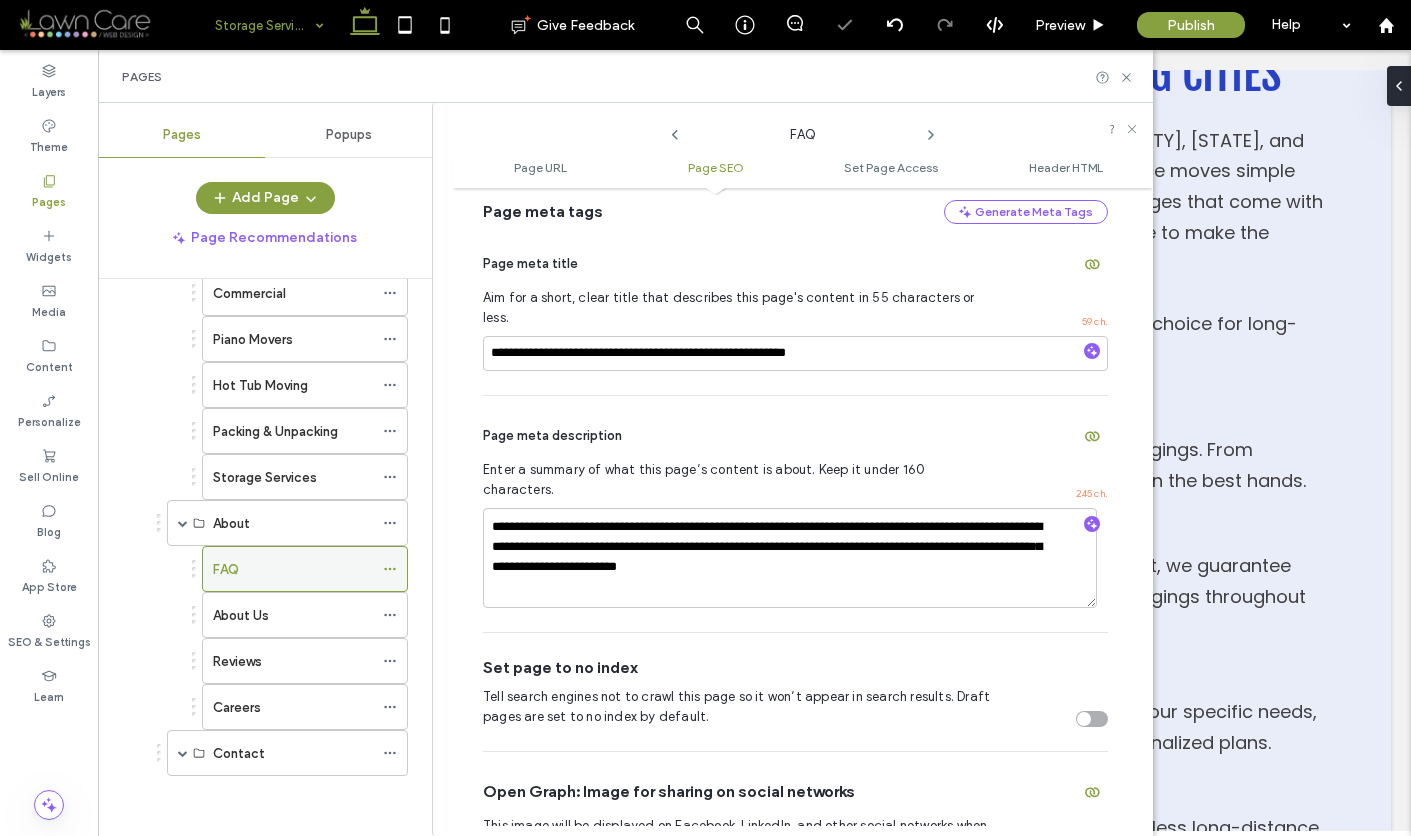 click on "FAQ" at bounding box center (293, 569) 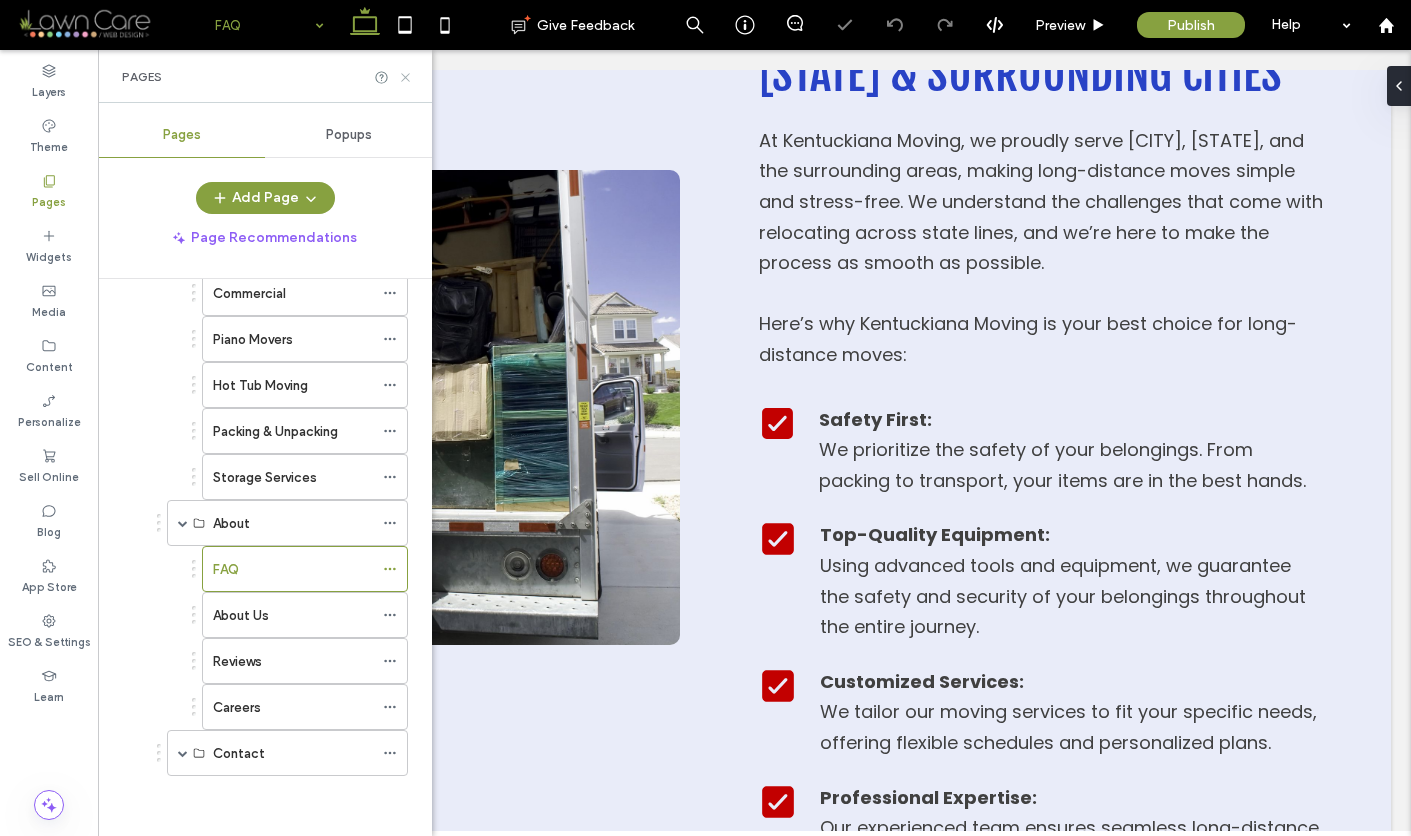 click 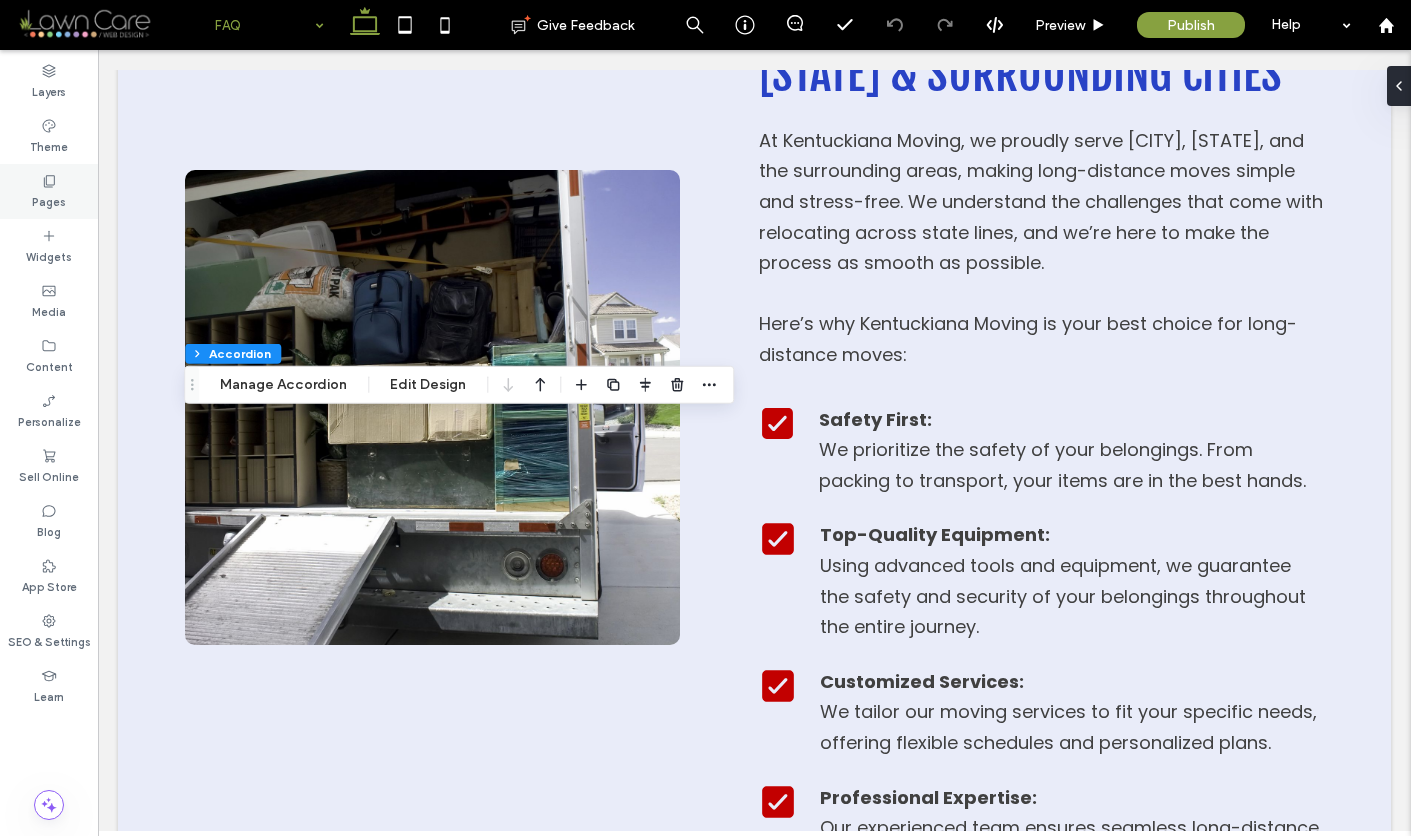 click on "Pages" at bounding box center [49, 200] 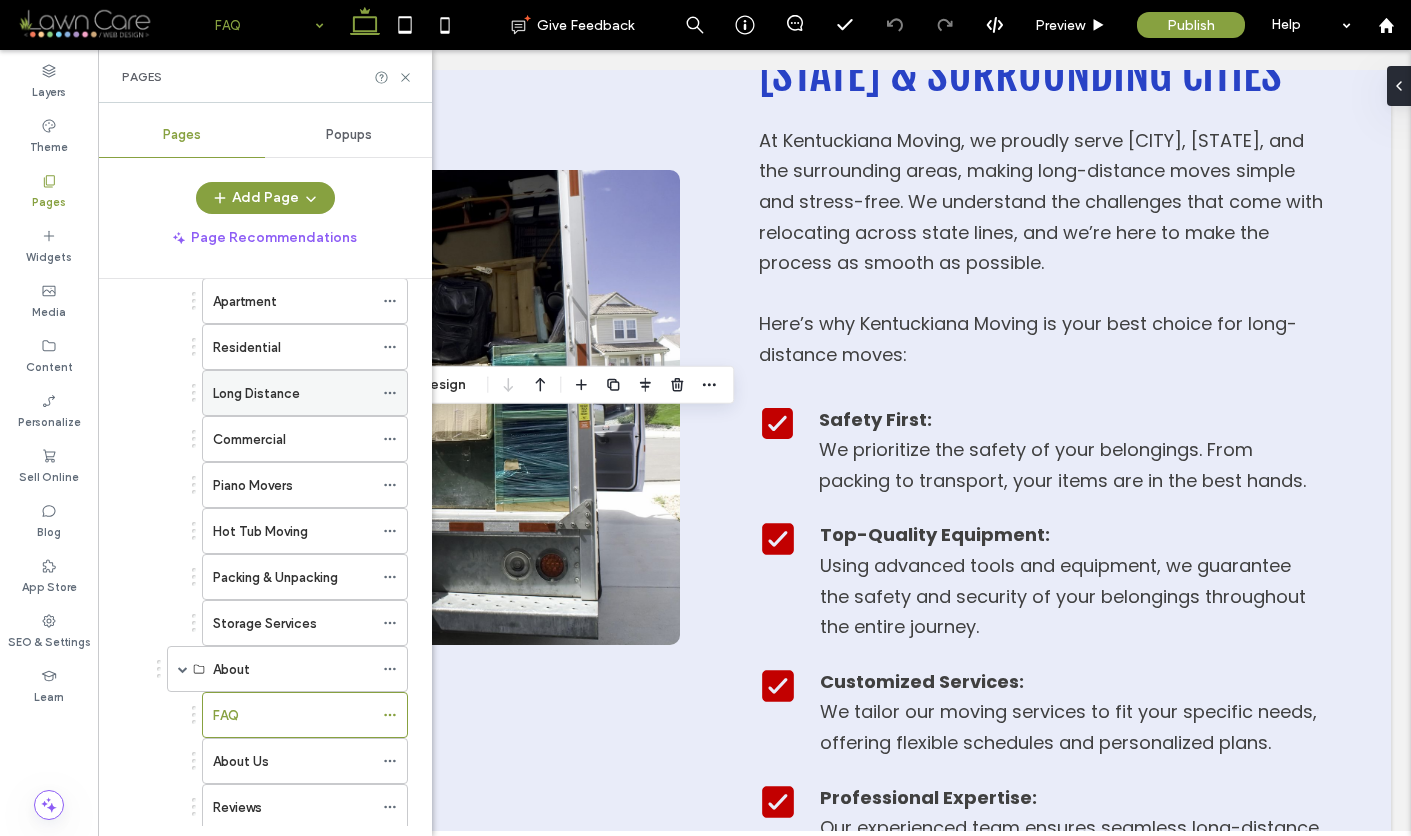 scroll, scrollTop: 1319, scrollLeft: 0, axis: vertical 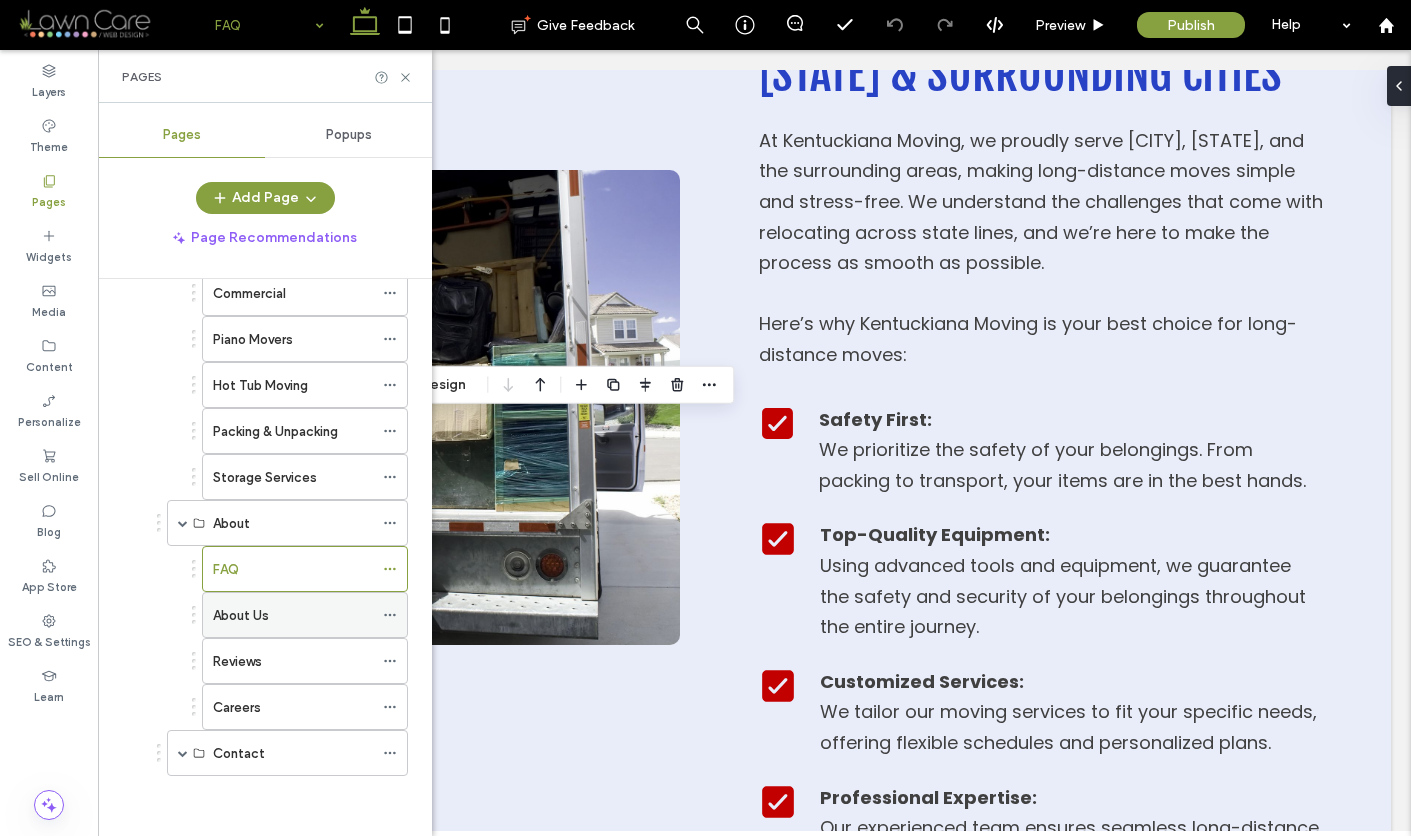 click on "About Us" at bounding box center (293, 615) 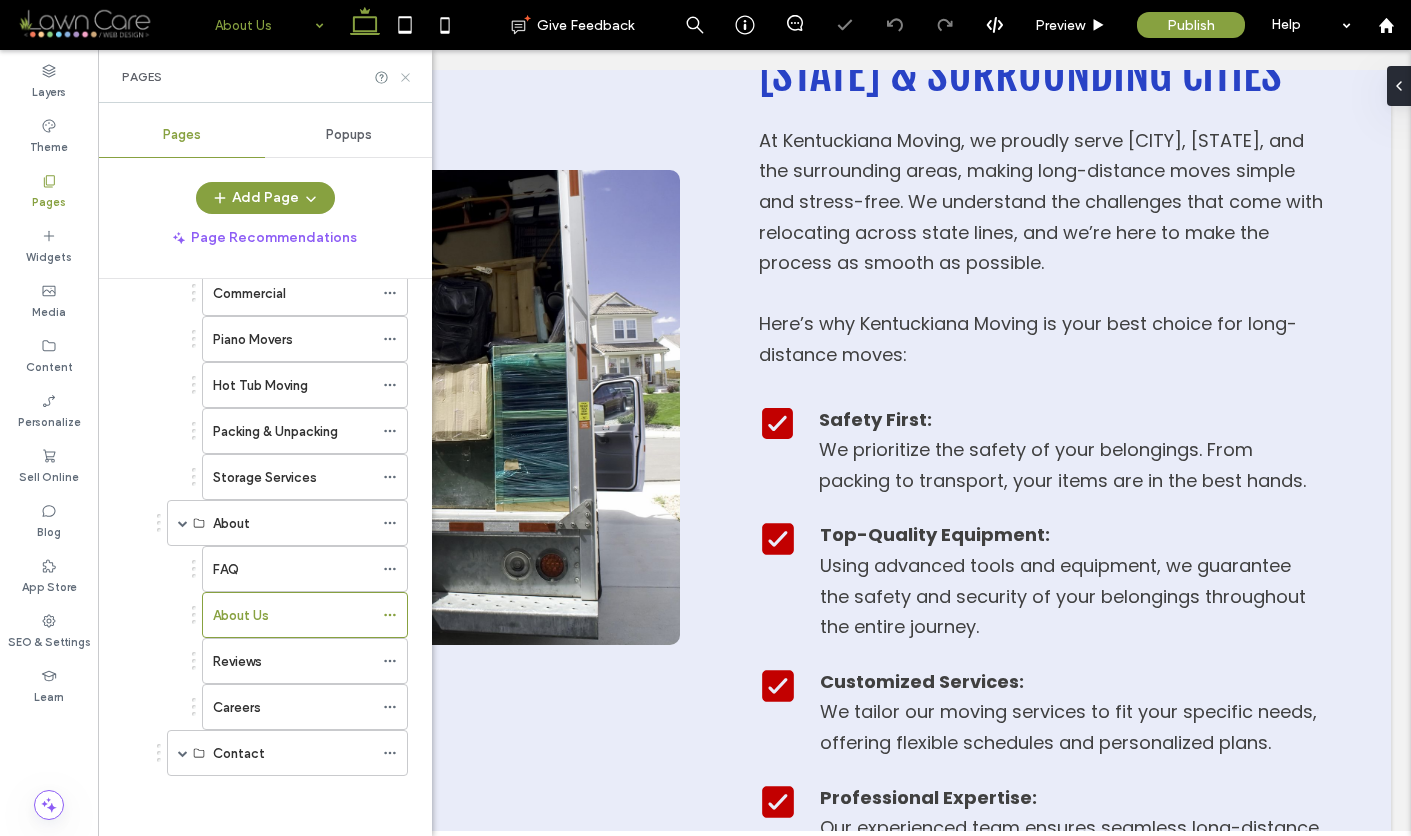 click 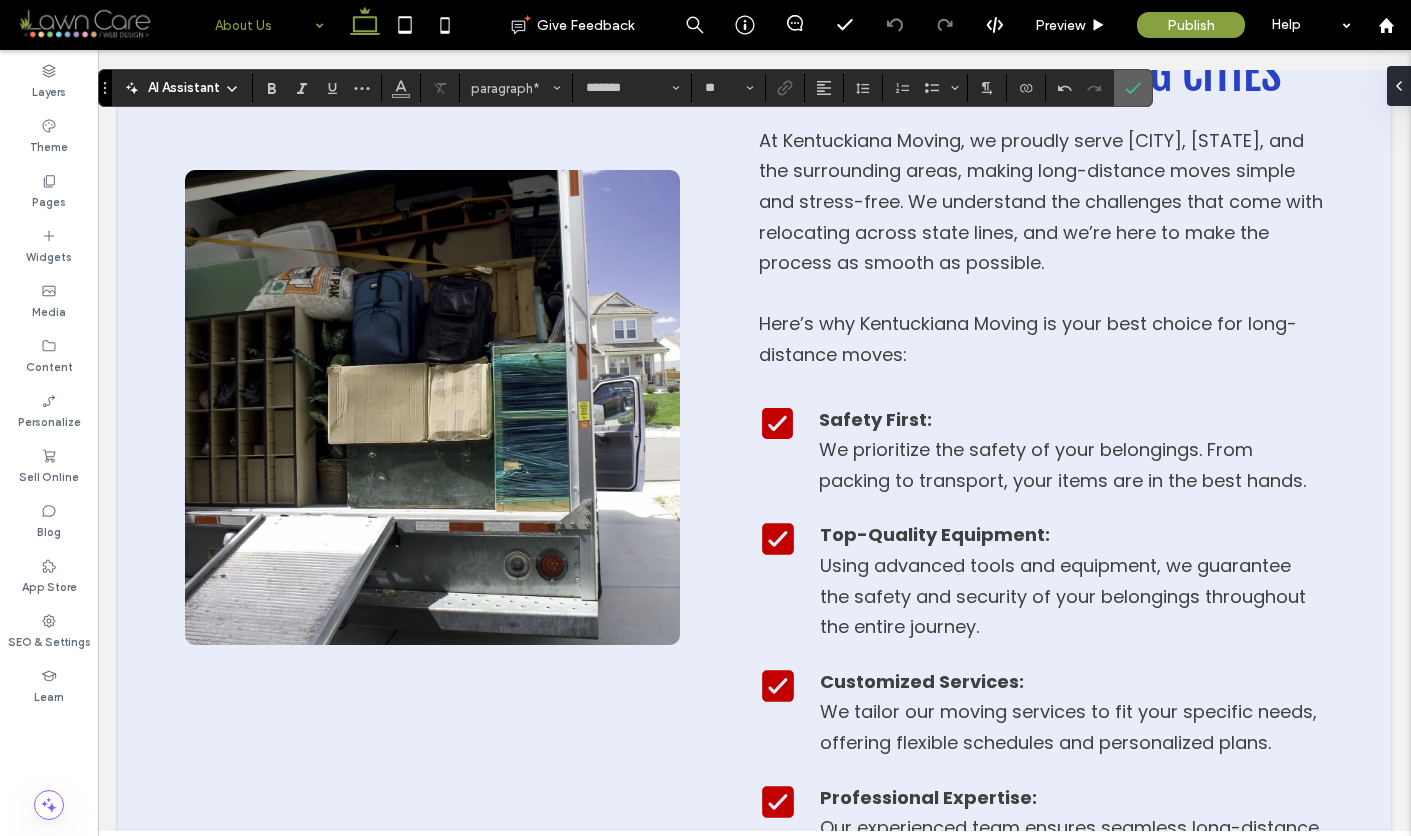 click 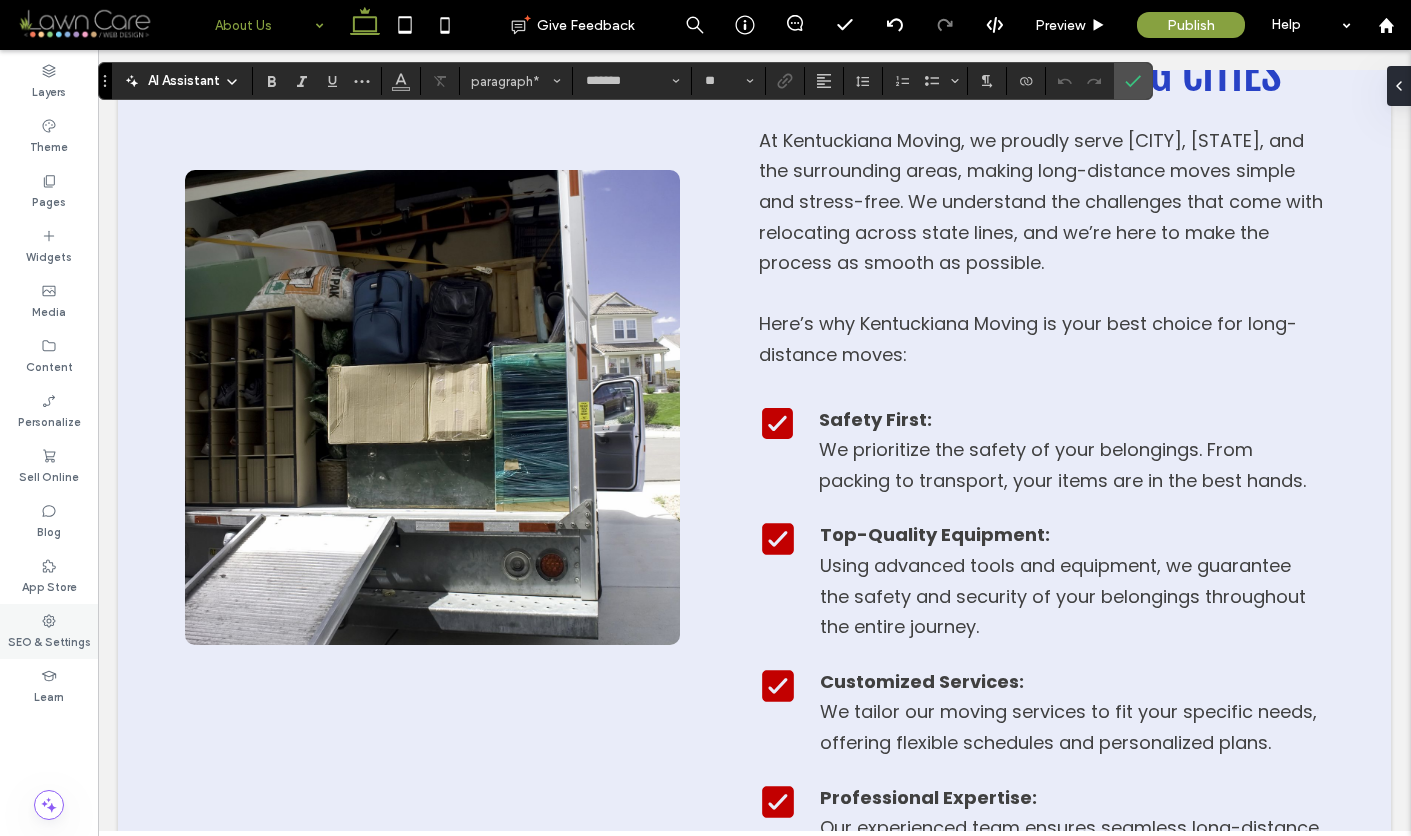 click on "SEO & Settings" at bounding box center (49, 640) 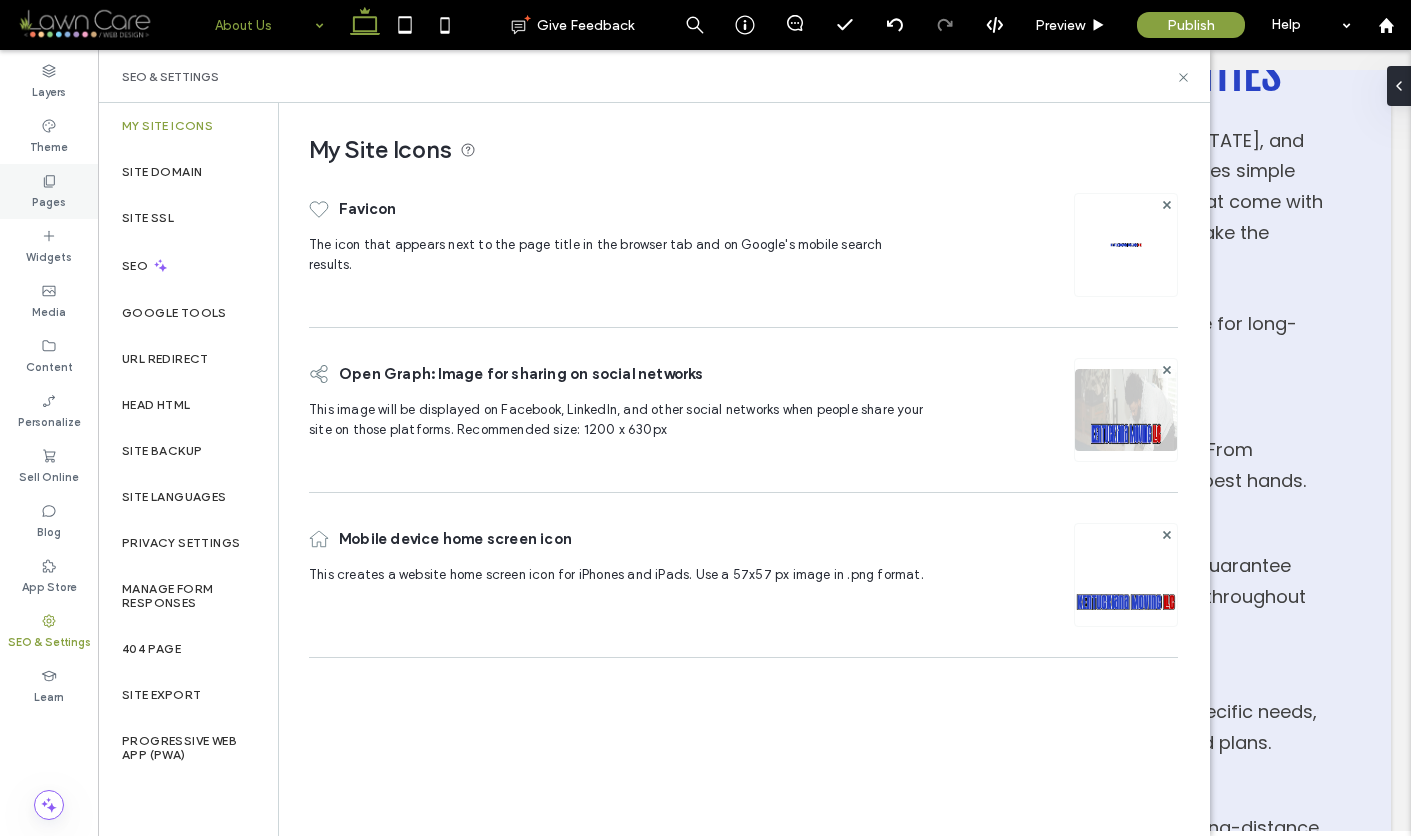 click on "Pages" at bounding box center (49, 200) 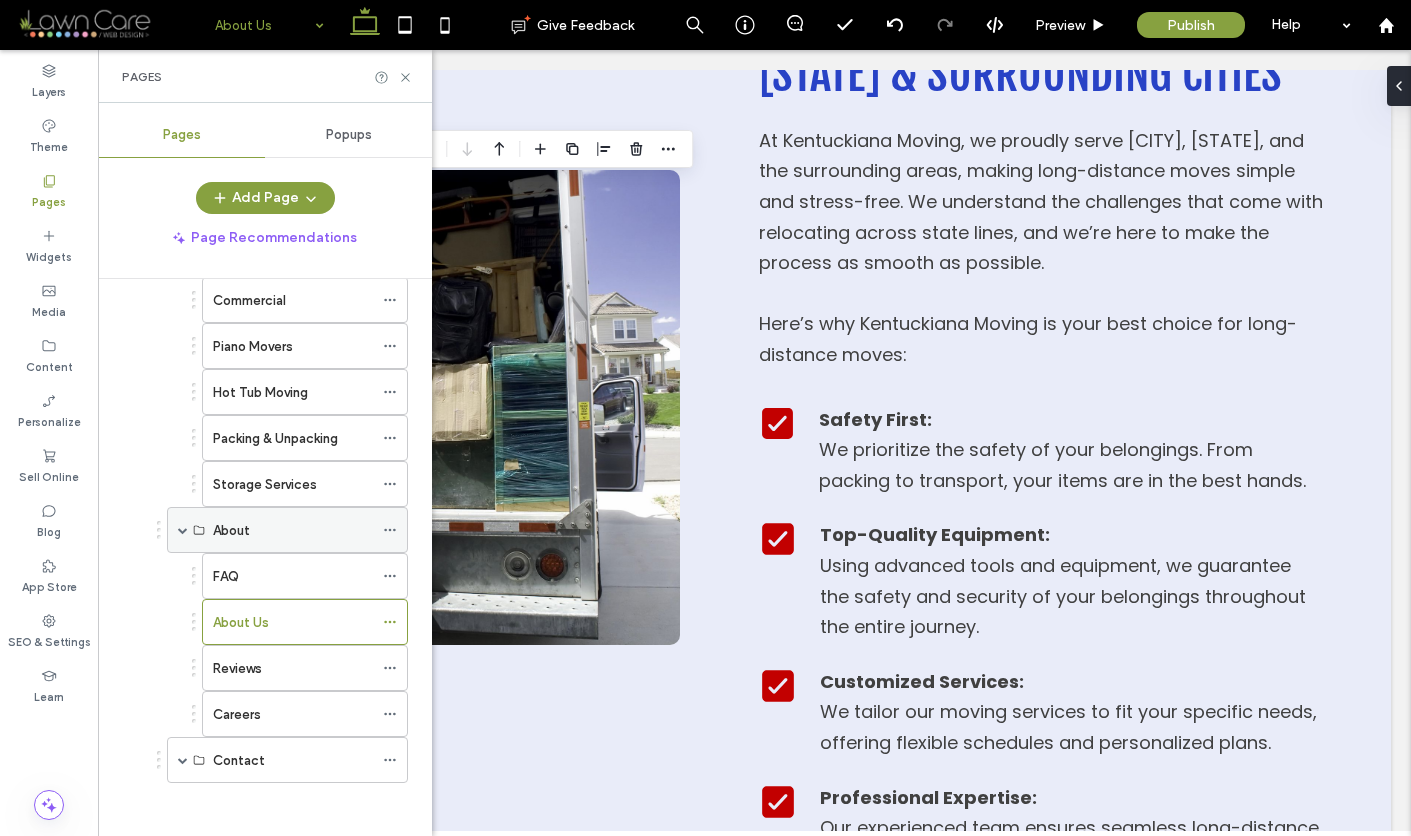 scroll, scrollTop: 1319, scrollLeft: 0, axis: vertical 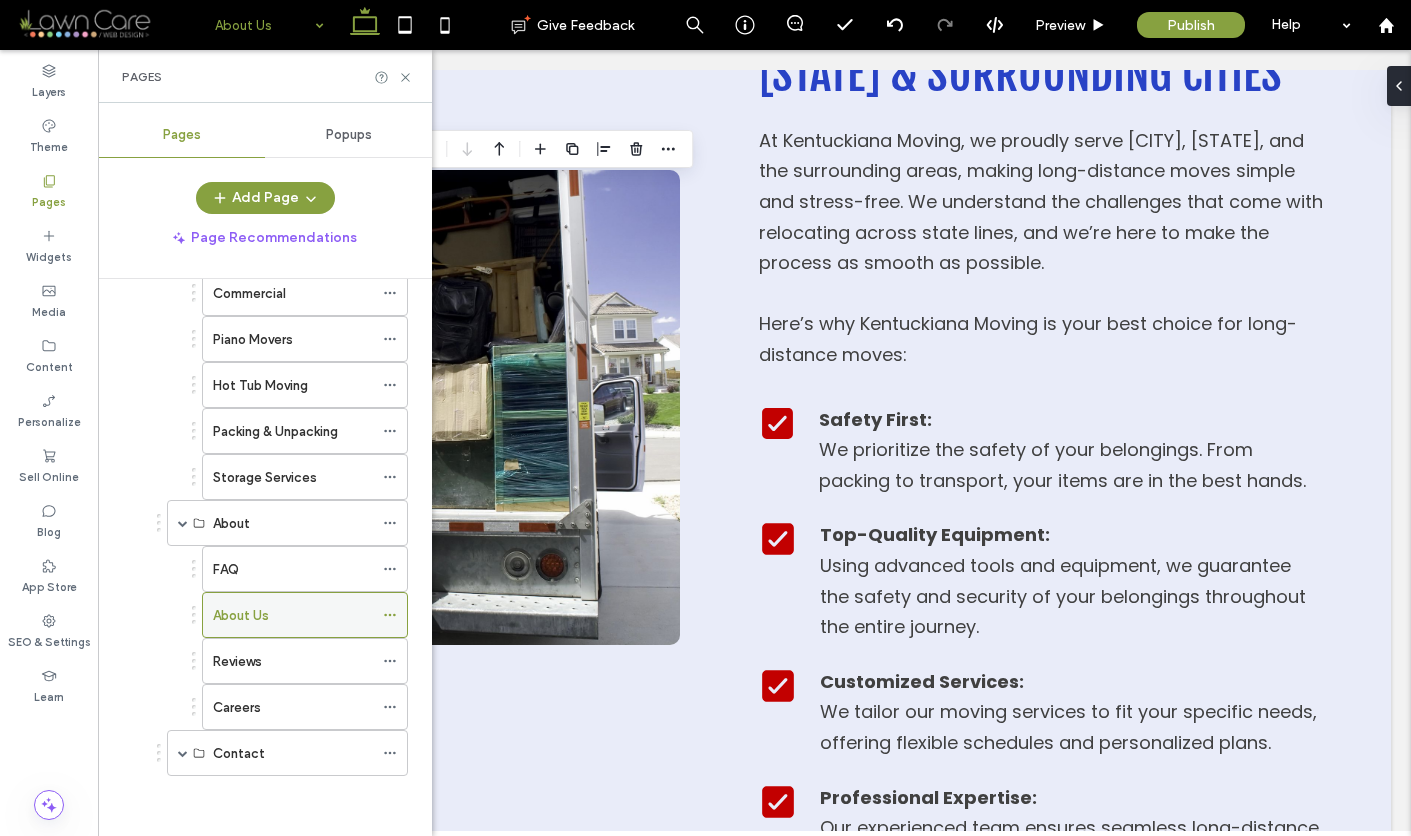 click 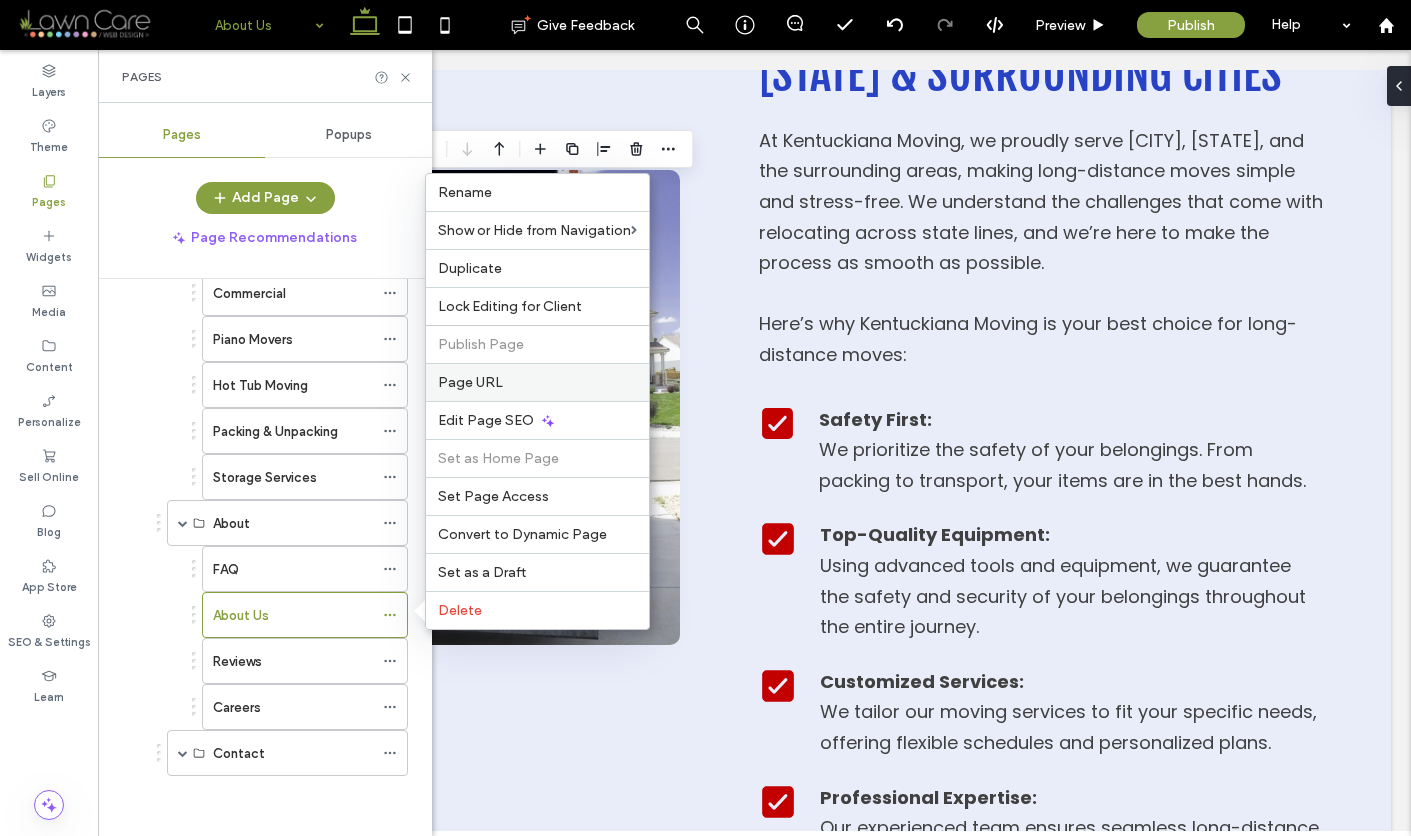 click on "Page URL" at bounding box center (470, 382) 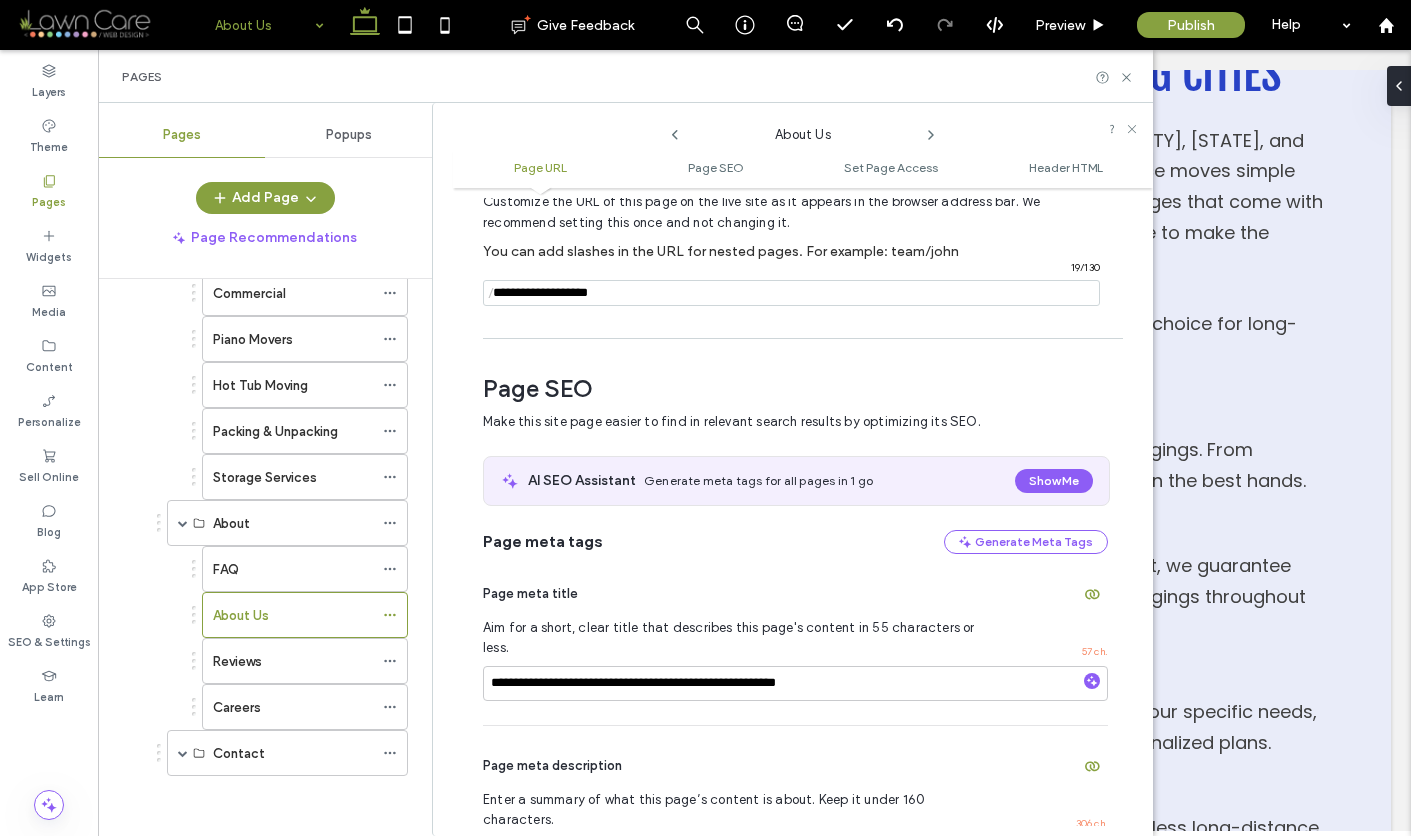 scroll, scrollTop: 114, scrollLeft: 0, axis: vertical 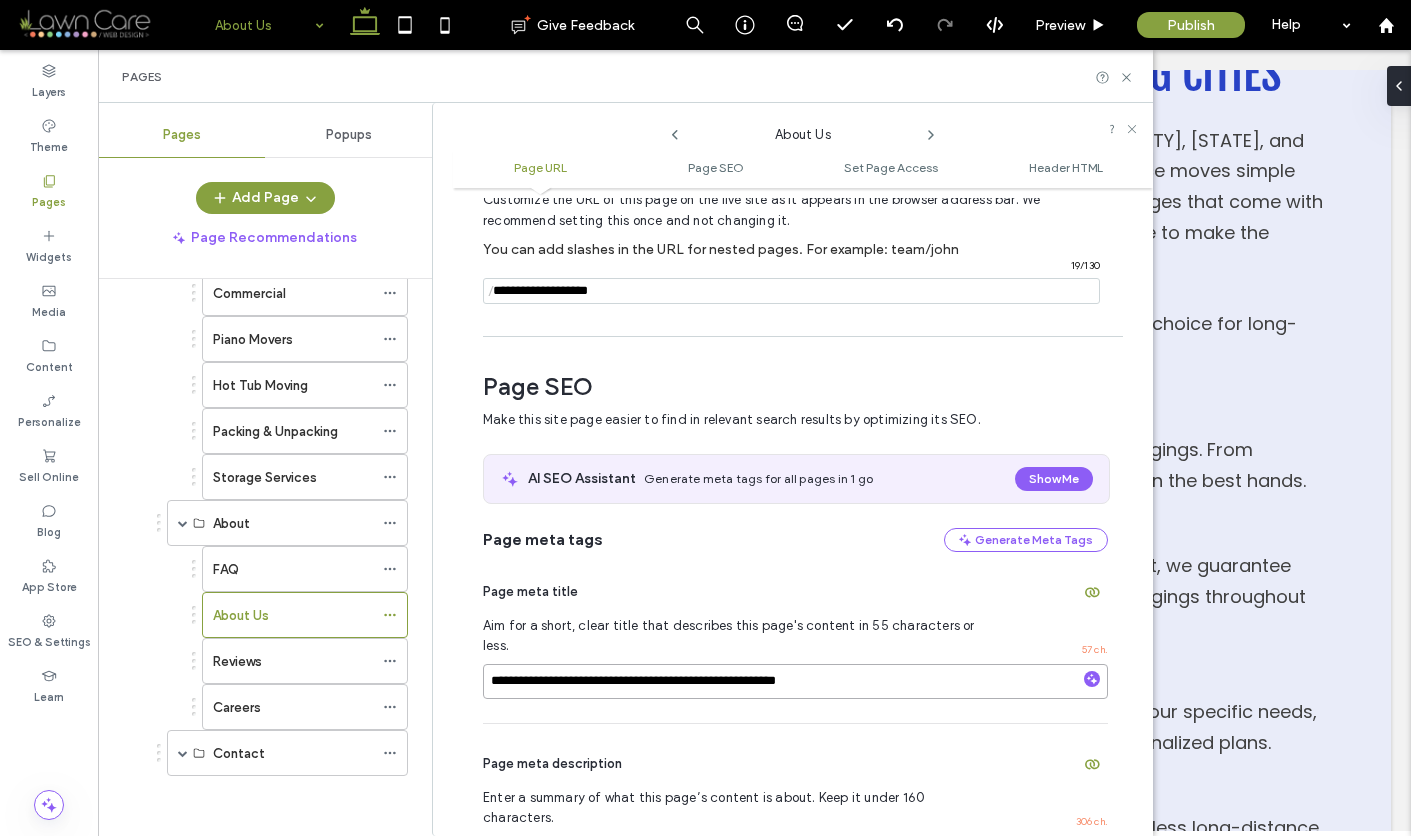 drag, startPoint x: 858, startPoint y: 660, endPoint x: 463, endPoint y: 665, distance: 395.03165 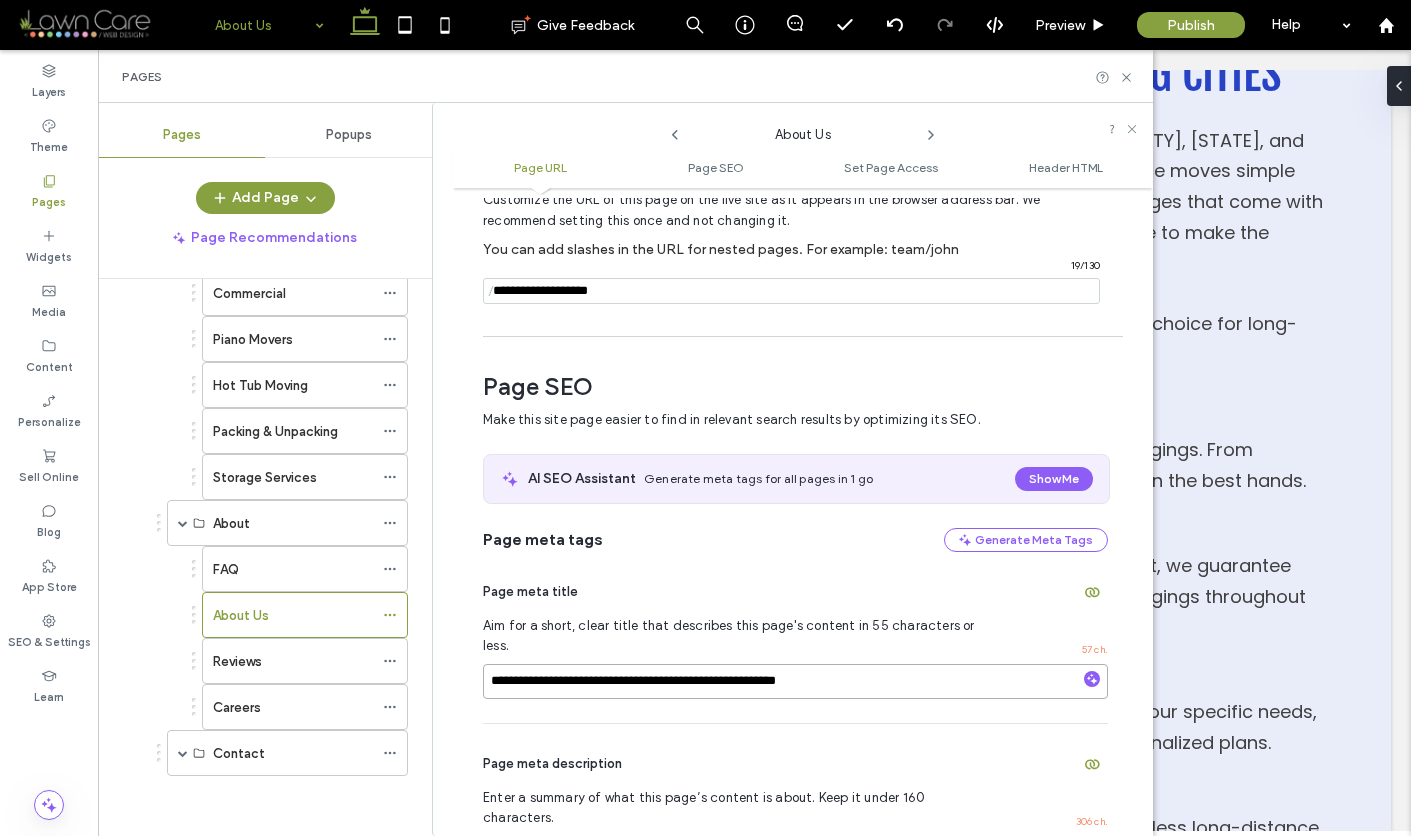 paste on "**********" 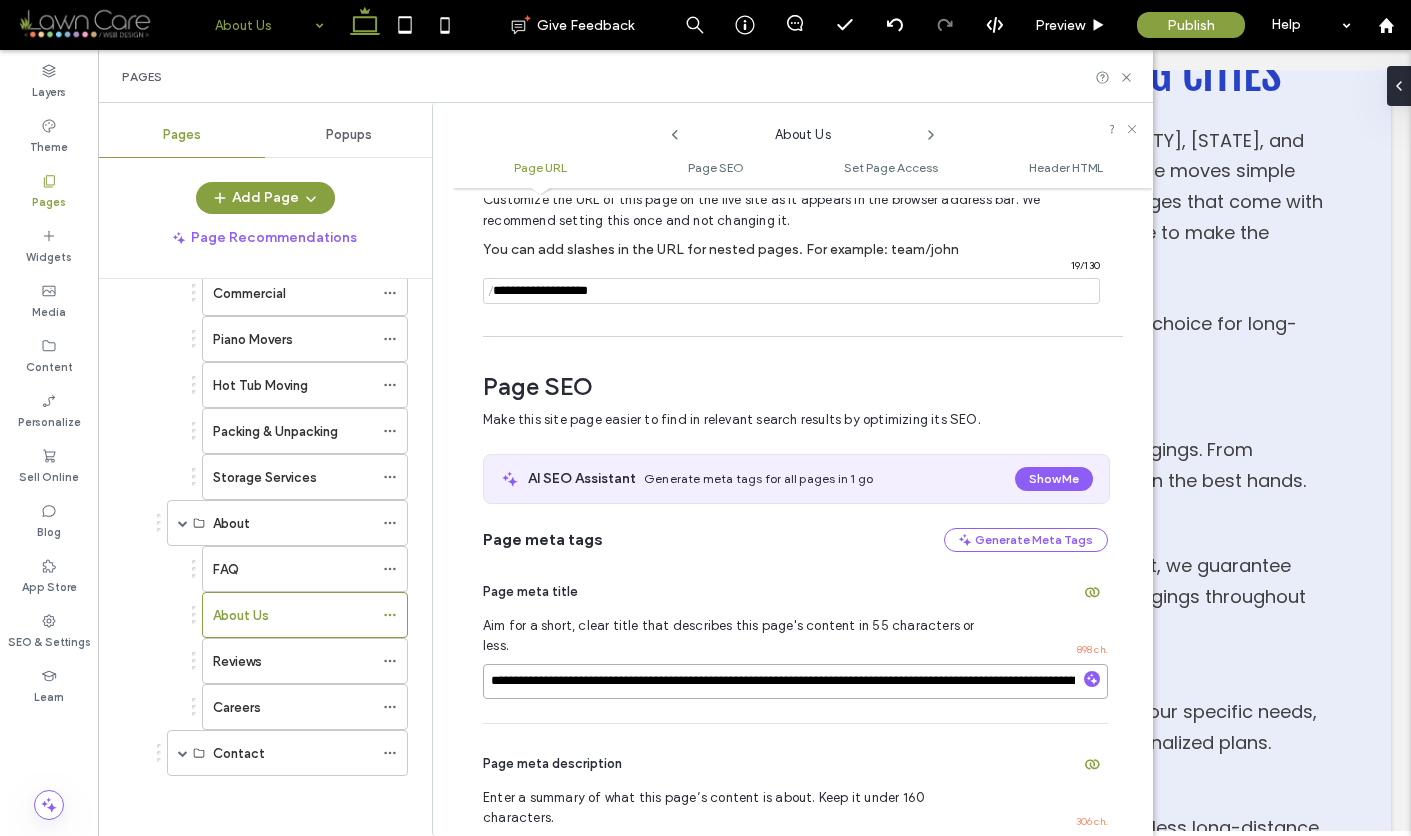 scroll, scrollTop: 0, scrollLeft: 4845, axis: horizontal 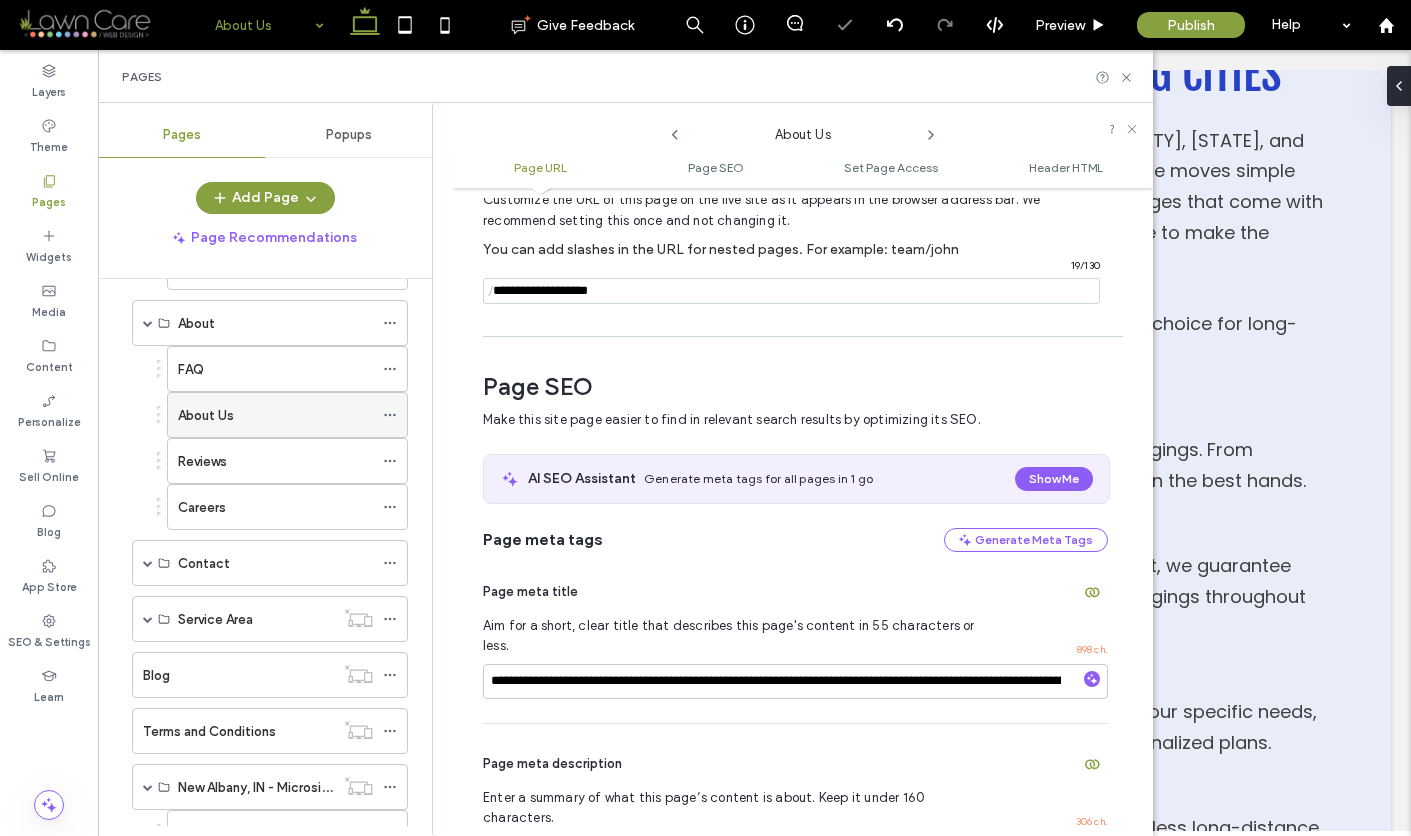 click 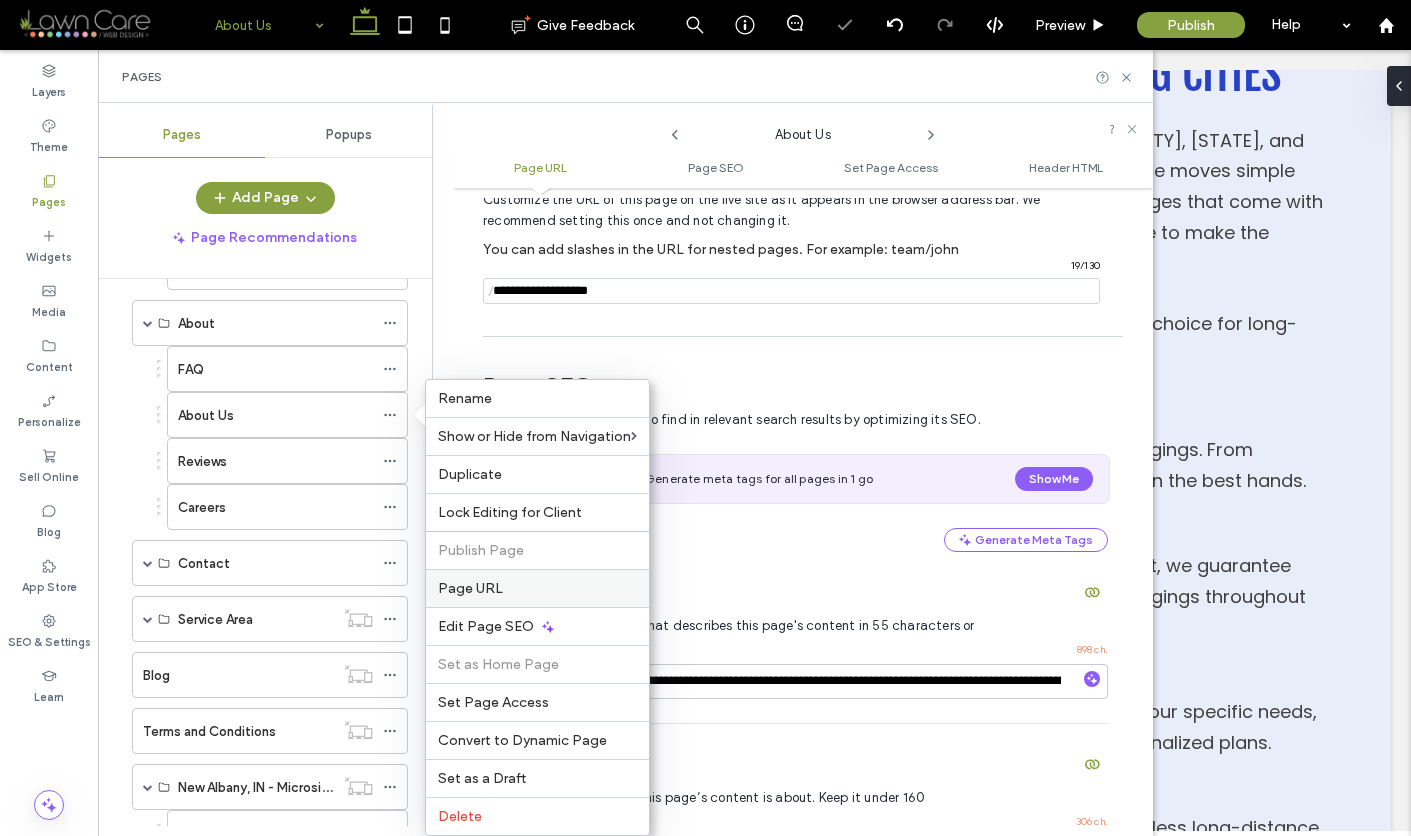 click on "Page URL" at bounding box center [470, 588] 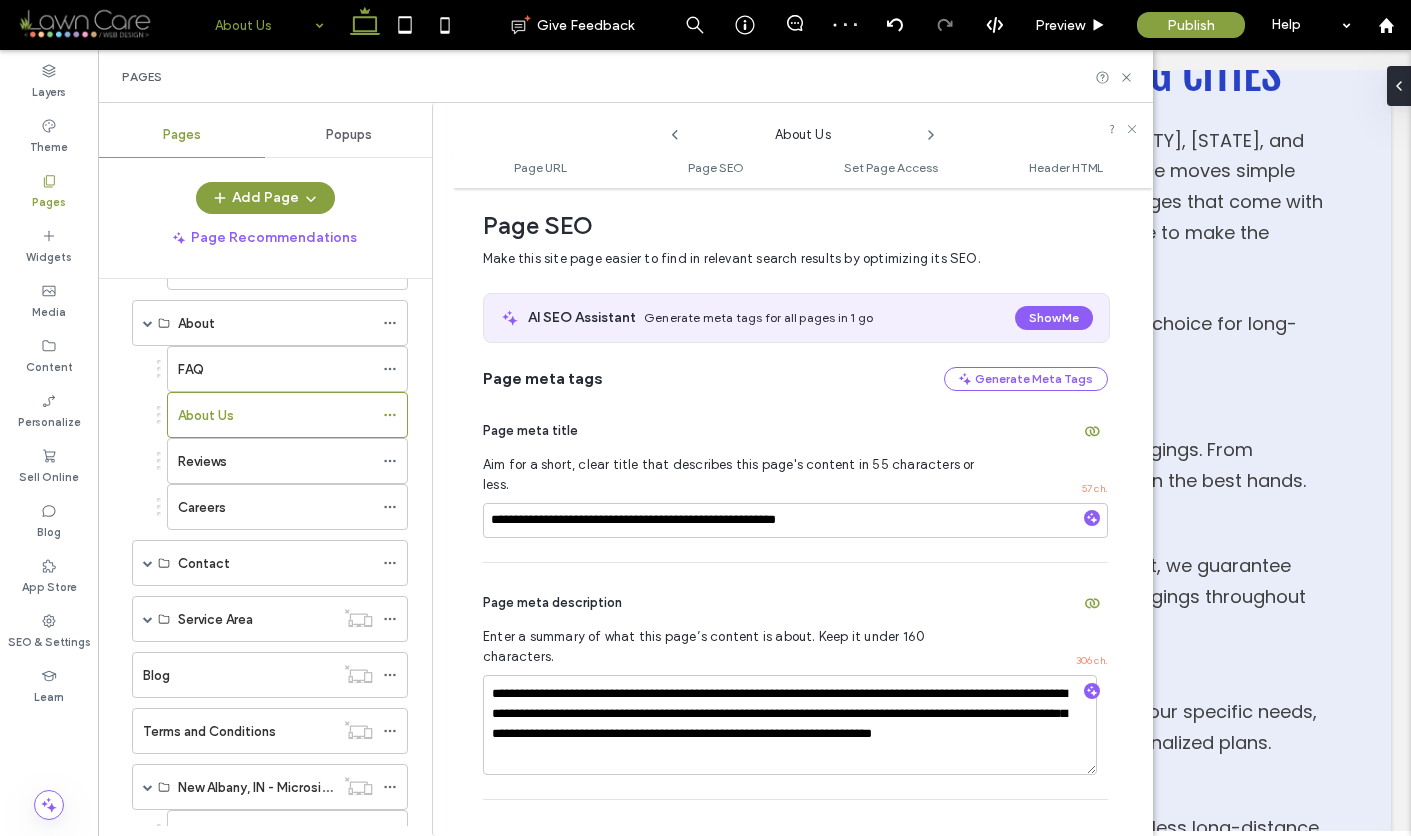 scroll, scrollTop: 320, scrollLeft: 0, axis: vertical 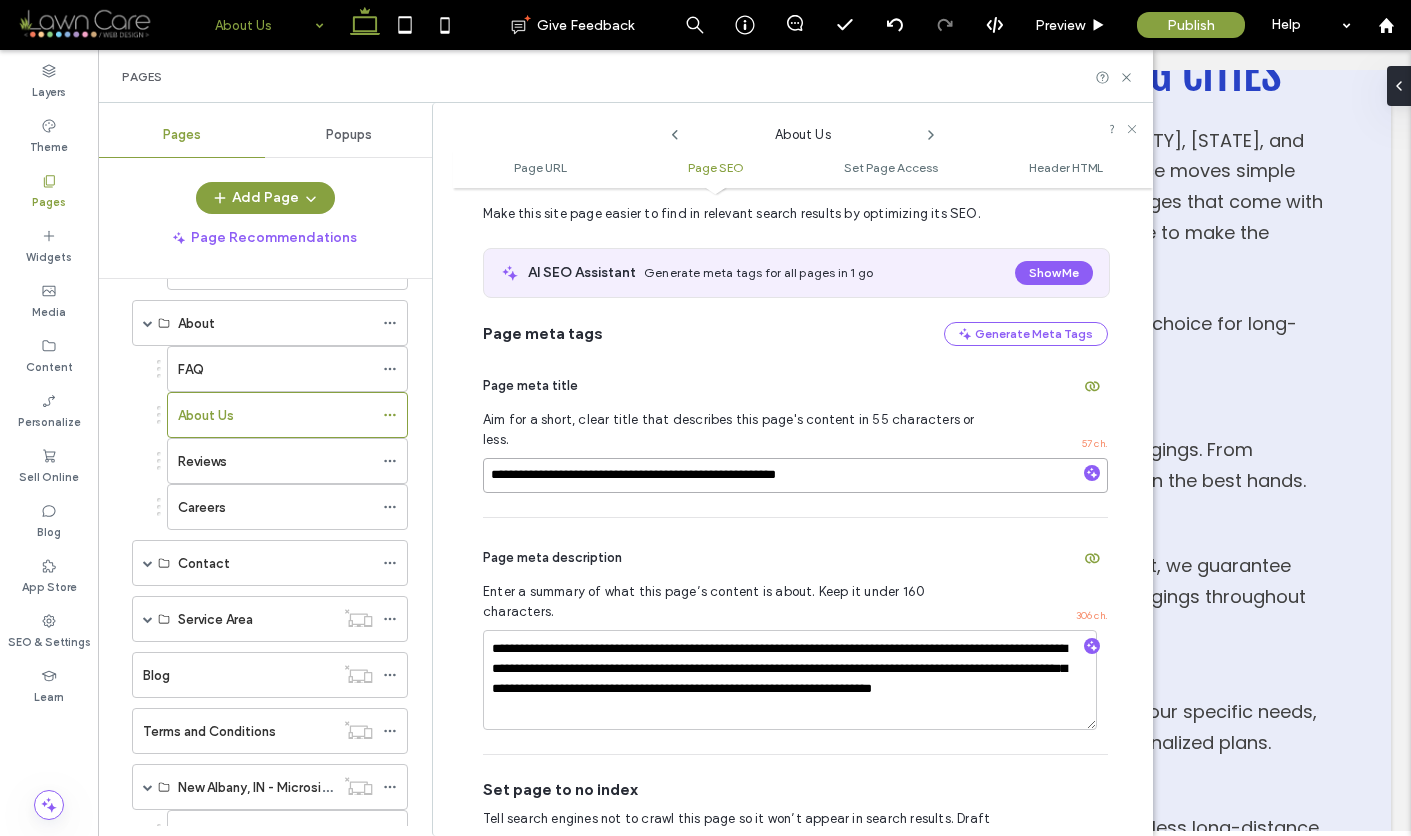 drag, startPoint x: 853, startPoint y: 459, endPoint x: 470, endPoint y: 460, distance: 383.0013 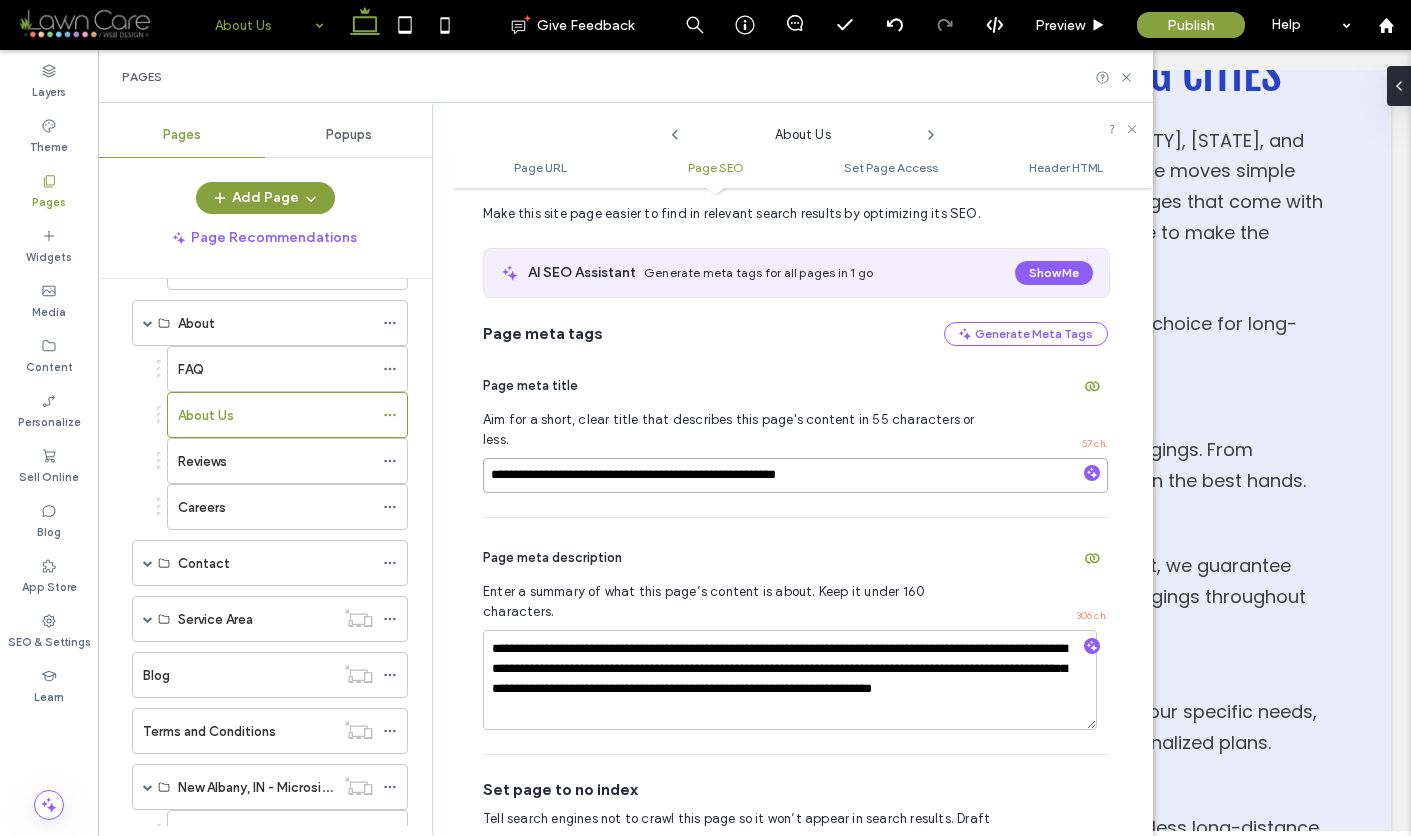 click on "**********" at bounding box center [792, 469] 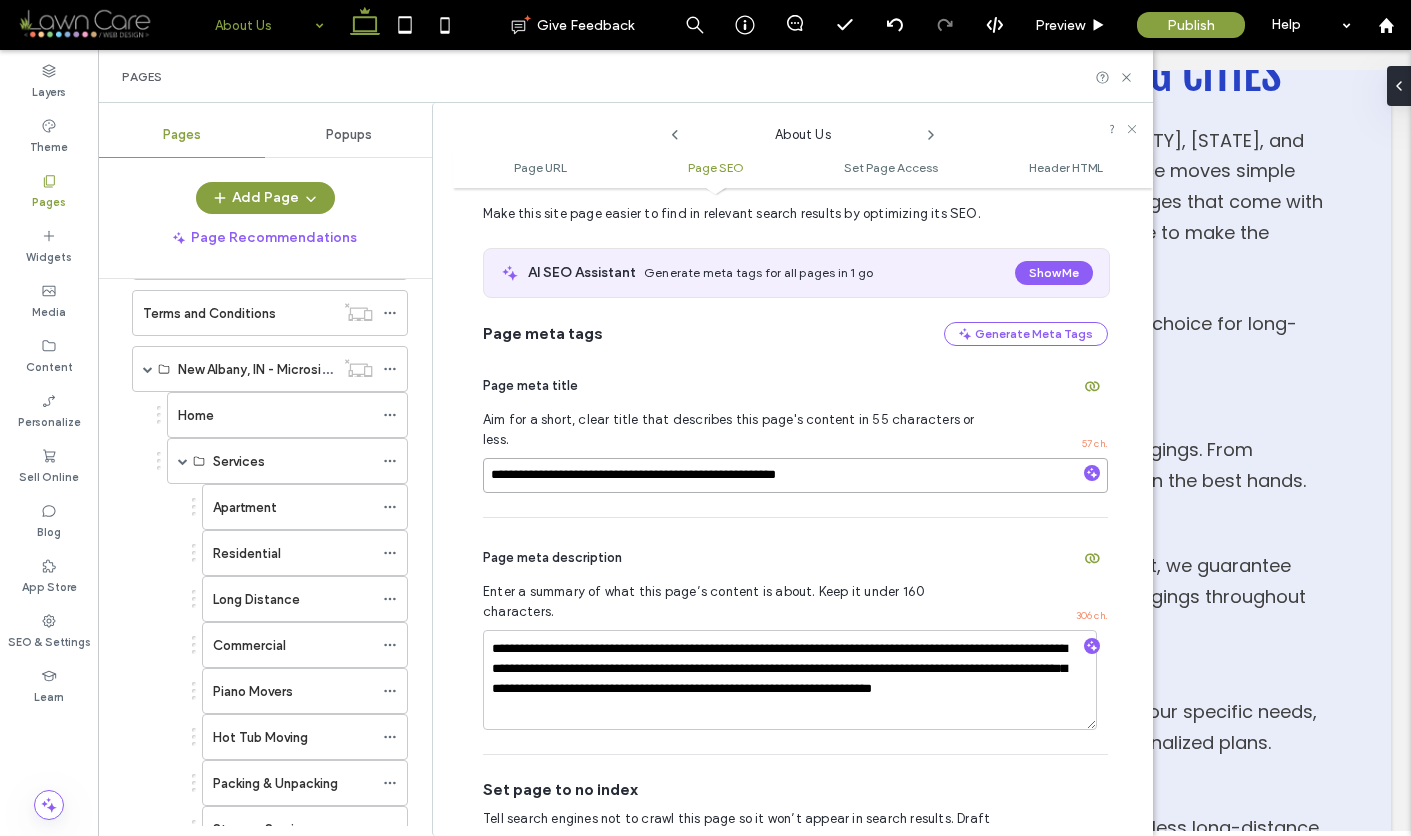scroll, scrollTop: 1319, scrollLeft: 0, axis: vertical 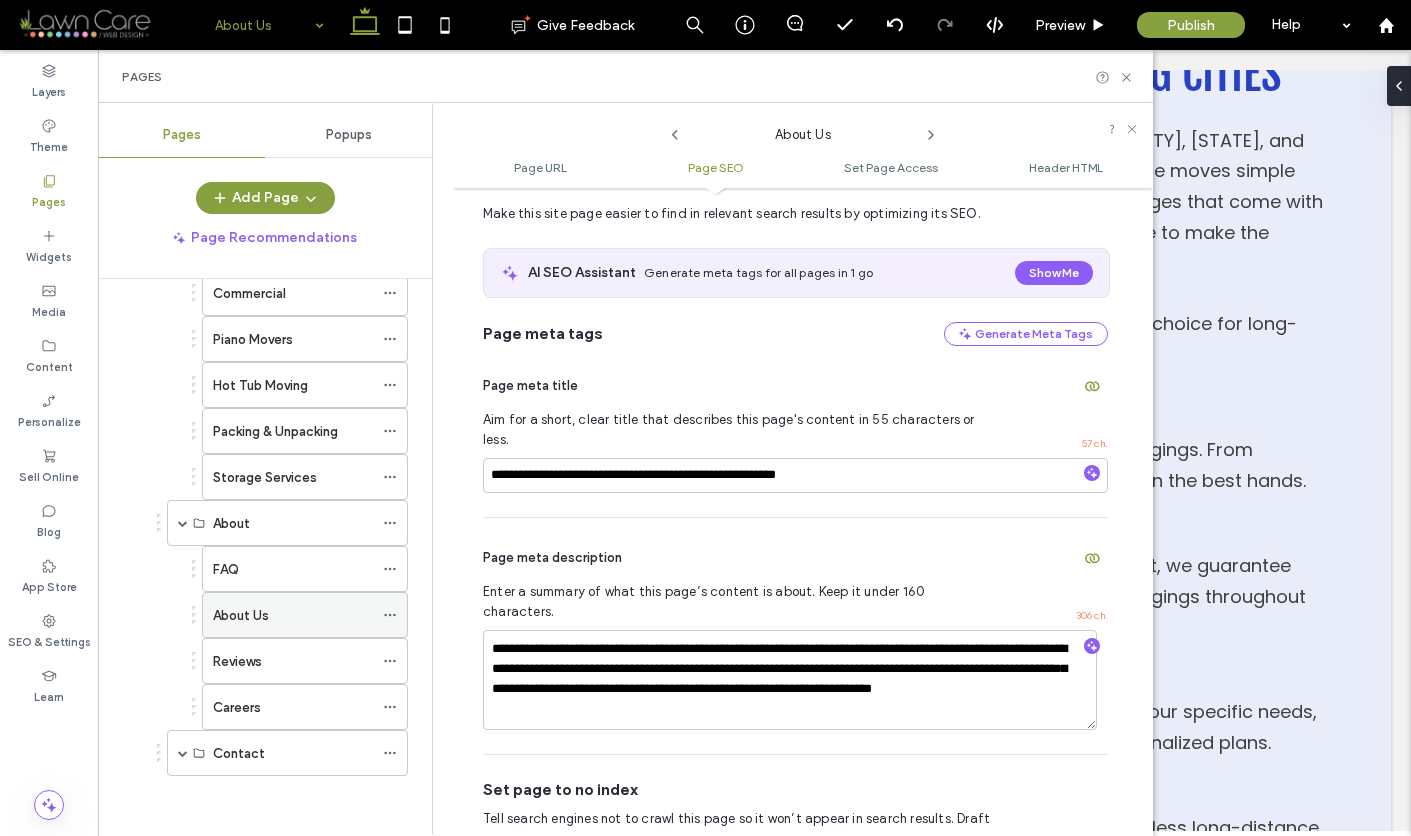 click on "About Us" at bounding box center [293, 615] 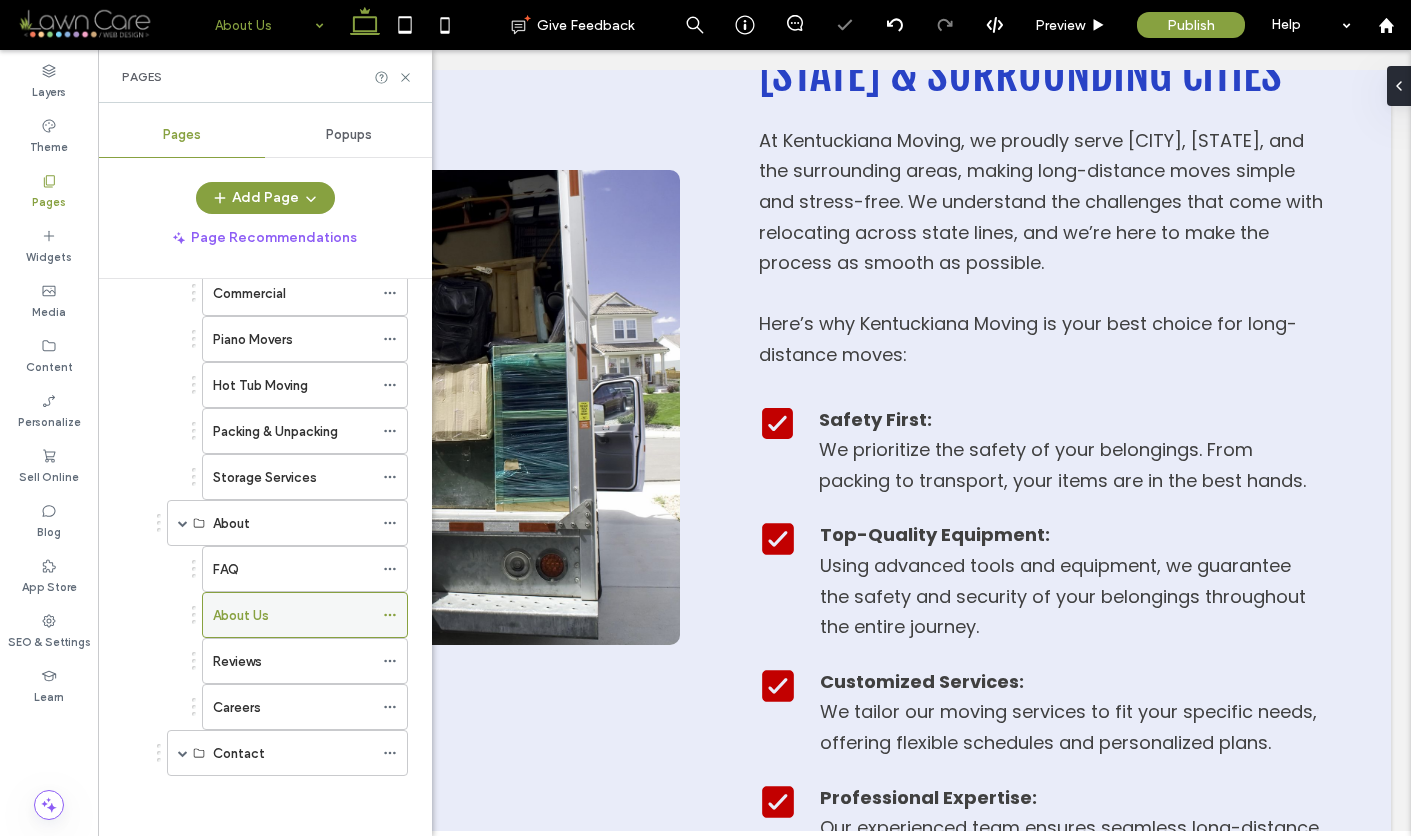 click 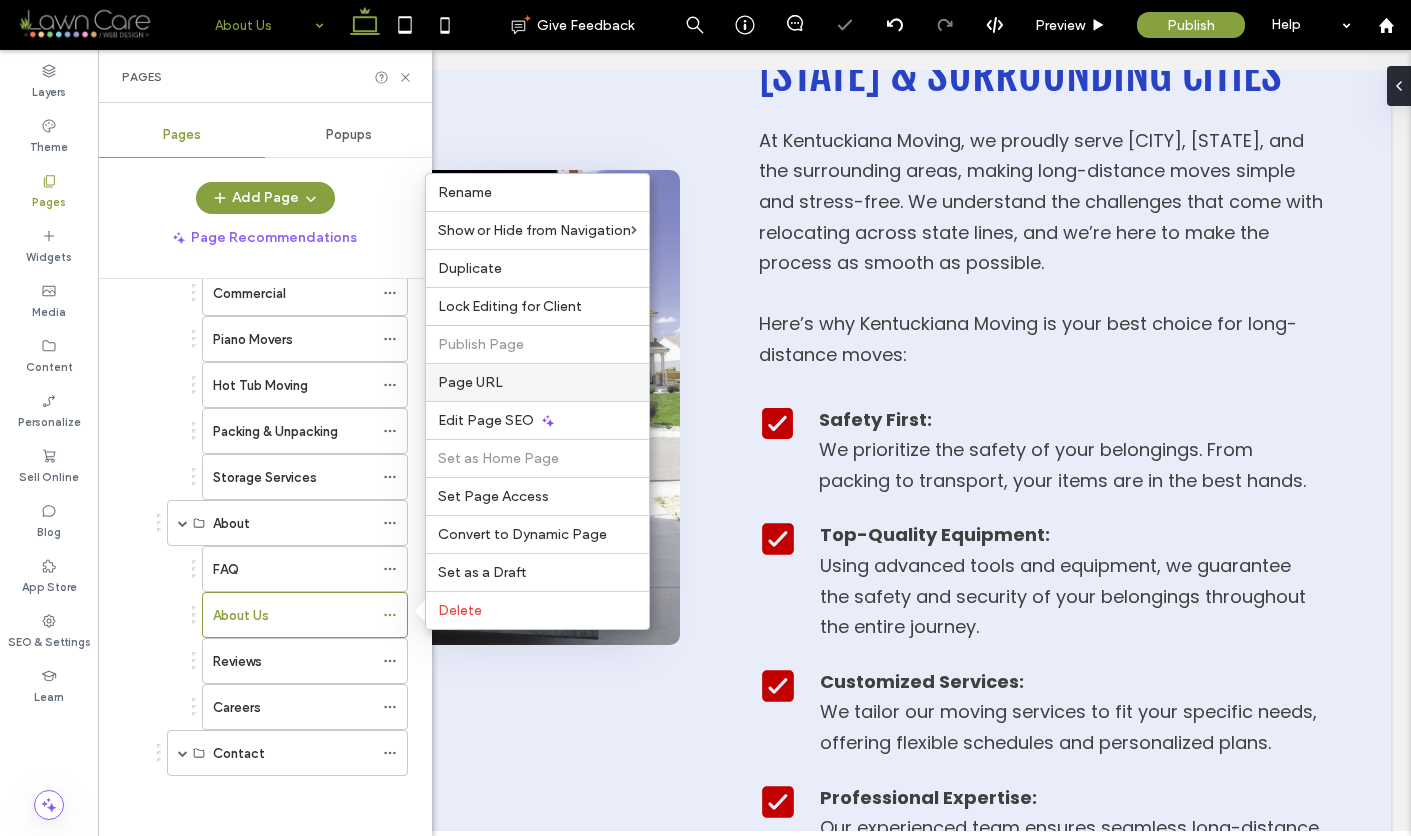 click on "Page URL" at bounding box center (470, 382) 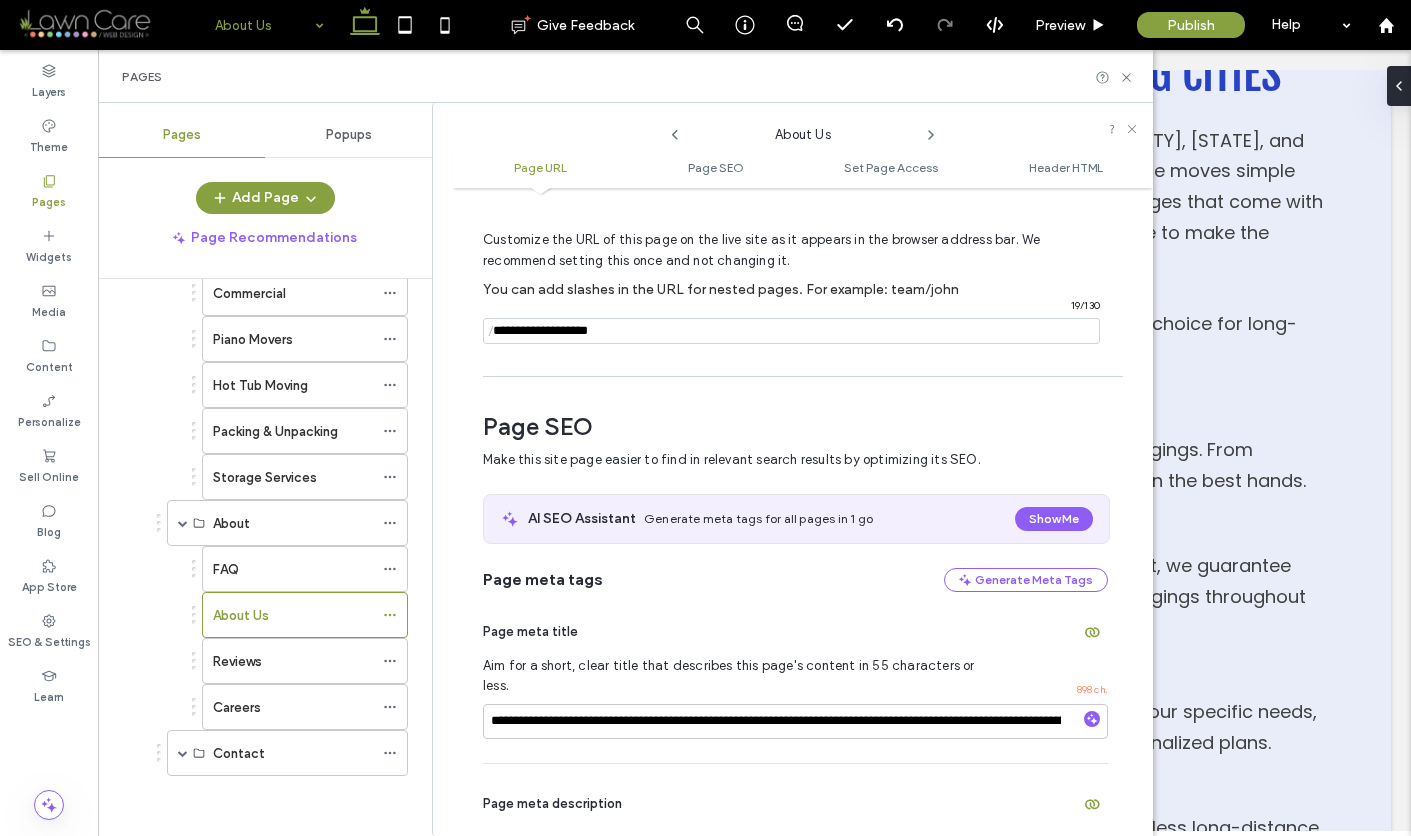scroll, scrollTop: 119, scrollLeft: 0, axis: vertical 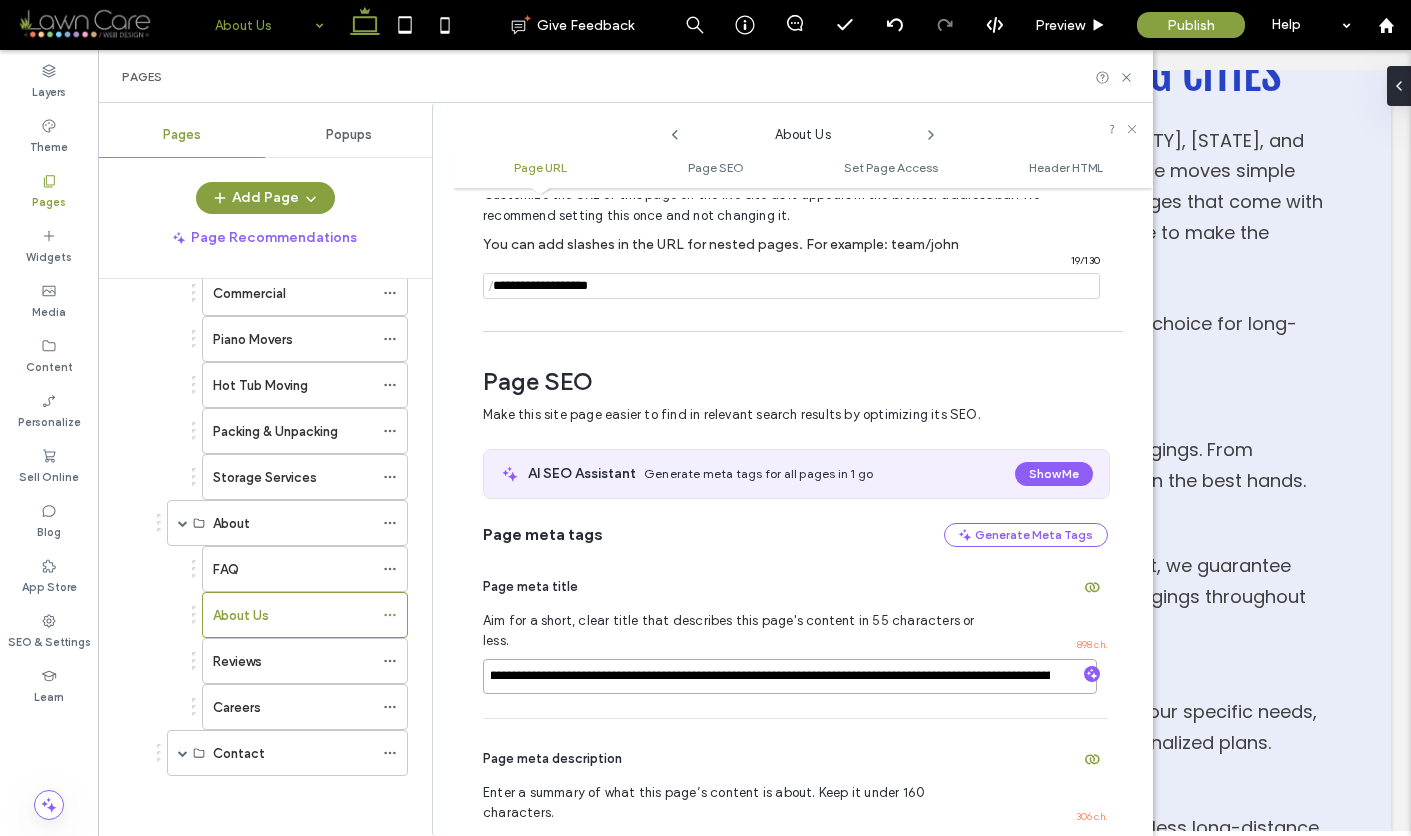 drag, startPoint x: 492, startPoint y: 658, endPoint x: 938, endPoint y: 663, distance: 446.028 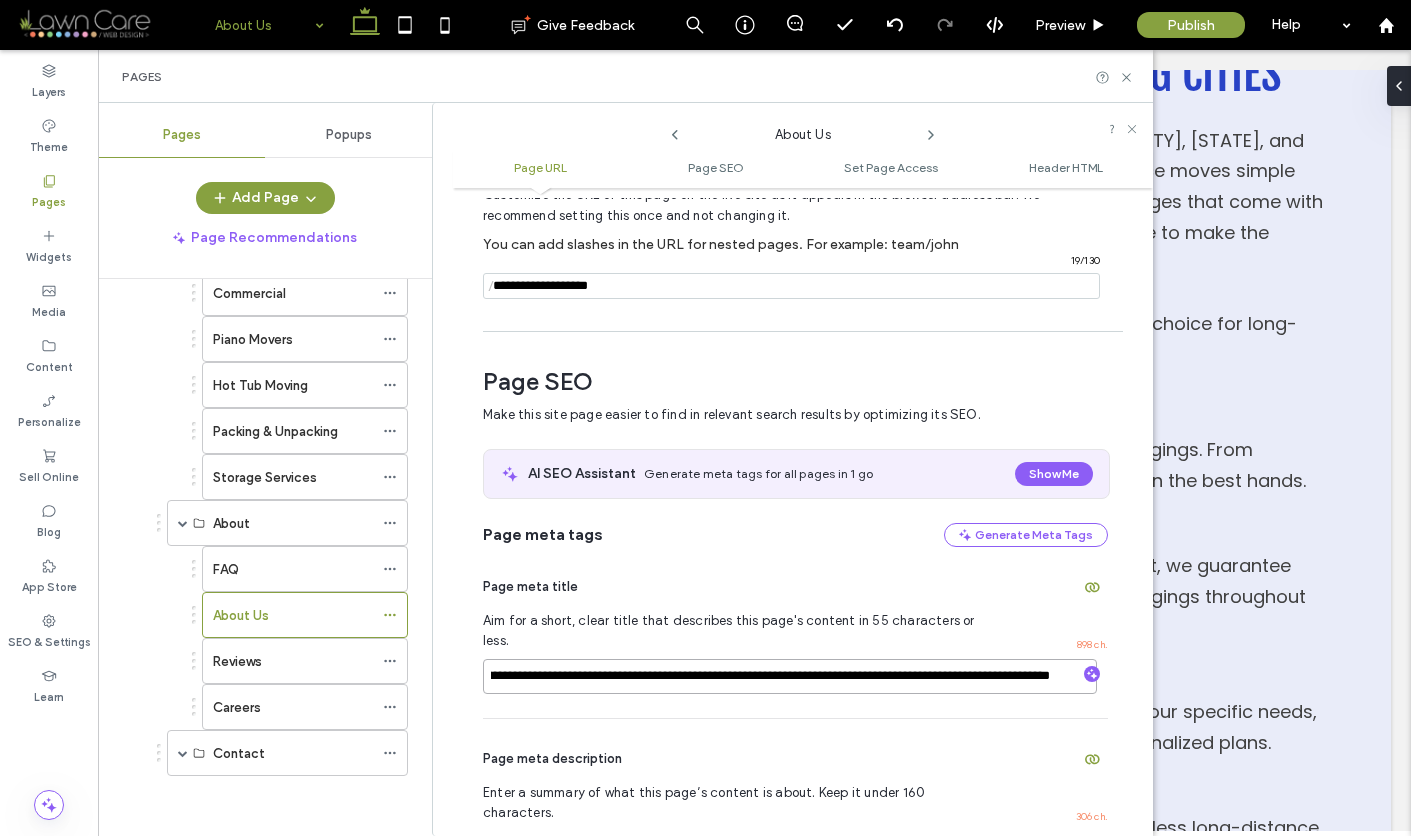 scroll, scrollTop: 0, scrollLeft: 4859, axis: horizontal 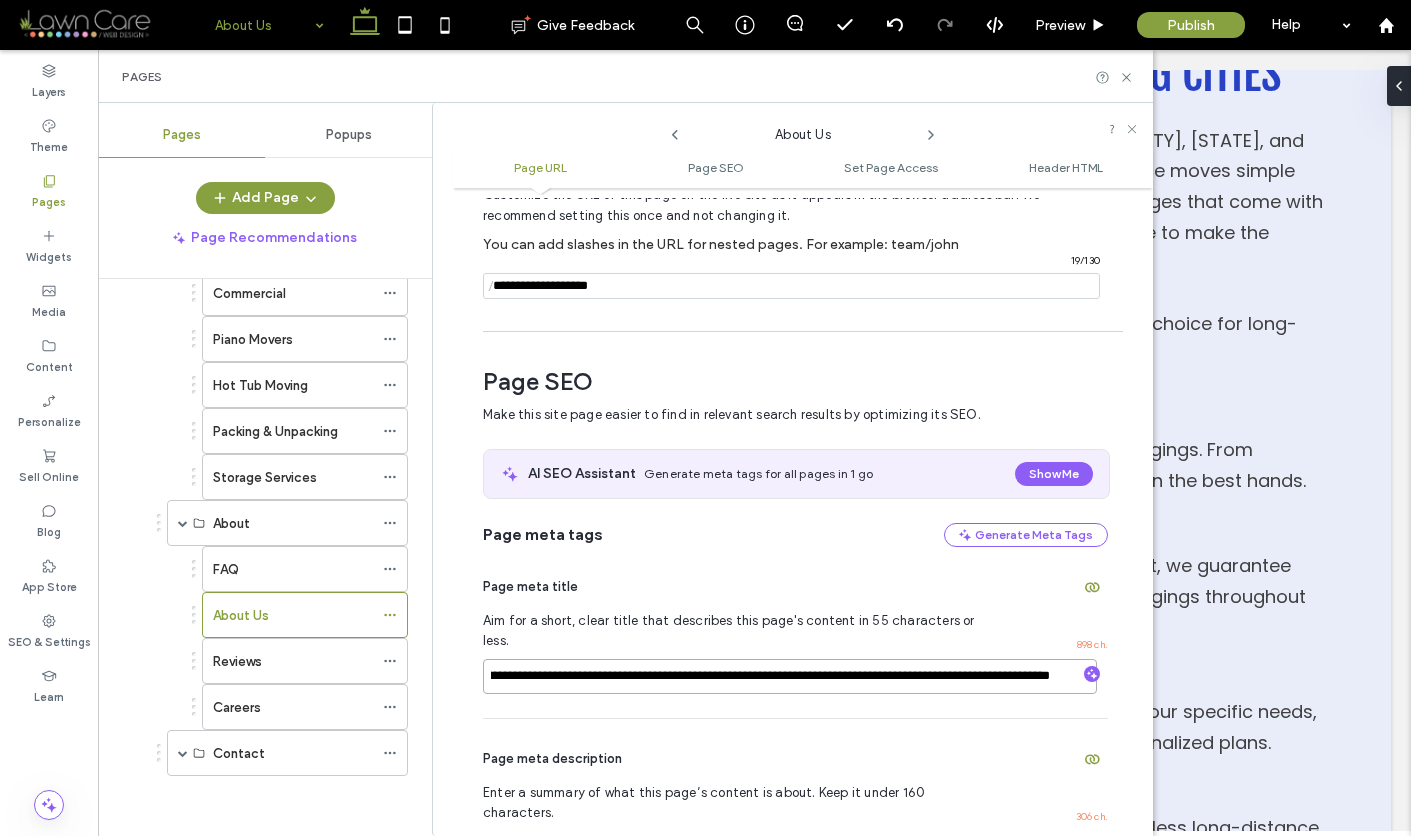 click on "**********" at bounding box center (790, 676) 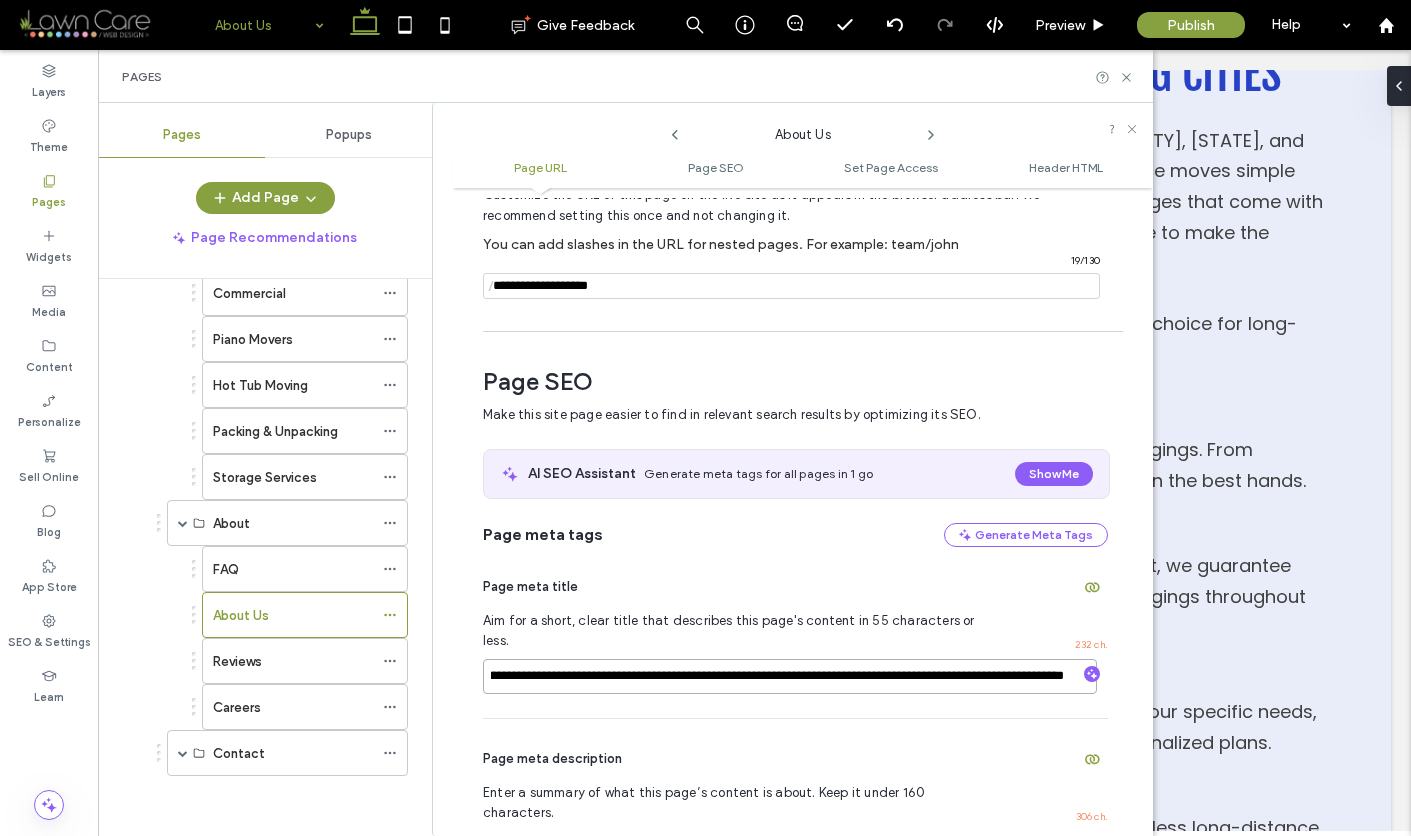scroll, scrollTop: 0, scrollLeft: 854, axis: horizontal 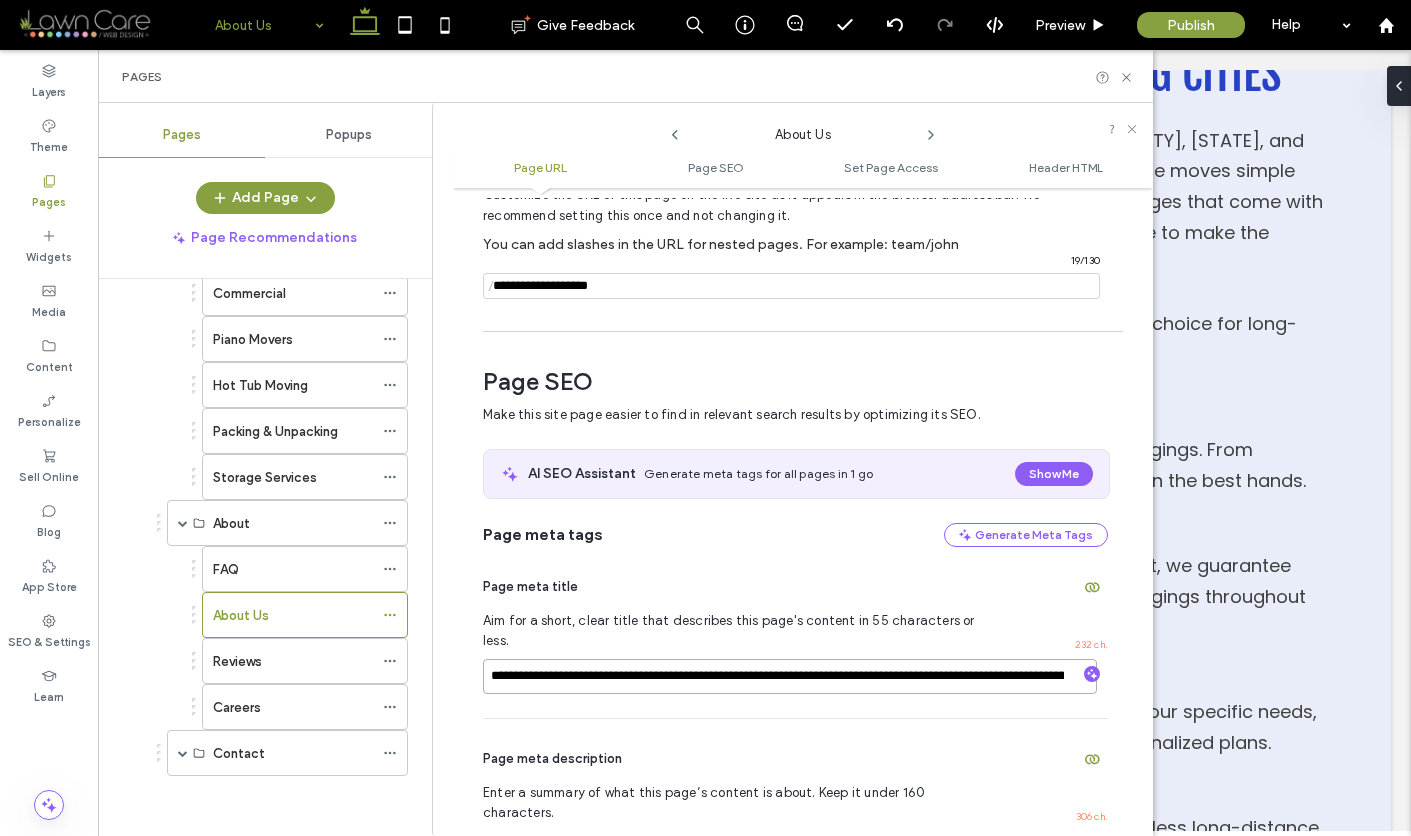 drag, startPoint x: 1062, startPoint y: 657, endPoint x: 457, endPoint y: 661, distance: 605.01324 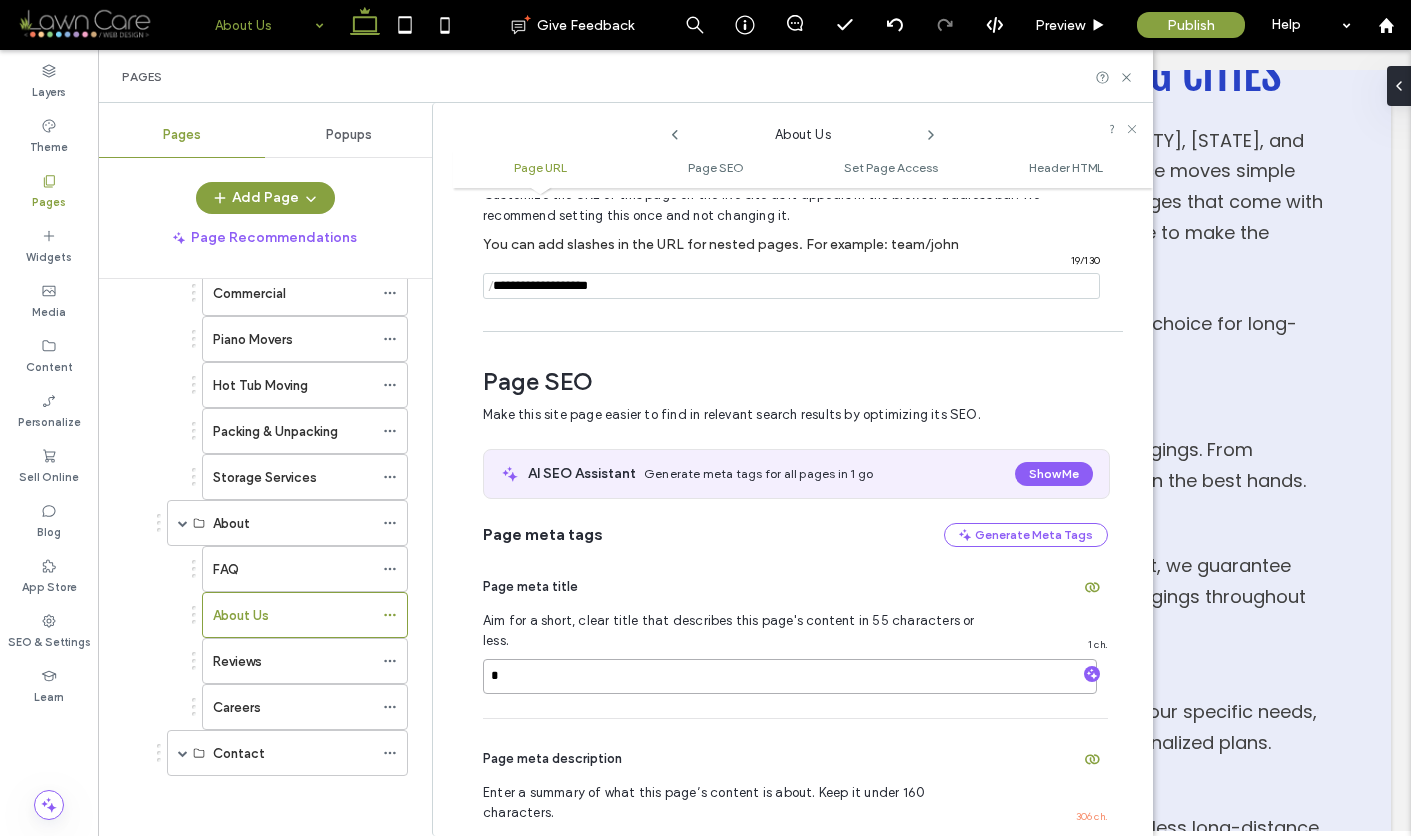 paste on "**********" 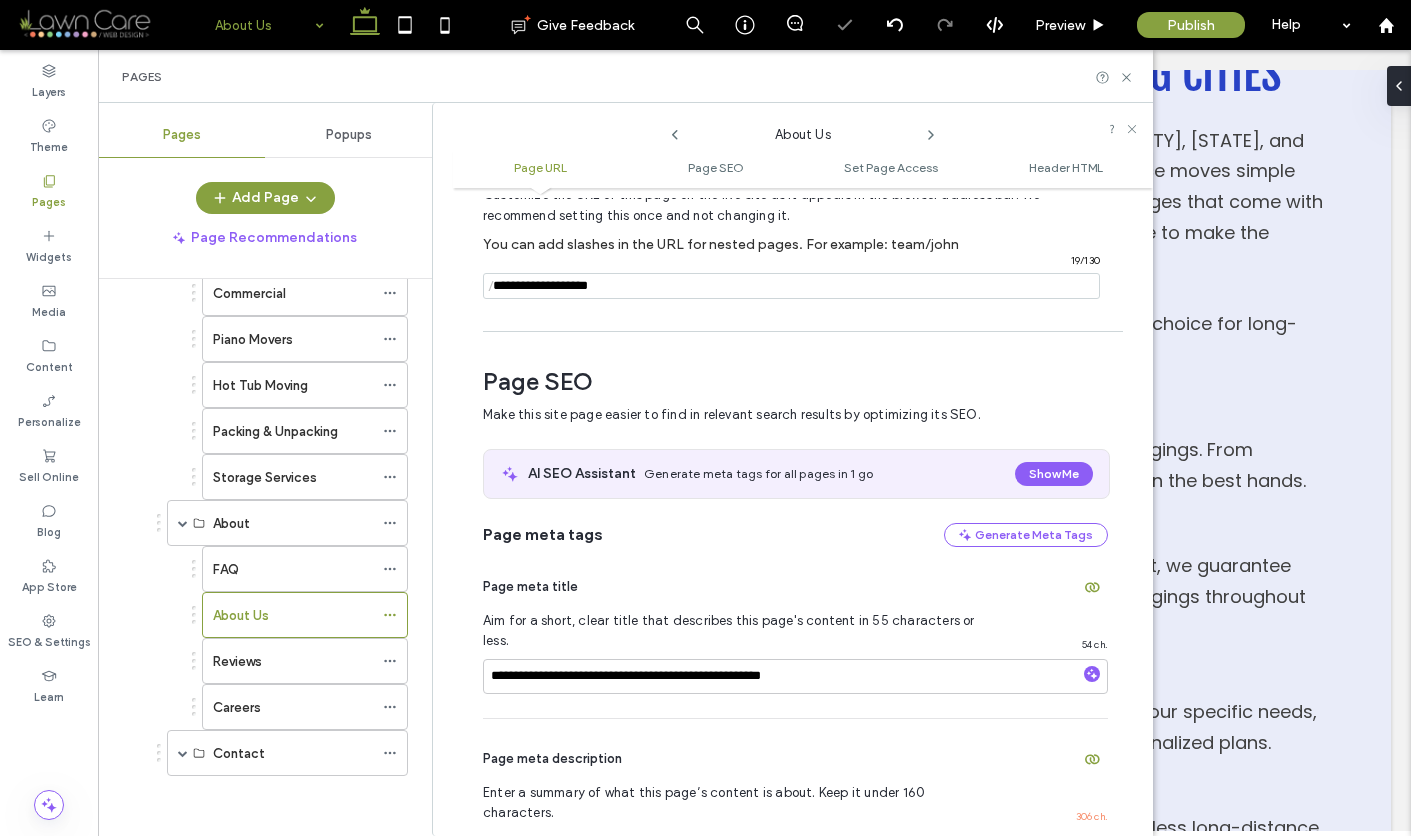 click on "Page meta title" at bounding box center [795, 587] 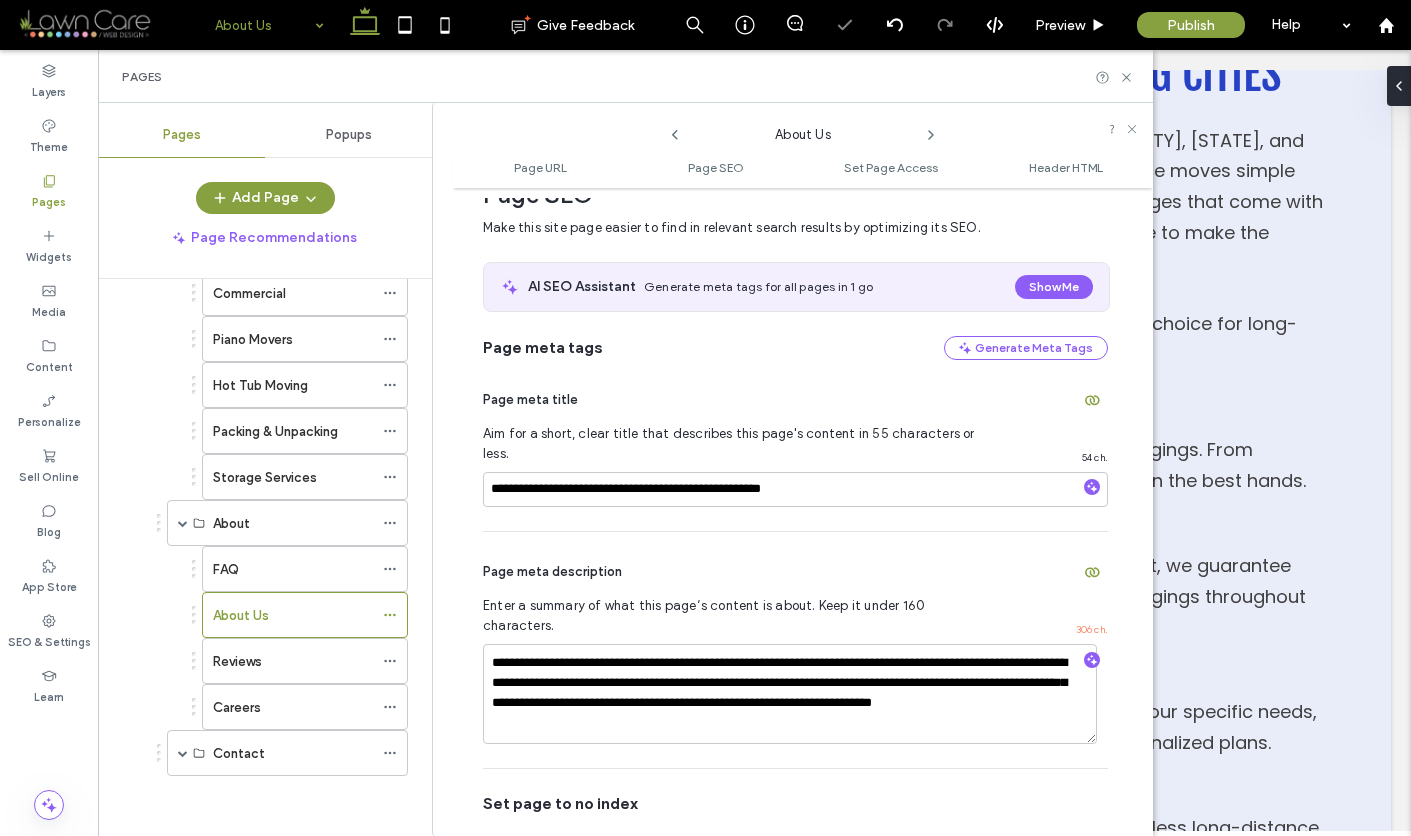 scroll, scrollTop: 348, scrollLeft: 0, axis: vertical 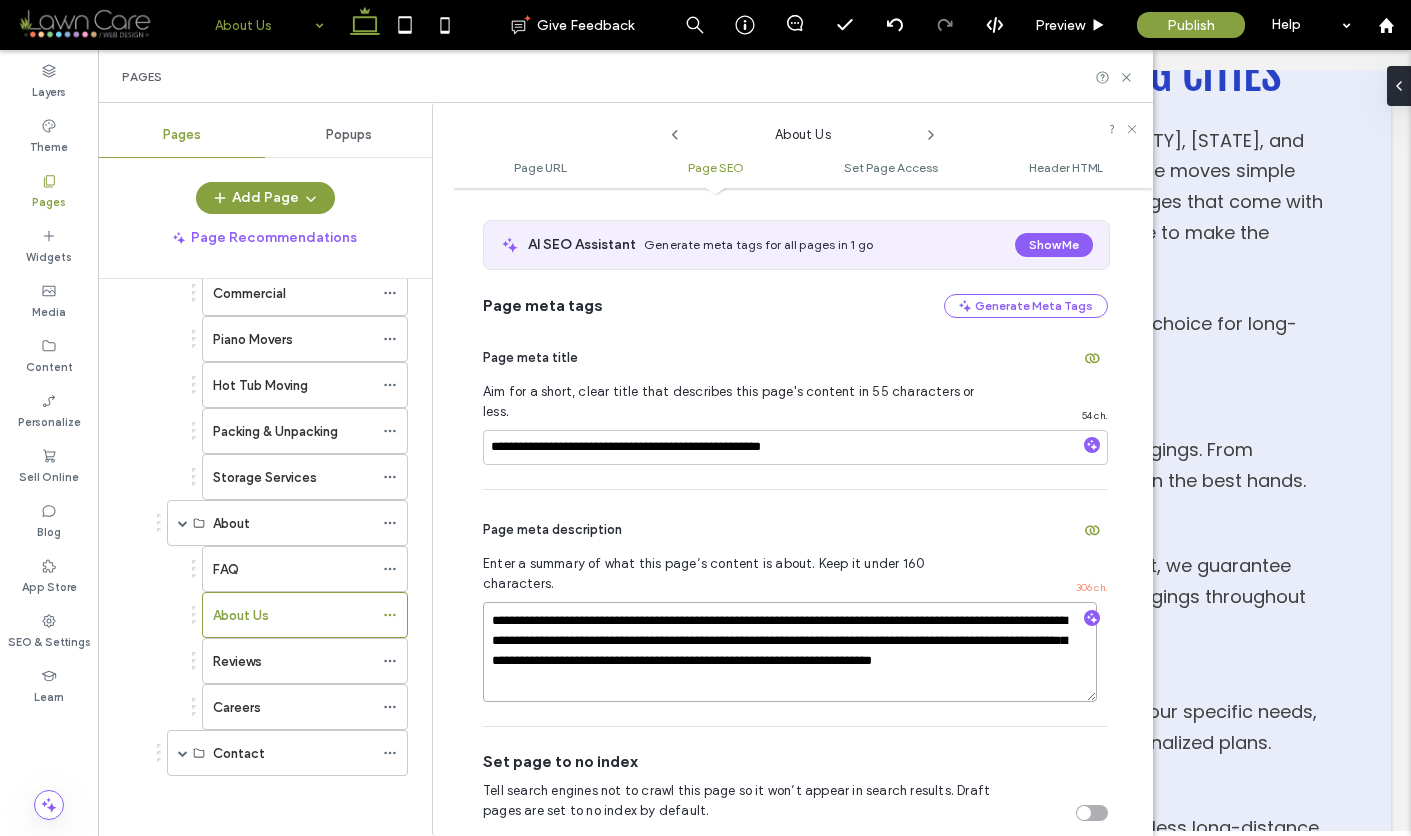 drag, startPoint x: 493, startPoint y: 581, endPoint x: 745, endPoint y: 646, distance: 260.24796 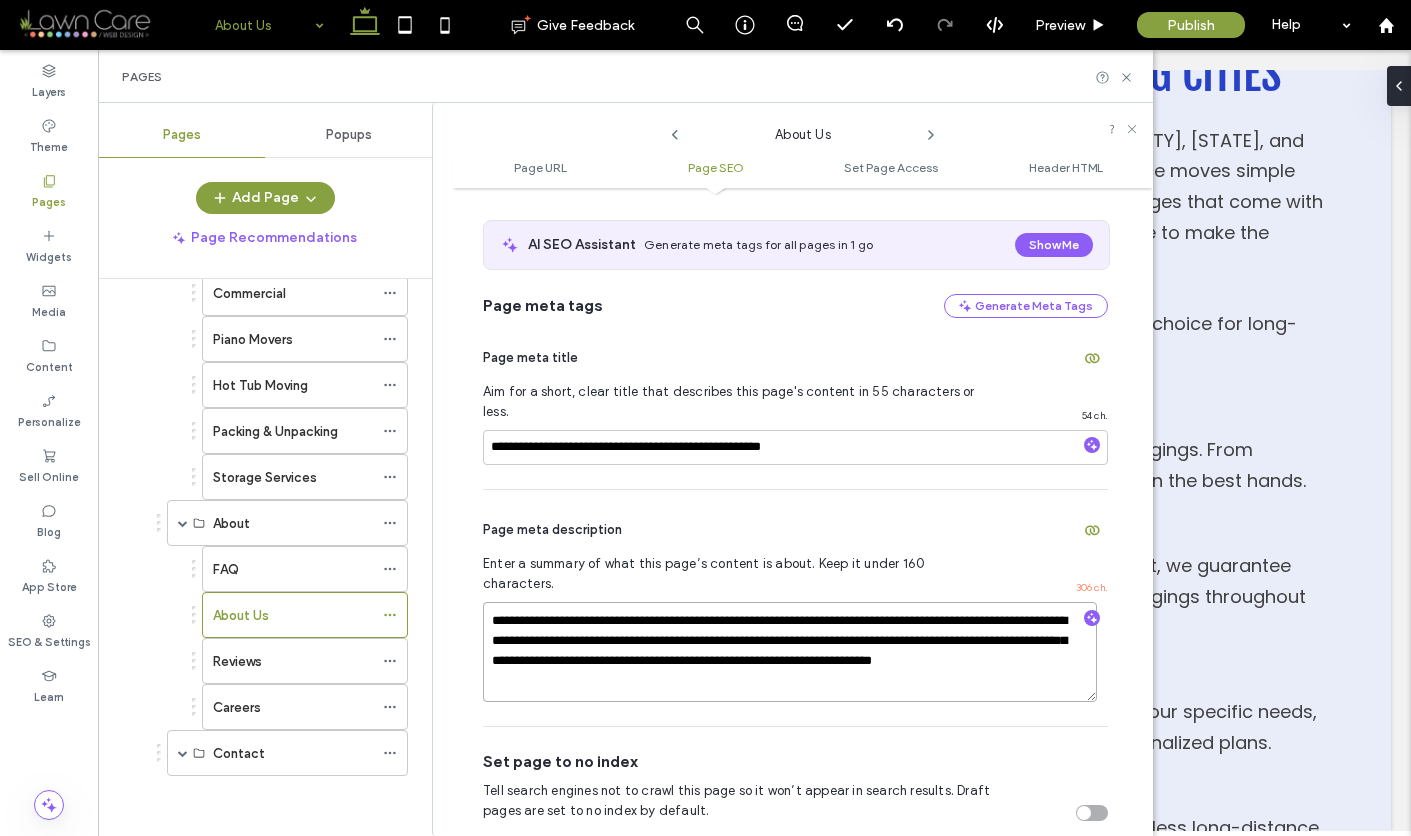 click on "**********" at bounding box center (790, 652) 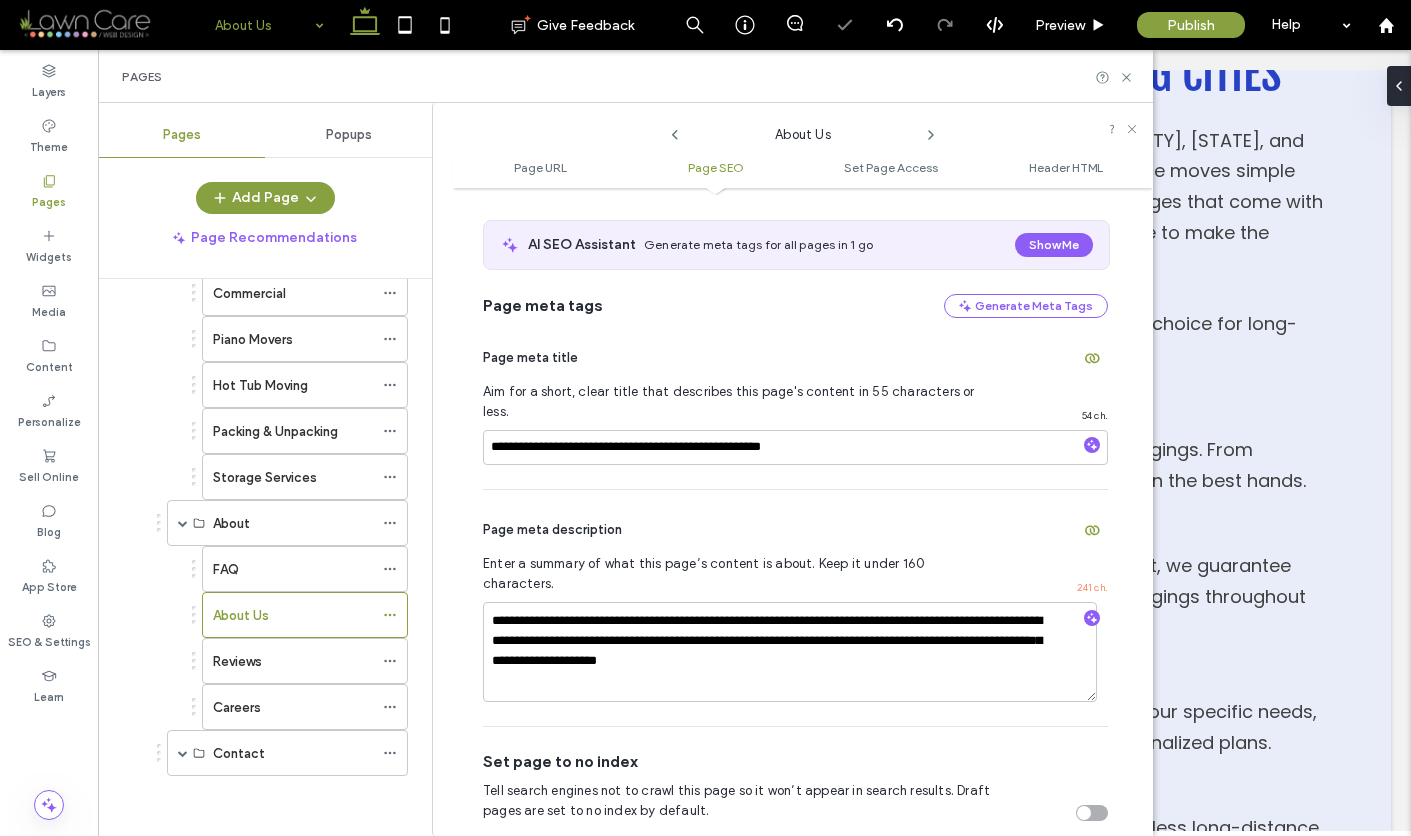 click on "Page meta description" at bounding box center (795, 530) 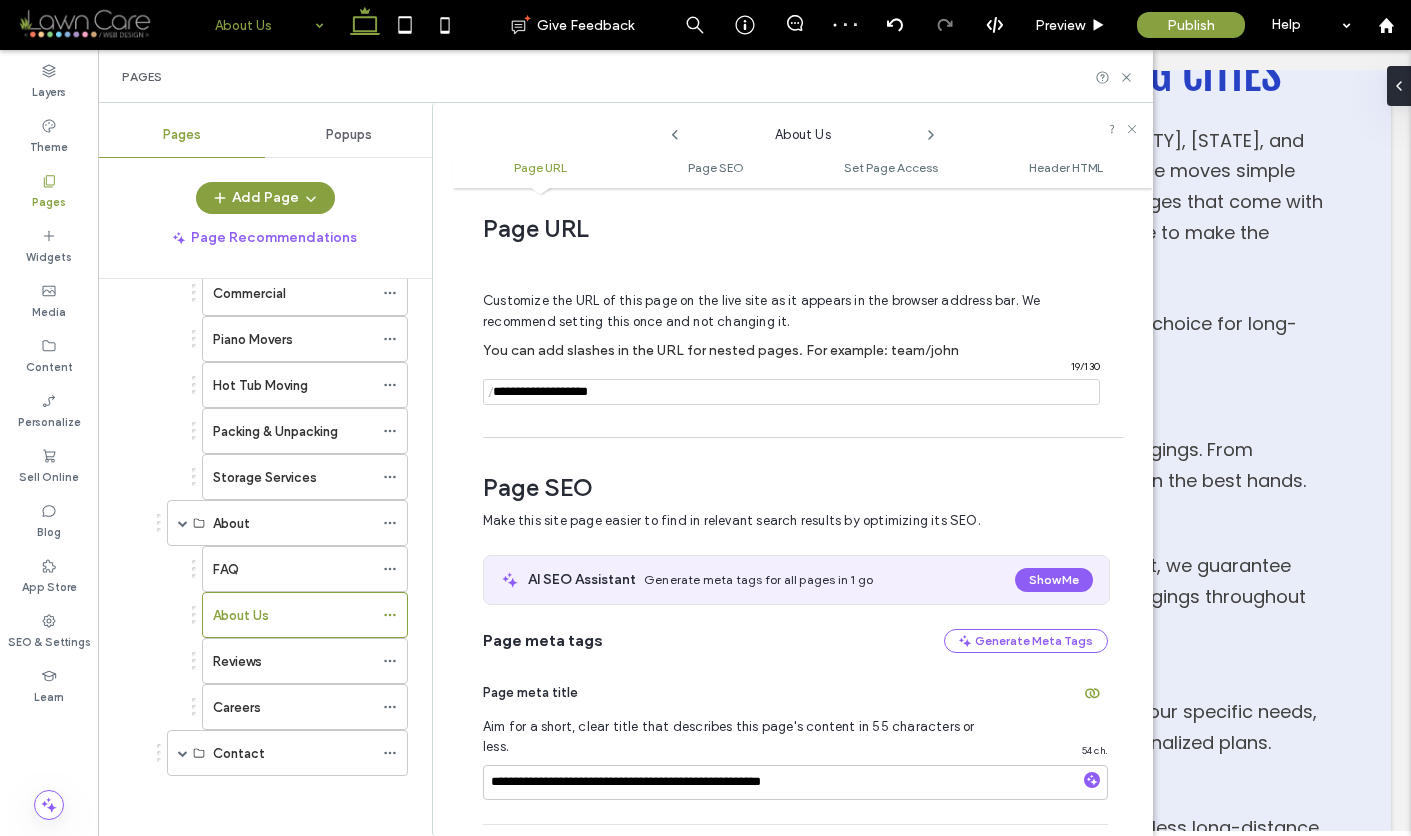 scroll, scrollTop: 12, scrollLeft: 0, axis: vertical 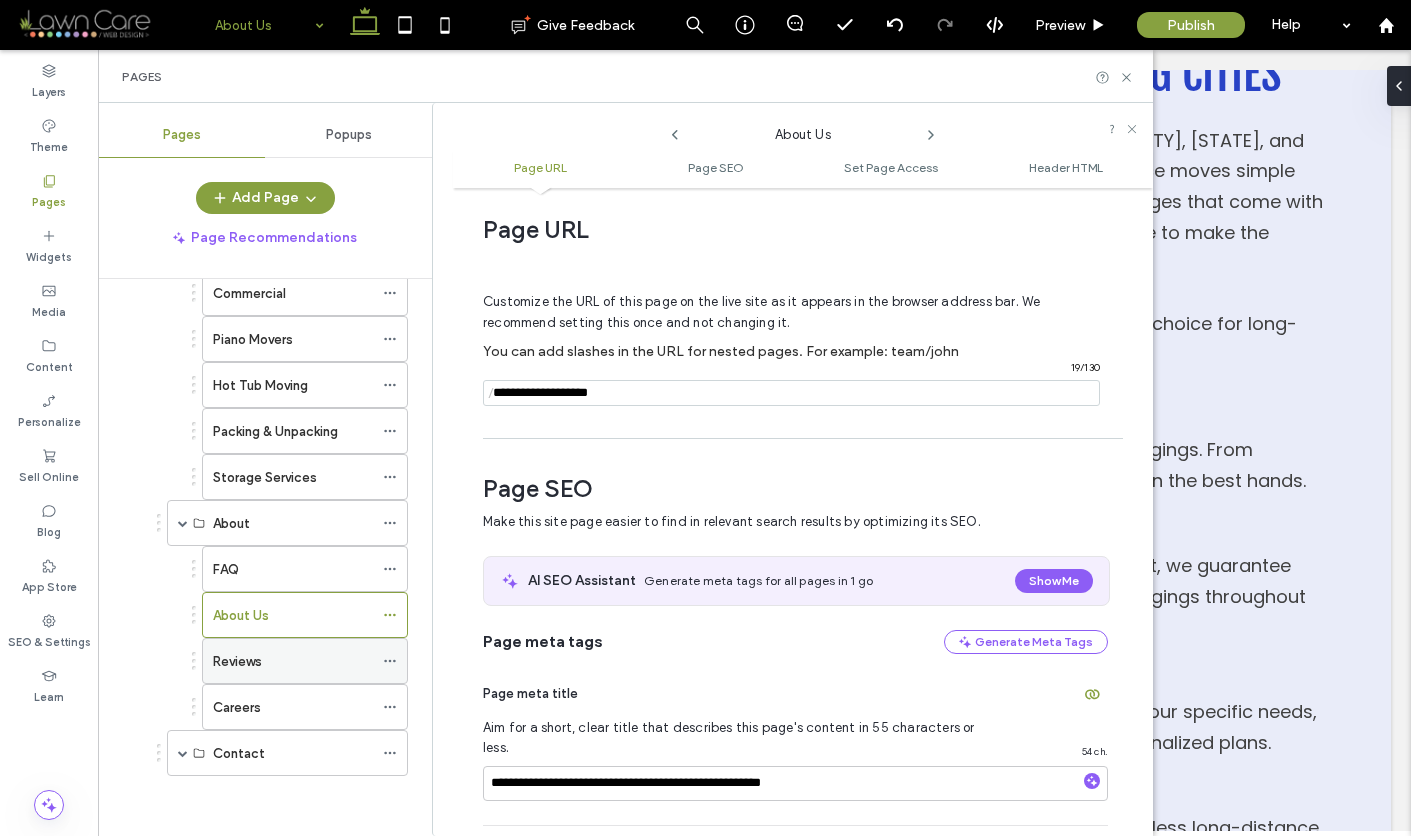 click on "Reviews" at bounding box center [293, 661] 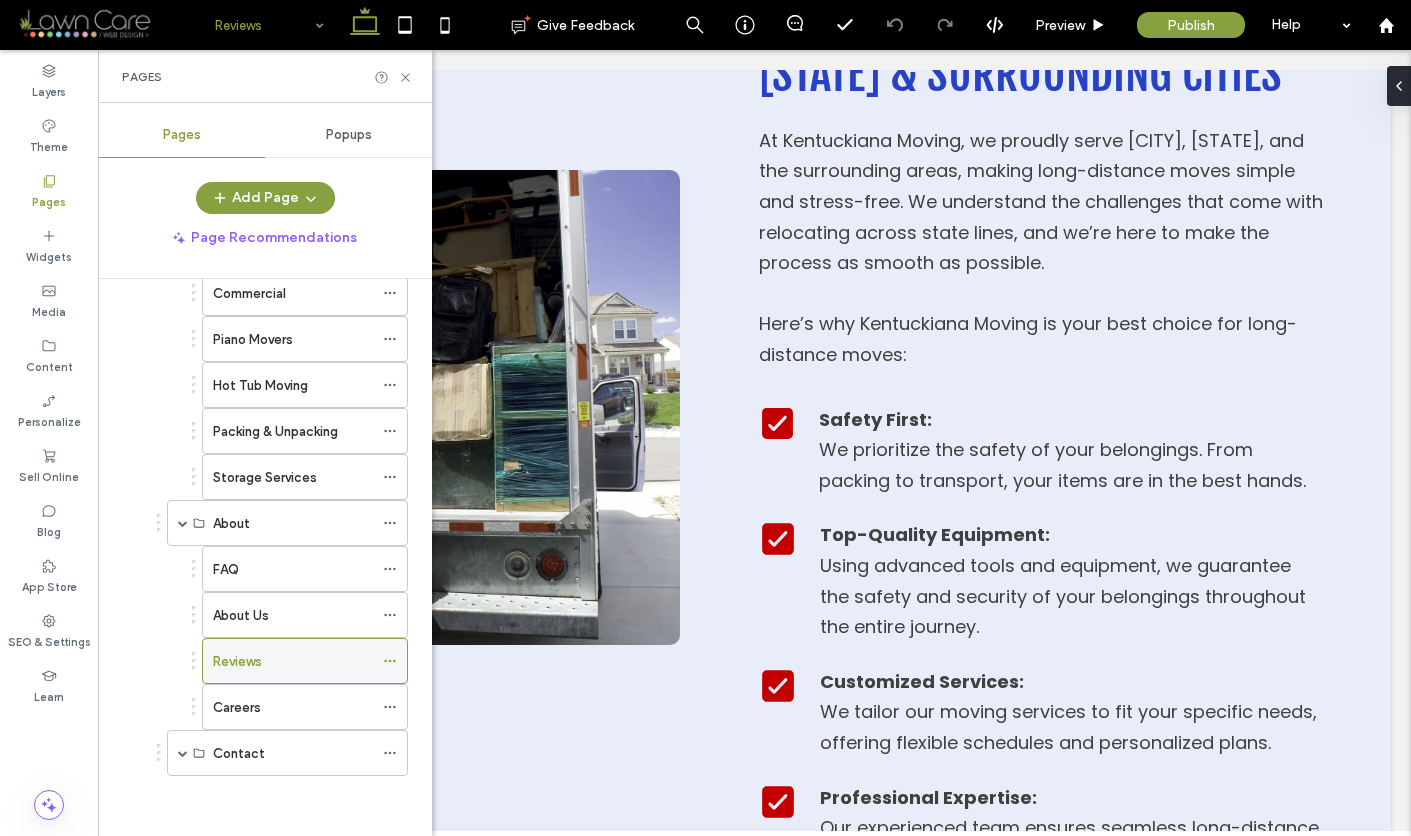 click 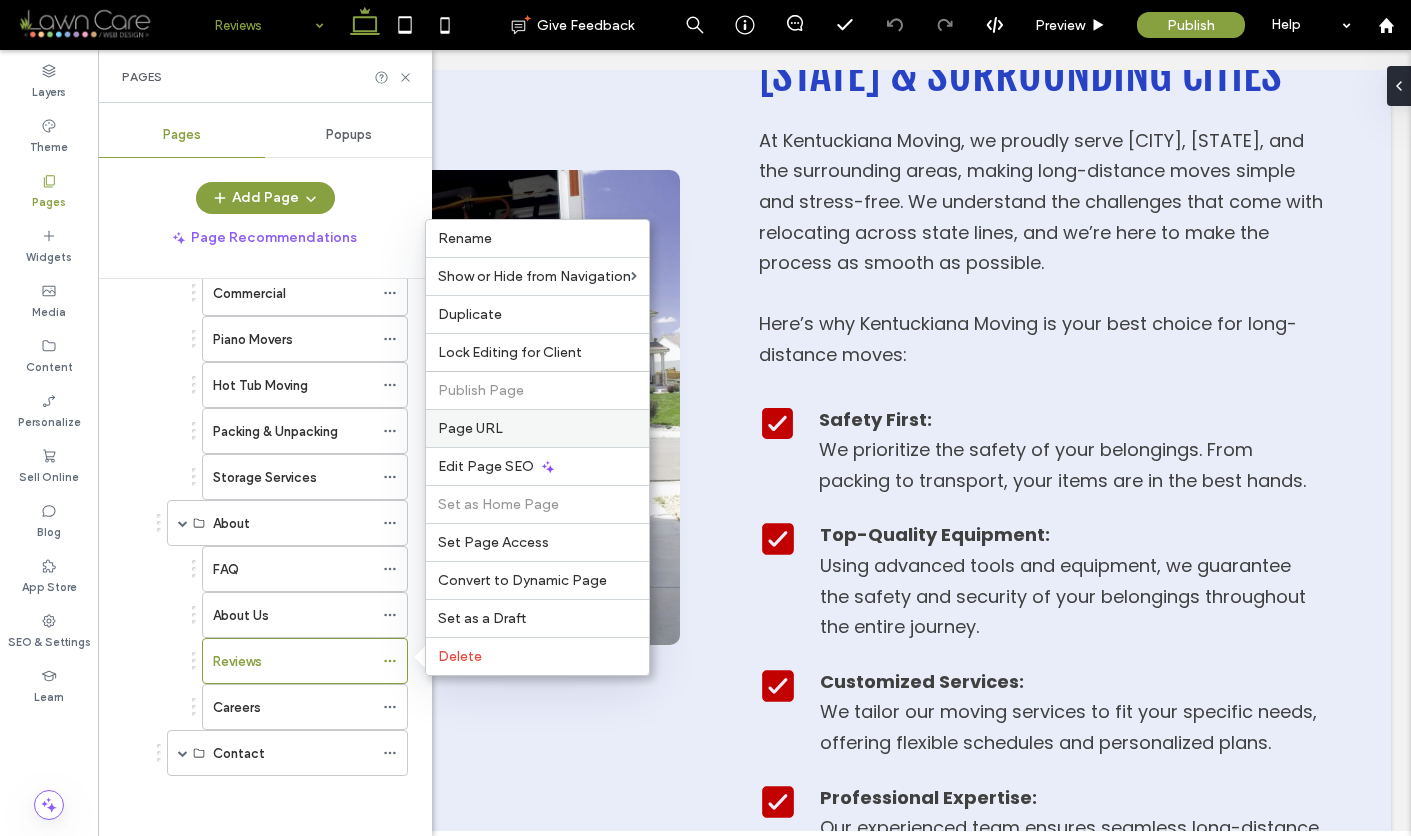 click on "Page URL" at bounding box center (470, 428) 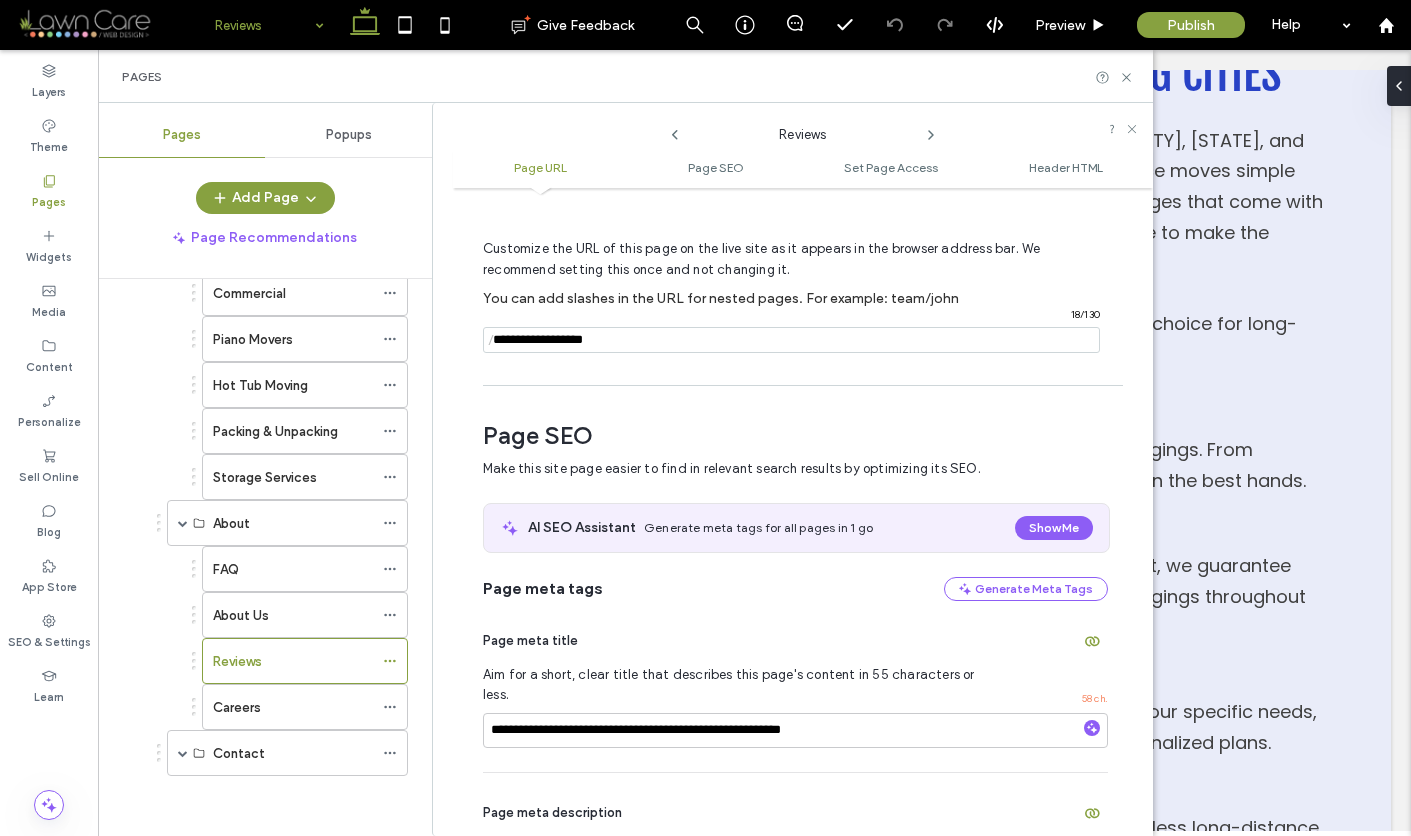 scroll, scrollTop: 345, scrollLeft: 0, axis: vertical 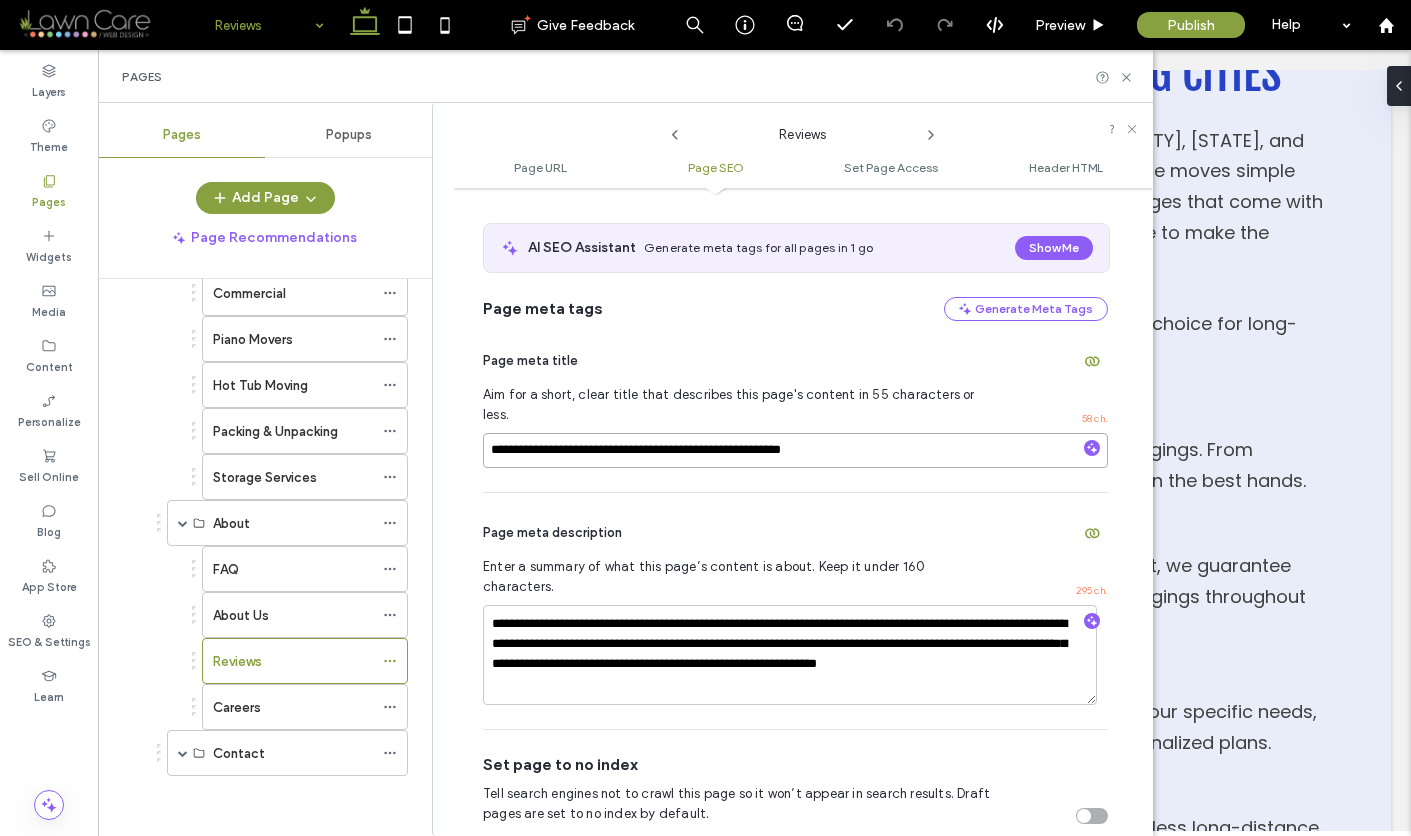 drag, startPoint x: 870, startPoint y: 433, endPoint x: 497, endPoint y: 418, distance: 373.30148 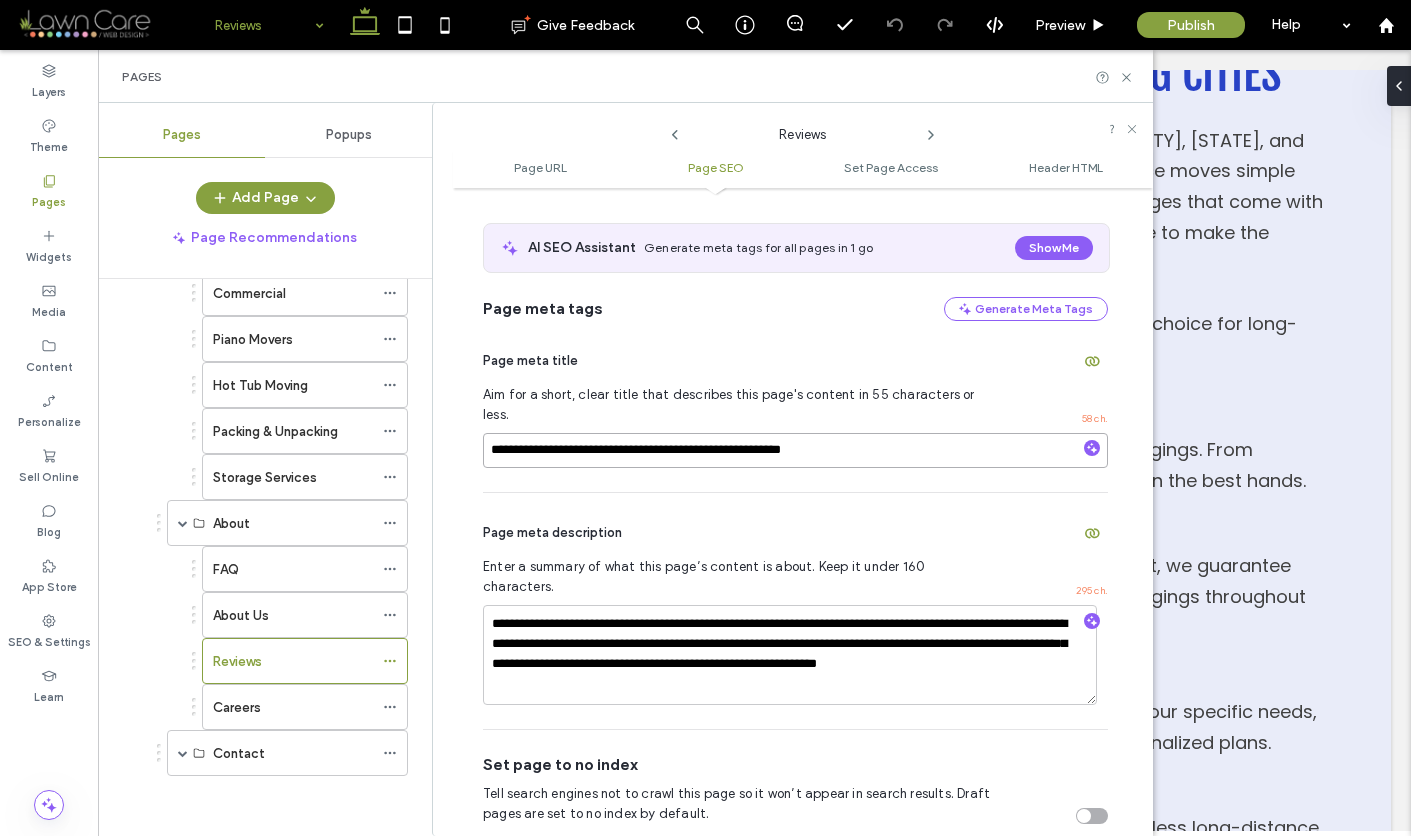 click on "**********" at bounding box center [795, 450] 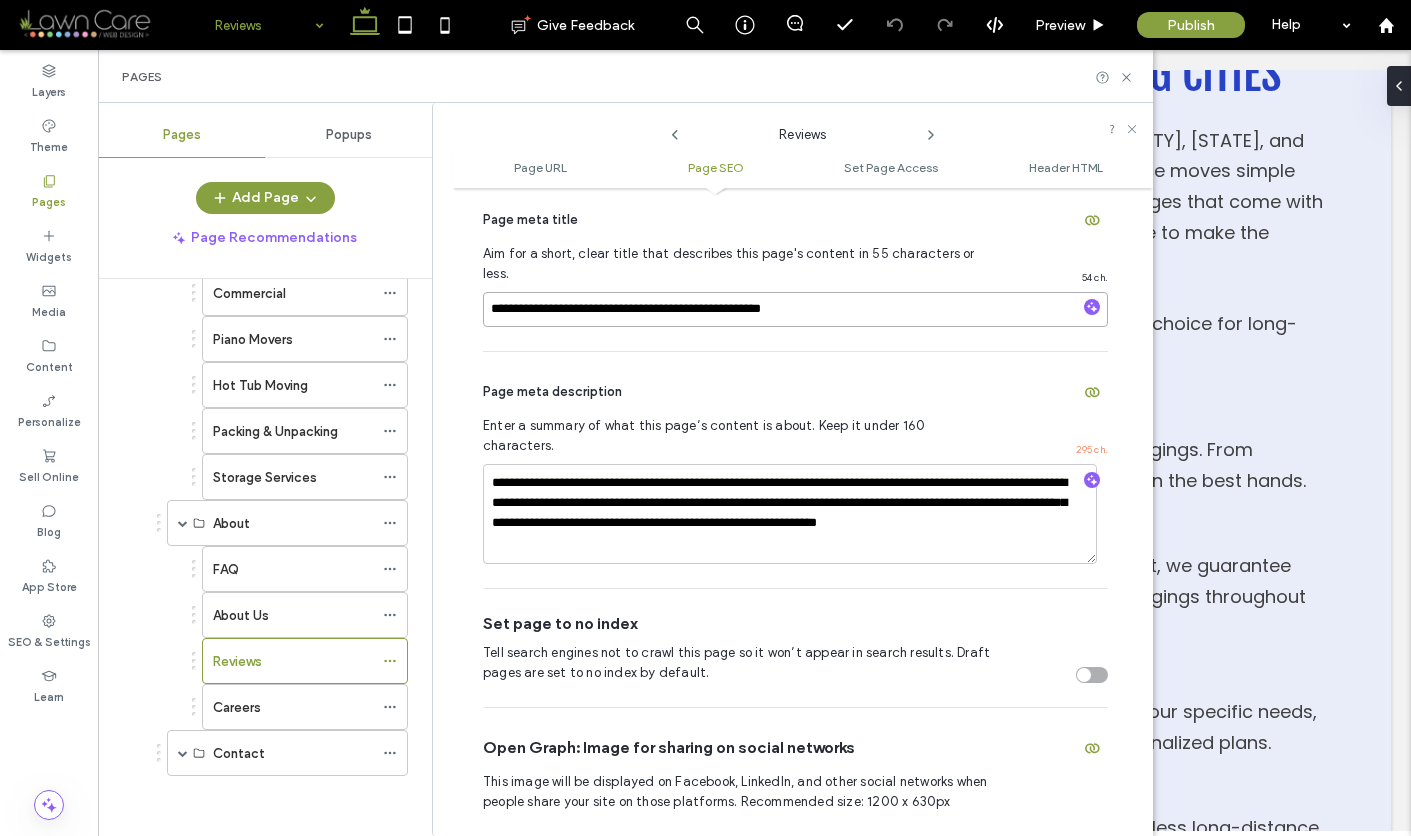 scroll, scrollTop: 562, scrollLeft: 0, axis: vertical 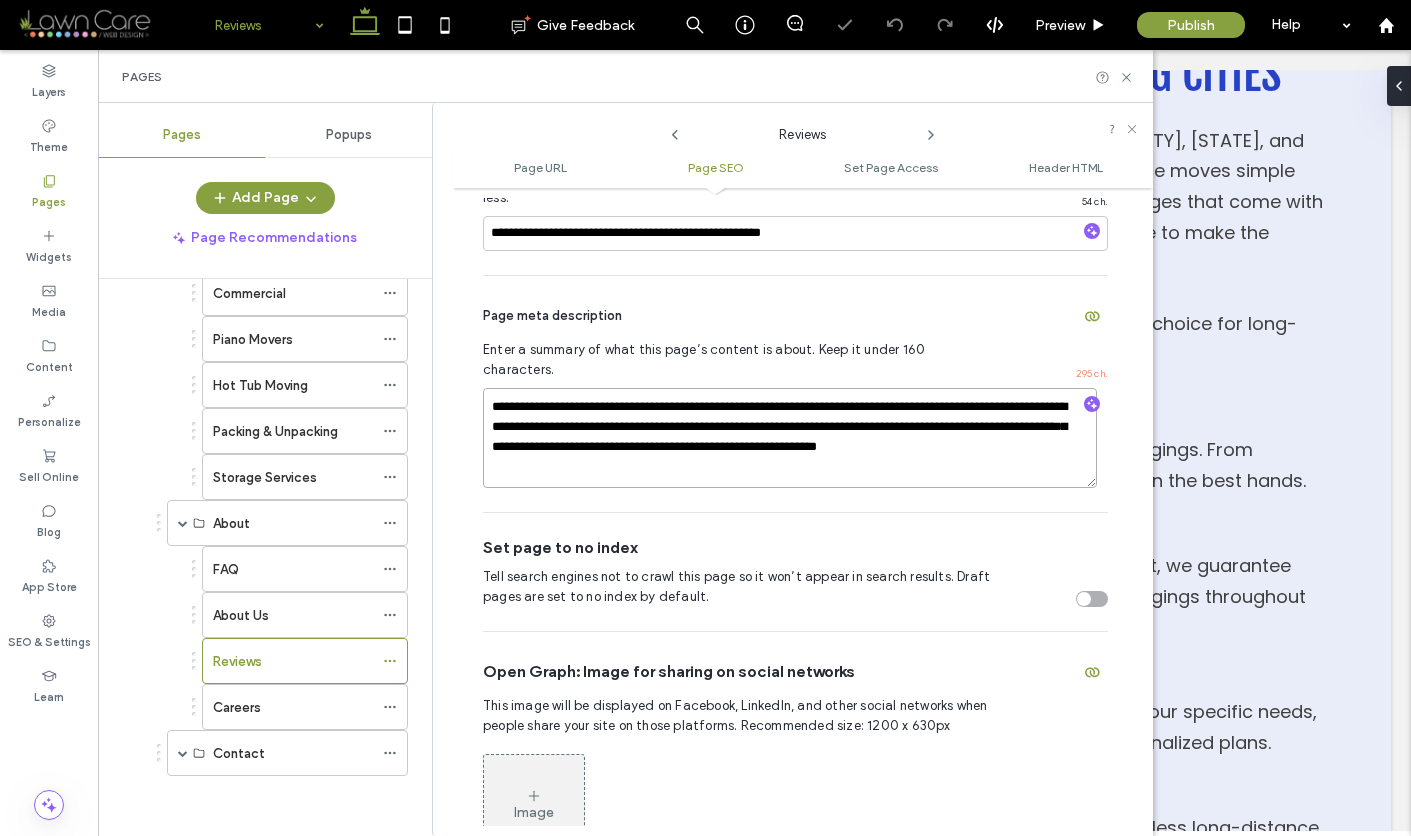 drag, startPoint x: 492, startPoint y: 366, endPoint x: 642, endPoint y: 430, distance: 163.0828 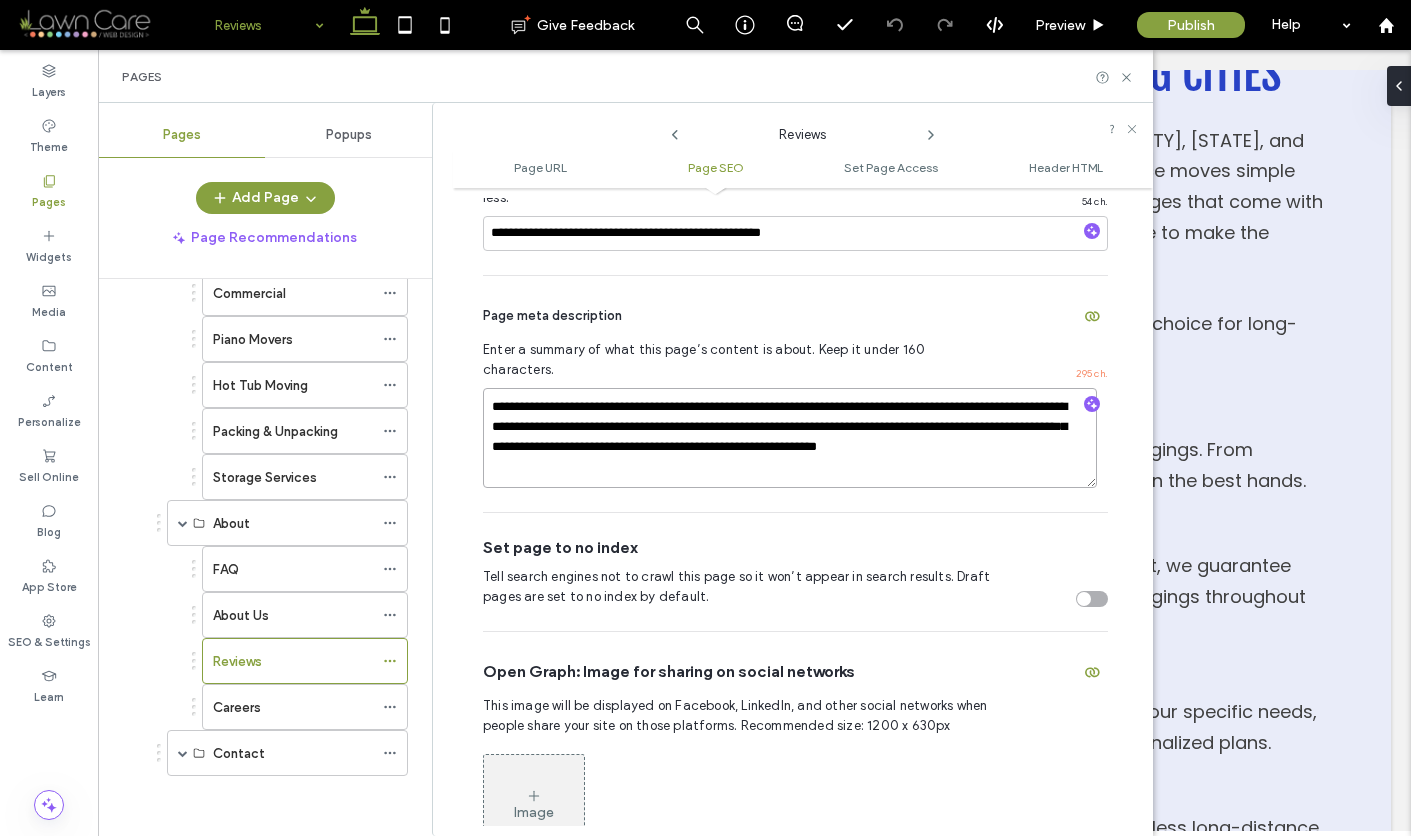 click on "**********" at bounding box center (790, 438) 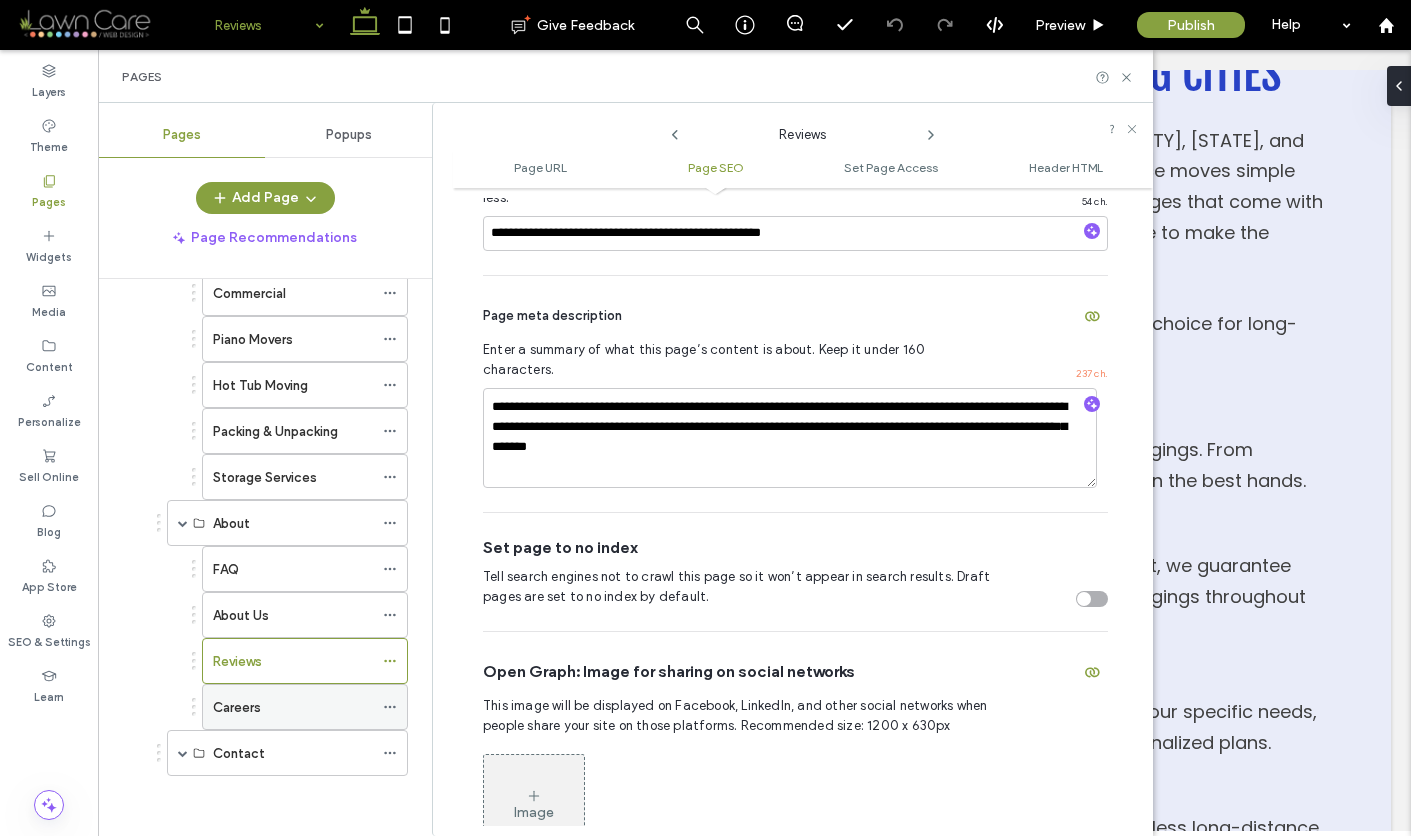 click on "Careers" at bounding box center (293, 707) 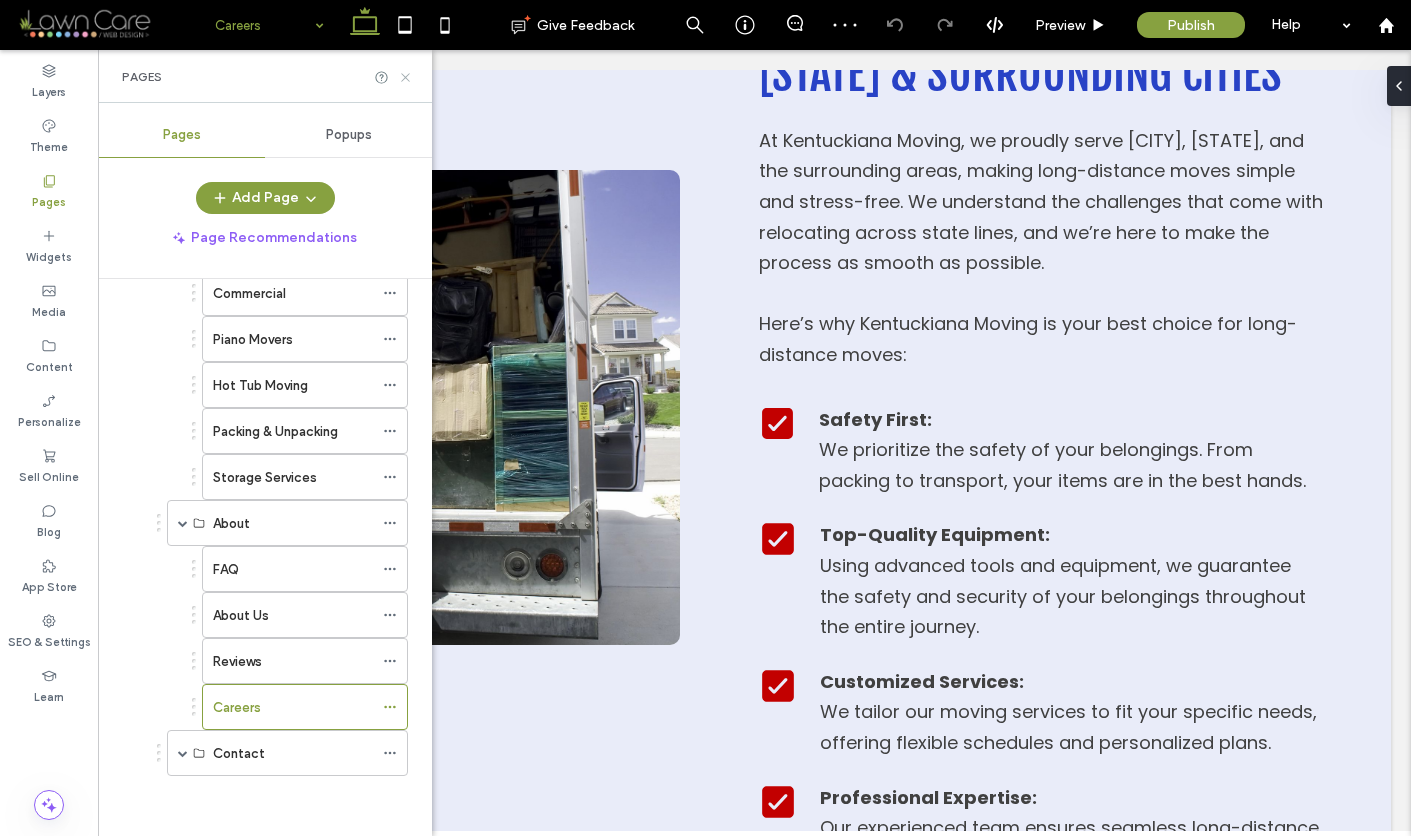 click 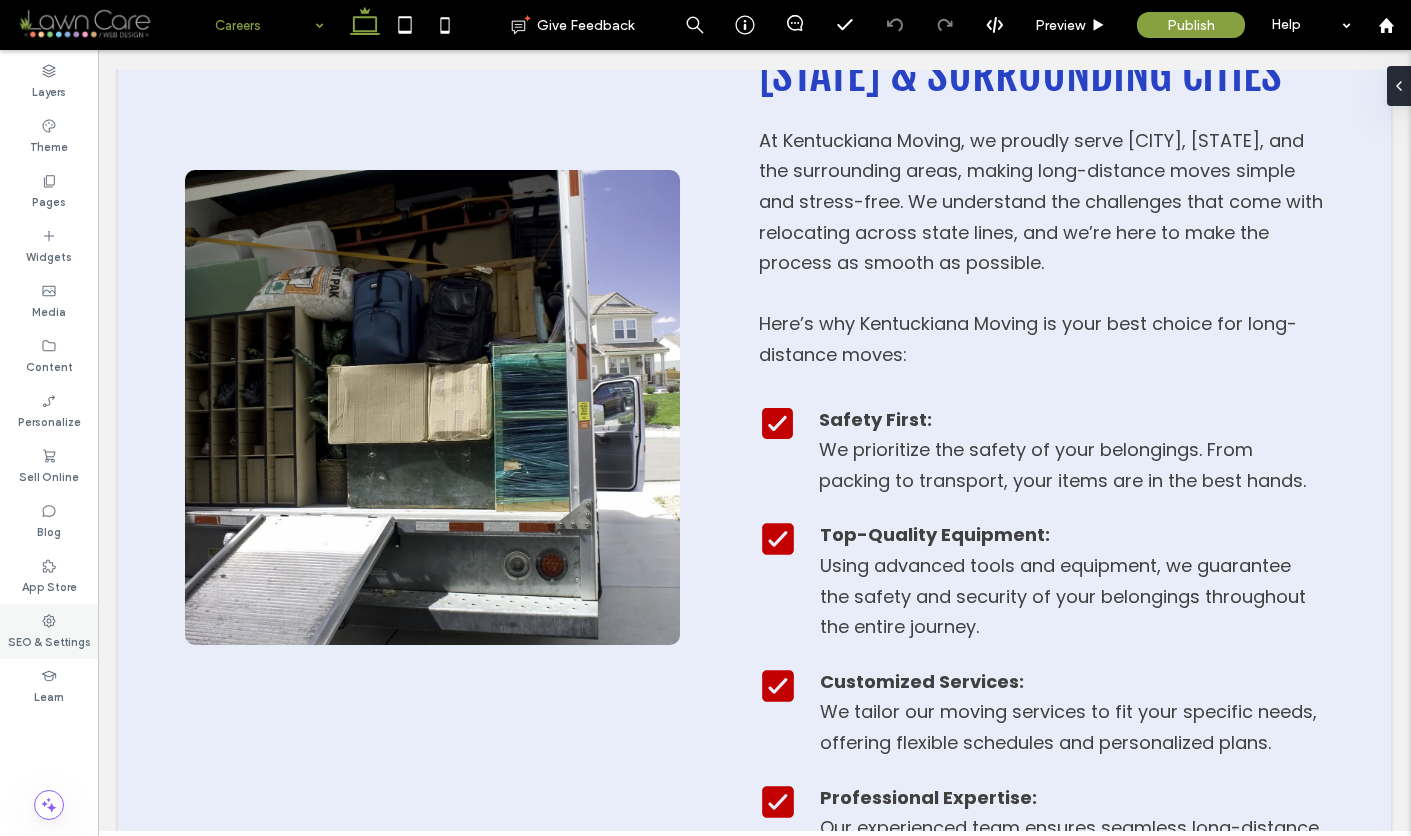 click on "SEO & Settings" at bounding box center (49, 640) 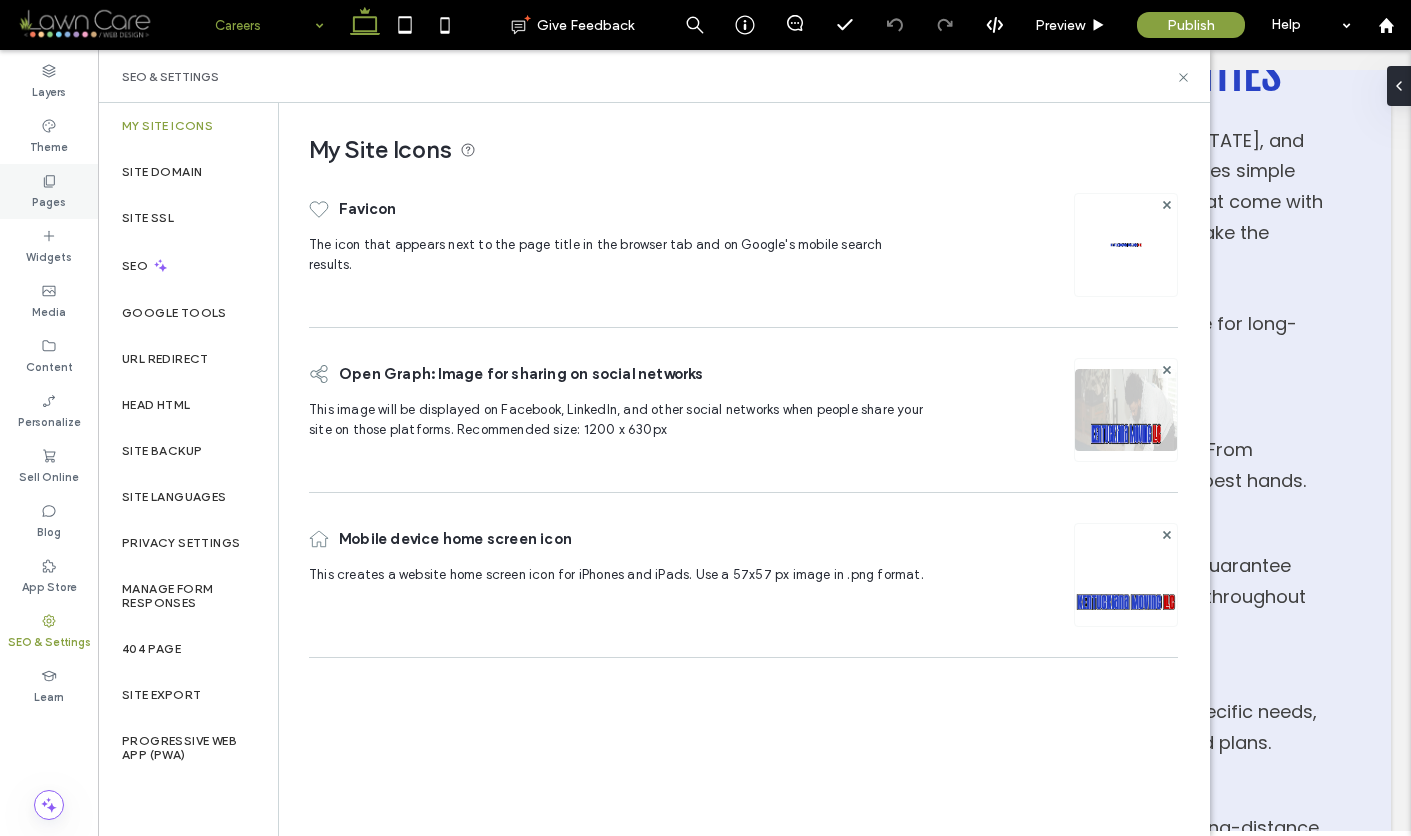 click 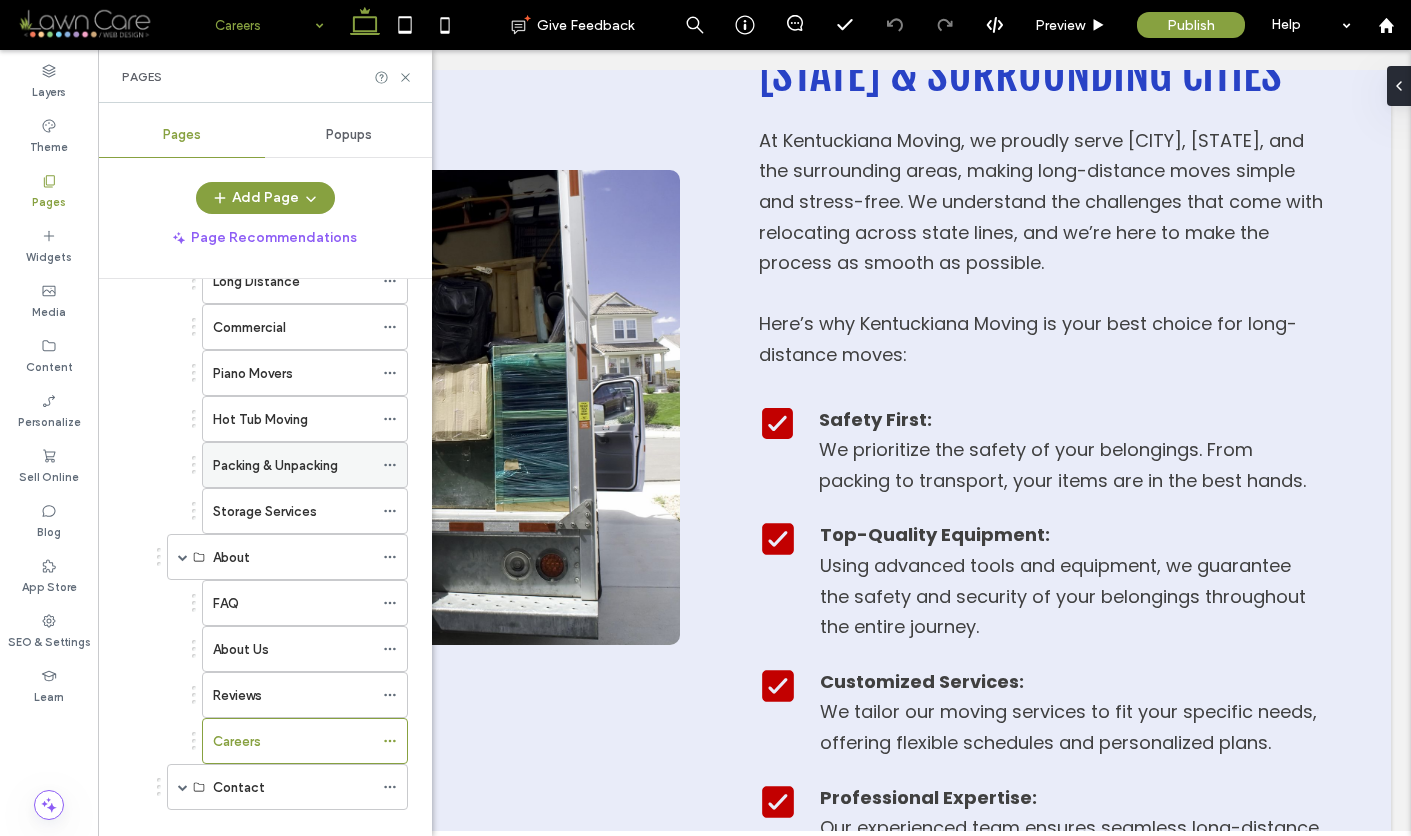 scroll, scrollTop: 1319, scrollLeft: 0, axis: vertical 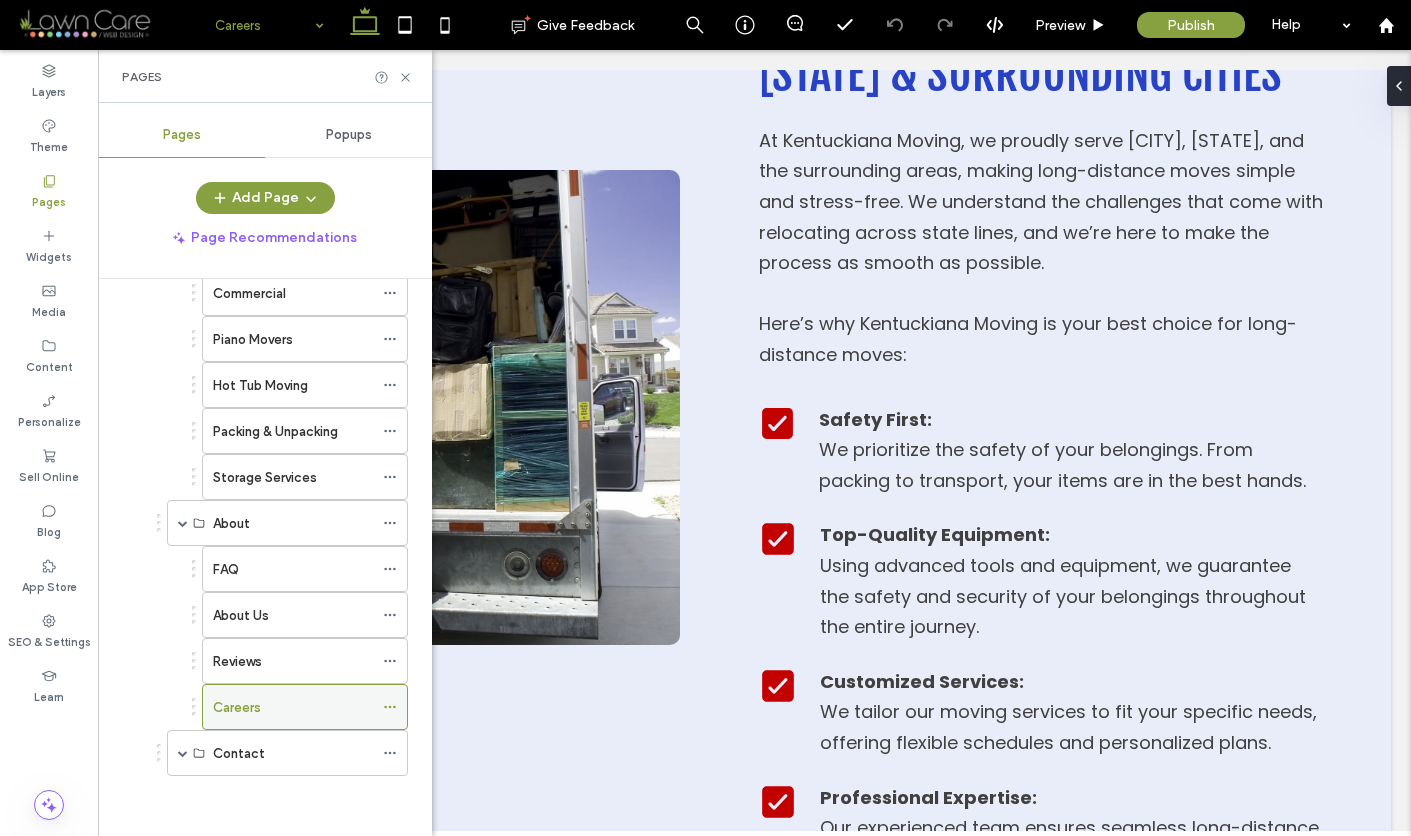 click 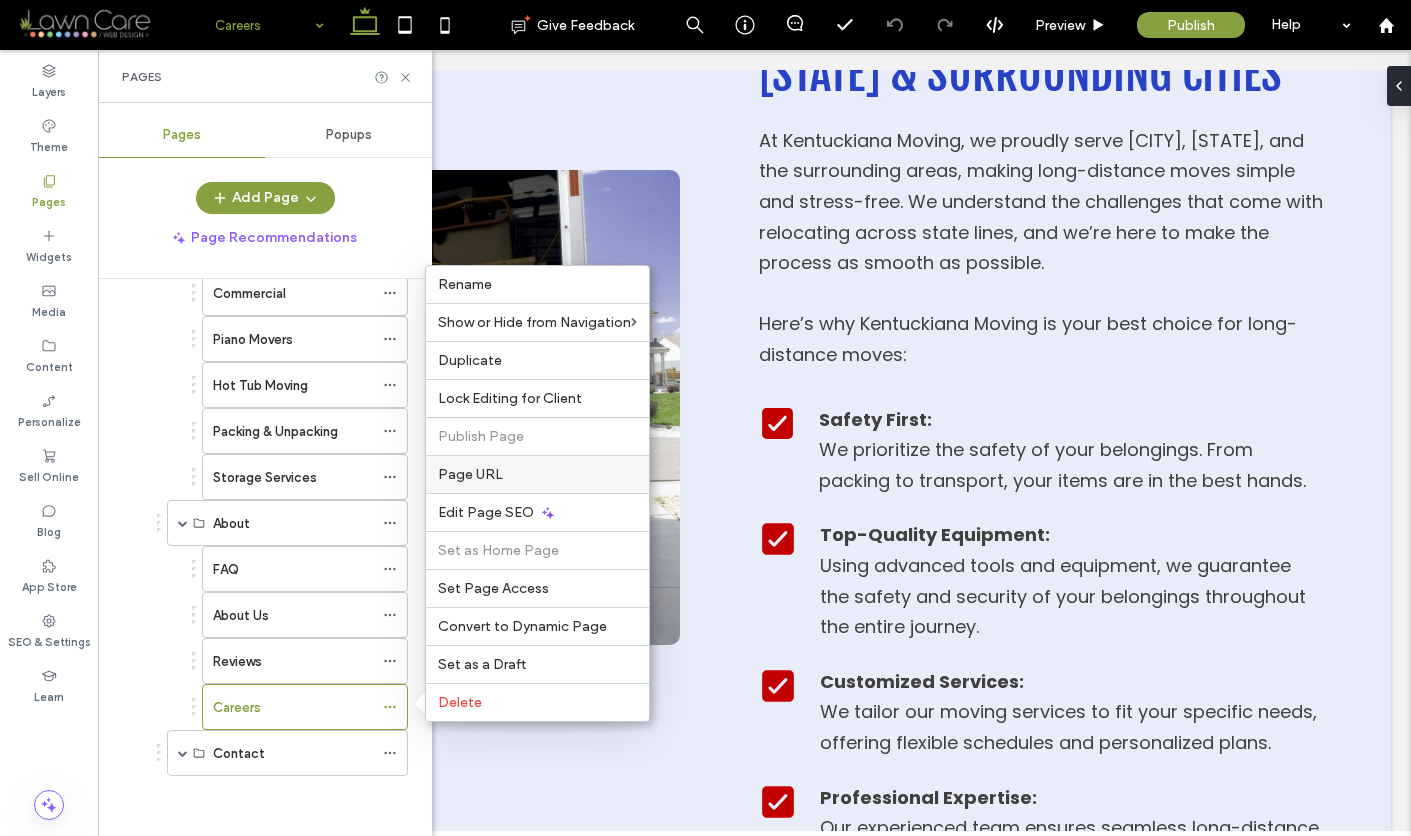 click on "Page URL" at bounding box center [537, 474] 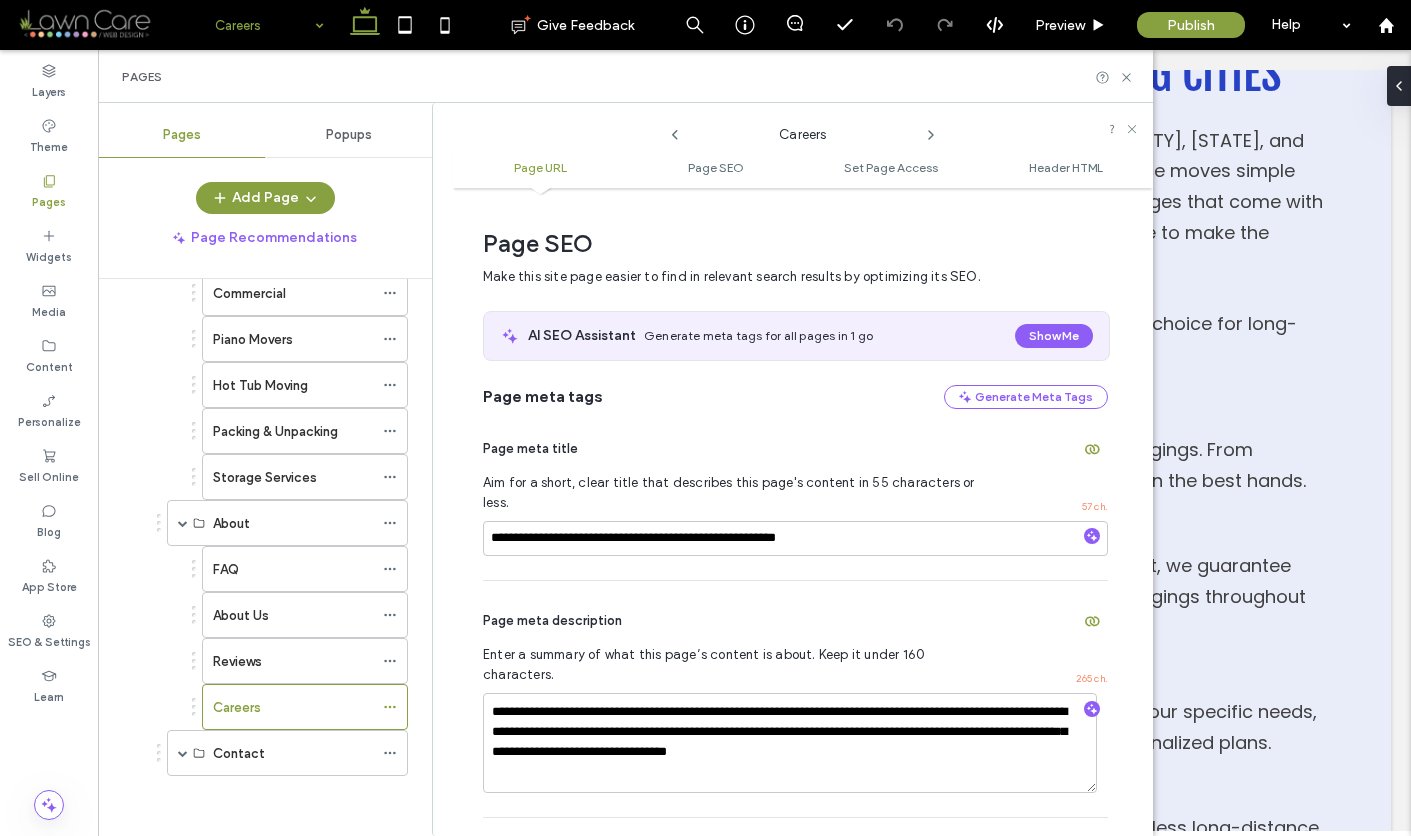 scroll, scrollTop: 276, scrollLeft: 0, axis: vertical 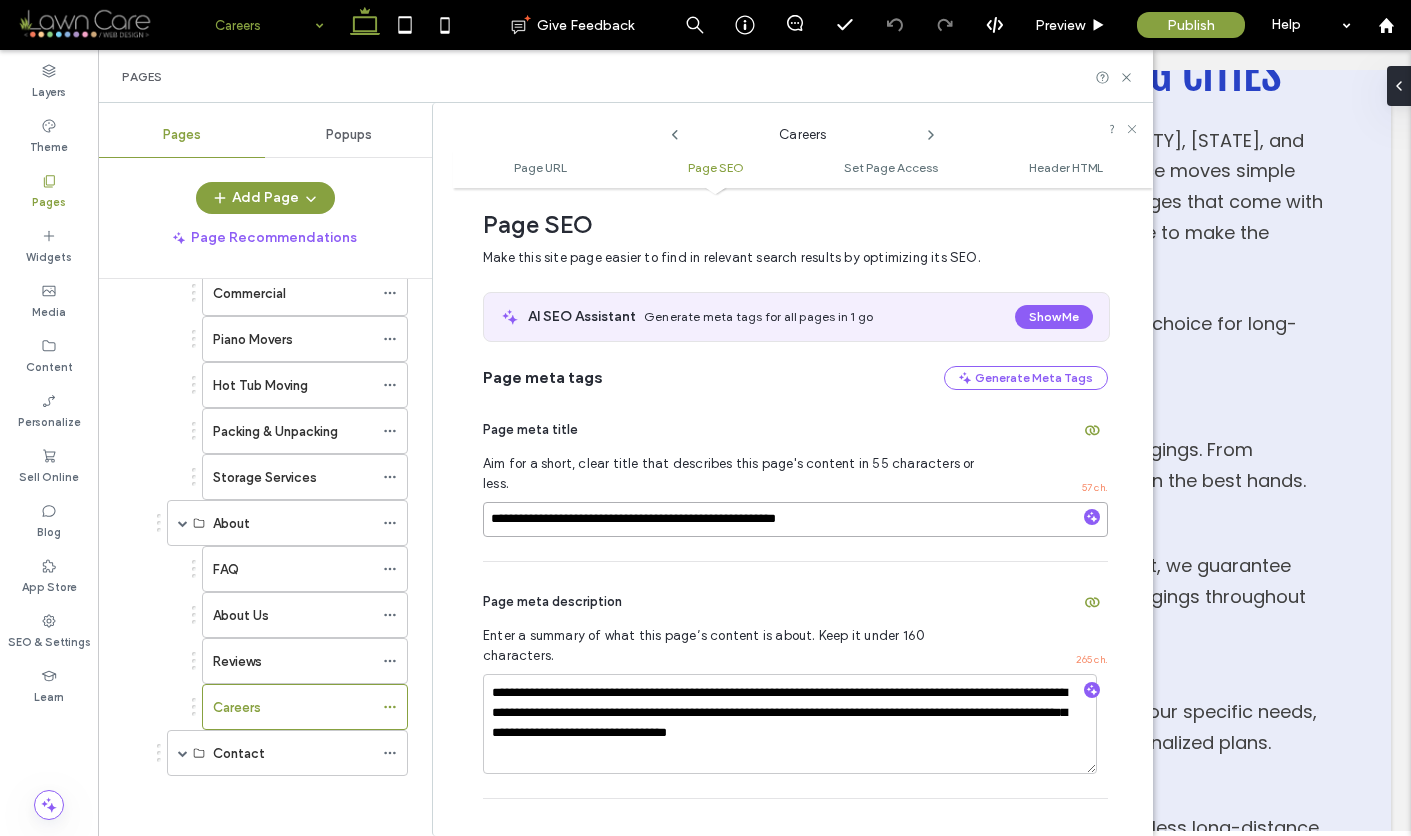 drag, startPoint x: 853, startPoint y: 502, endPoint x: 490, endPoint y: 501, distance: 363.00137 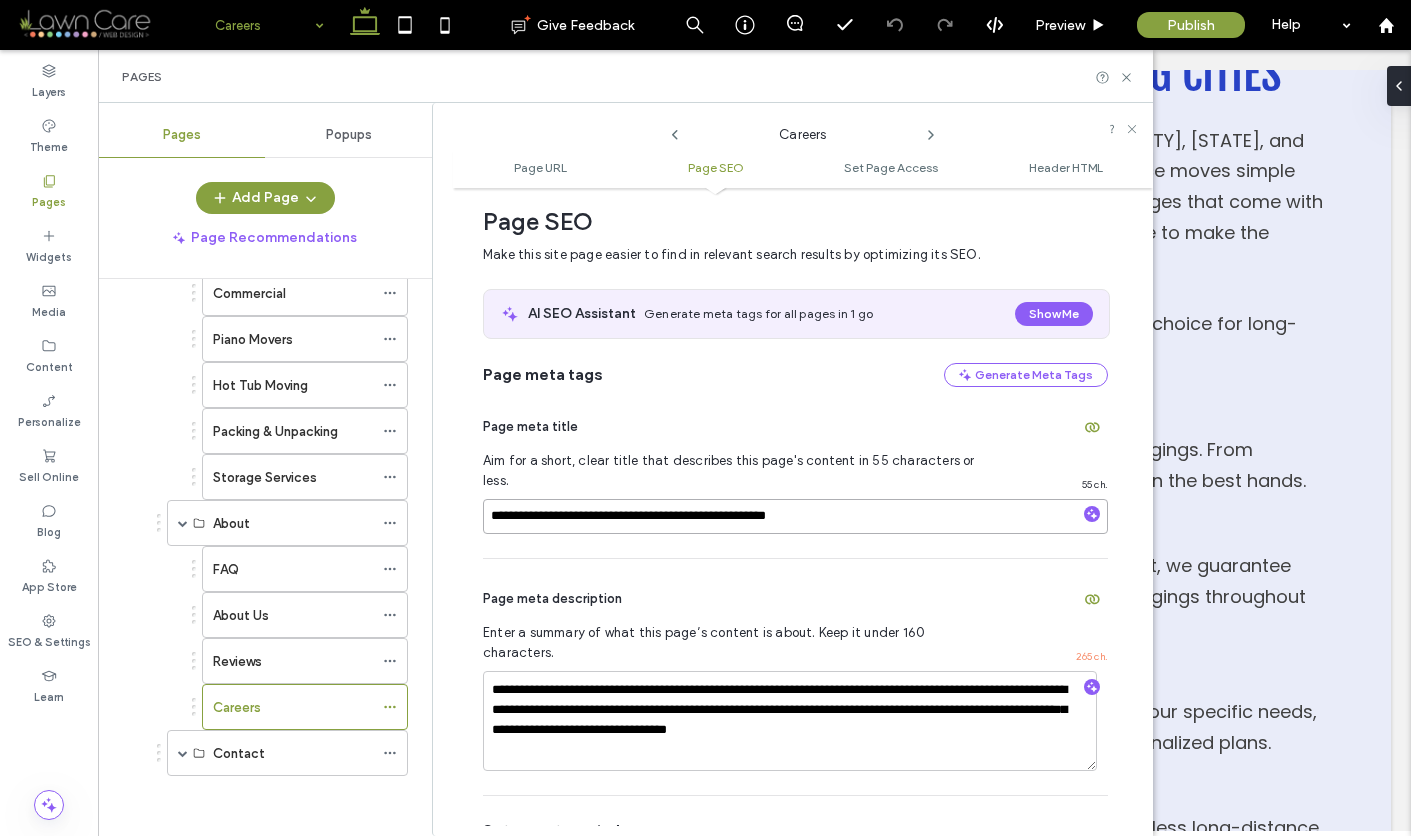 scroll, scrollTop: 280, scrollLeft: 0, axis: vertical 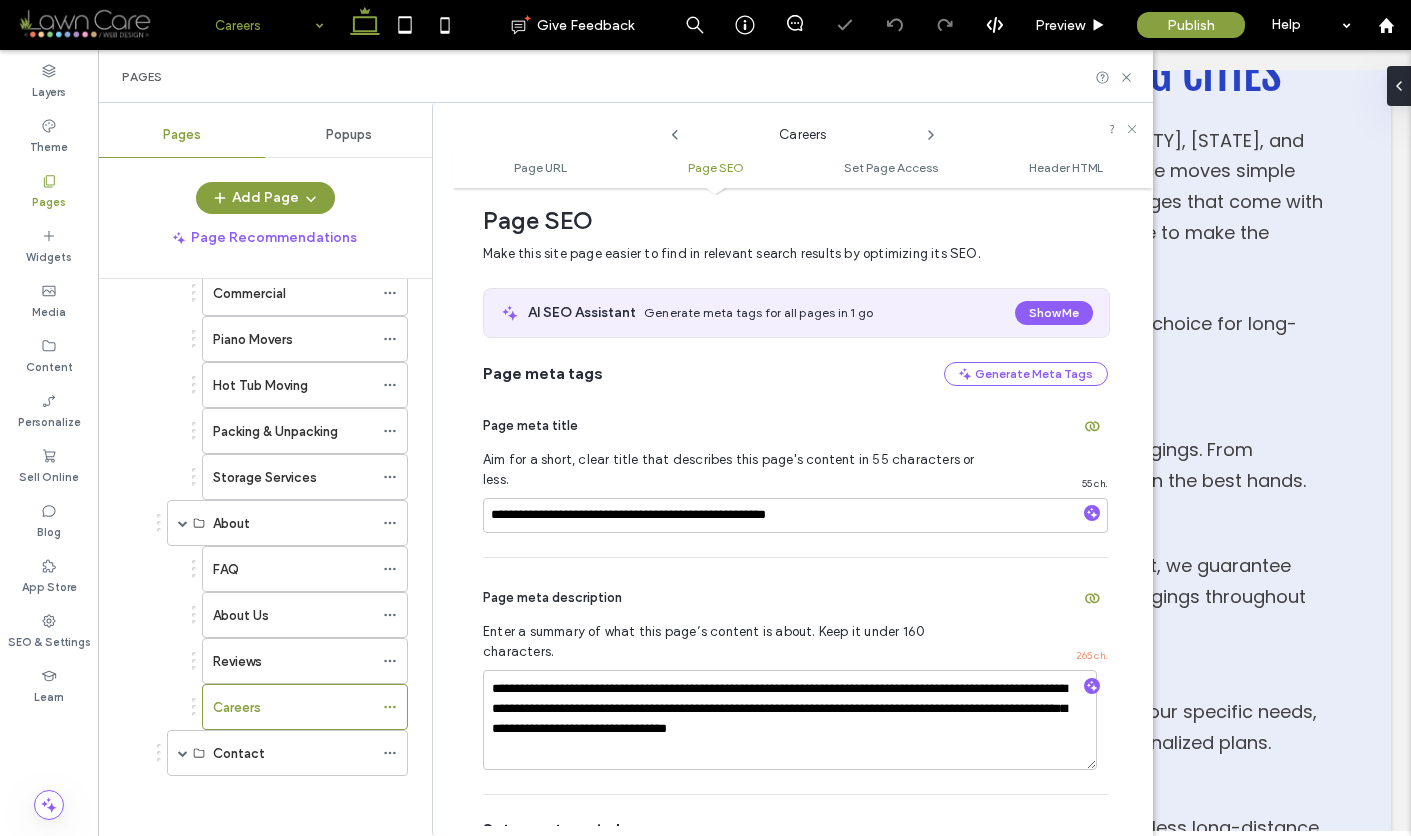 click on "**********" at bounding box center (795, 676) 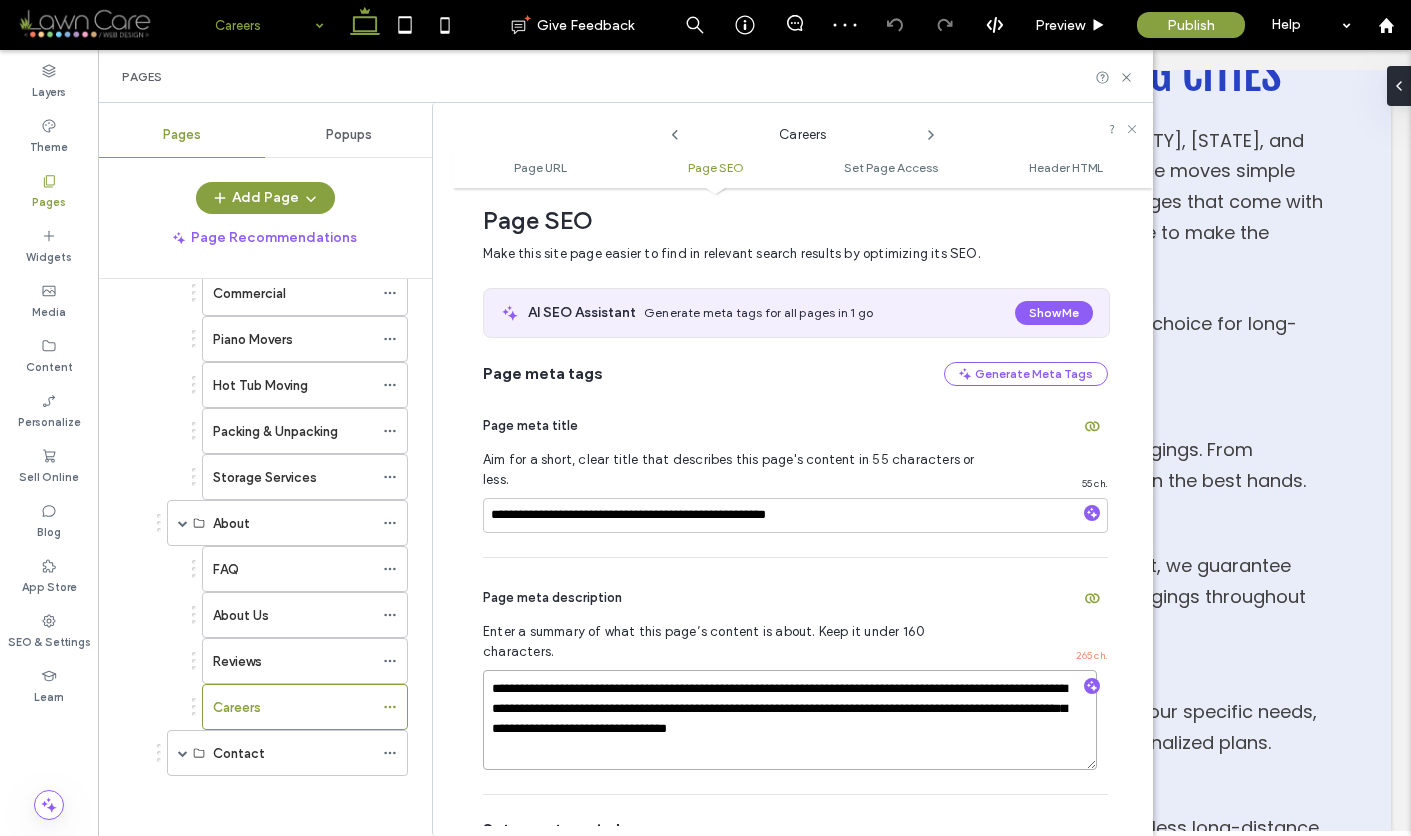 drag, startPoint x: 491, startPoint y: 654, endPoint x: 1000, endPoint y: 696, distance: 510.72986 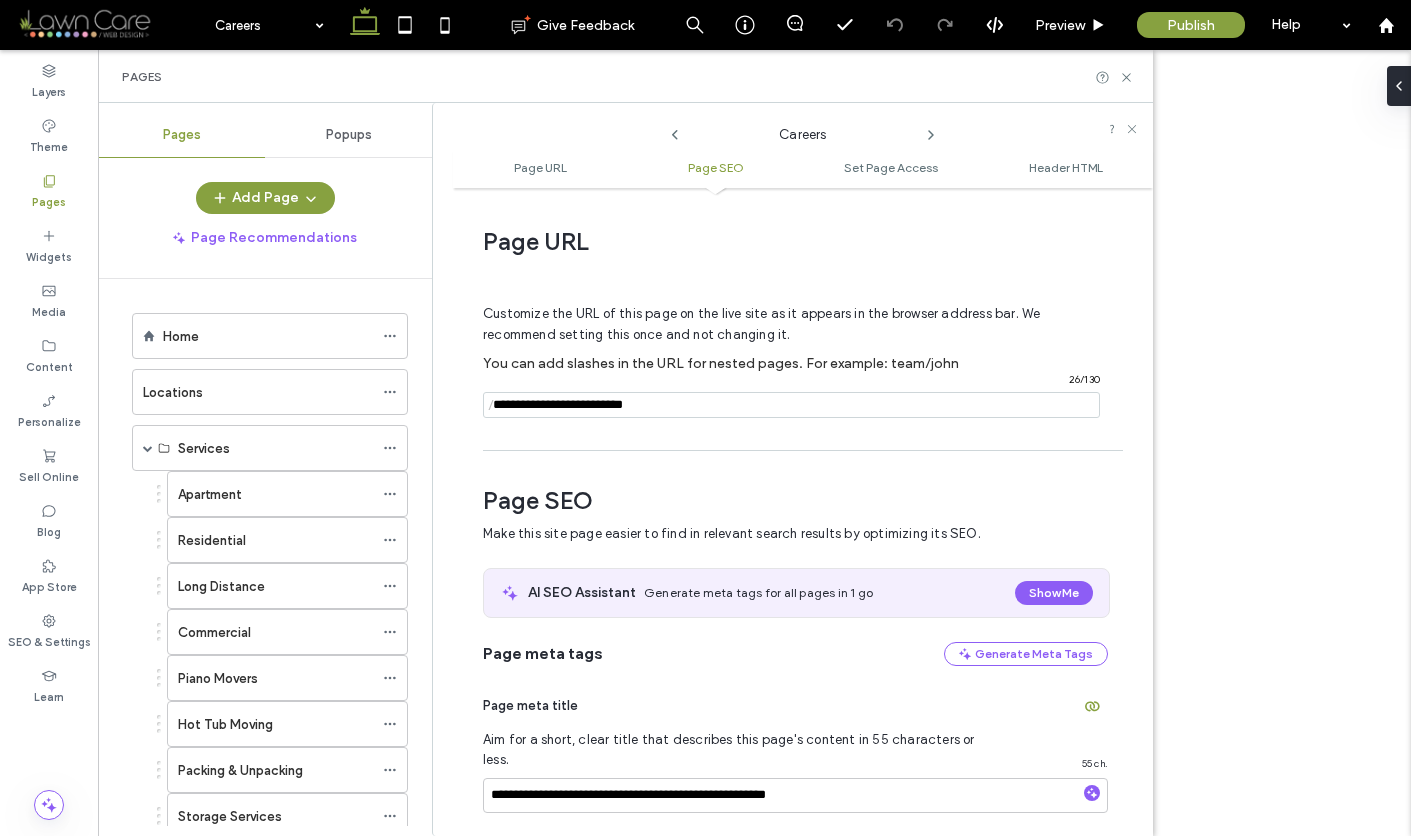 scroll, scrollTop: 0, scrollLeft: 0, axis: both 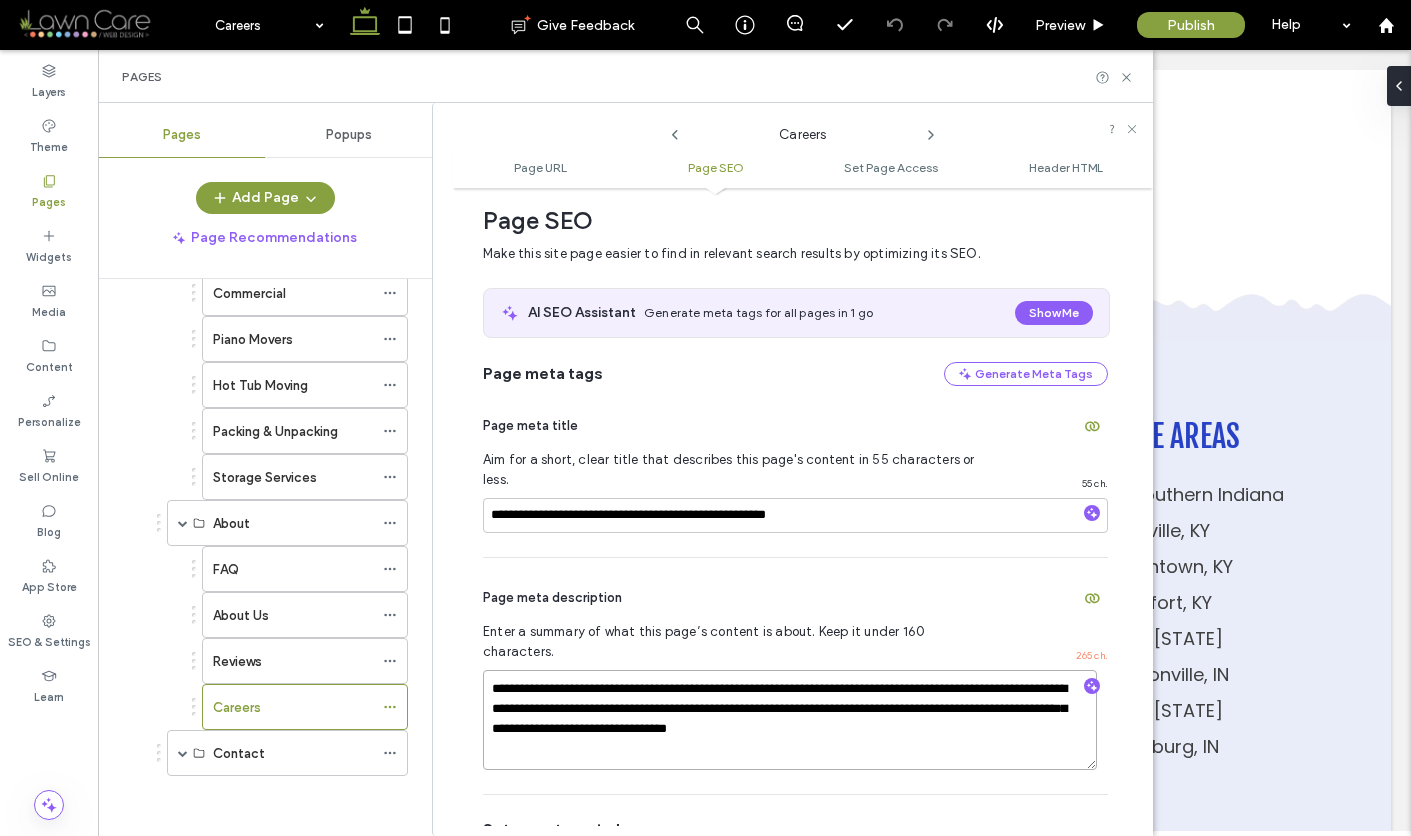 paste 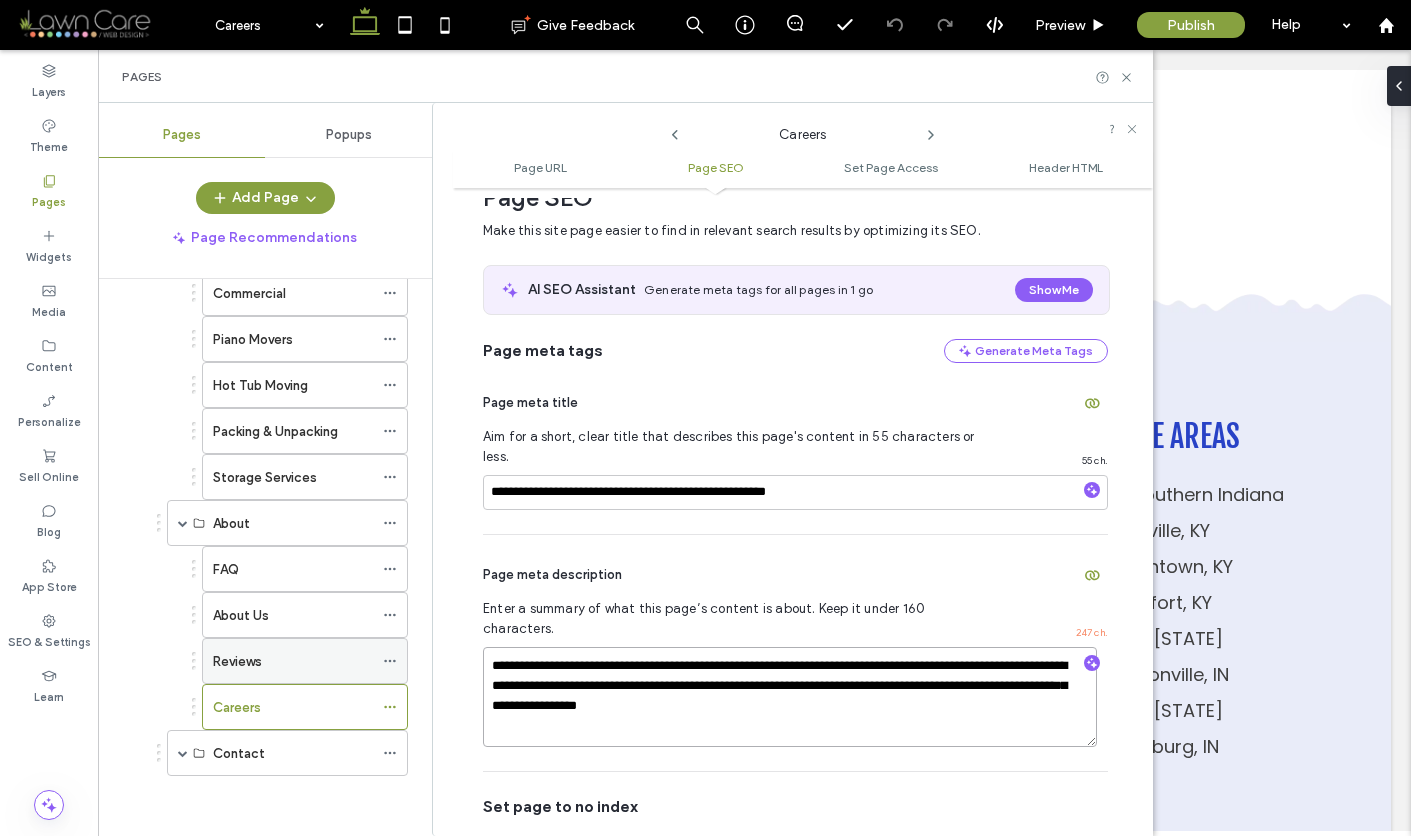 scroll, scrollTop: 304, scrollLeft: 0, axis: vertical 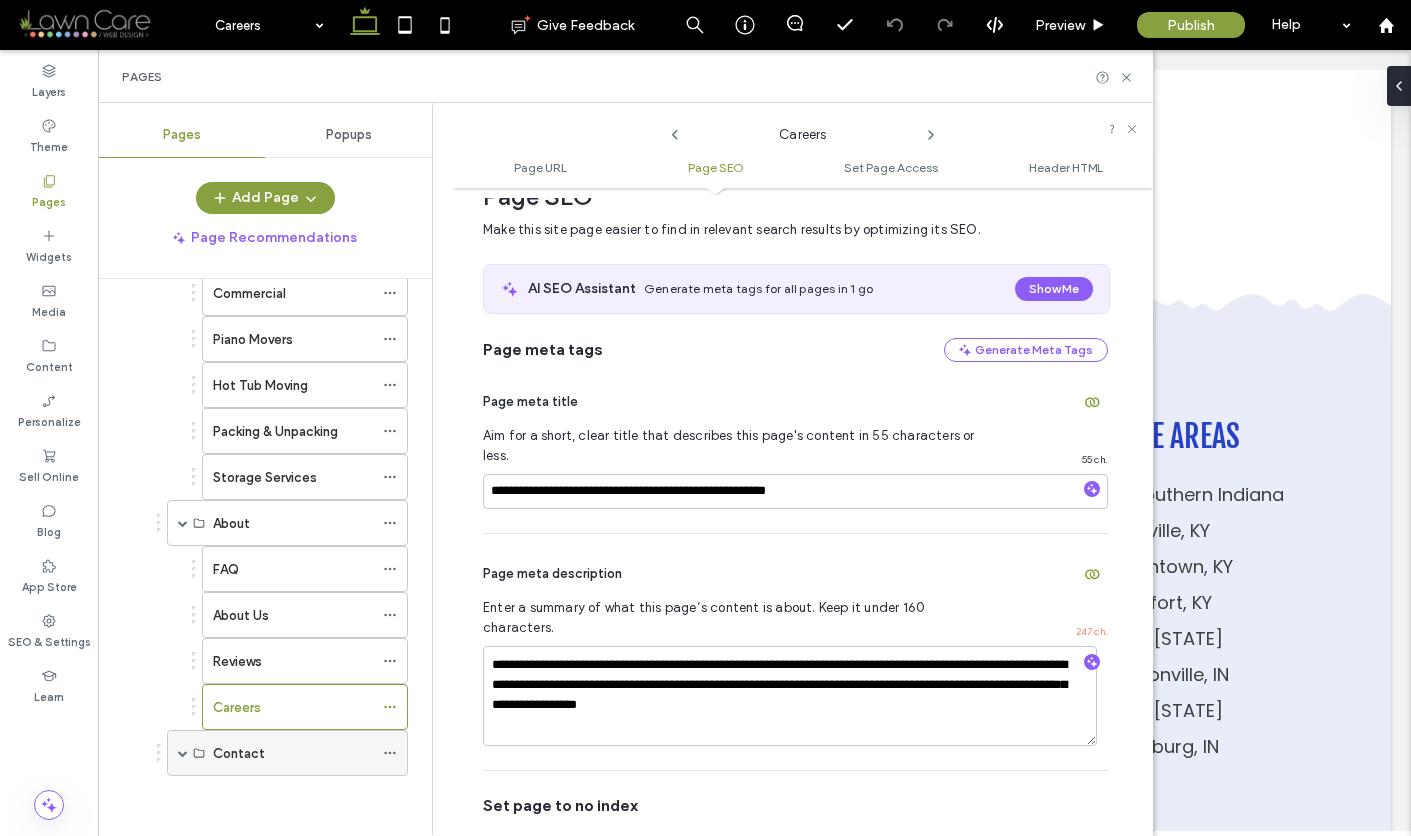 click at bounding box center [183, 753] 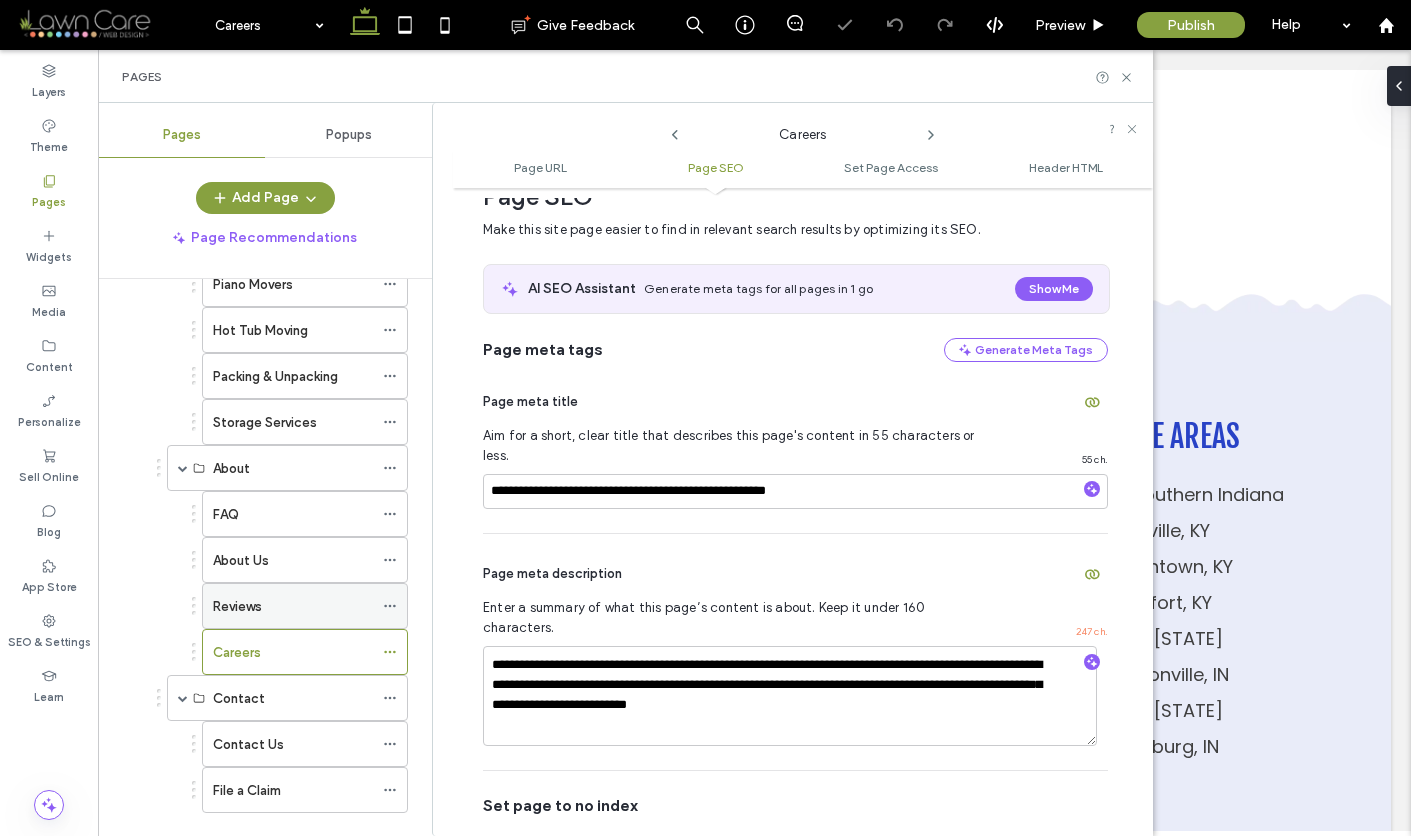 scroll, scrollTop: 1411, scrollLeft: 0, axis: vertical 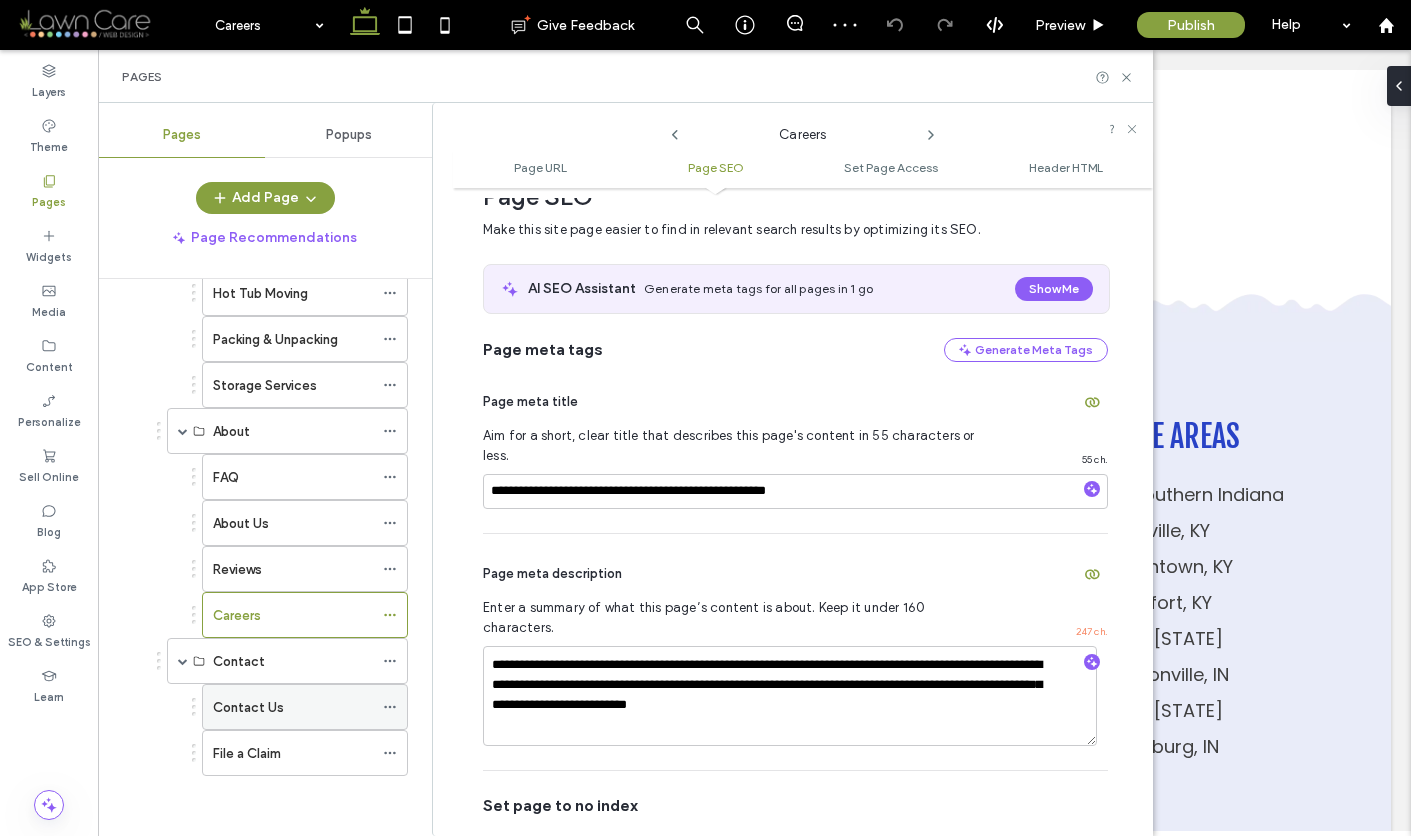 click 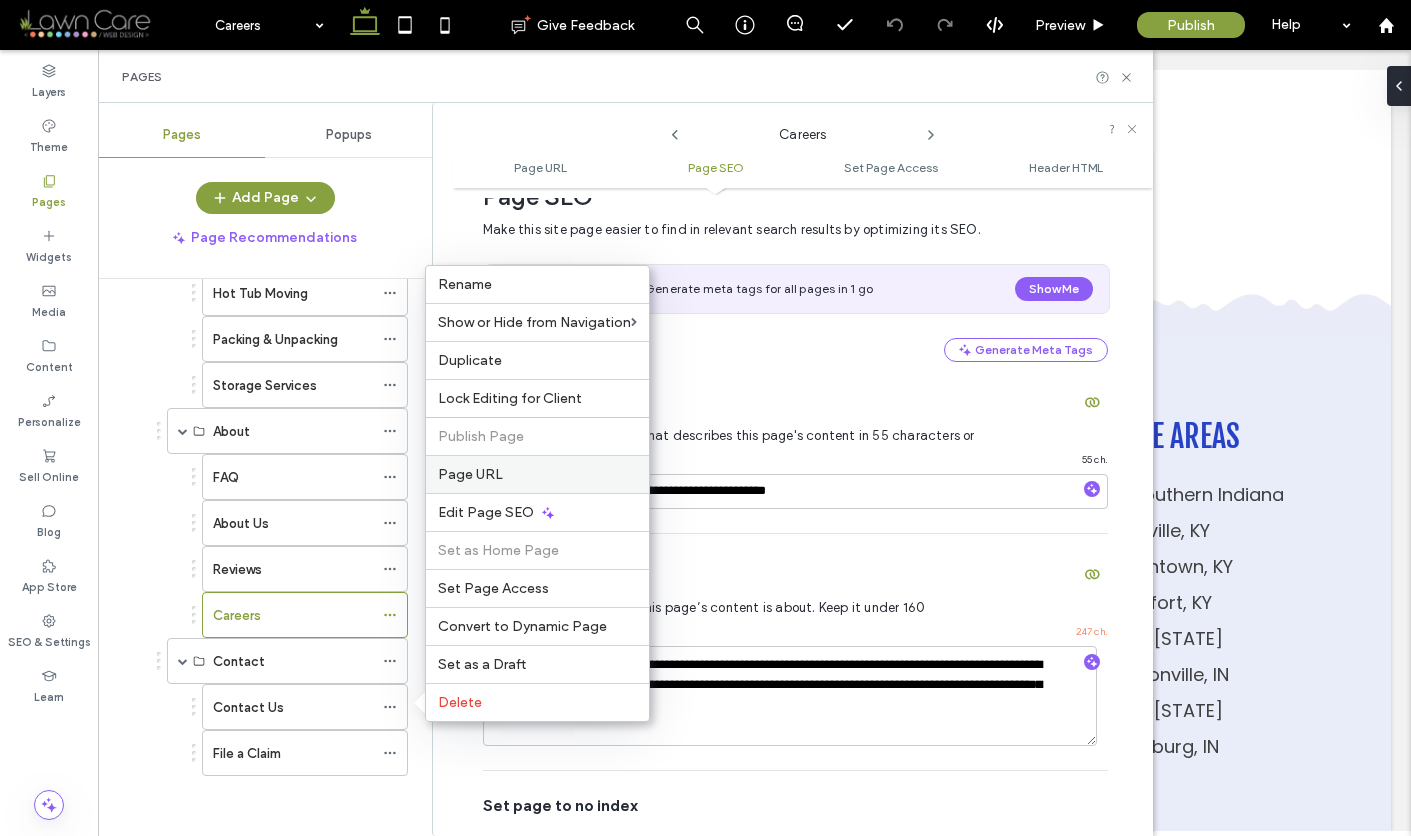 click on "Page URL" at bounding box center (470, 474) 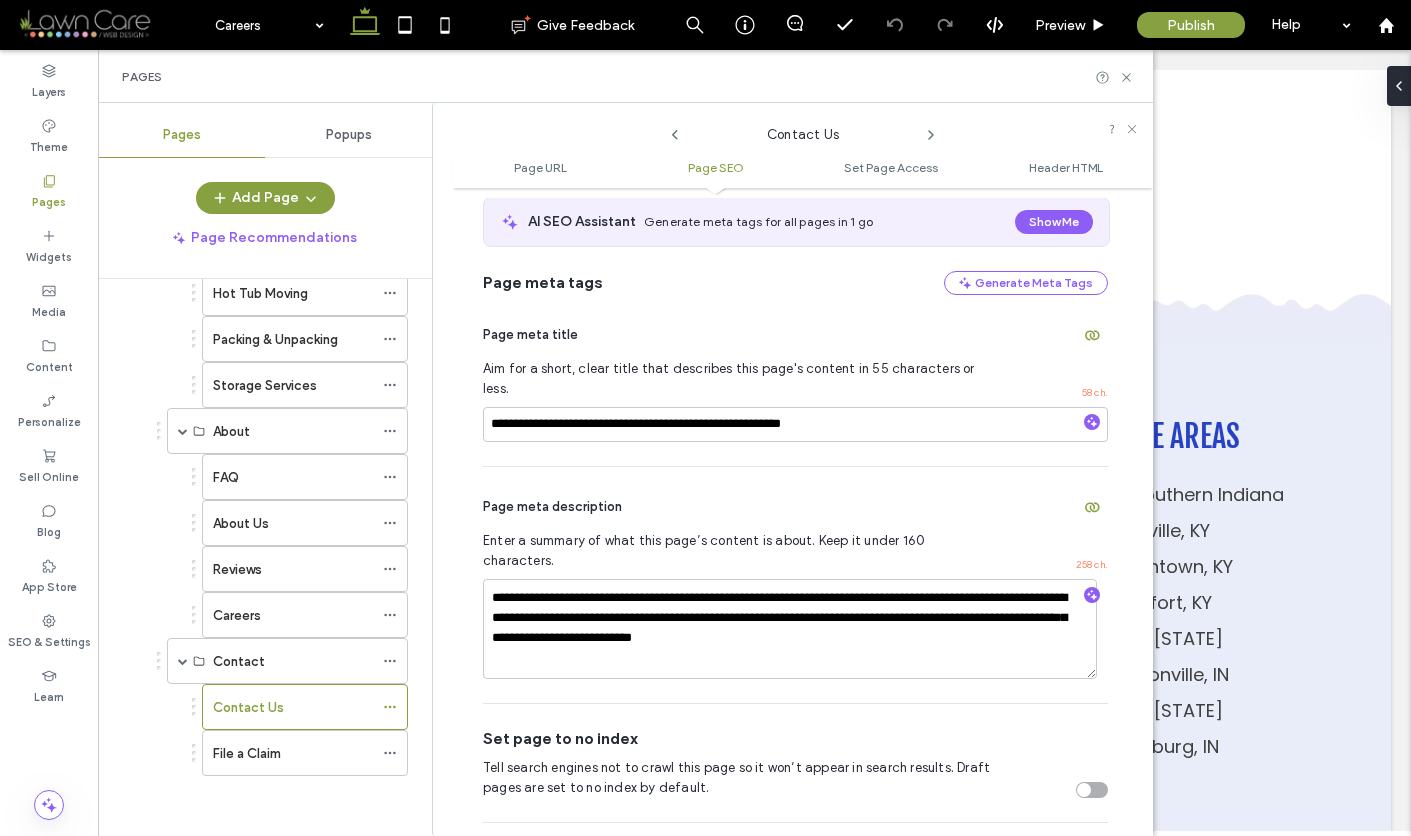 scroll, scrollTop: 377, scrollLeft: 0, axis: vertical 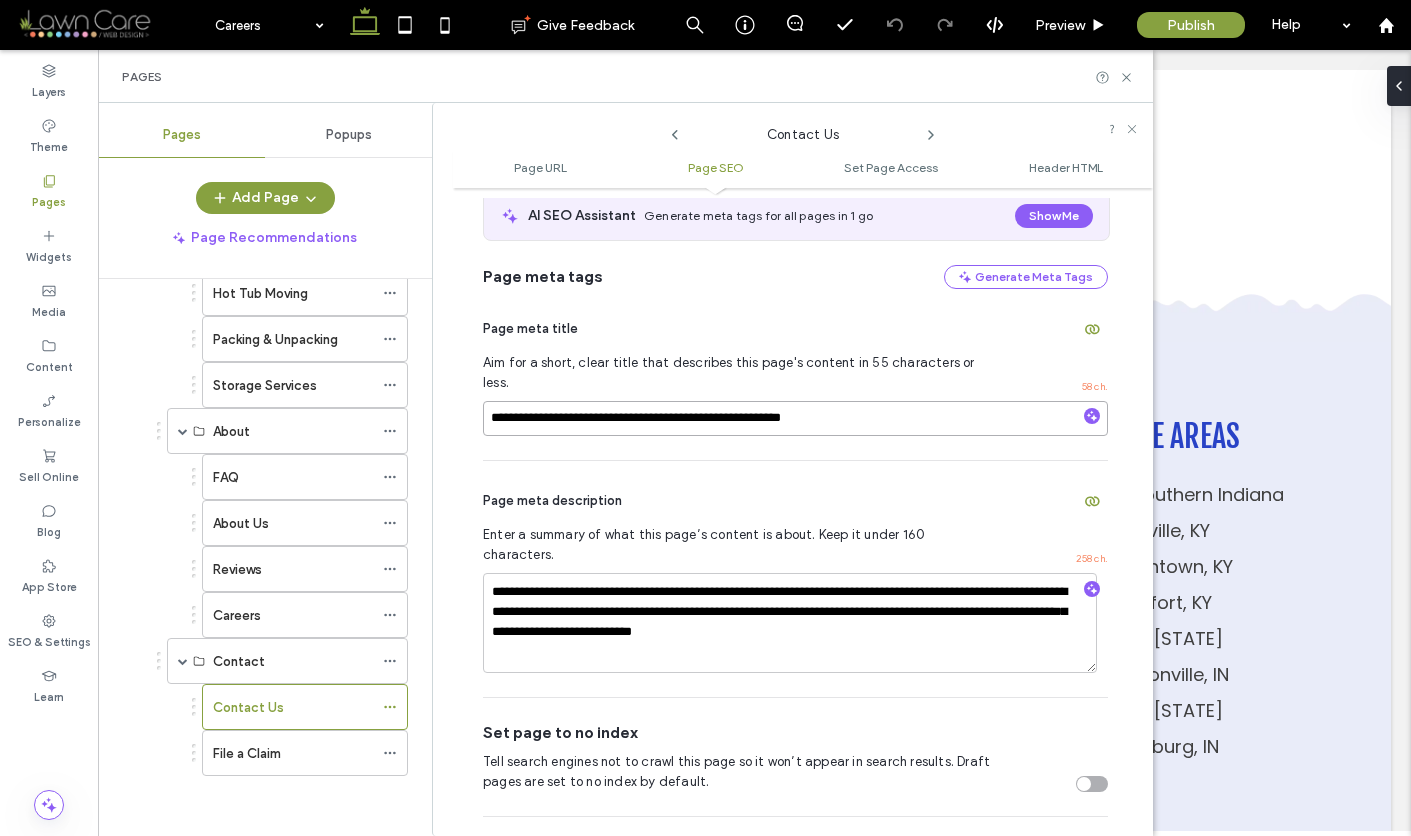 drag, startPoint x: 858, startPoint y: 398, endPoint x: 484, endPoint y: 402, distance: 374.0214 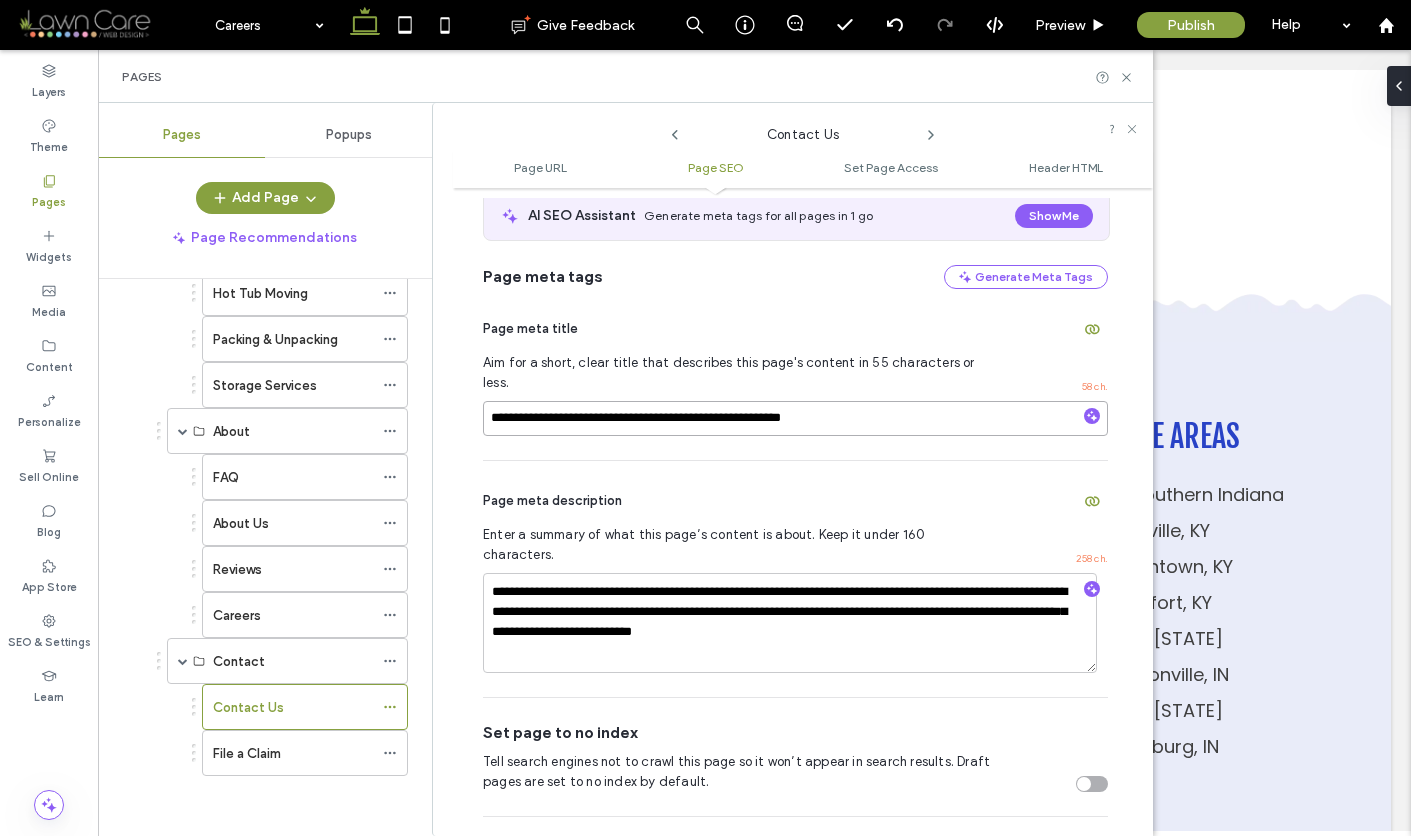 click on "**********" at bounding box center (795, 418) 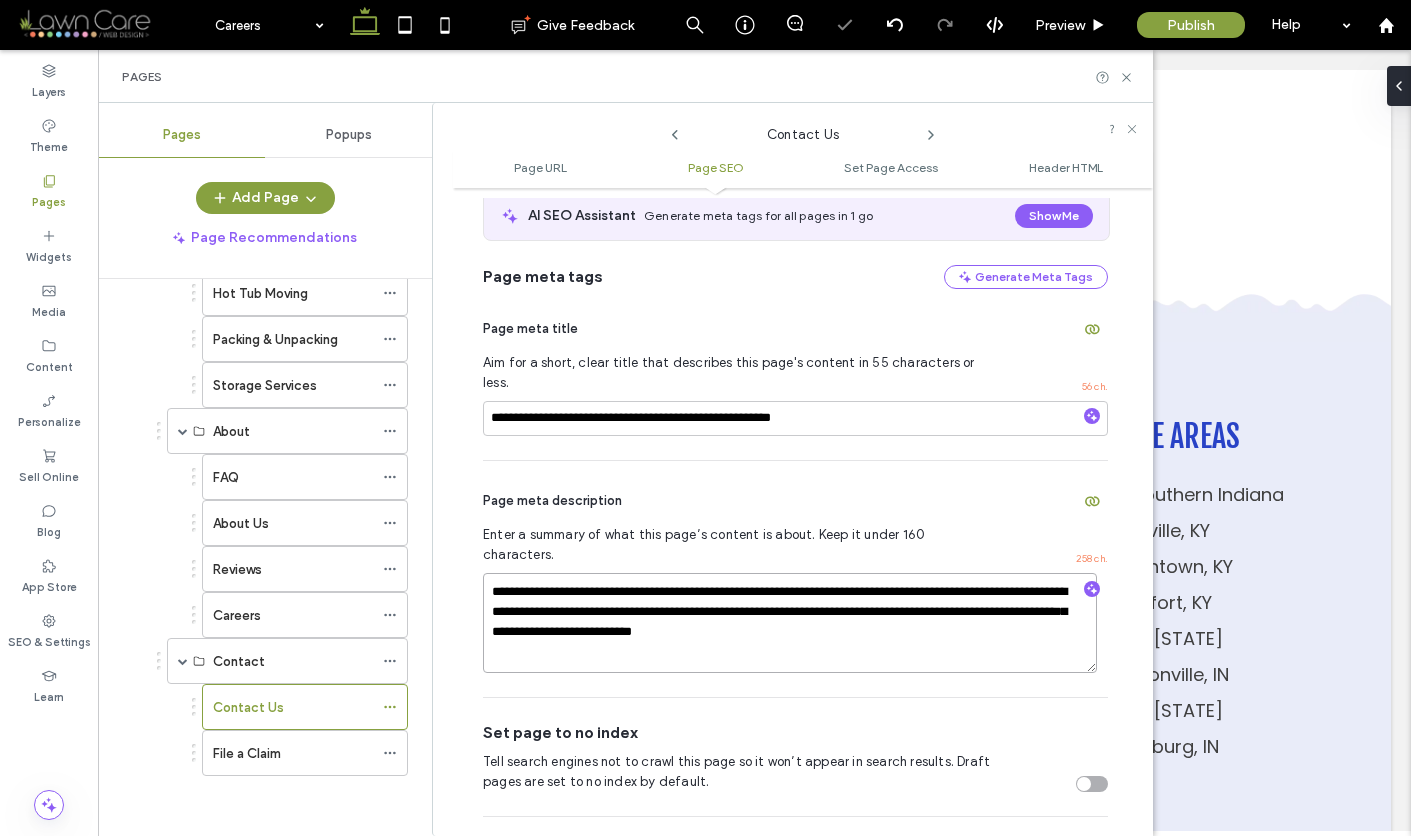 drag, startPoint x: 495, startPoint y: 551, endPoint x: 971, endPoint y: 628, distance: 482.1877 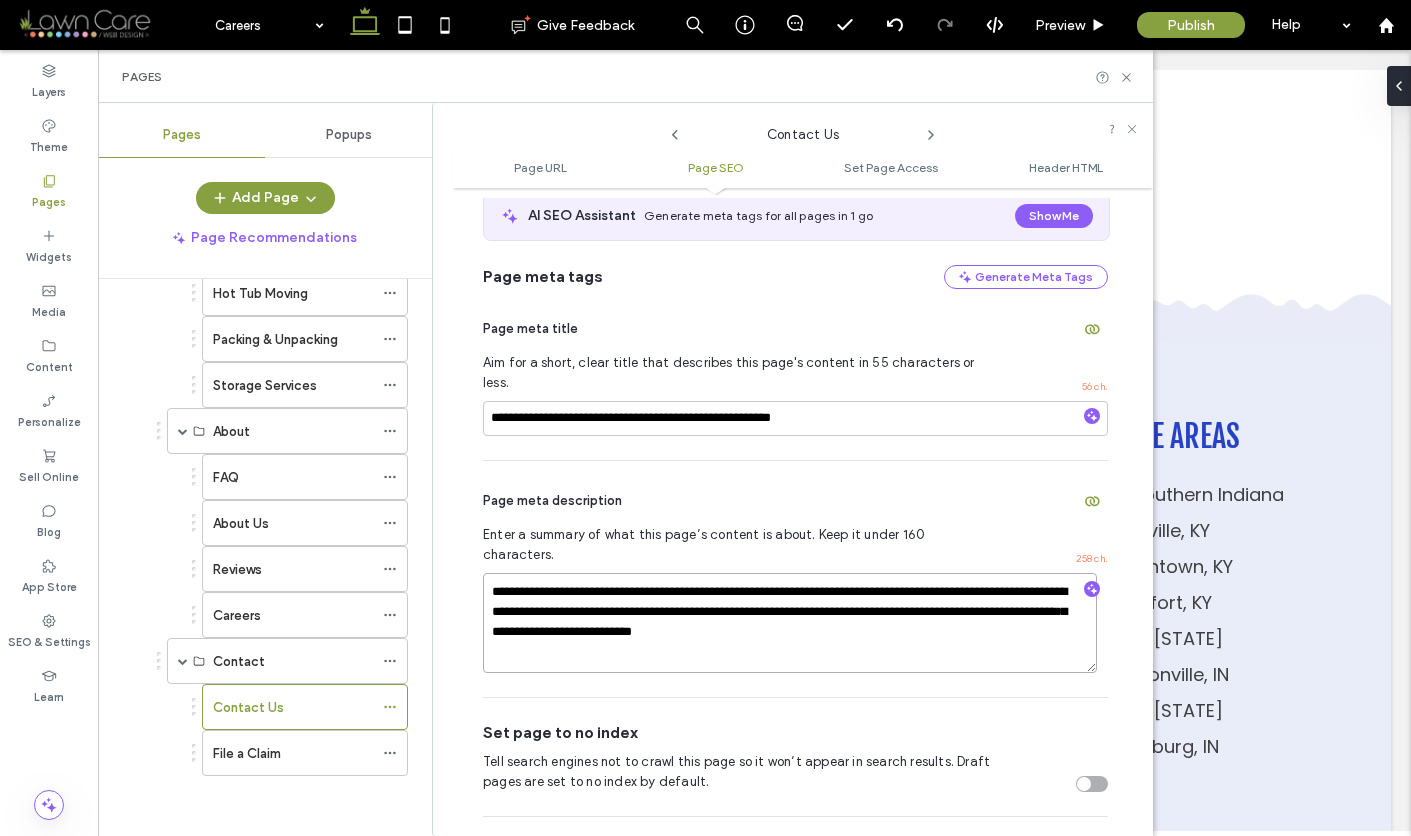 click on "**********" at bounding box center [790, 623] 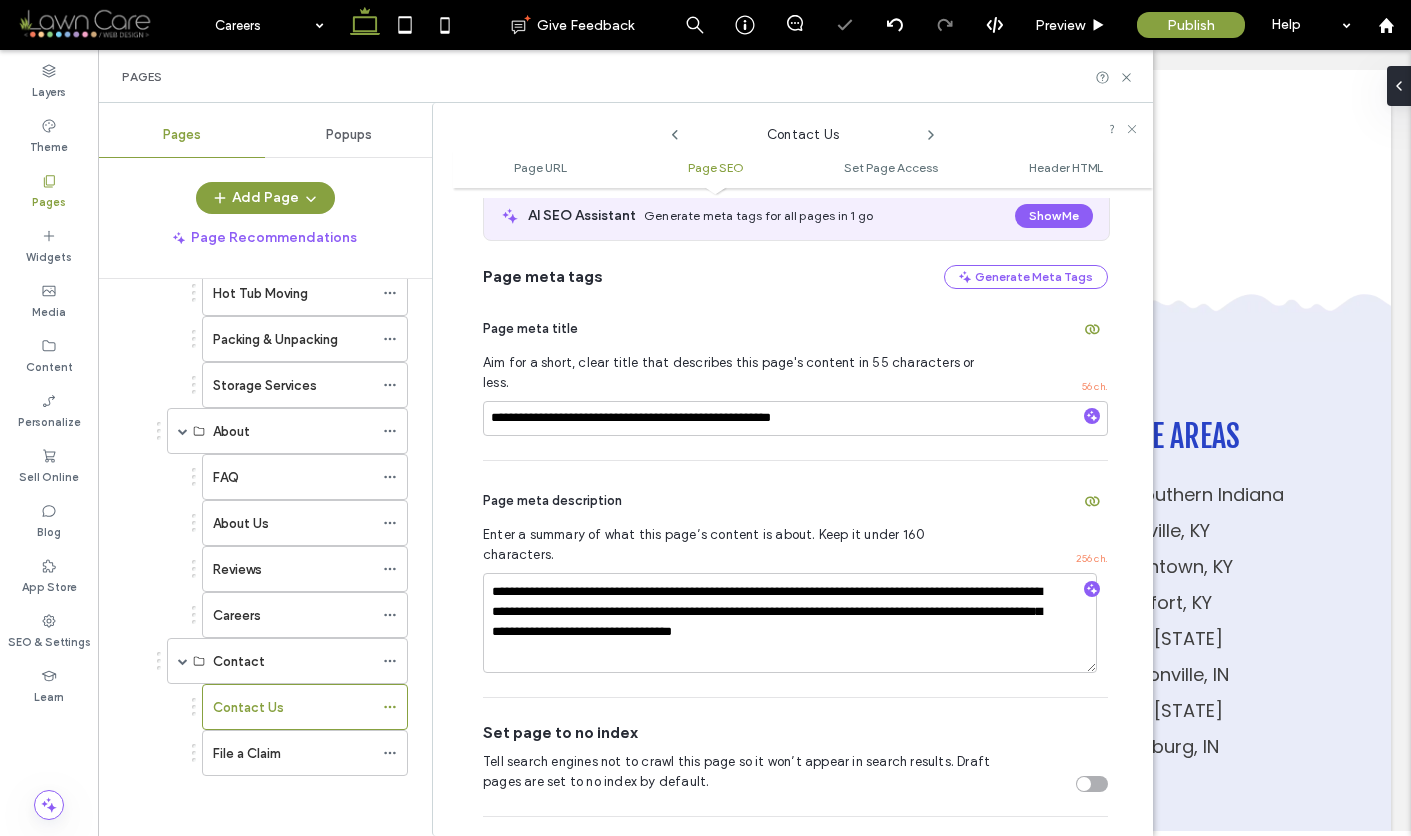 click on "Page meta description" at bounding box center (795, 501) 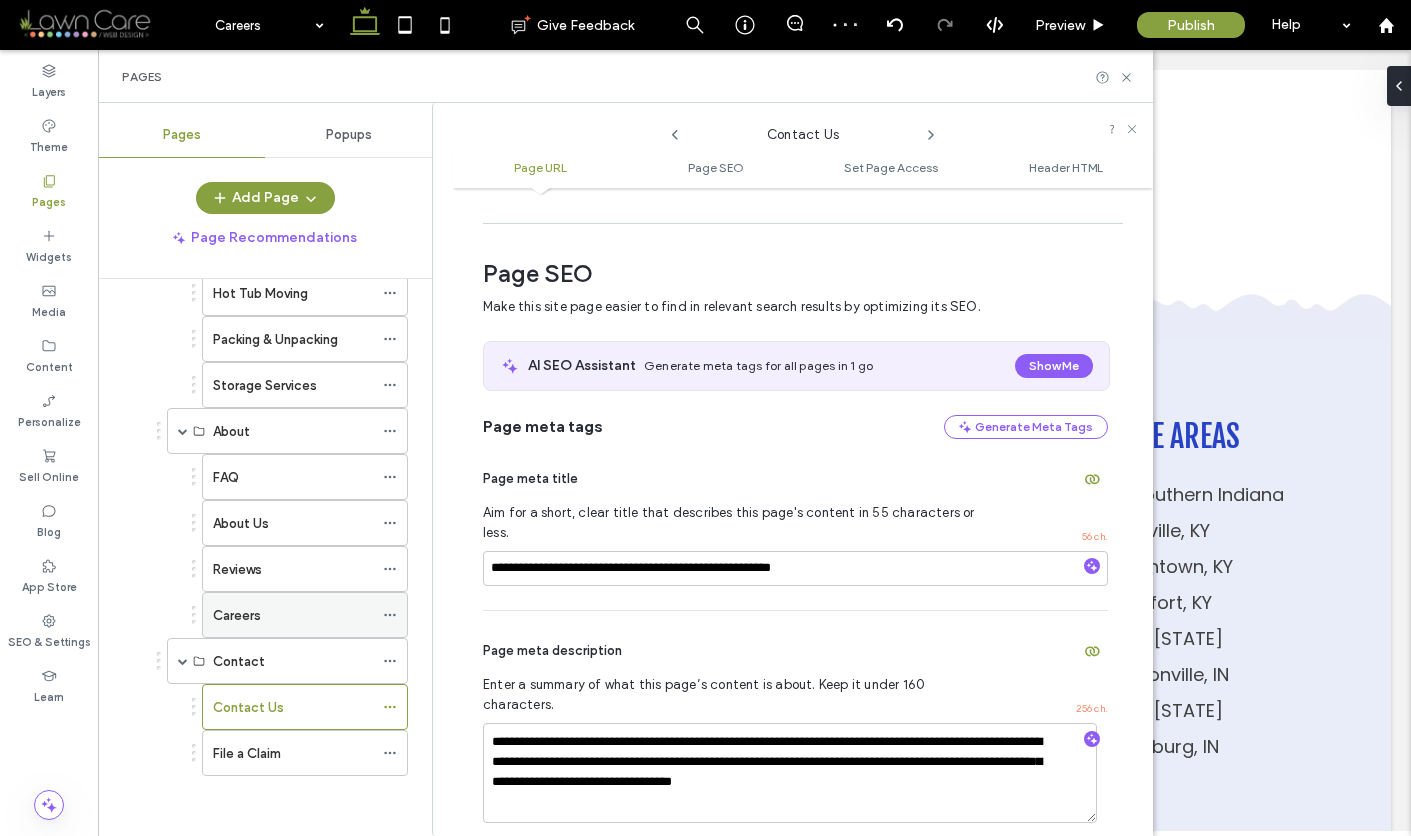 scroll, scrollTop: 245, scrollLeft: 0, axis: vertical 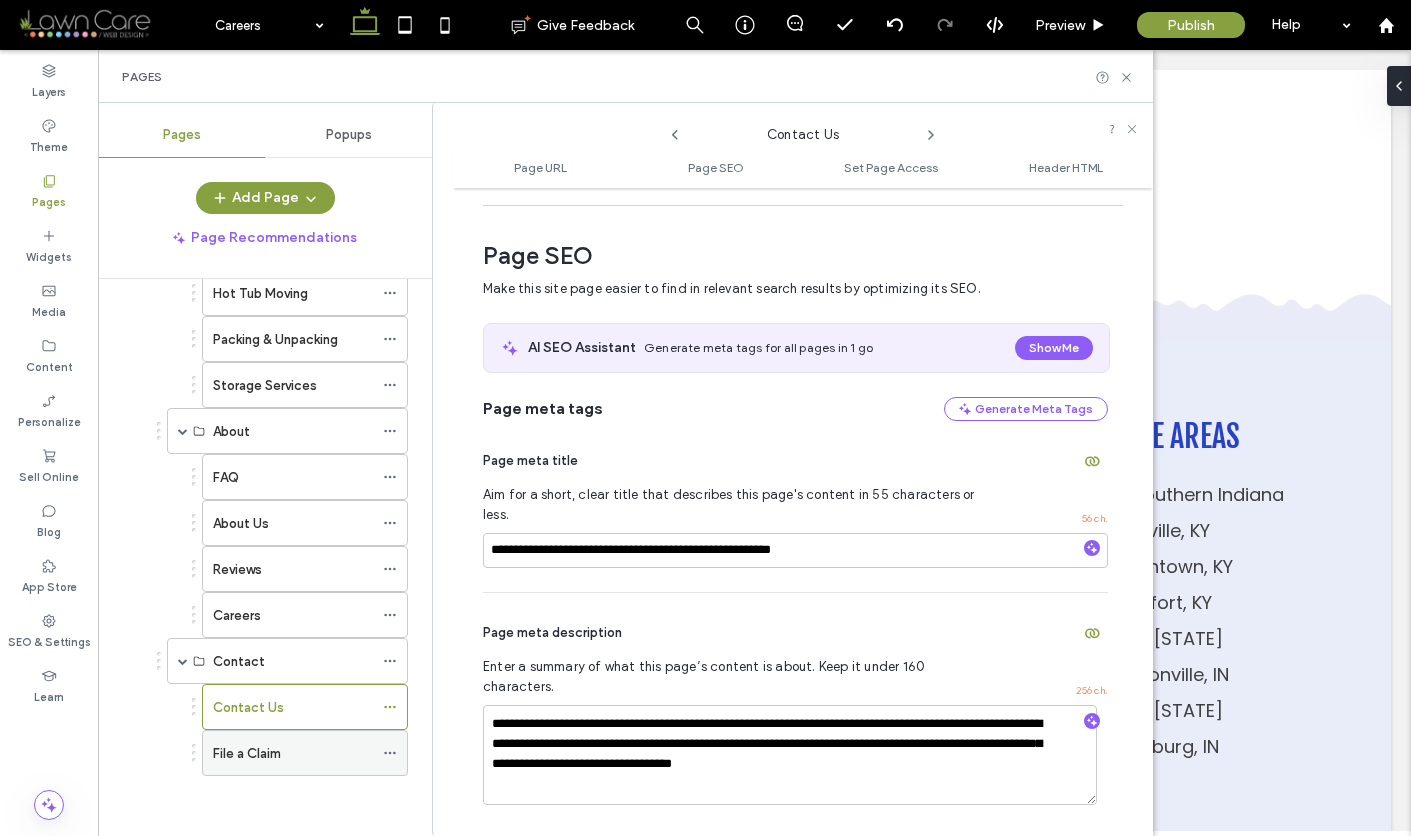 click 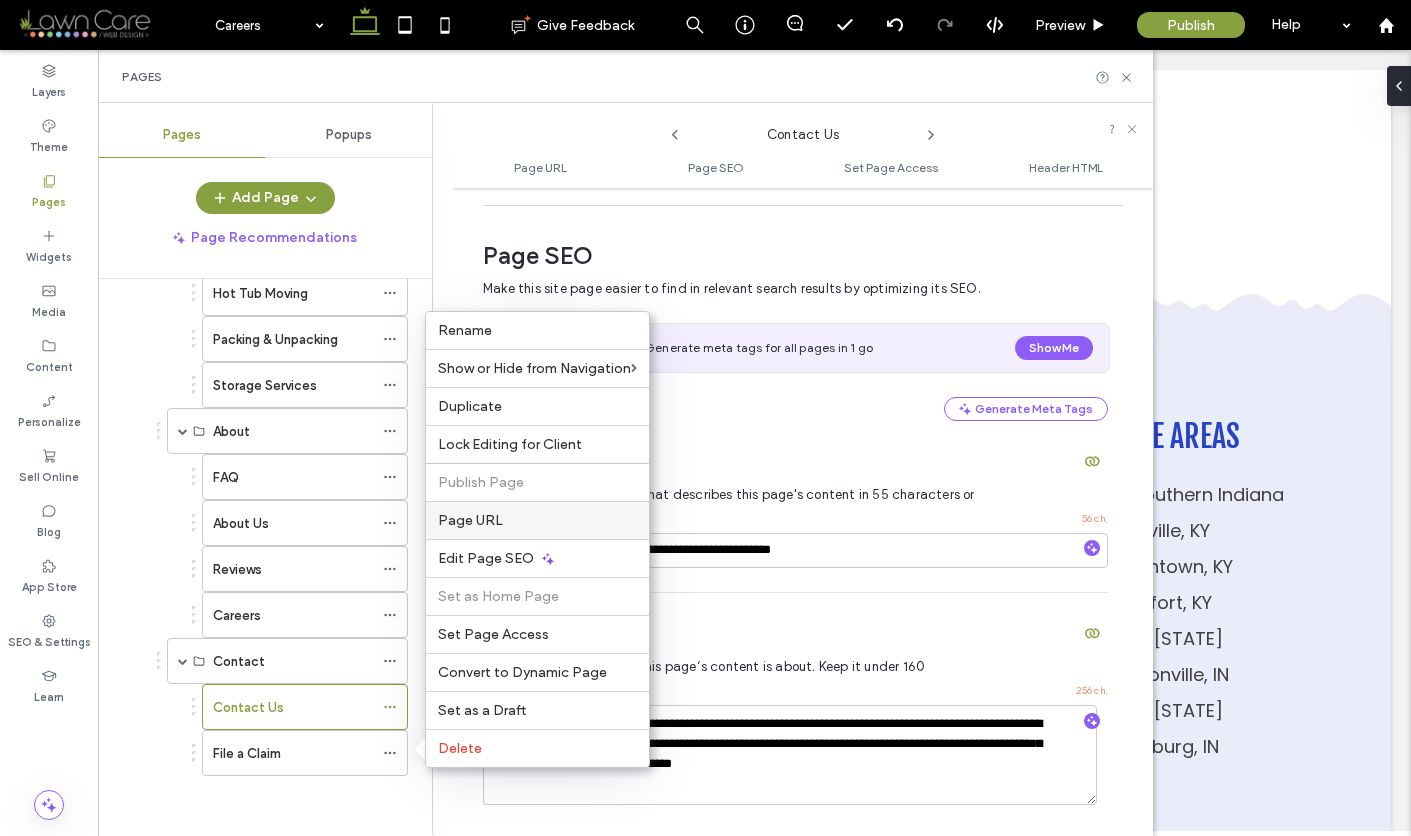 click on "Page URL" at bounding box center [470, 520] 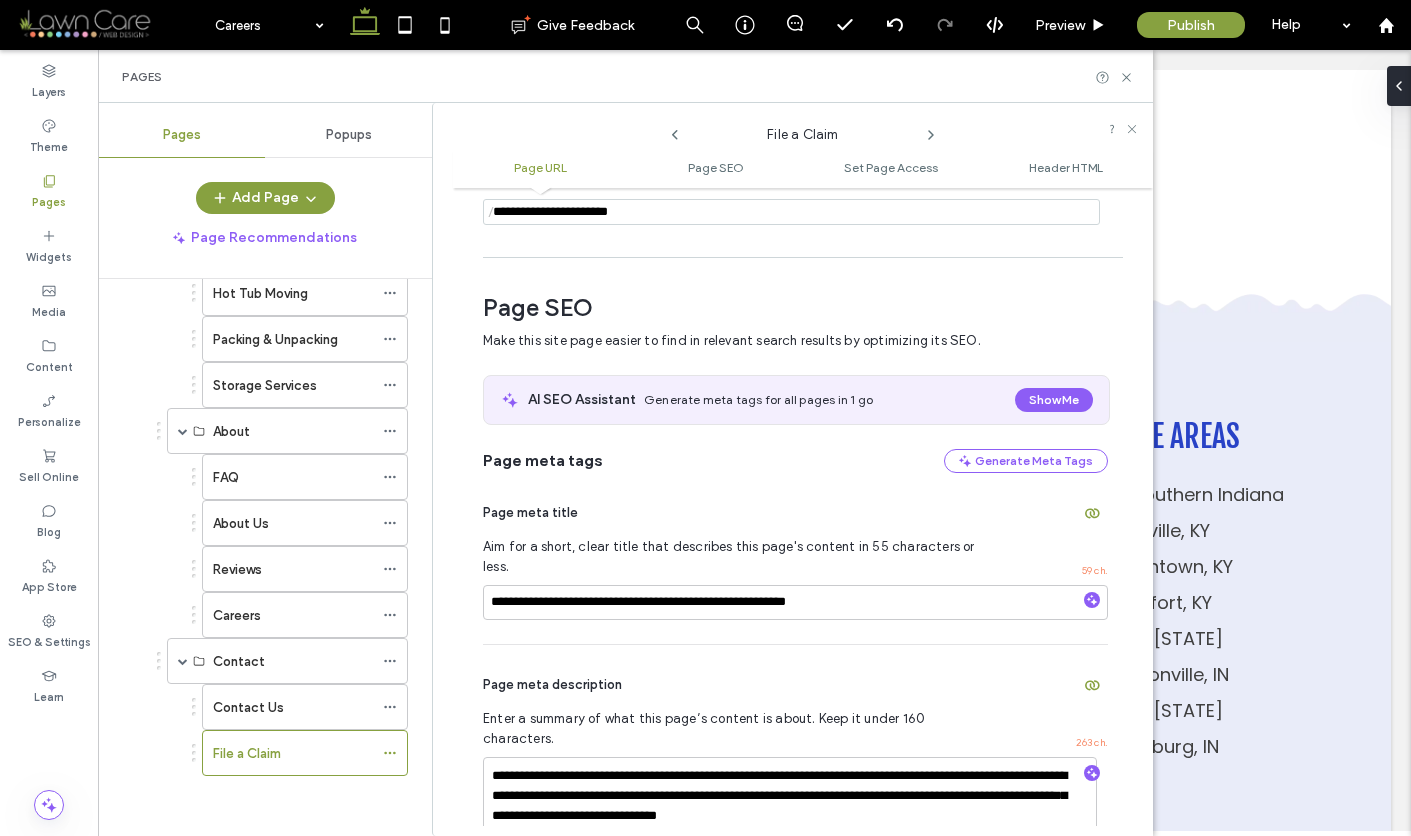 scroll, scrollTop: 205, scrollLeft: 0, axis: vertical 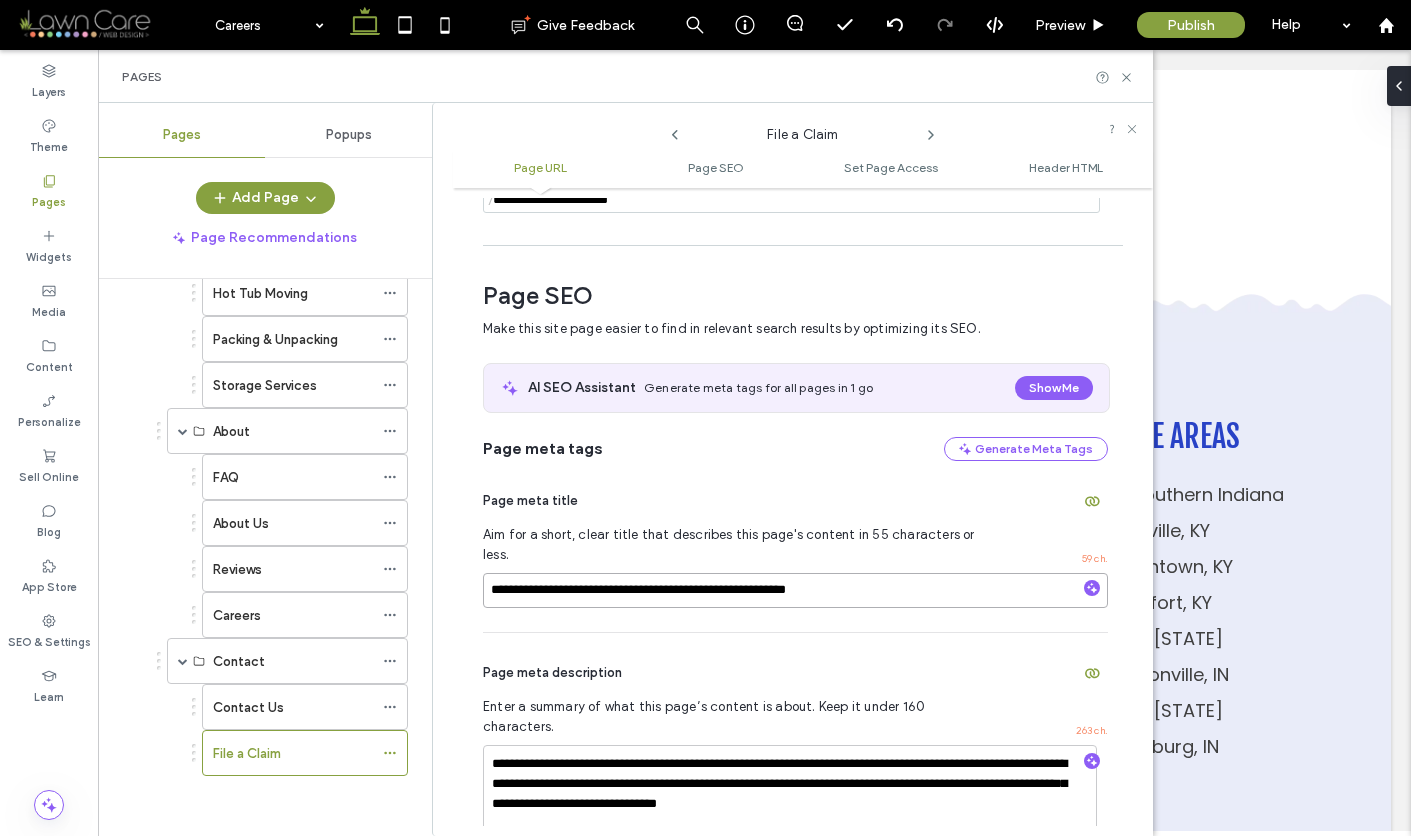 drag, startPoint x: 869, startPoint y: 570, endPoint x: 565, endPoint y: 565, distance: 304.0411 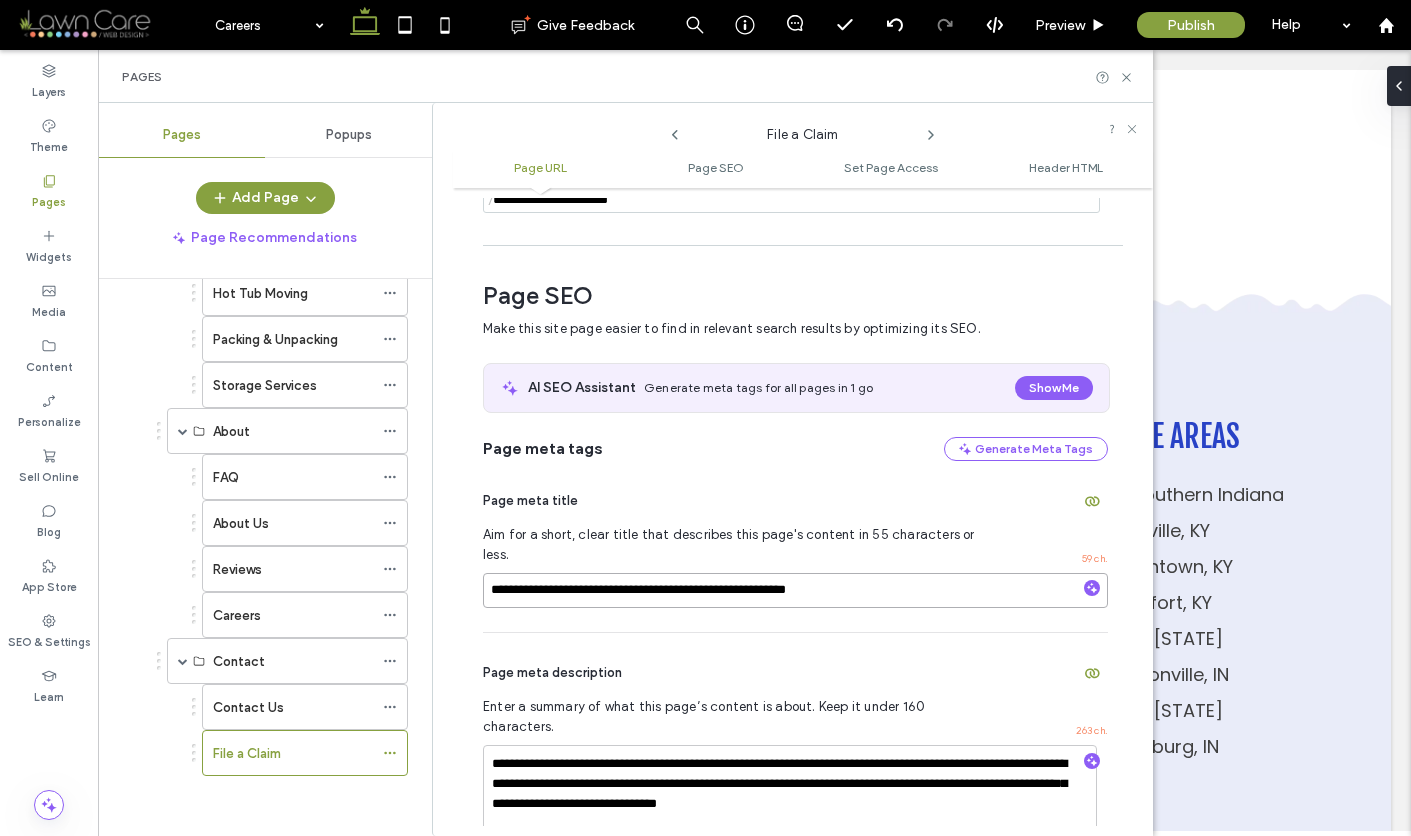 click on "**********" at bounding box center (795, 590) 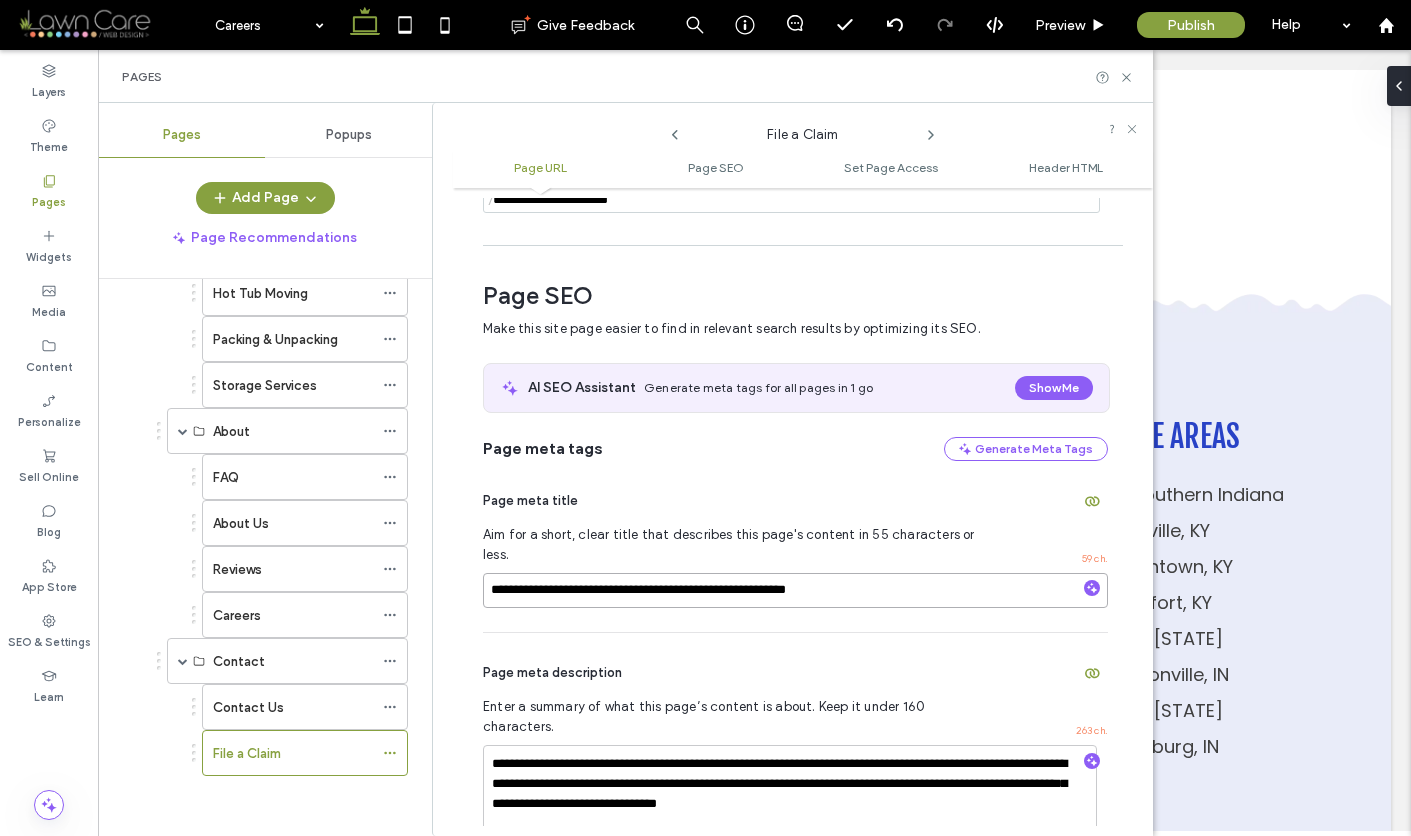 drag, startPoint x: 485, startPoint y: 572, endPoint x: 845, endPoint y: 573, distance: 360.0014 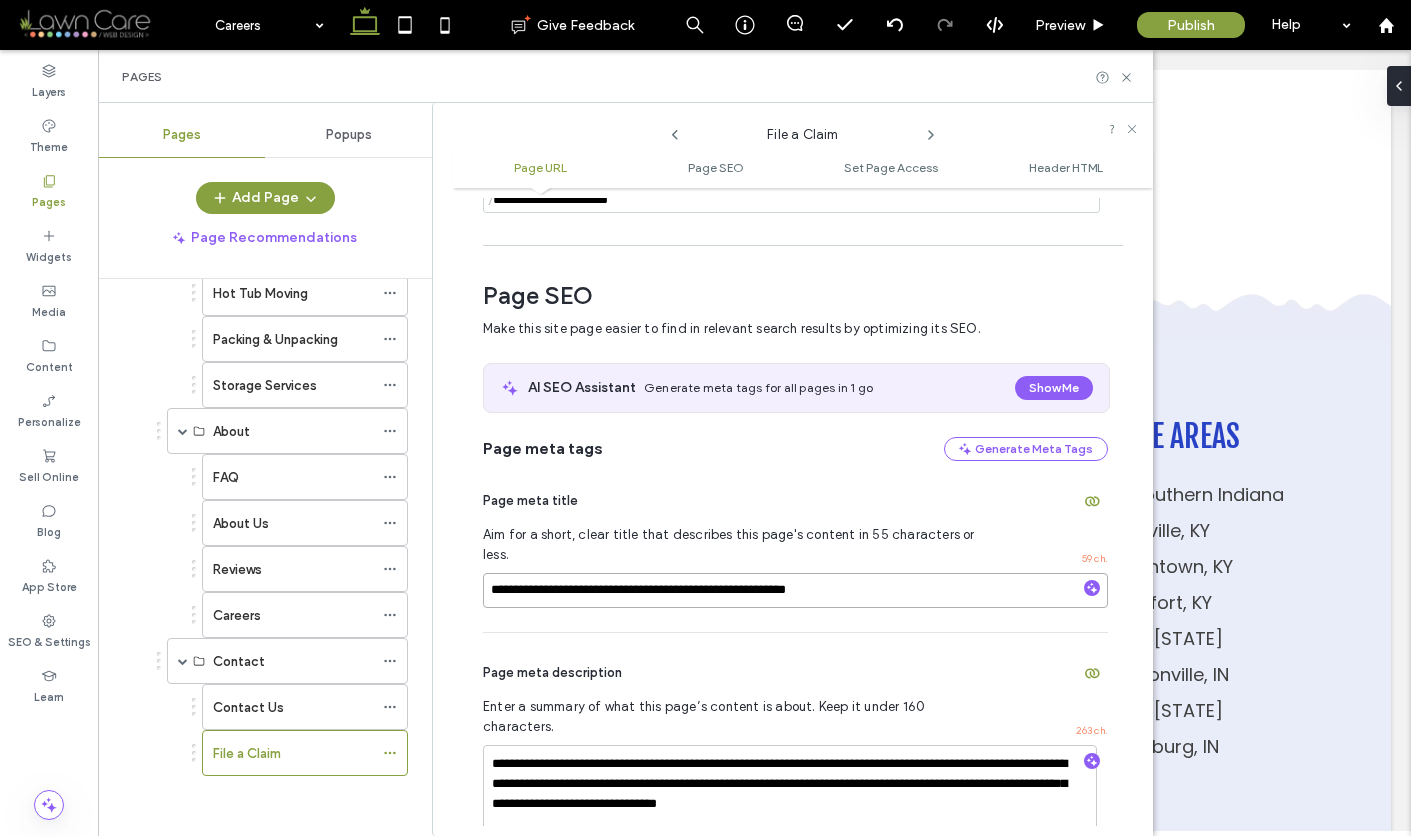 click on "**********" at bounding box center (795, 590) 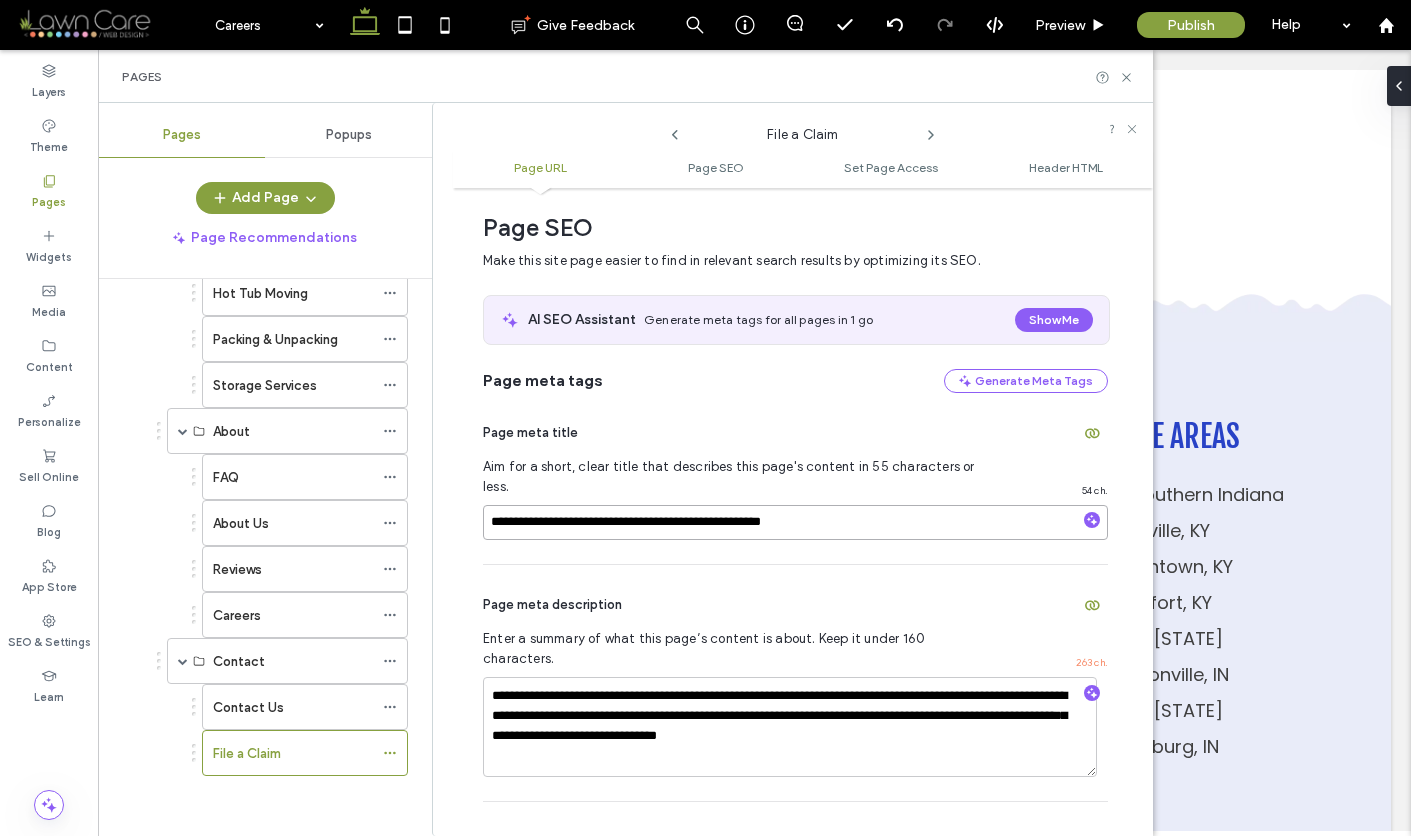 scroll, scrollTop: 275, scrollLeft: 0, axis: vertical 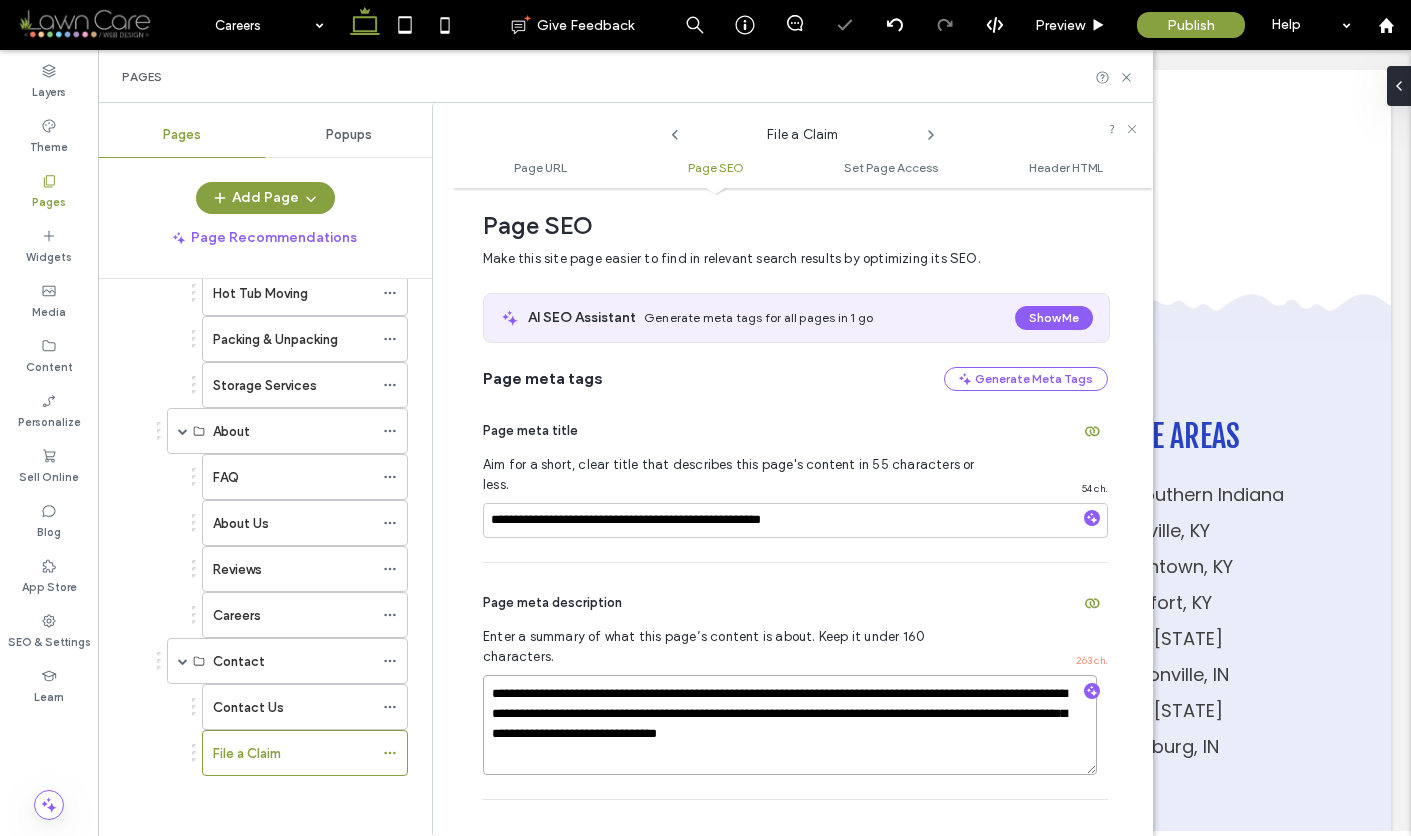drag, startPoint x: 491, startPoint y: 653, endPoint x: 912, endPoint y: 690, distance: 422.62277 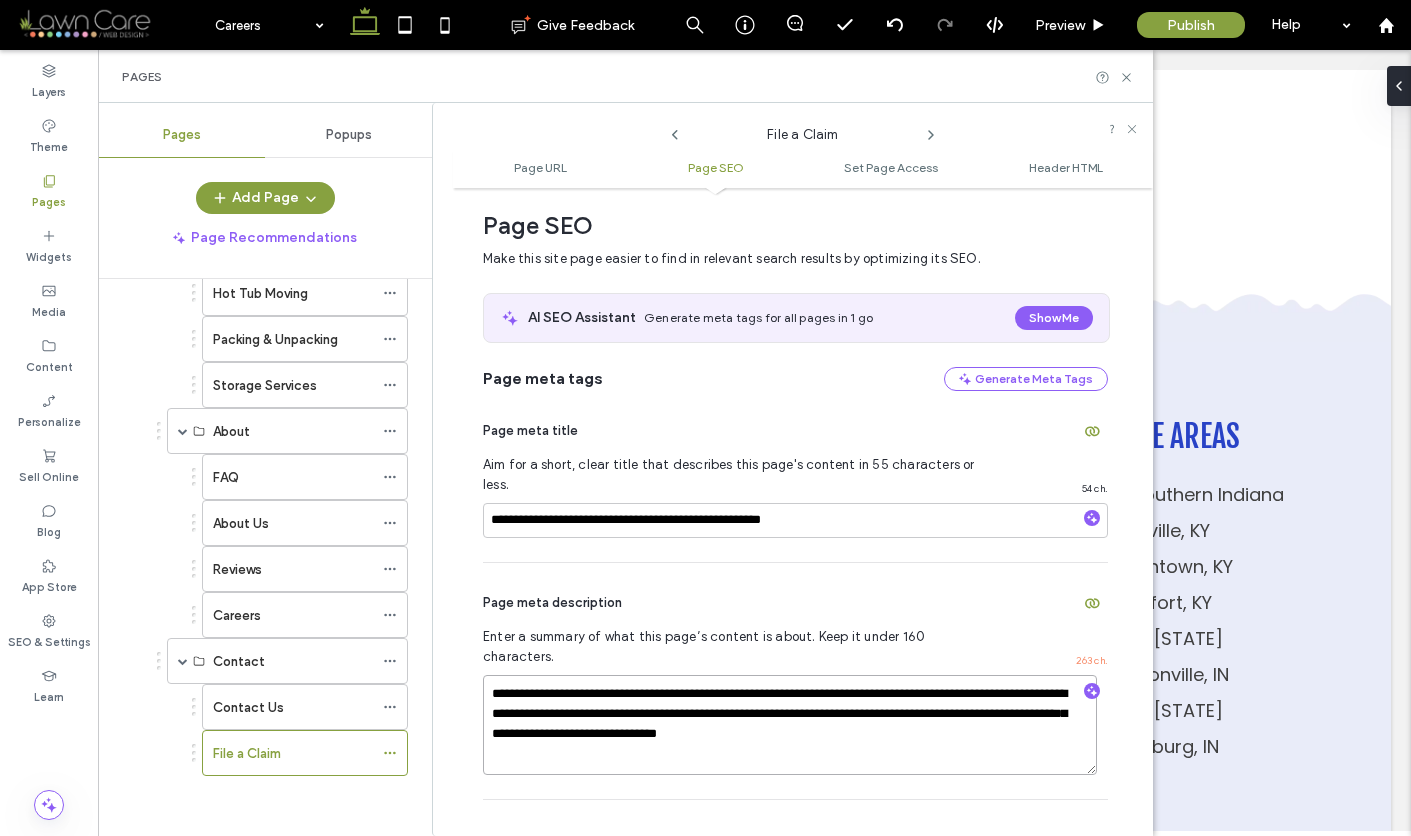 click on "**********" at bounding box center [790, 725] 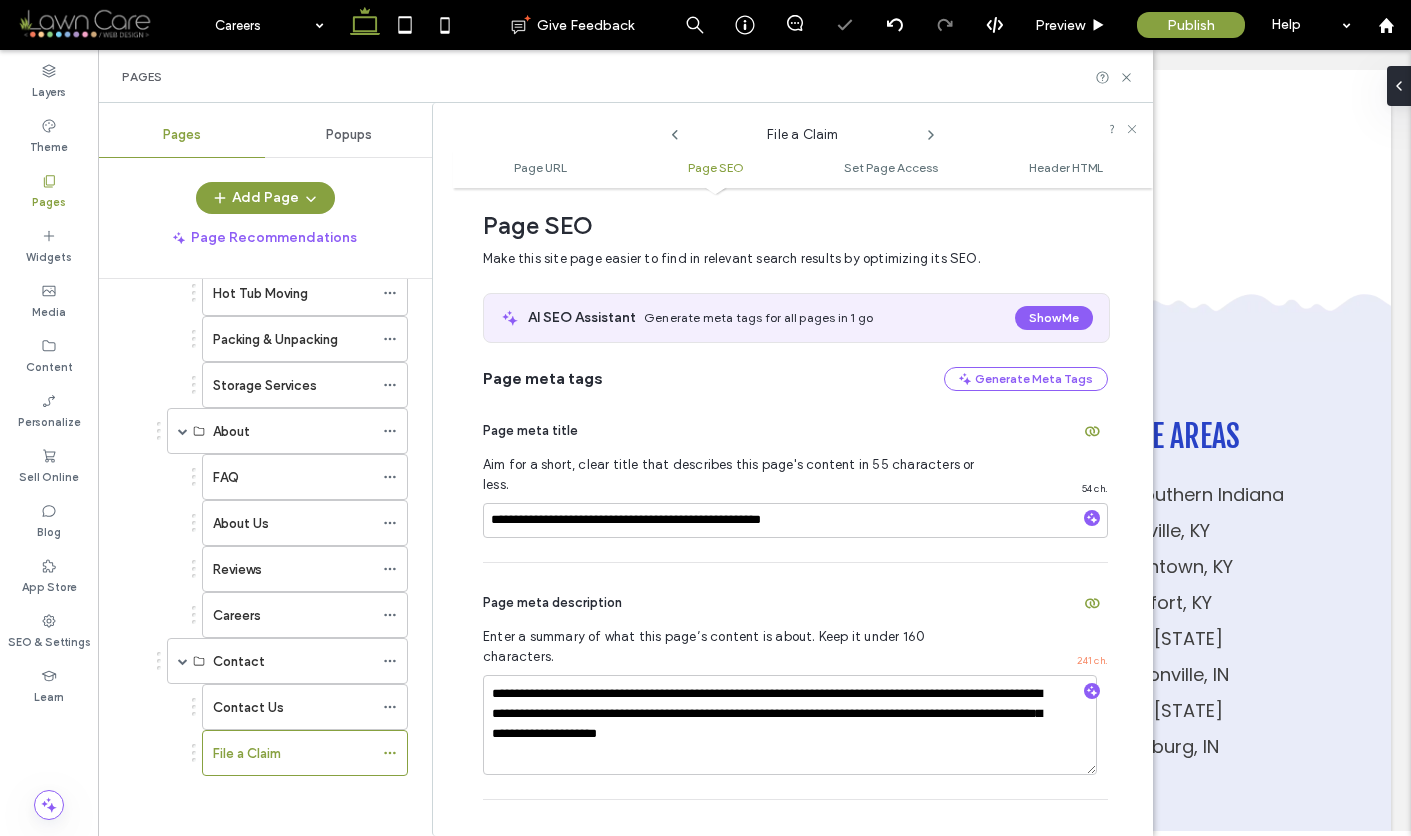 click on "Enter a summary of what this page’s content is about. Keep it under 160 characters." at bounding box center [740, 647] 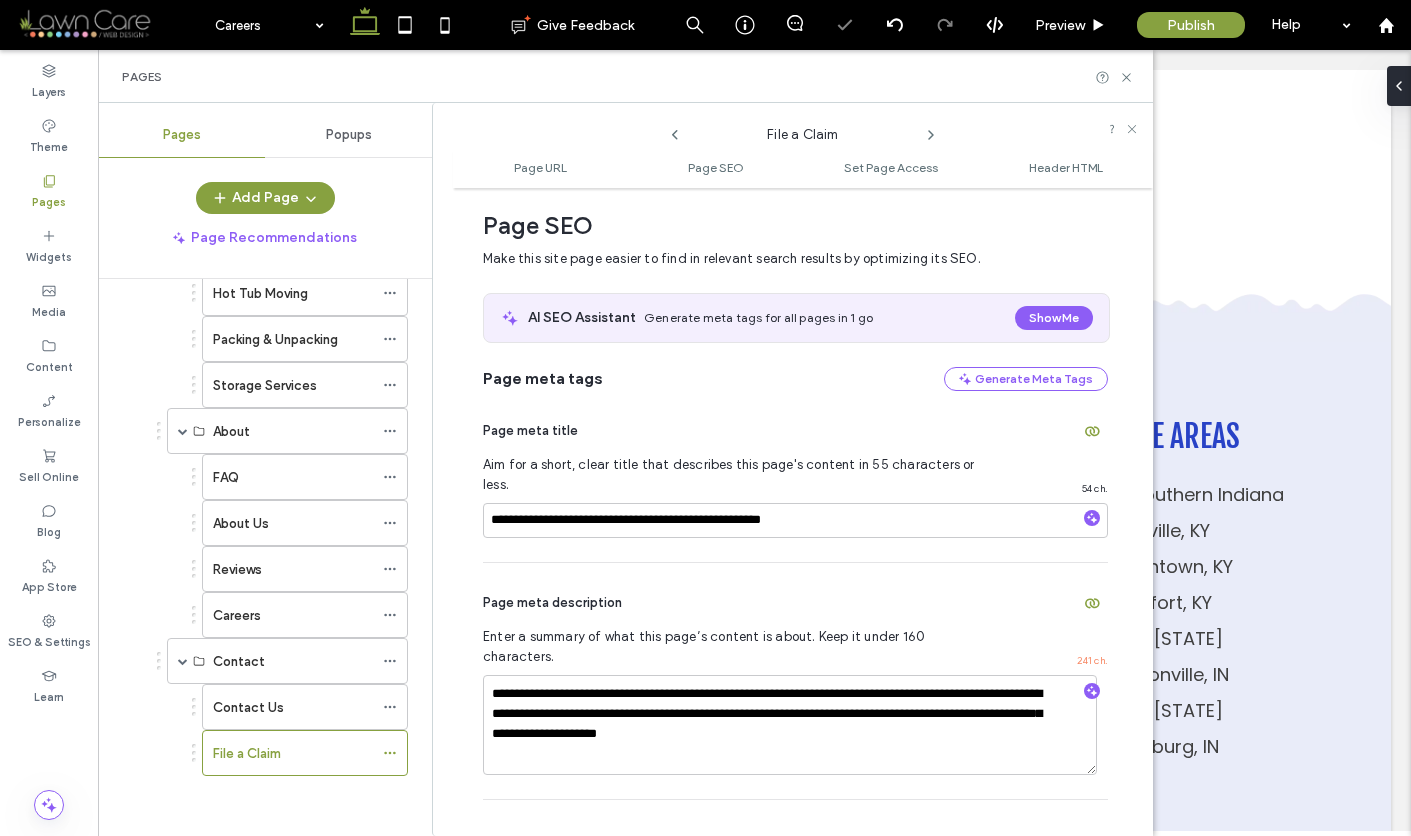 scroll, scrollTop: 0, scrollLeft: 0, axis: both 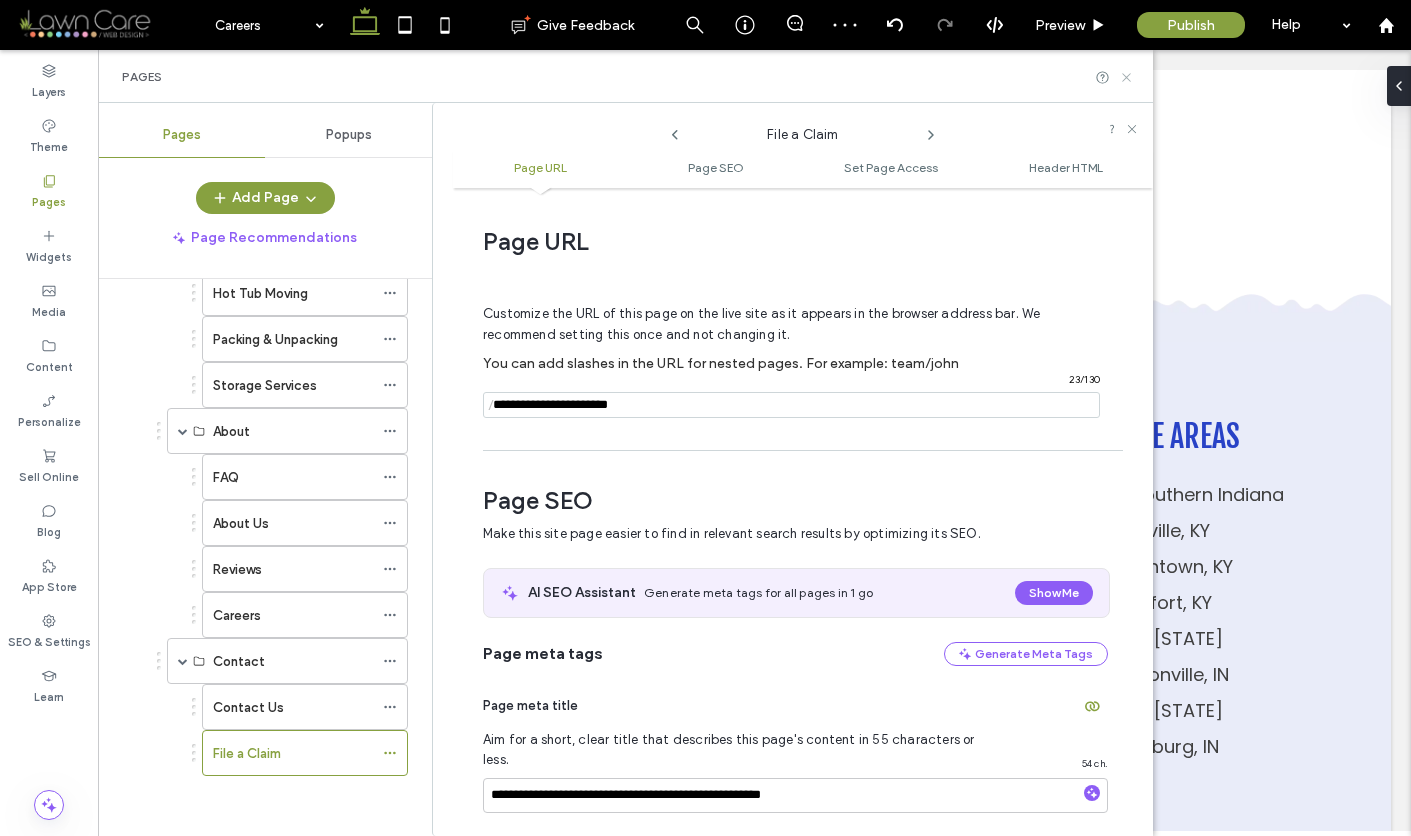 click 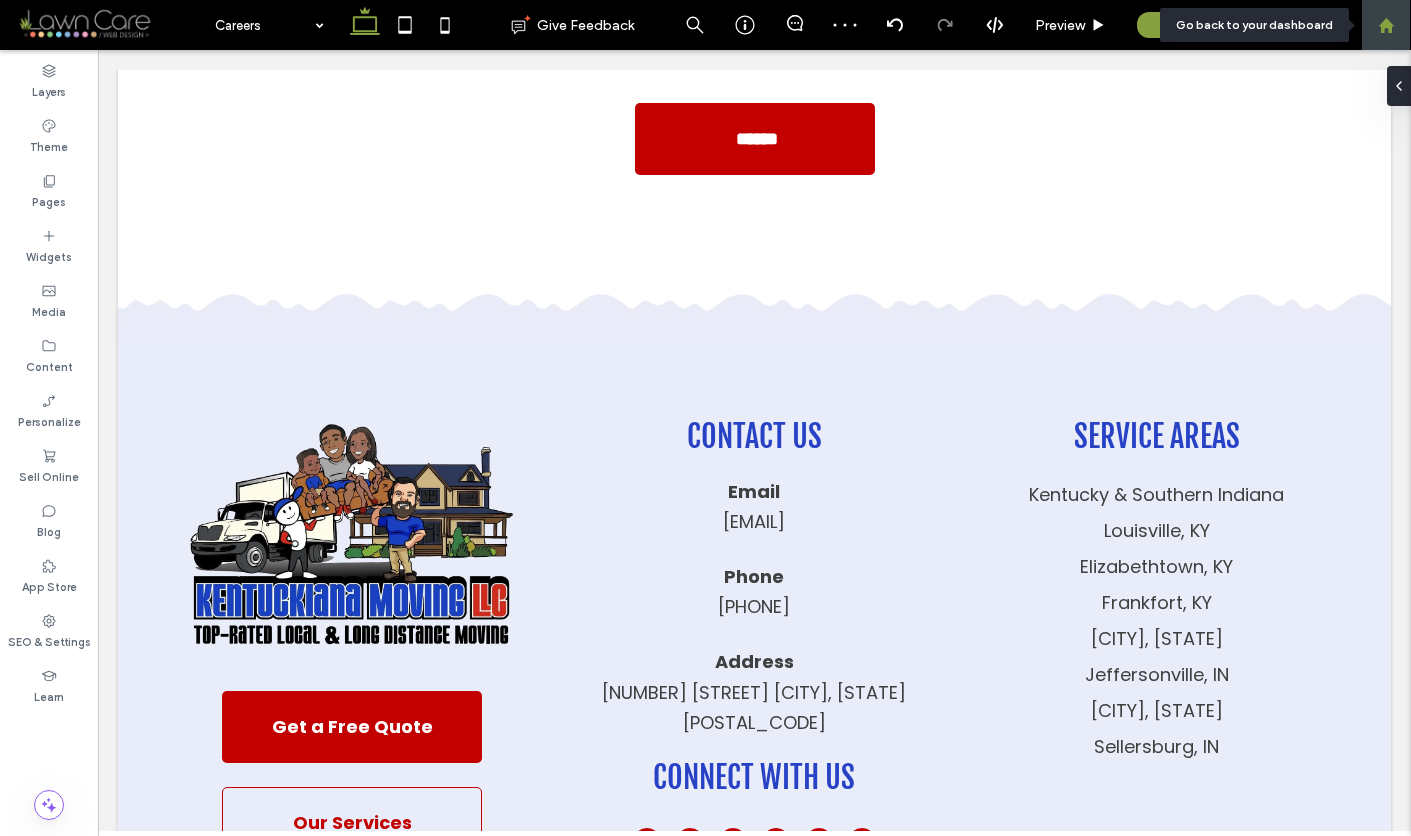 click 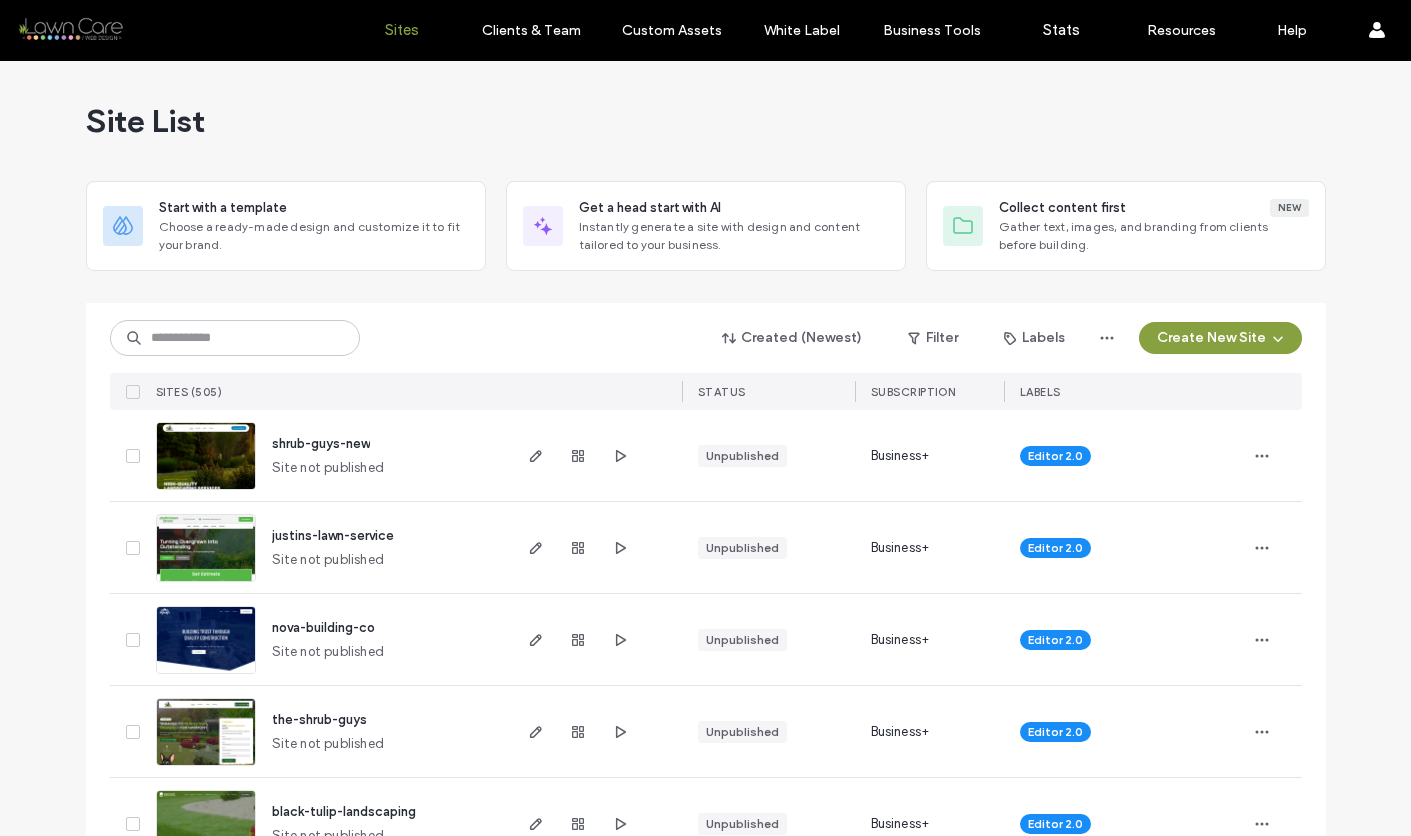 scroll, scrollTop: 0, scrollLeft: 0, axis: both 